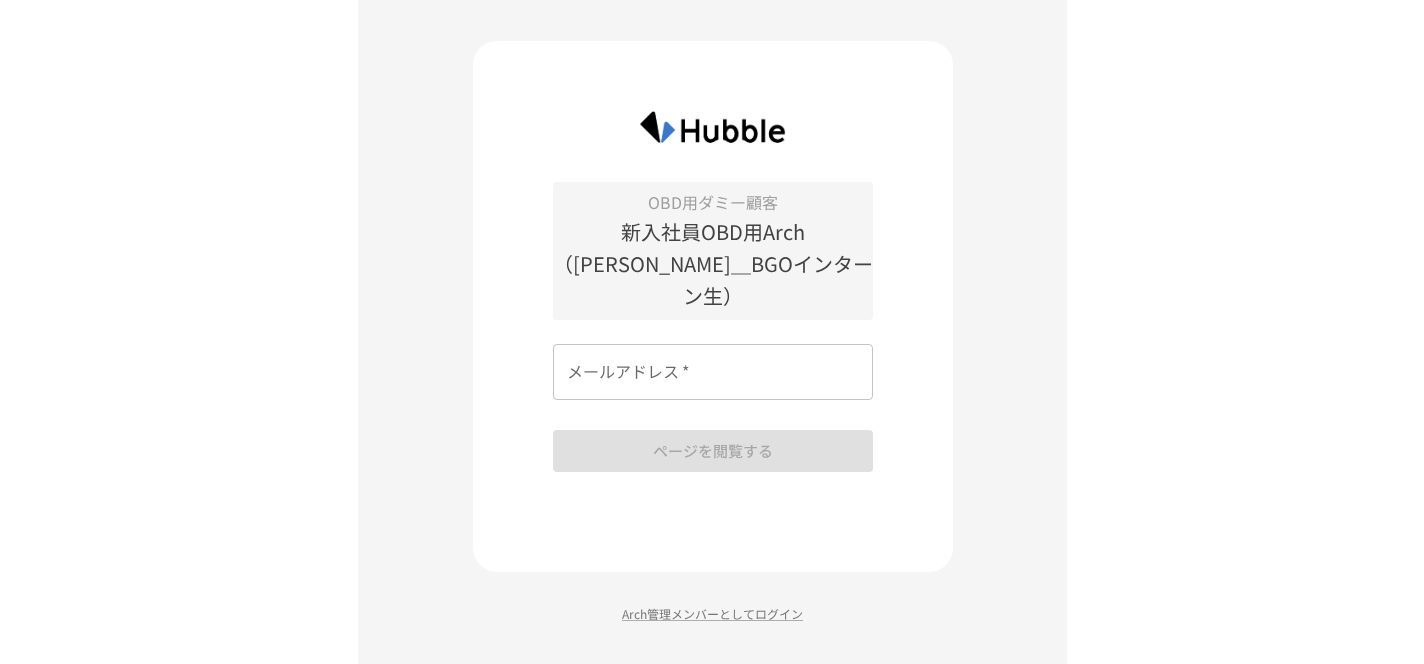 scroll, scrollTop: 0, scrollLeft: 0, axis: both 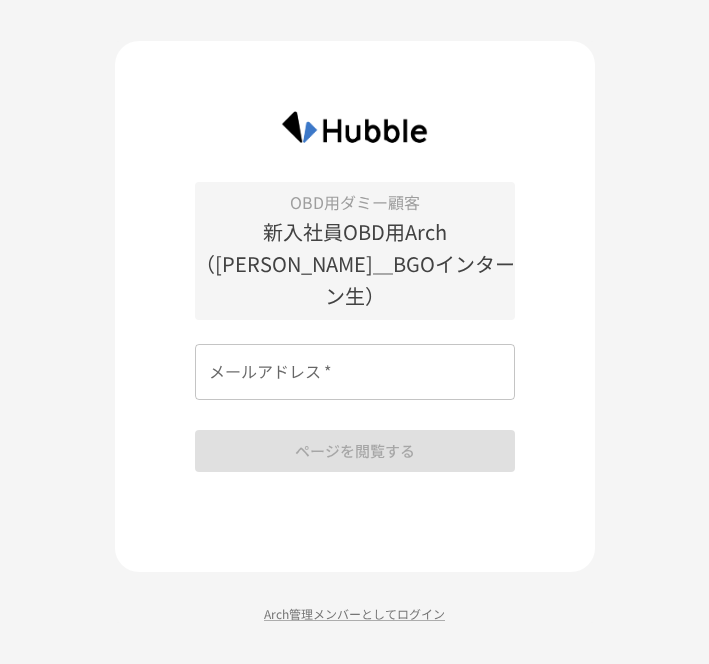 click on "メールアドレス   *" at bounding box center (355, 372) 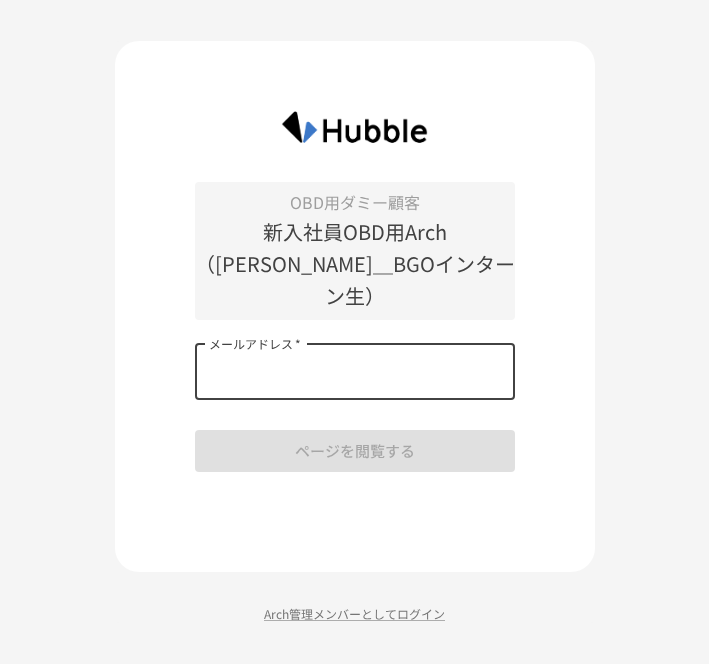 type on "**********" 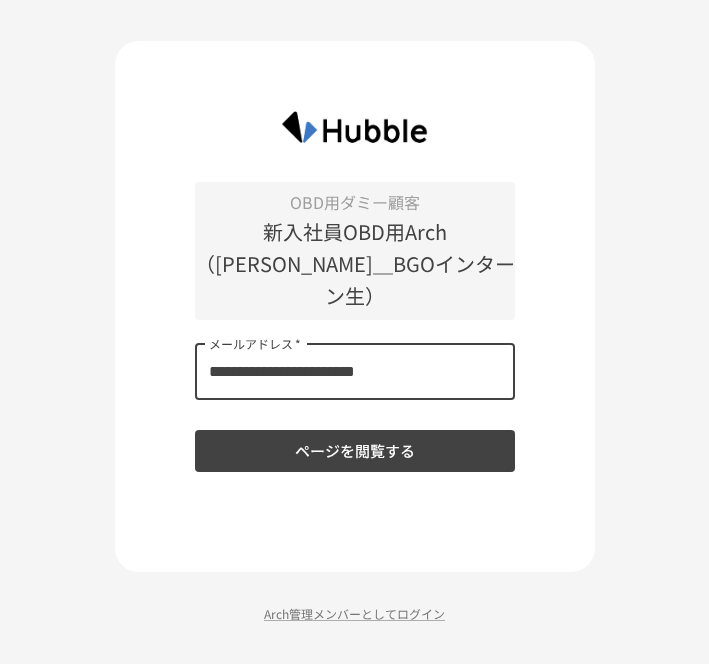 click on "**********" at bounding box center (355, 306) 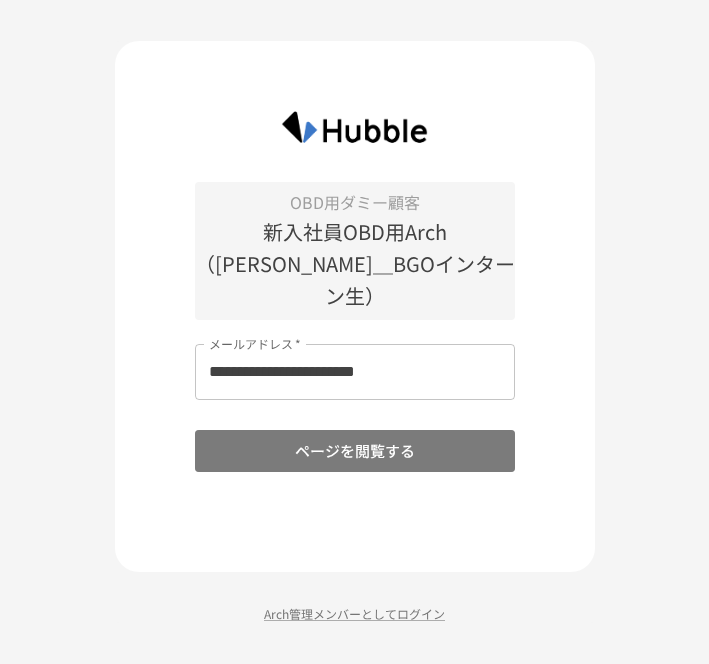 click on "ページを閲覧する" at bounding box center [355, 451] 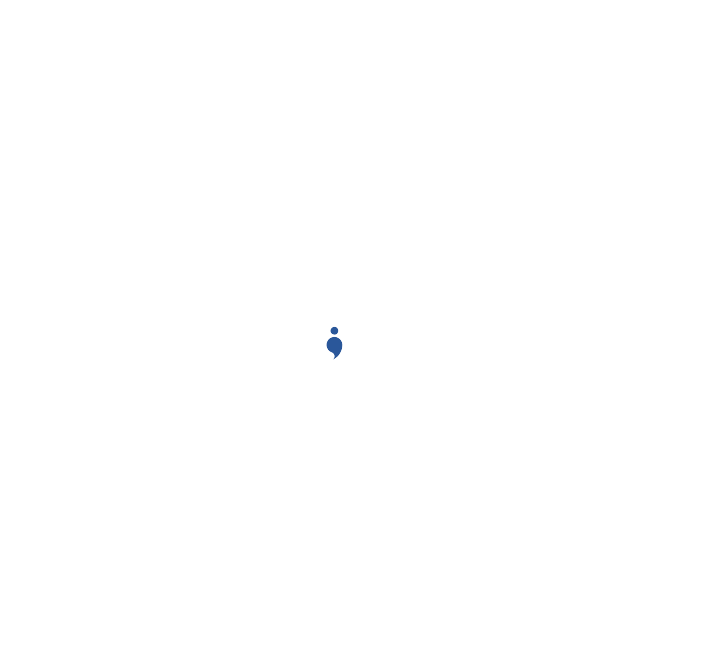 scroll, scrollTop: 0, scrollLeft: 0, axis: both 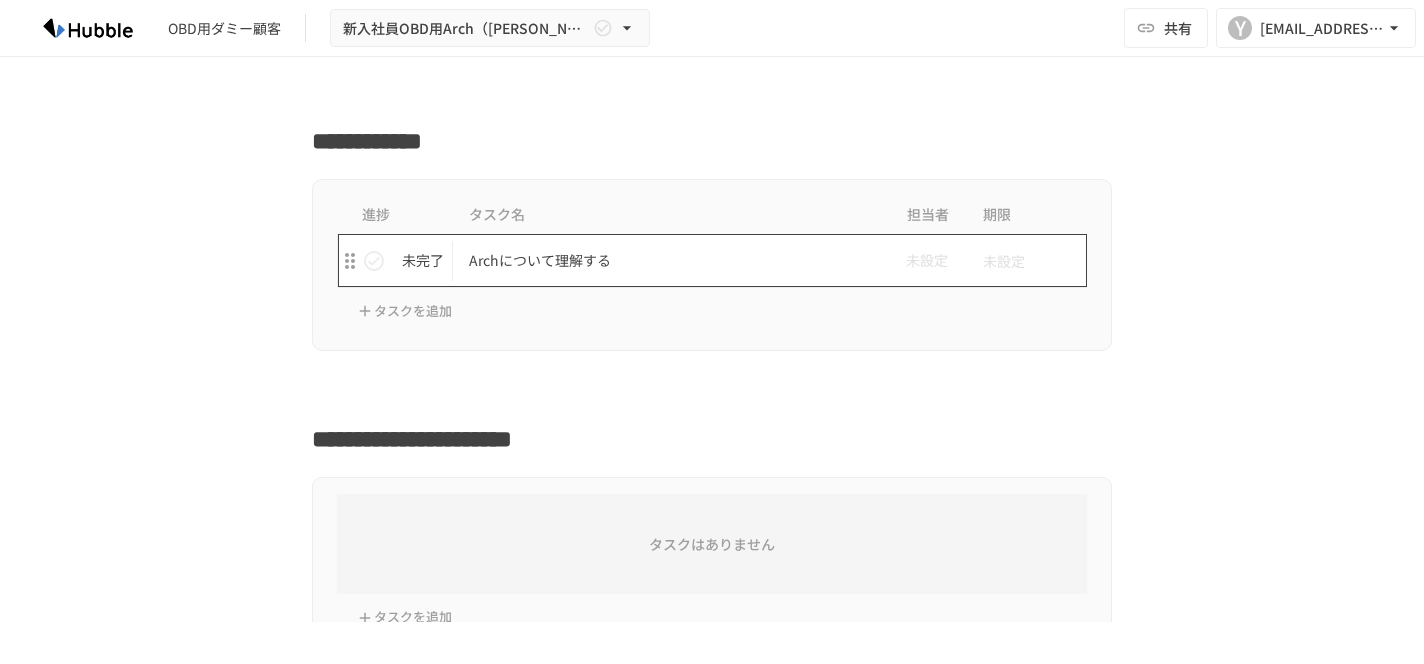 click on "Archについて理解する" at bounding box center (670, 260) 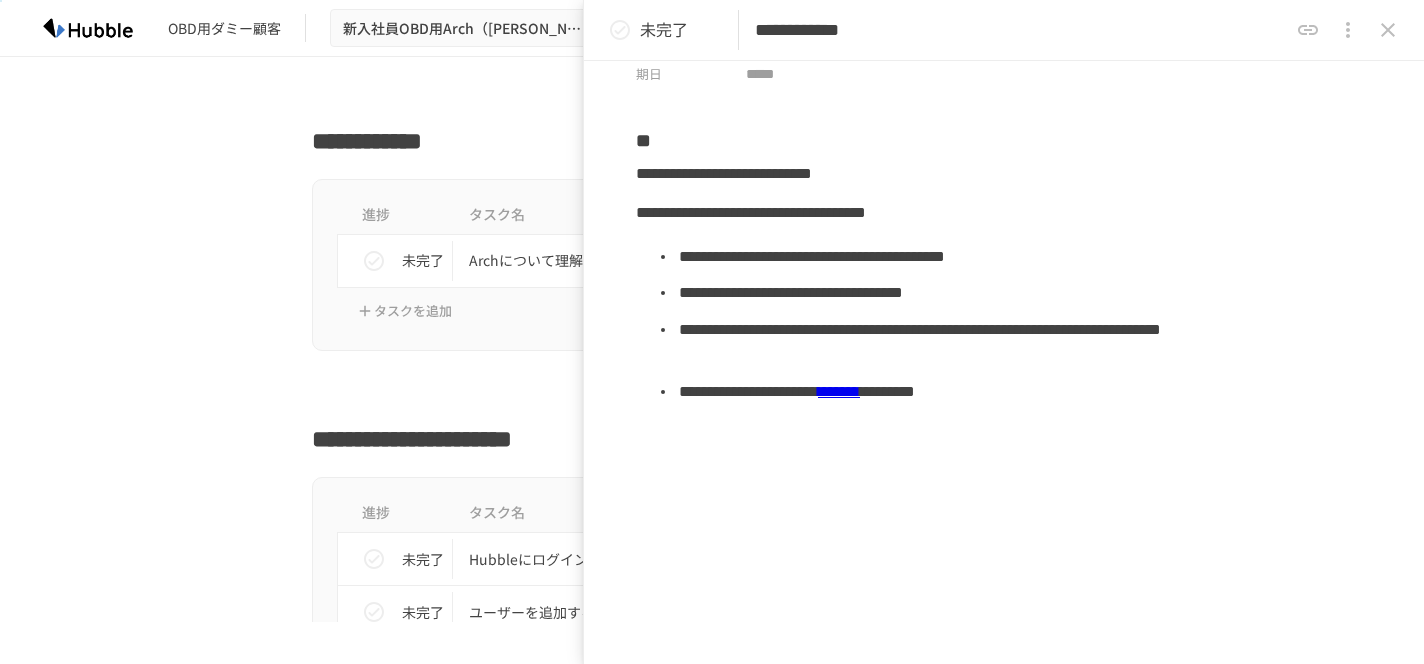 scroll, scrollTop: 90, scrollLeft: 0, axis: vertical 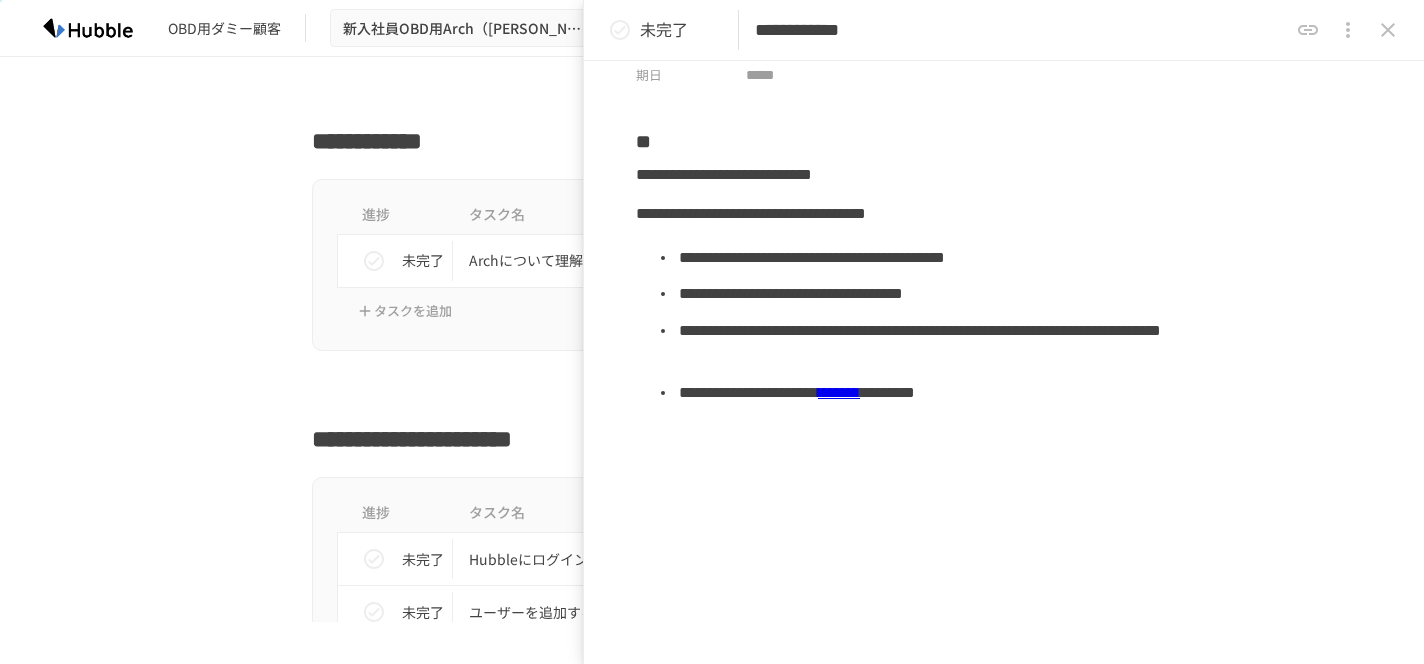 click on "**********" at bounding box center (1024, 343) 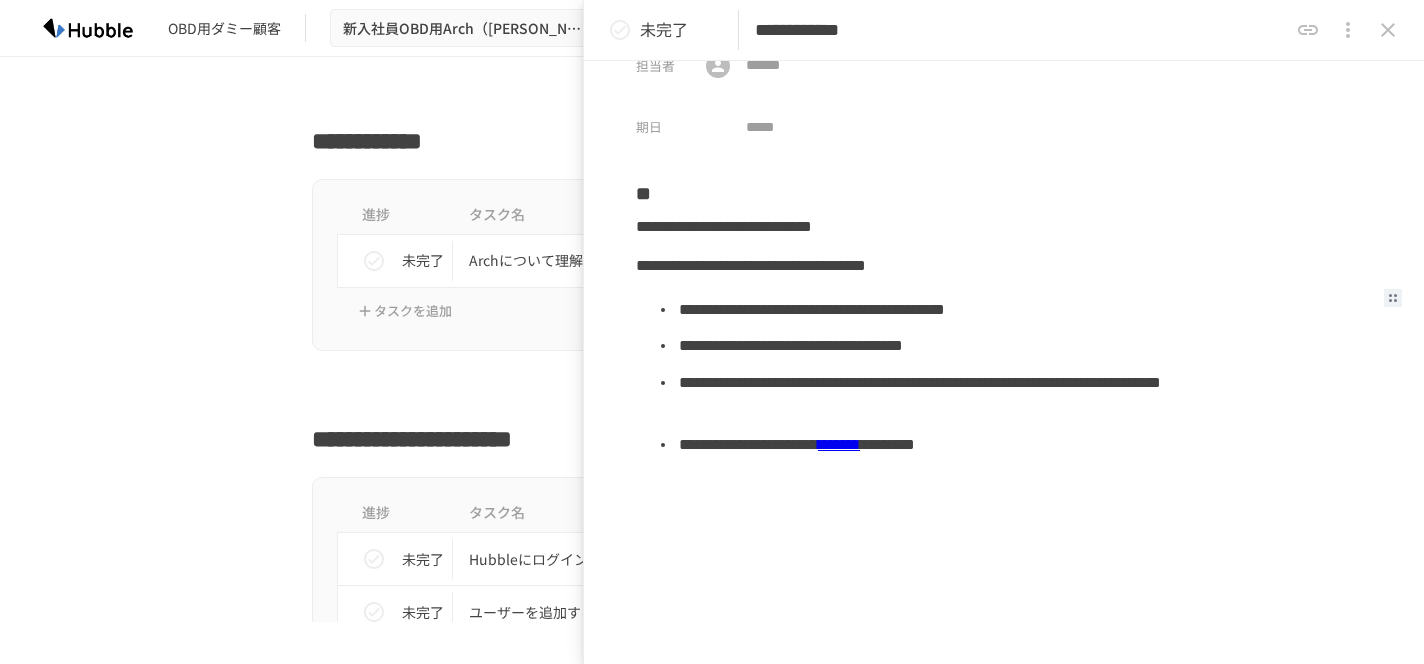 scroll, scrollTop: 41, scrollLeft: 0, axis: vertical 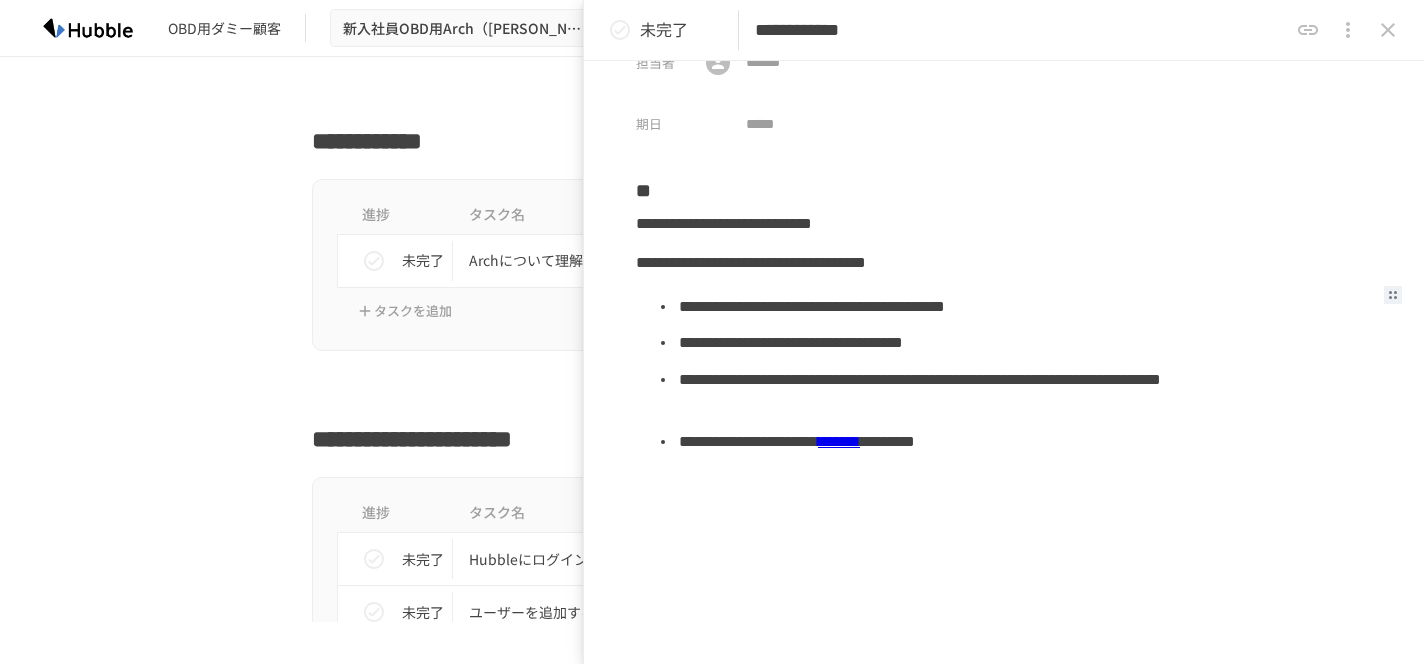 click on "**********" at bounding box center (1024, 343) 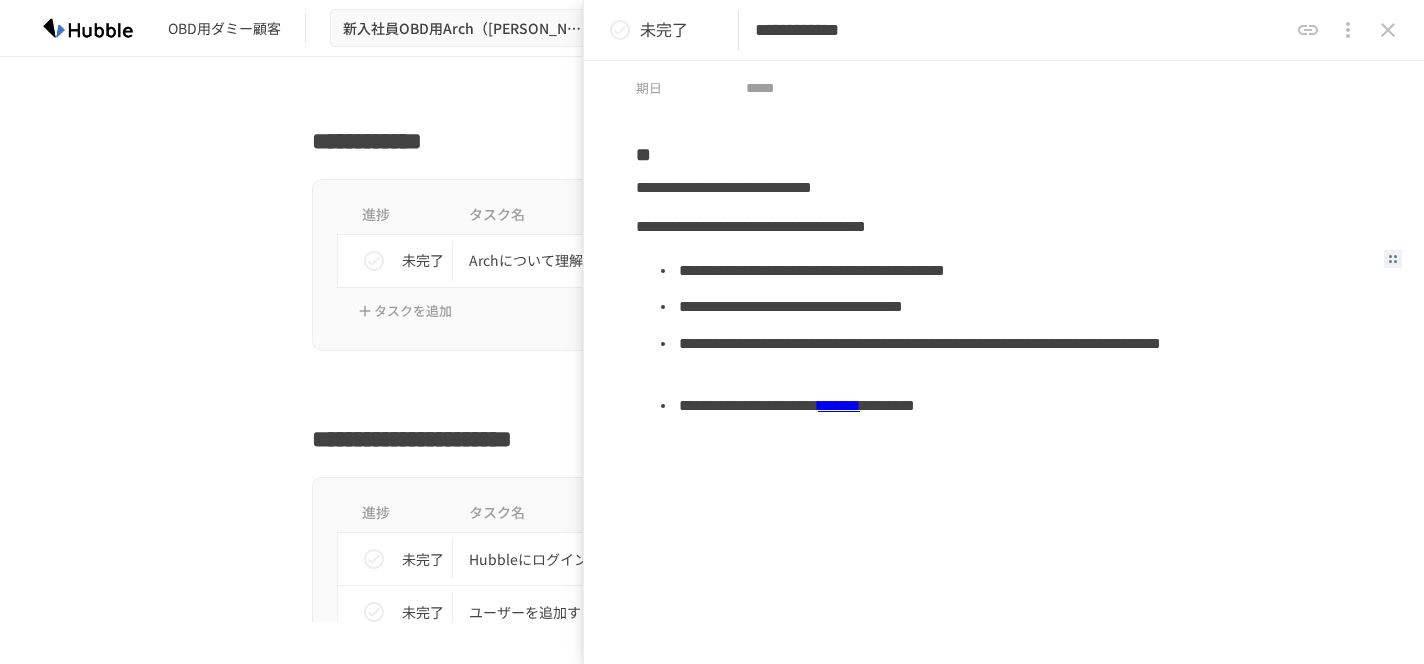 scroll, scrollTop: 79, scrollLeft: 0, axis: vertical 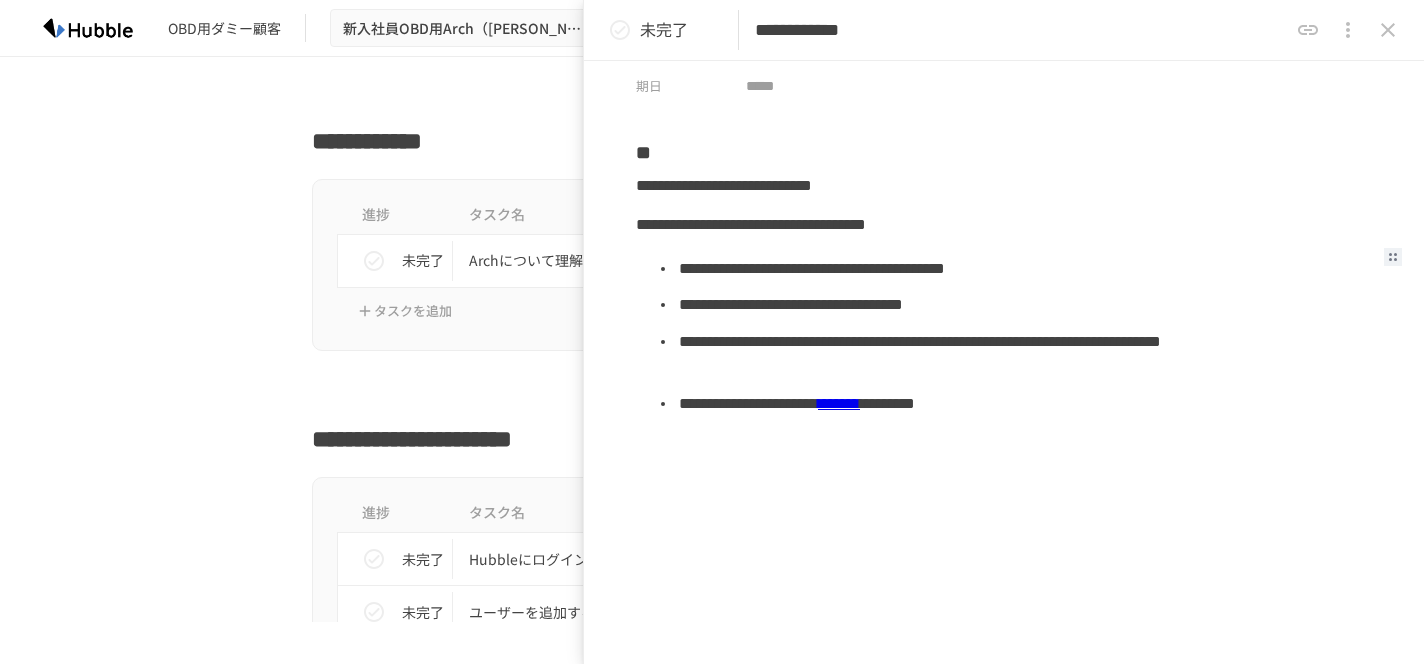 click at bounding box center (712, 390) 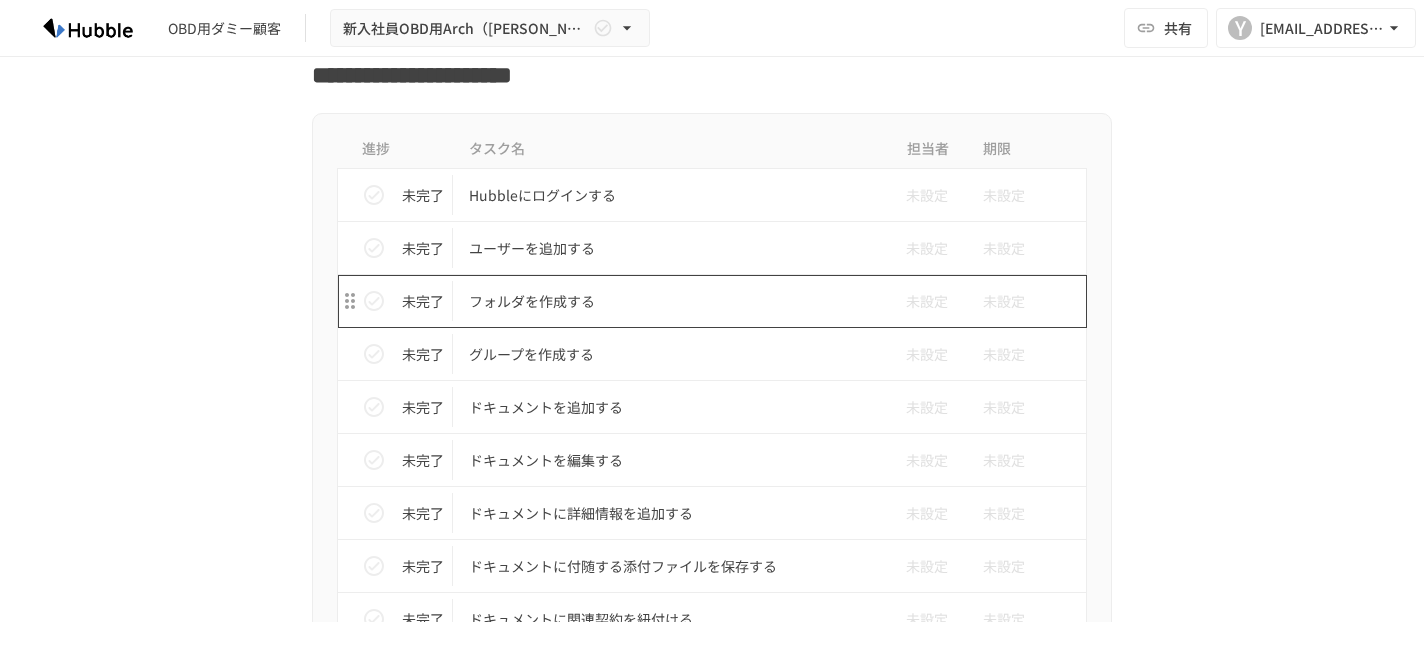 scroll, scrollTop: 732, scrollLeft: 0, axis: vertical 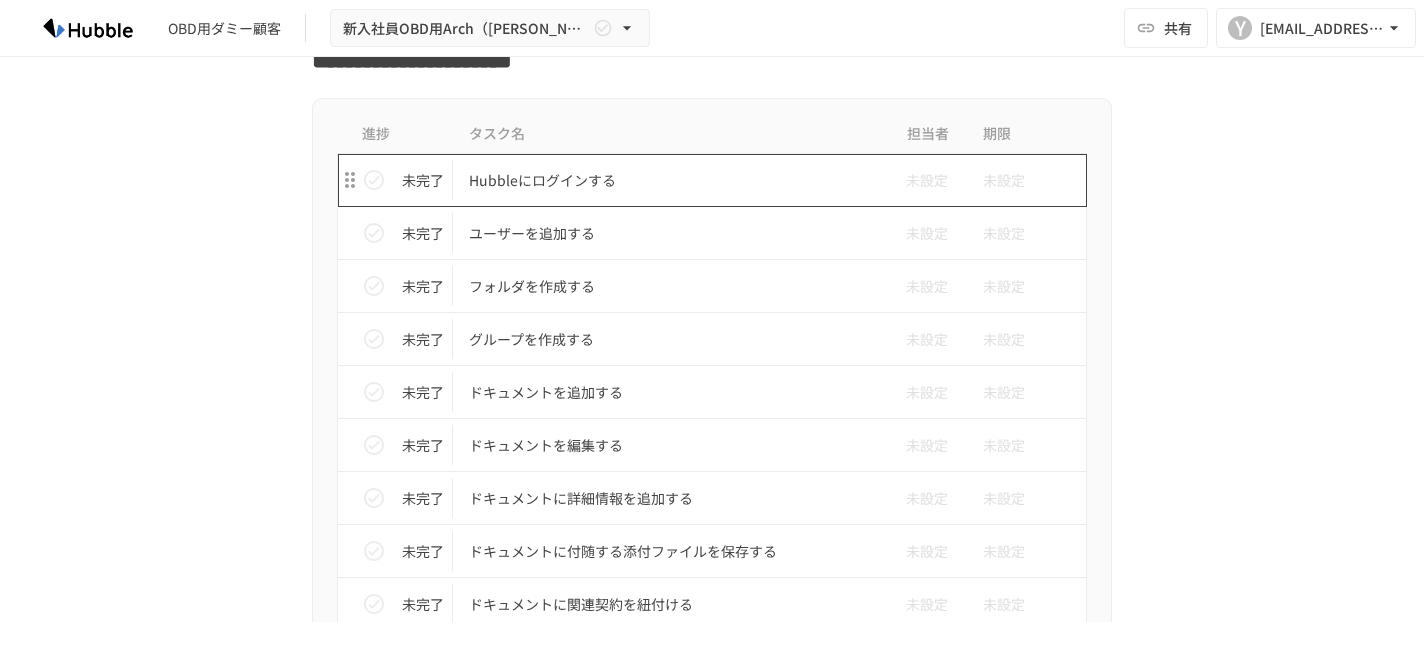 click on "Hubbleにログインする" at bounding box center (670, 180) 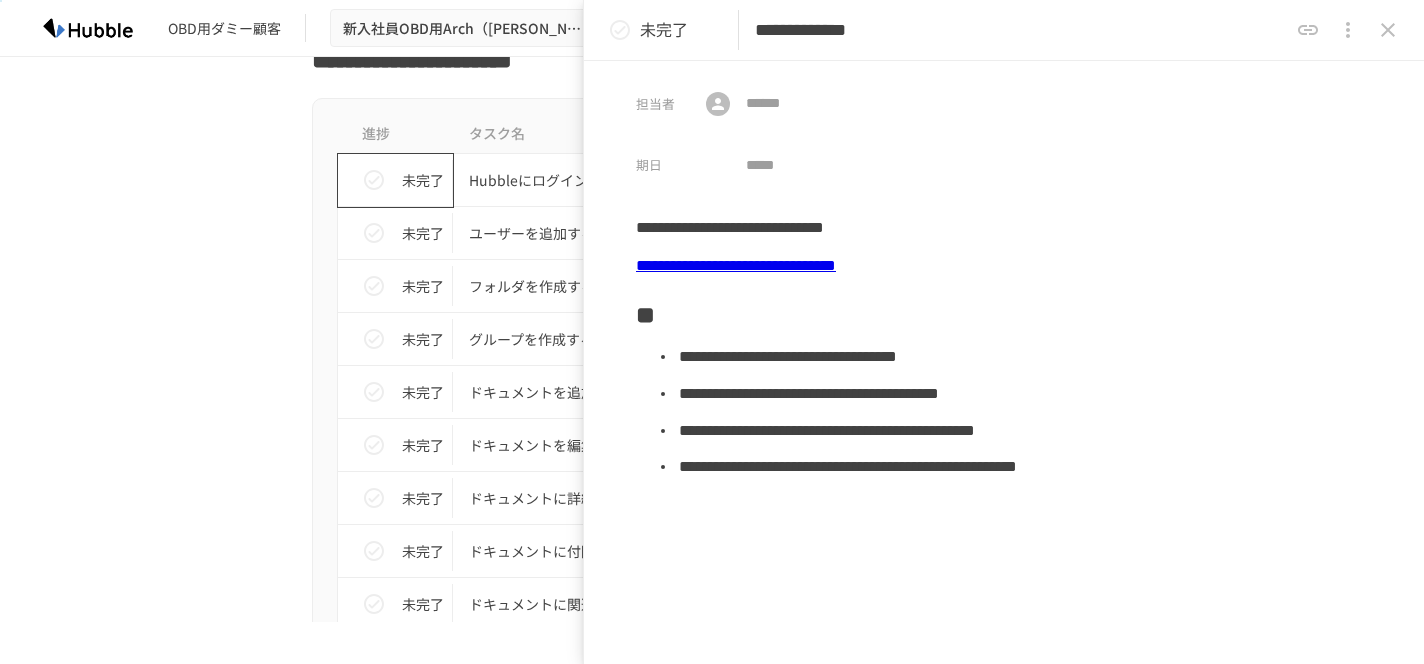 click 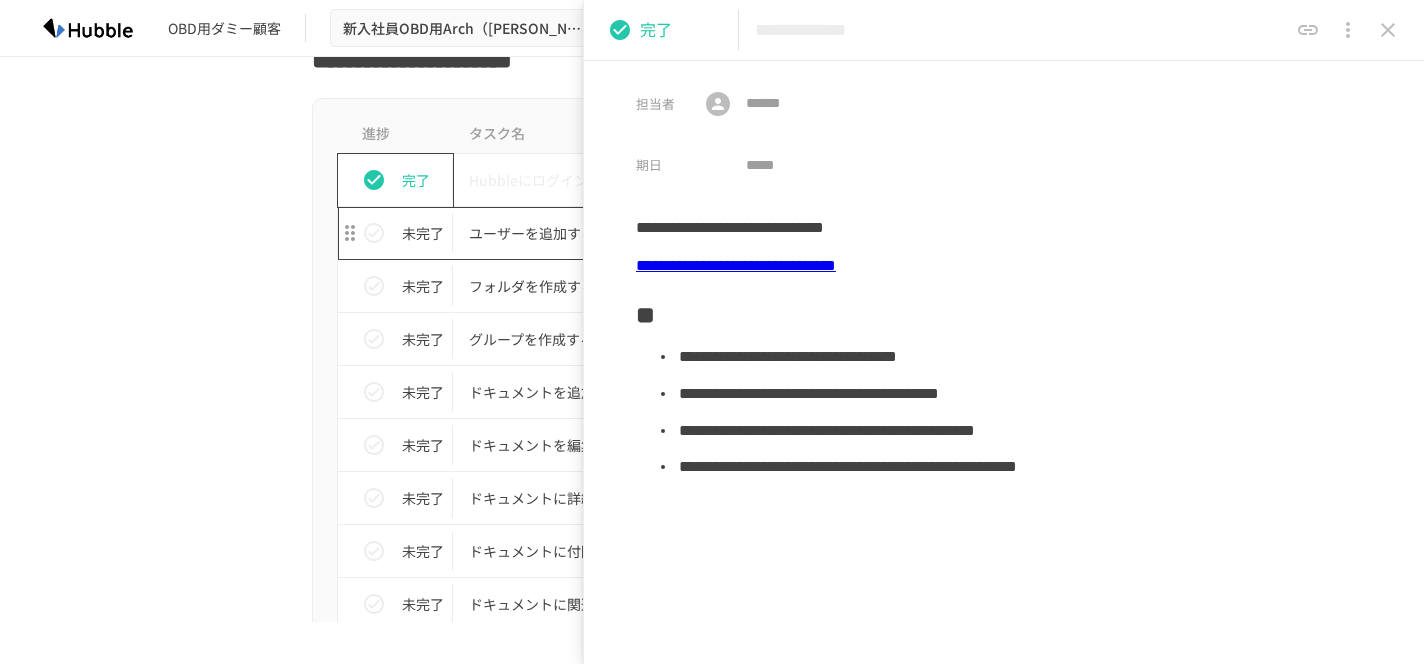 click on "ユーザーを追加する" at bounding box center [670, 233] 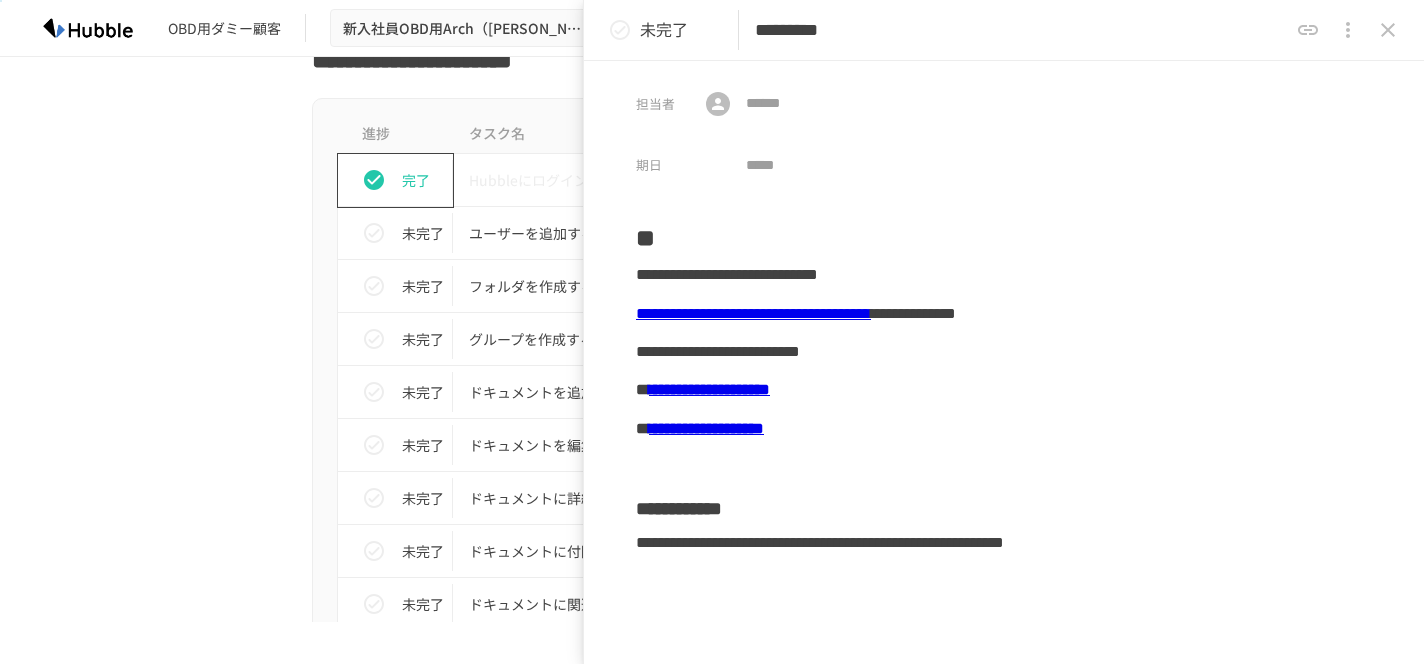 click on "**********" at bounding box center [753, 313] 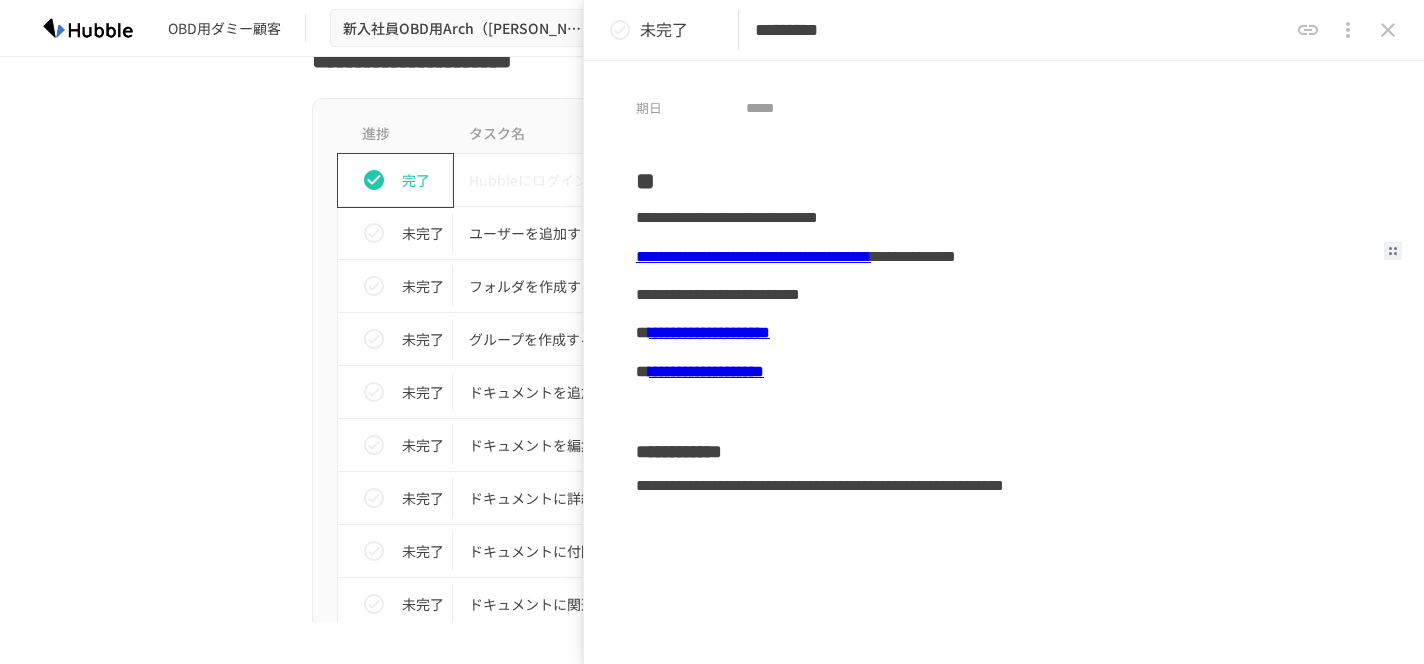 scroll, scrollTop: 68, scrollLeft: 0, axis: vertical 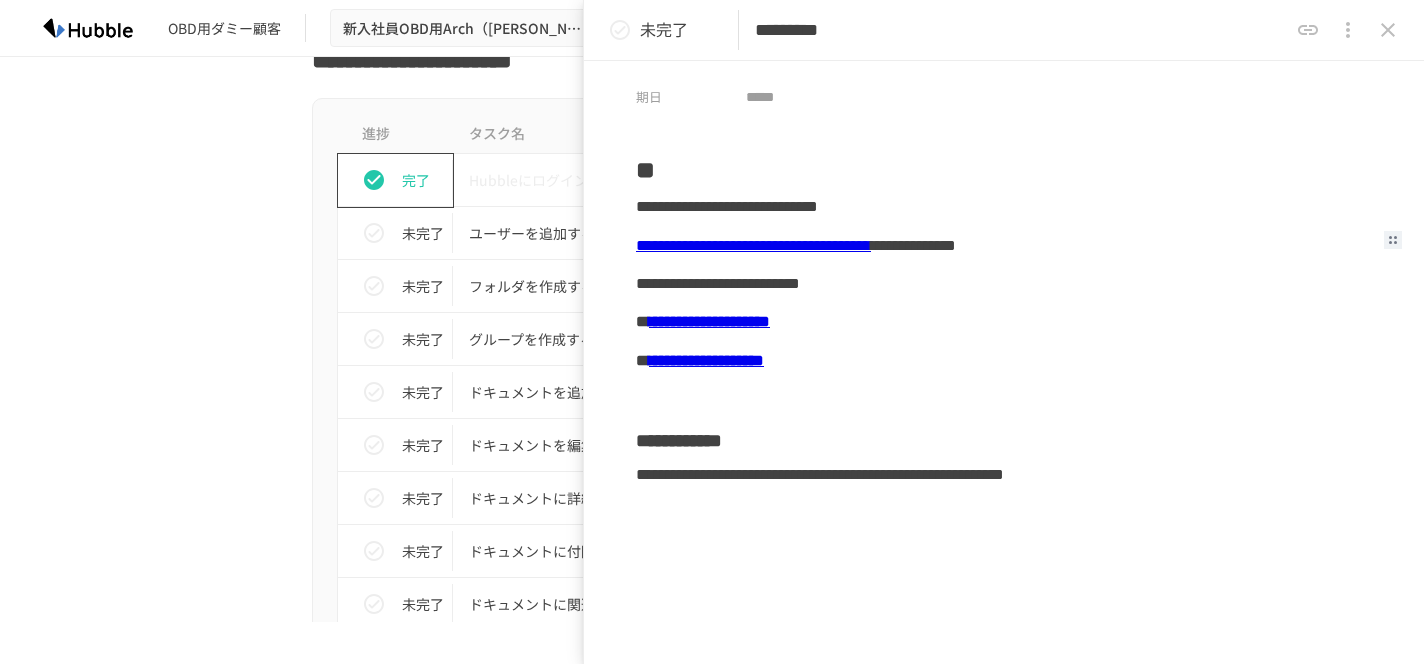 click on "**********" at bounding box center (709, 321) 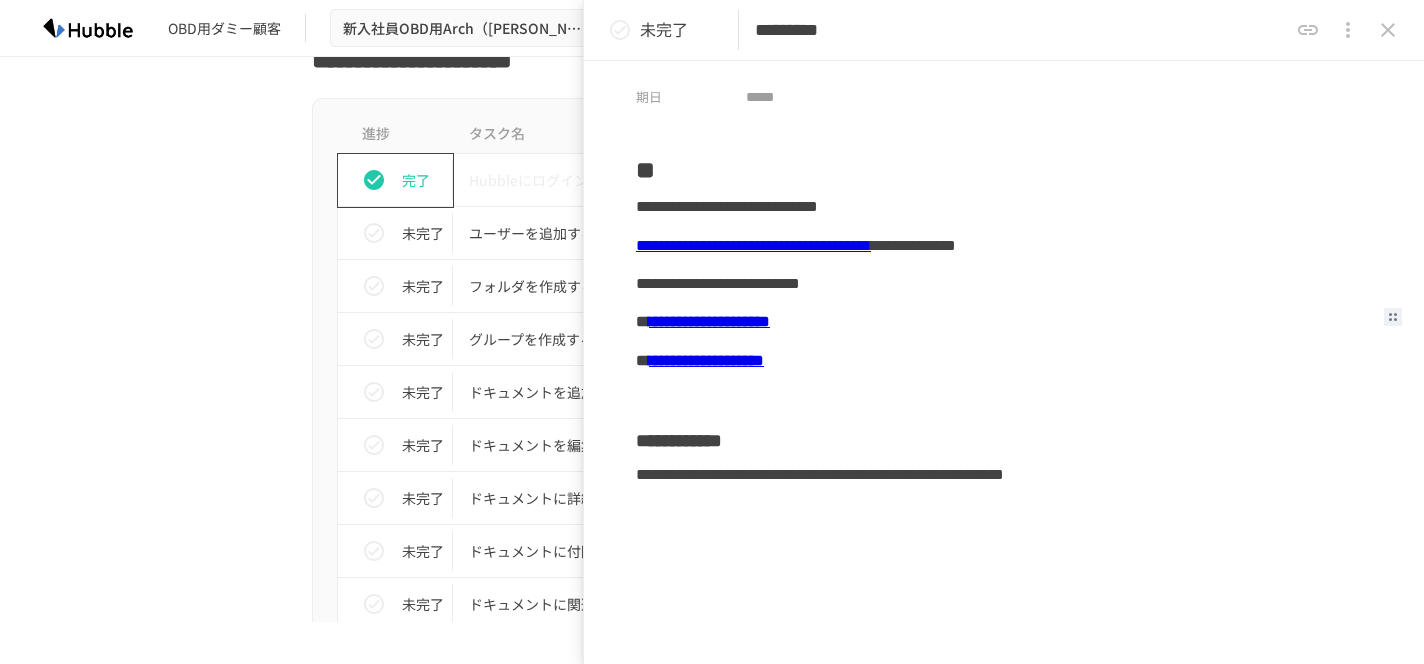 click on "**********" at bounding box center (1004, 284) 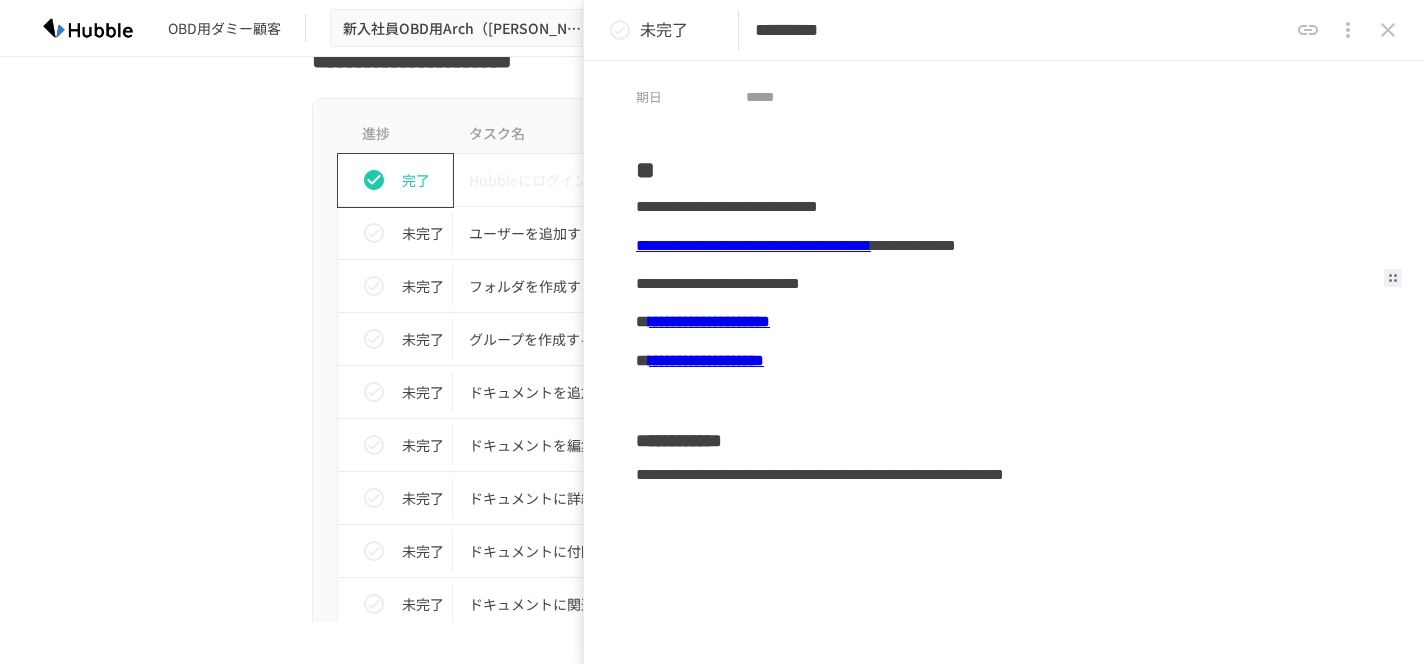 click 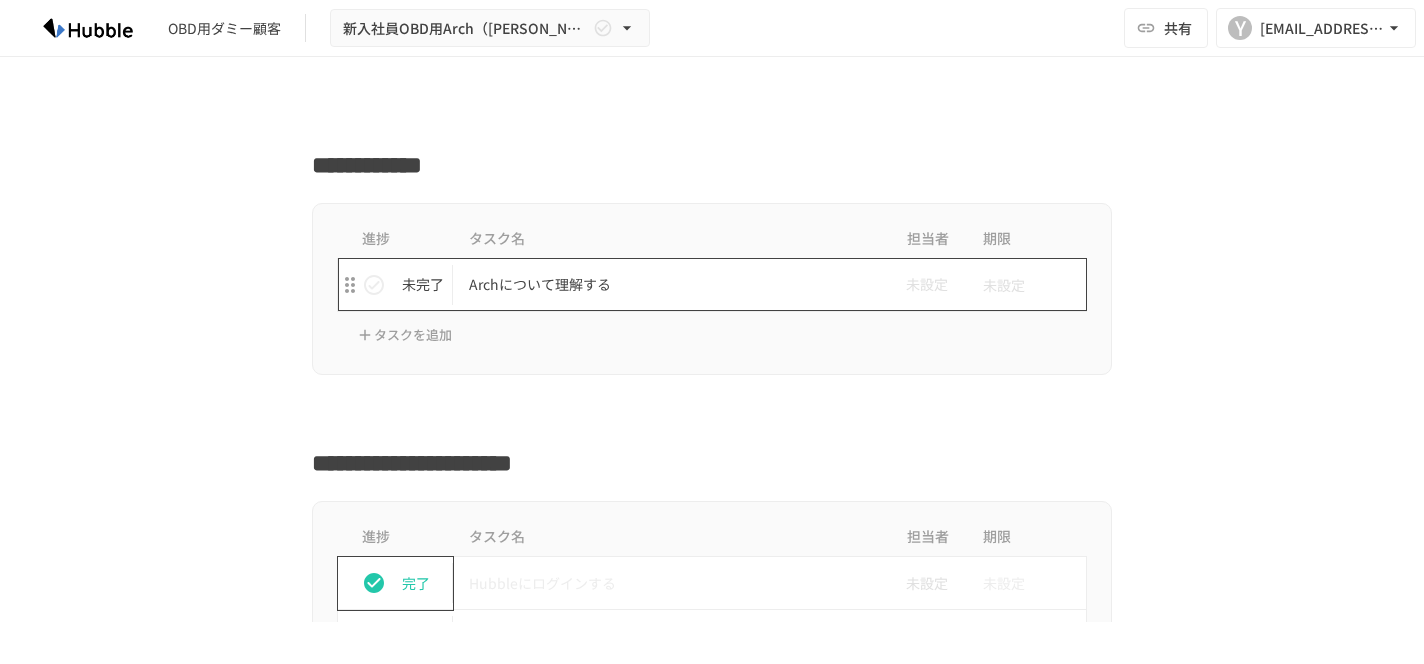 scroll, scrollTop: 332, scrollLeft: 0, axis: vertical 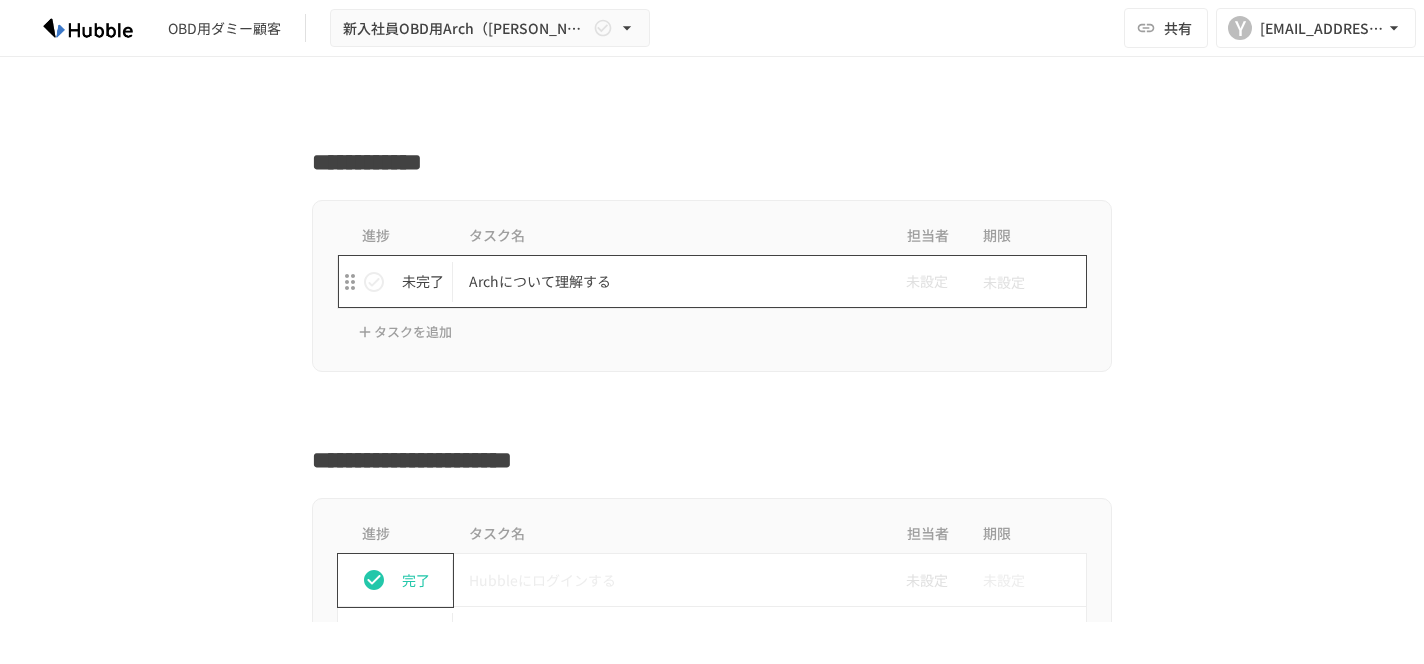 click on "Archについて理解する" at bounding box center (670, 281) 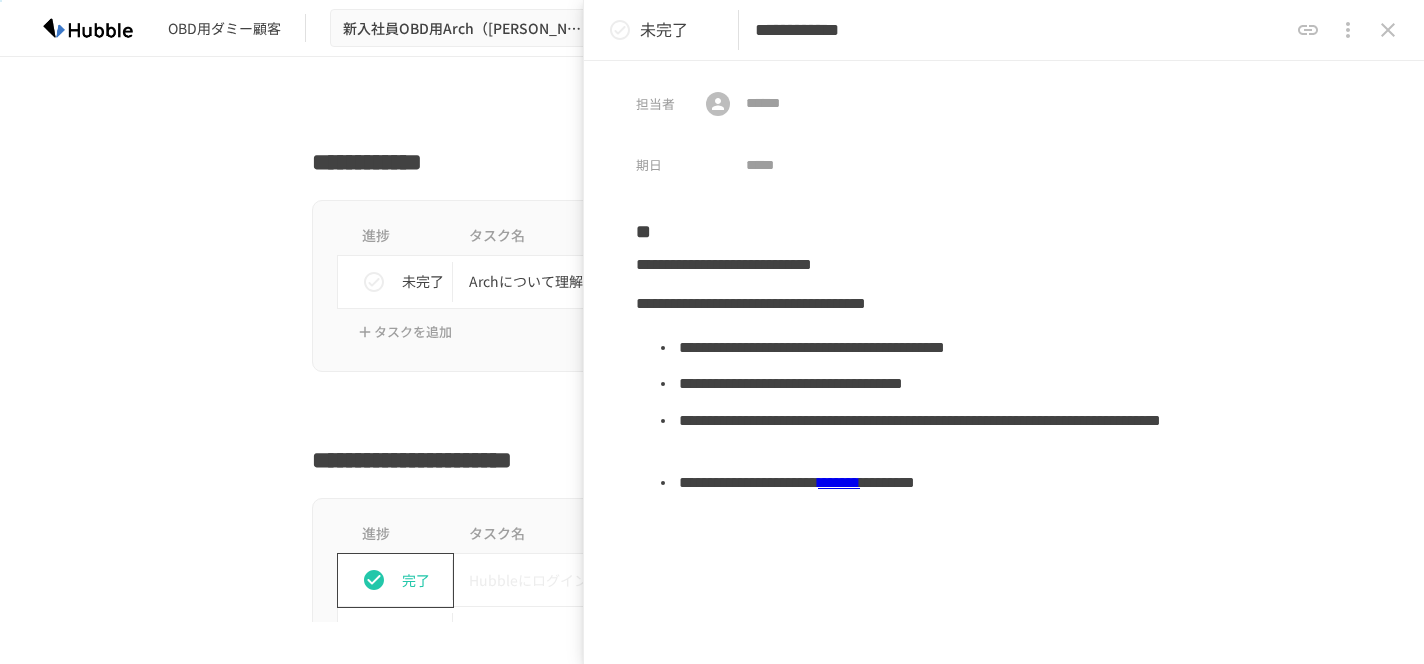 click at bounding box center (1388, 30) 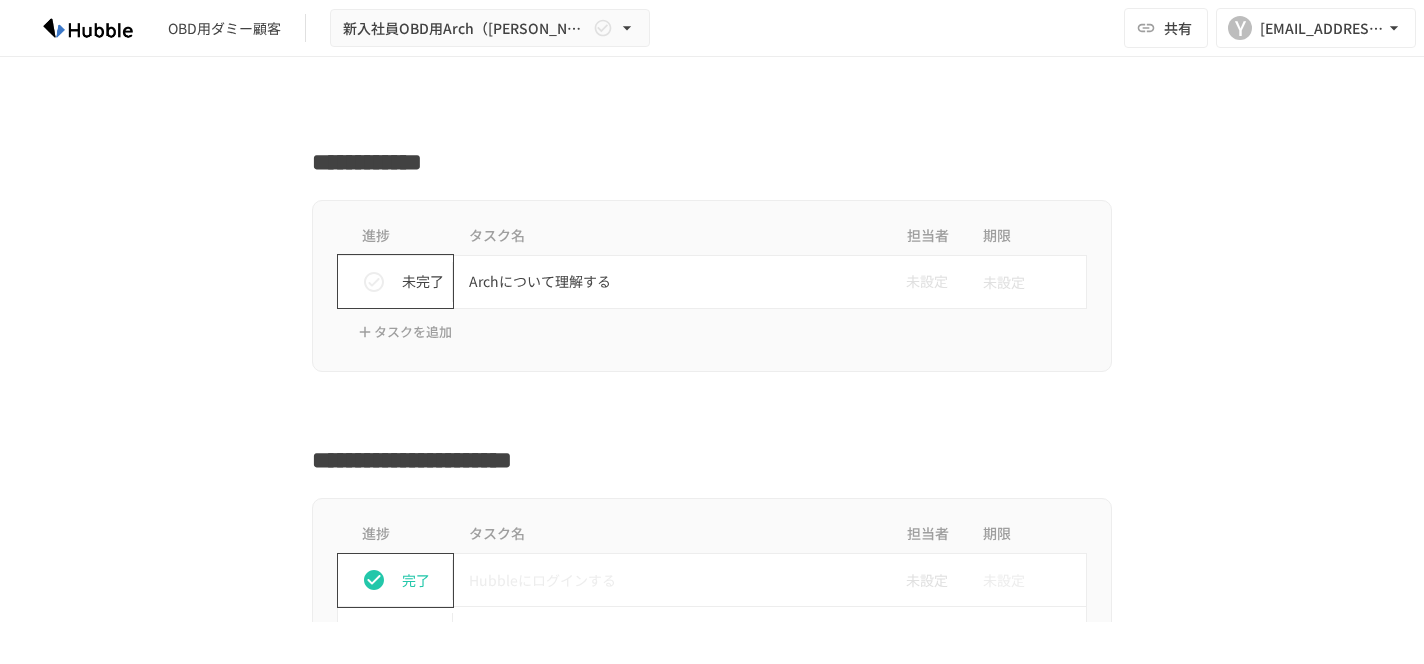 click at bounding box center [374, 282] 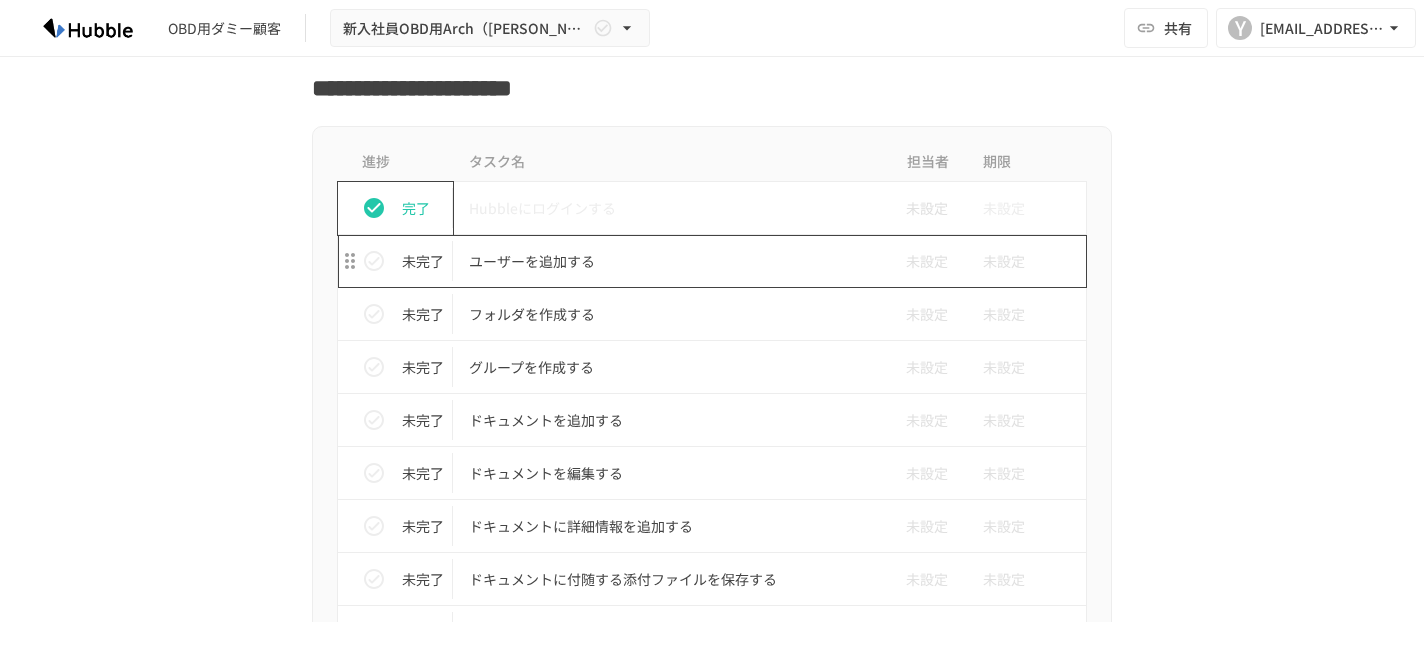 scroll, scrollTop: 728, scrollLeft: 0, axis: vertical 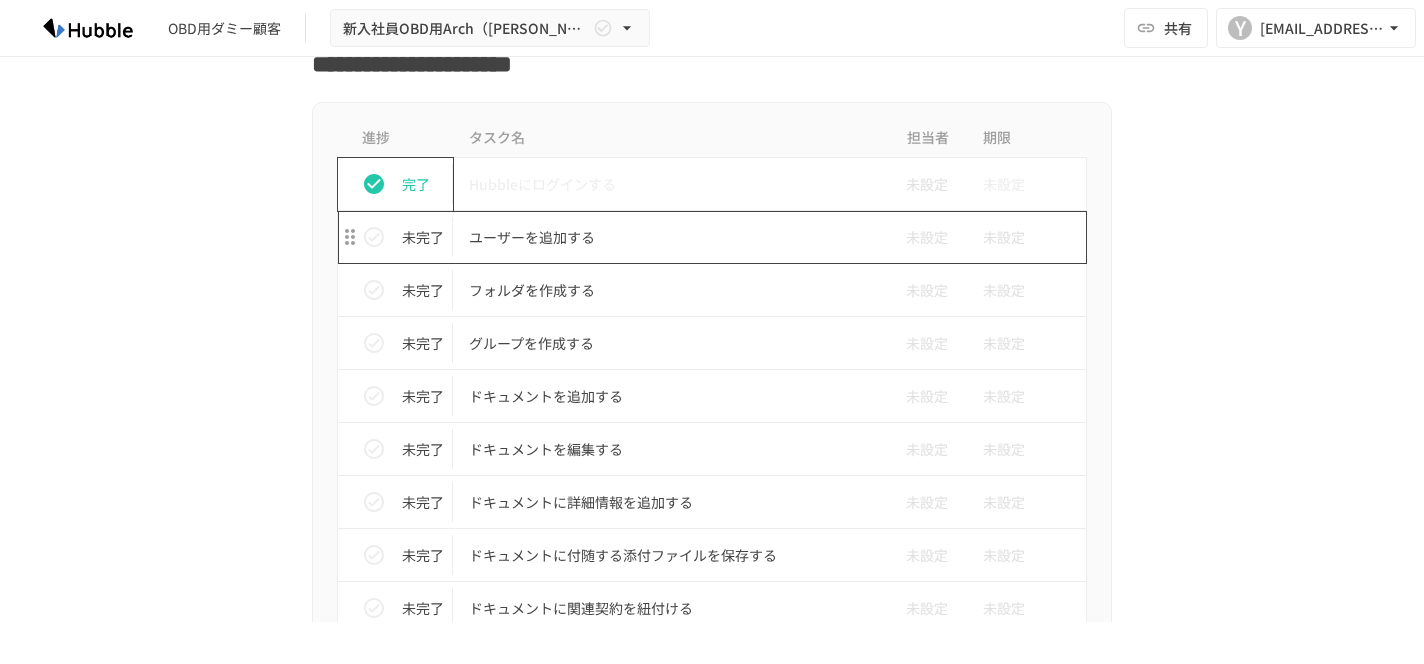 click on "ユーザーを追加する" at bounding box center (670, 237) 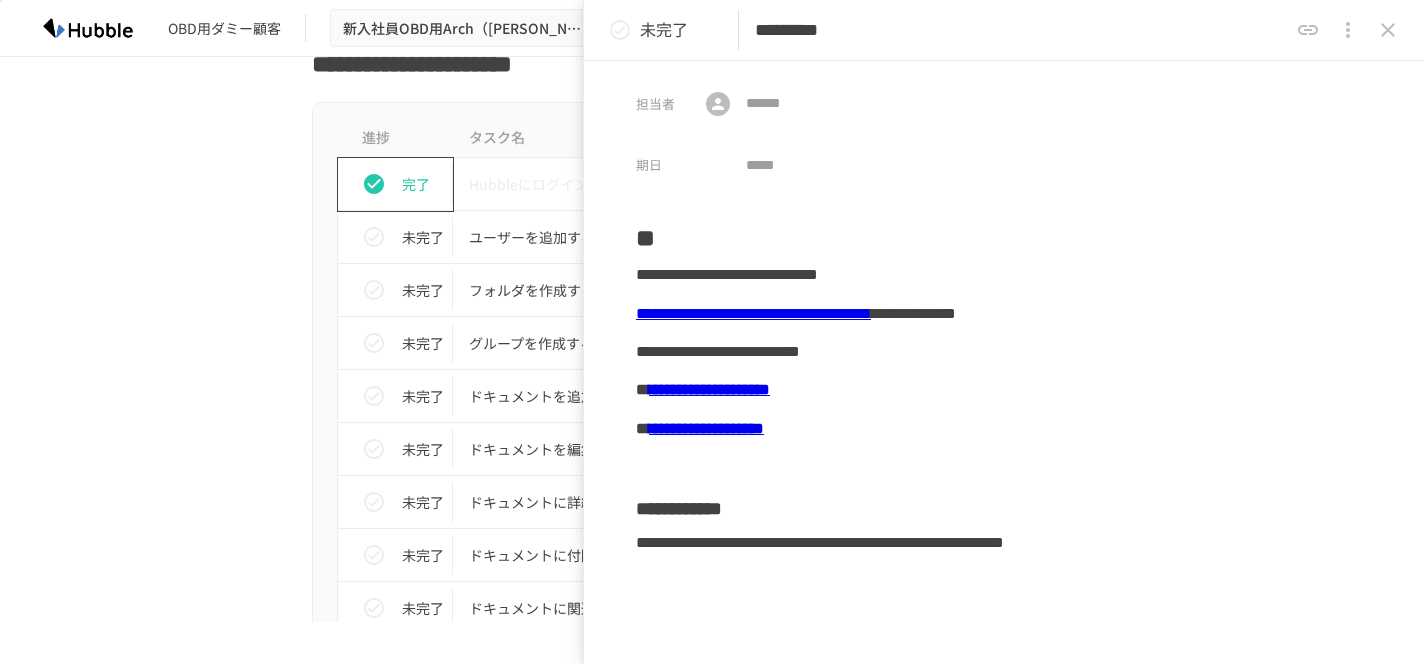 click on "**********" at bounding box center (753, 313) 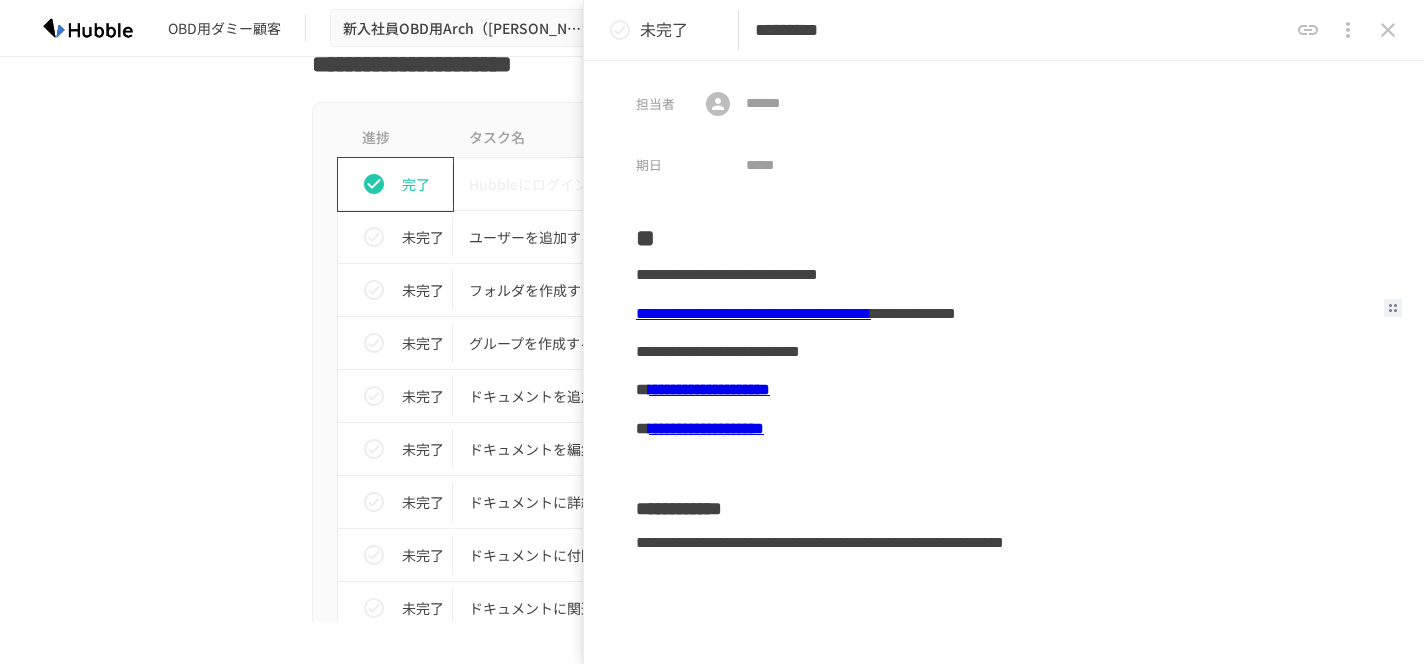 click on "**********" at bounding box center [709, 389] 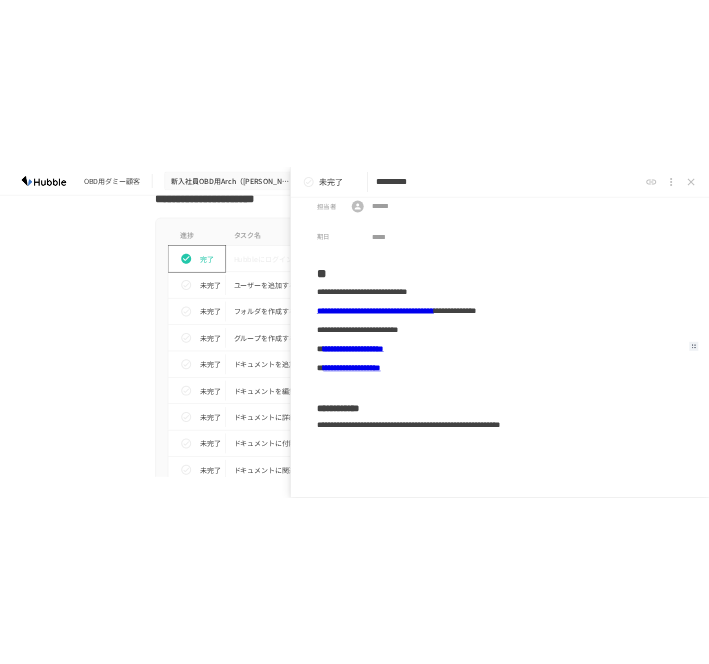 scroll, scrollTop: 31, scrollLeft: 0, axis: vertical 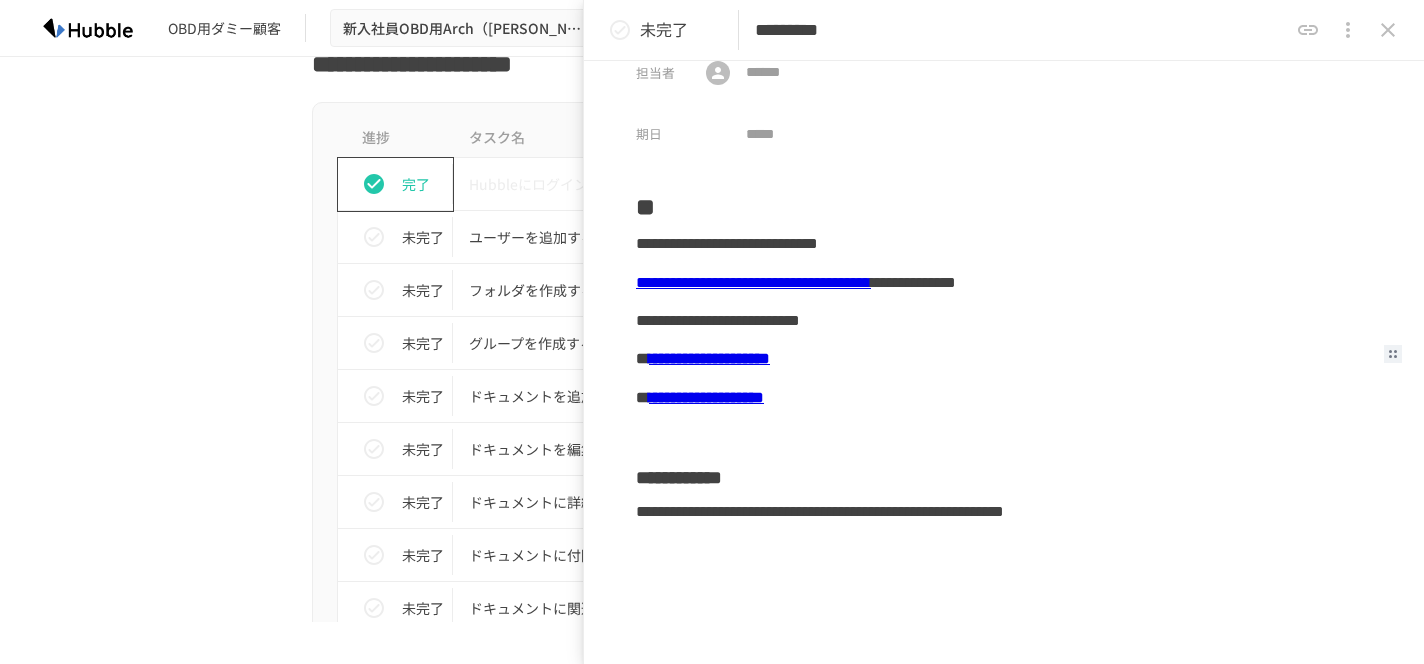 click on "**********" at bounding box center (709, 358) 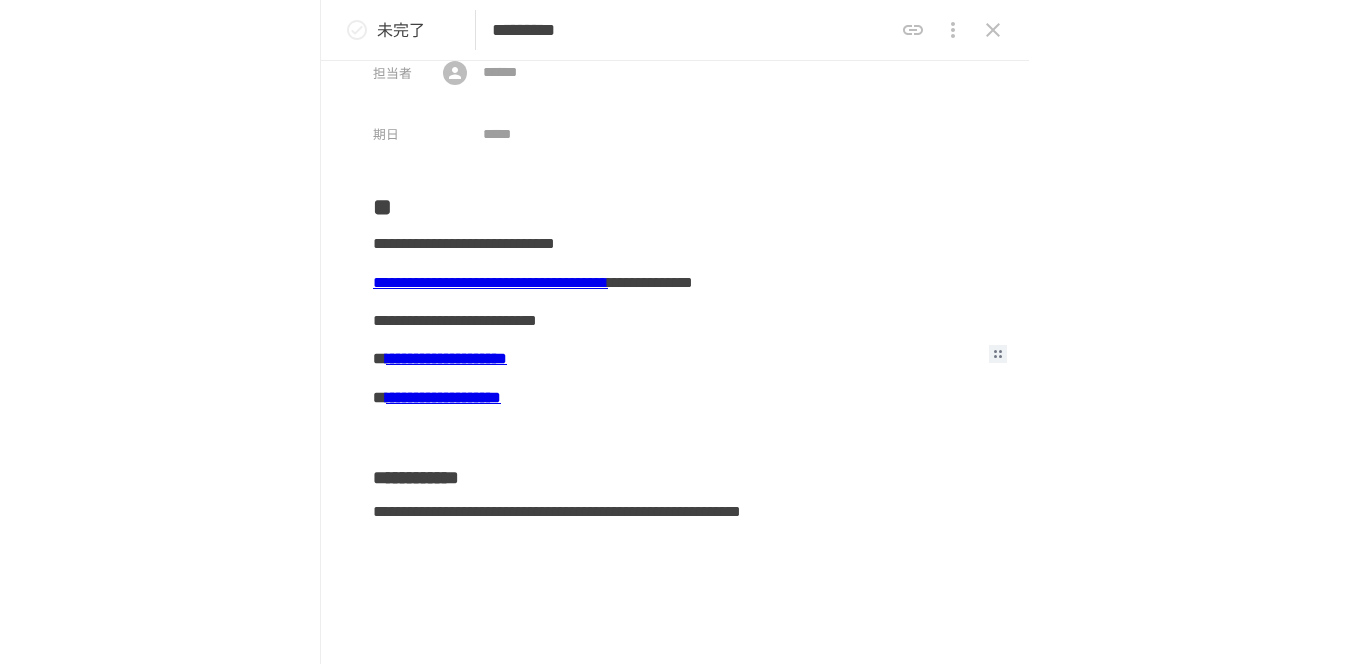 scroll, scrollTop: 783, scrollLeft: 0, axis: vertical 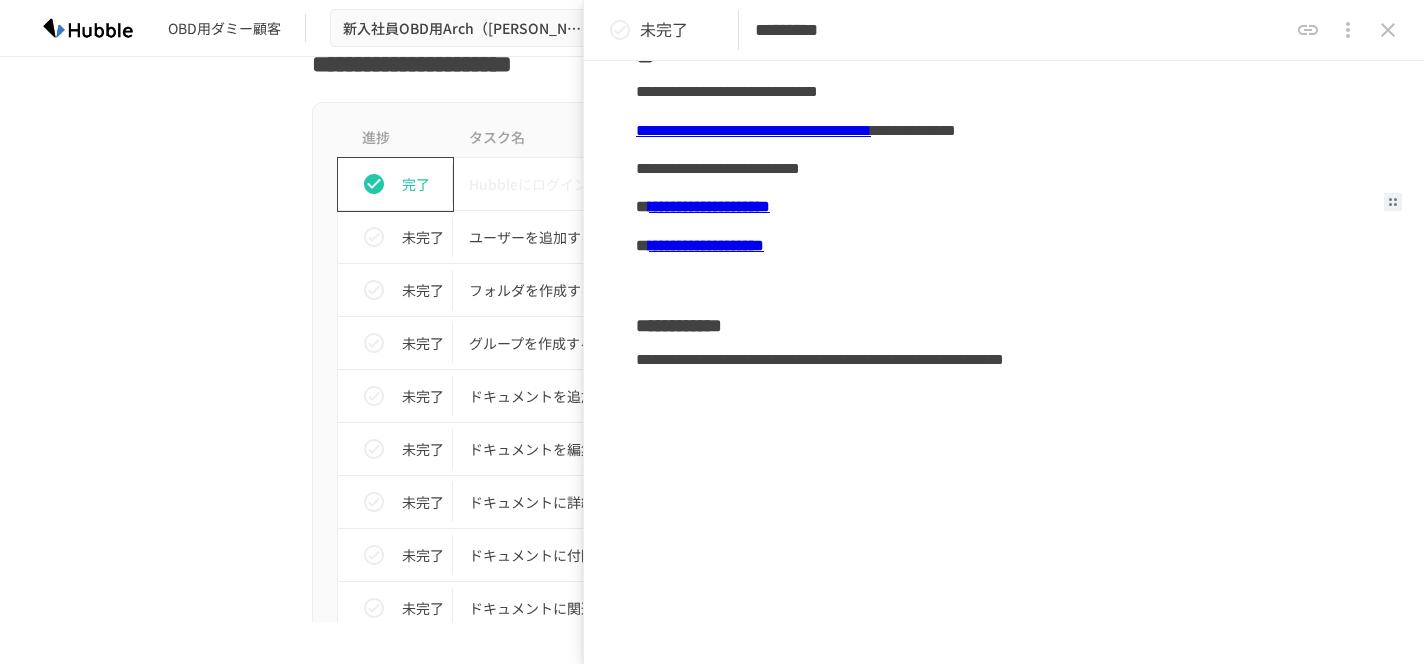 click on "進捗 タスク名 担当者 期限 完了 Hubbleにログインする 未設定 未設定 未完了 ユーザーを追加する 未設定 未設定 未完了 フォルダを作成する 未設定 未設定 未完了 グループを作成する 未設定 未設定 未完了 ドキュメントを追加する 未設定 未設定 未完了 ドキュメントを編集する 未設定 未設定 未完了 ドキュメントに詳細情報を追加する 未設定 未設定 未完了 ドキュメントに付随する添付ファイルを保存する 未設定 未設定 未完了 ドキュメントに関連契約を紐付ける 未設定 未設定 未完了 ドキュメントにコメントをする 未設定 未設定 未完了 ドキュメントを外部リンクで共有する 未設定 未設定 未完了 ドキュメントリストにログインする 未設定 未設定 未完了 ドキュメントリストのカスタマイズを理解する 未設定 未設定 未完了 未設定 未設定 未完了" at bounding box center (712, 1089) 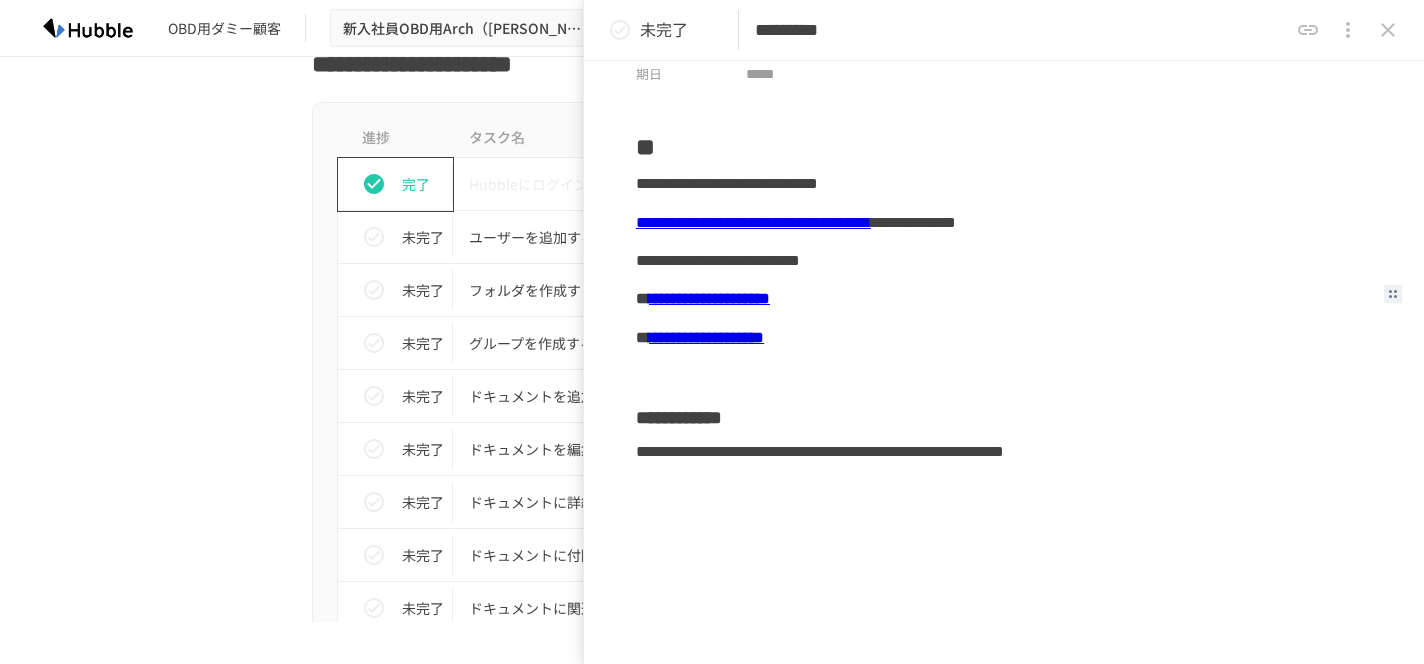 scroll, scrollTop: 93, scrollLeft: 0, axis: vertical 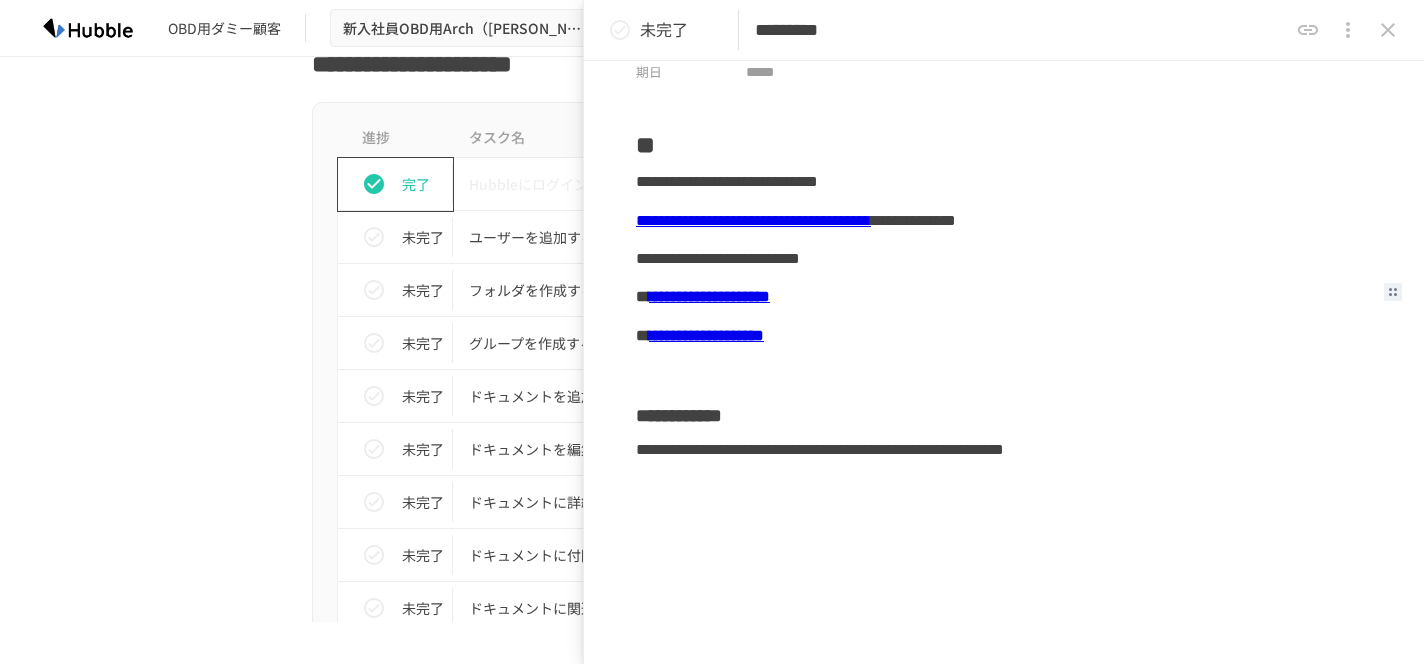 click on "**********" at bounding box center (709, 296) 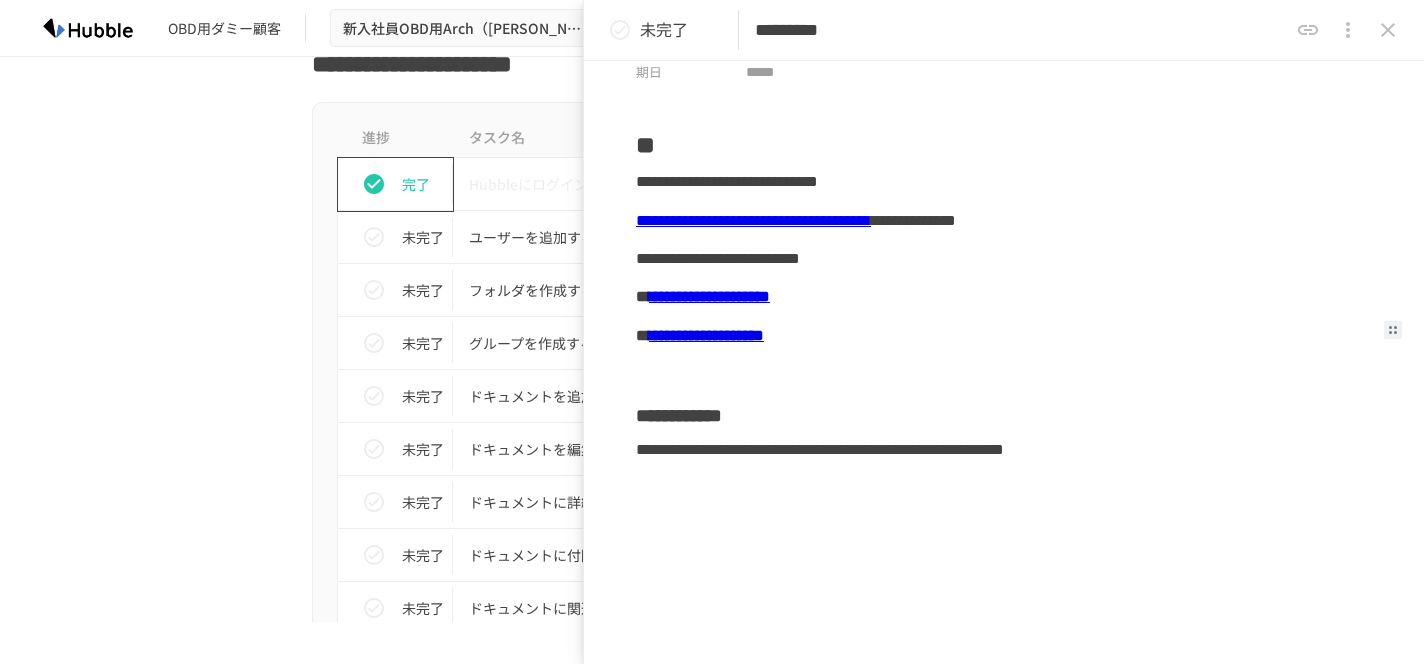 click on "**********" at bounding box center [706, 335] 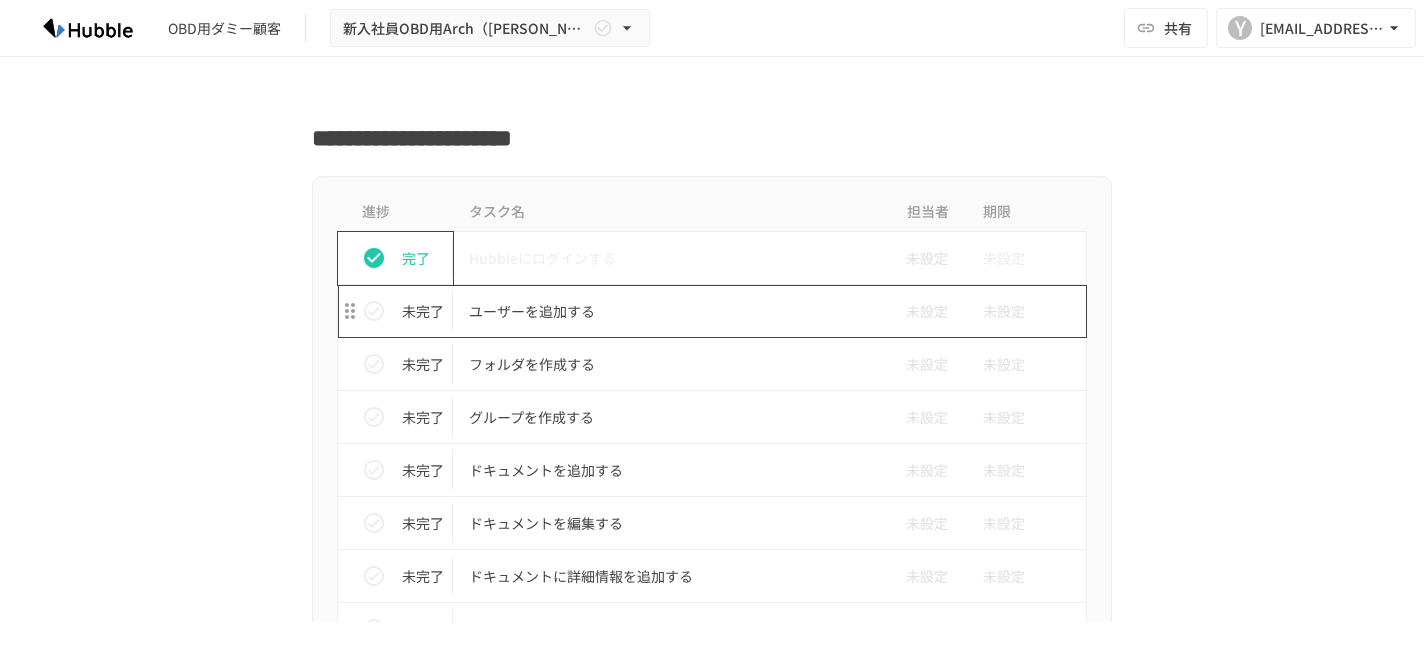 scroll, scrollTop: 646, scrollLeft: 0, axis: vertical 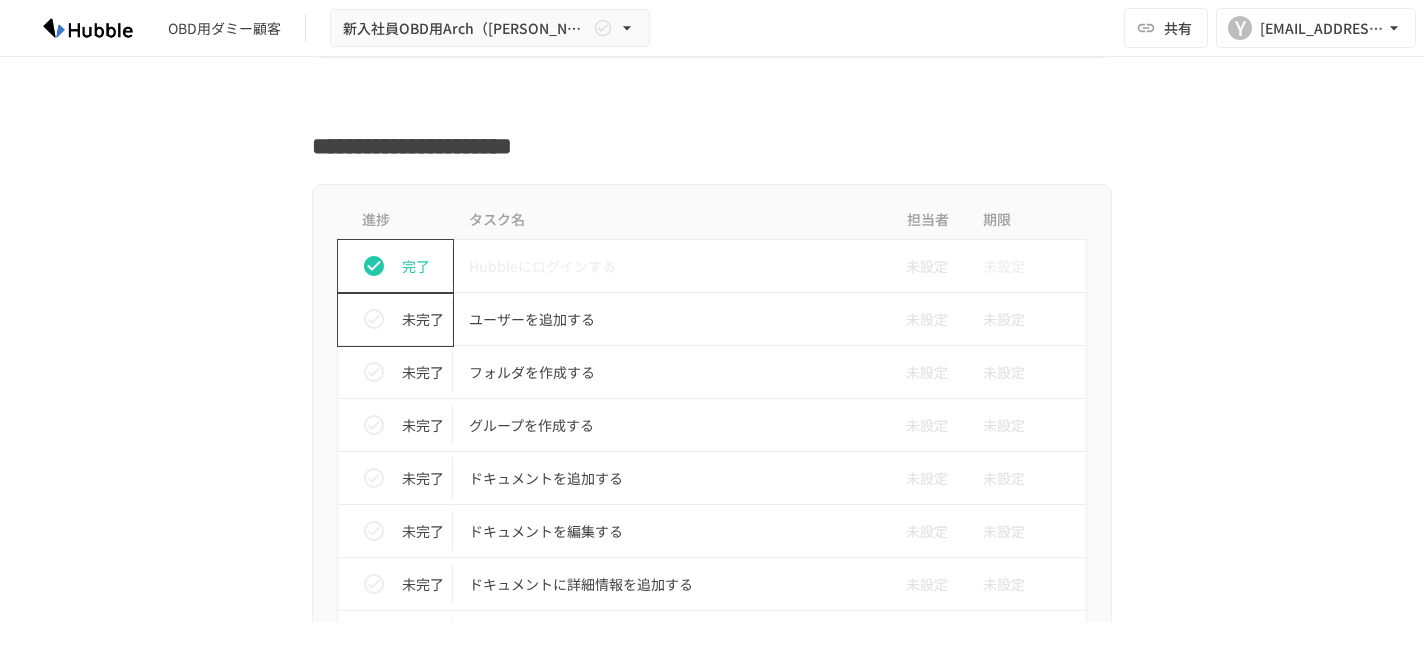 click 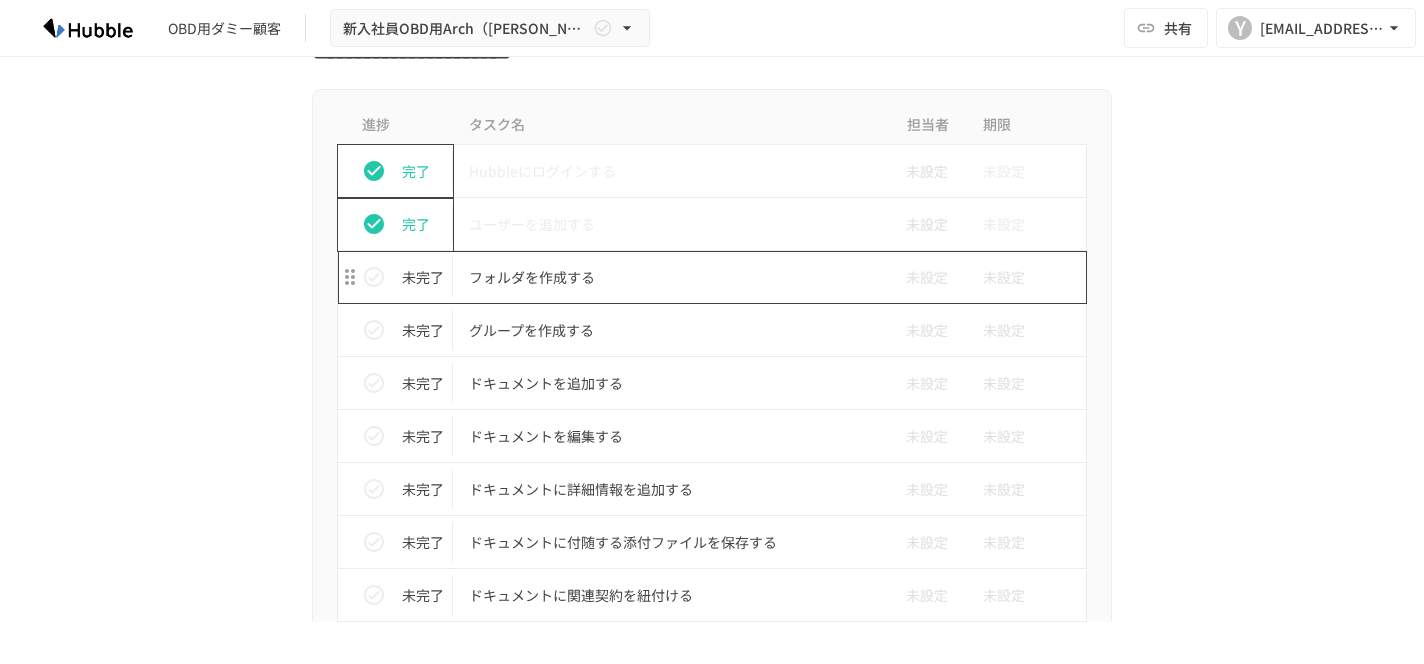 scroll, scrollTop: 748, scrollLeft: 0, axis: vertical 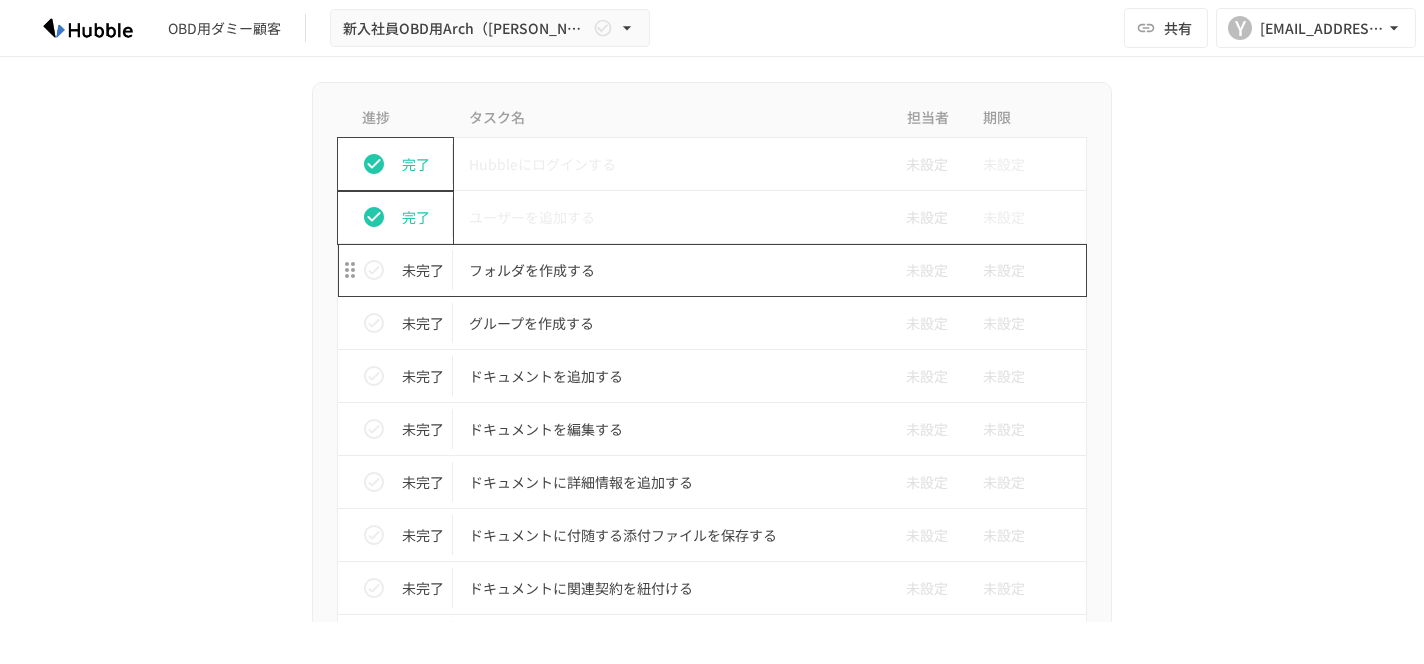 click on "フォルダを作成する" at bounding box center [670, 270] 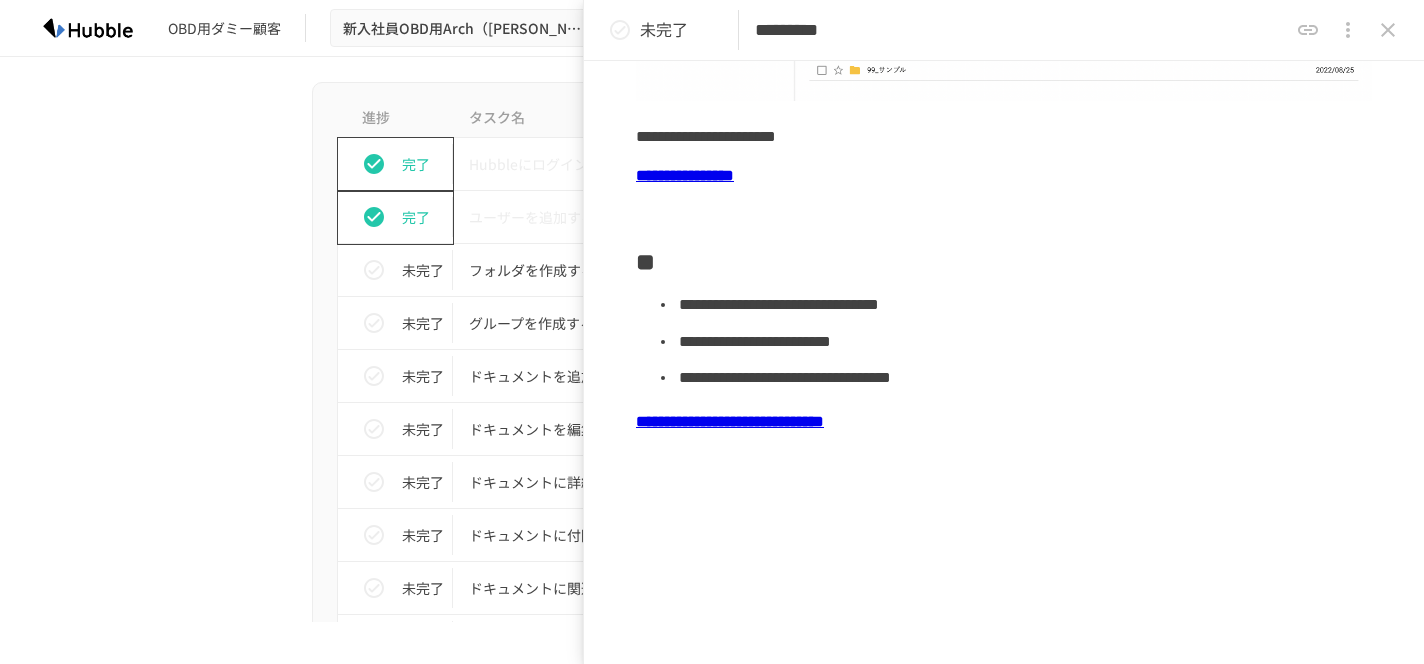 scroll, scrollTop: 445, scrollLeft: 0, axis: vertical 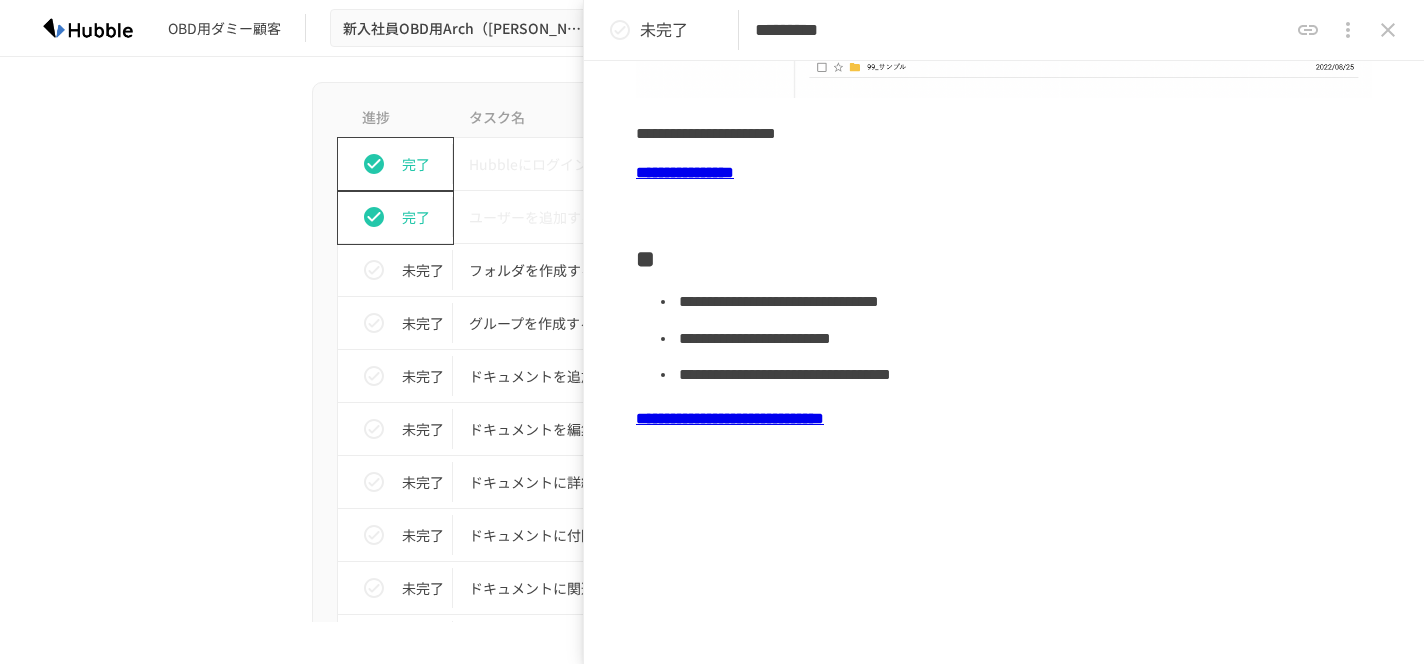 click on "進捗 タスク名 担当者 期限 完了 Hubbleにログインする 未設定 未設定 完了 ユーザーを追加する 未設定 未設定 未完了 フォルダを作成する 未設定 未設定 未完了 グループを作成する 未設定 未設定 未完了 ドキュメントを追加する 未設定 未設定 未完了 ドキュメントを編集する 未設定 未設定 未完了 ドキュメントに詳細情報を追加する 未設定 未設定 未完了 ドキュメントに付随する添付ファイルを保存する 未設定 未設定 未完了 ドキュメントに関連契約を紐付ける 未設定 未設定 未完了 ドキュメントにコメントをする 未設定 未設定 未完了 ドキュメントを外部リンクで共有する 未設定 未設定 未完了 ドキュメントリストにログインする 未設定 未設定 未完了 ドキュメントリストのカスタマイズを理解する 未設定 未設定 未完了 未設定 未設定 未完了 未設定" at bounding box center (712, 1069) 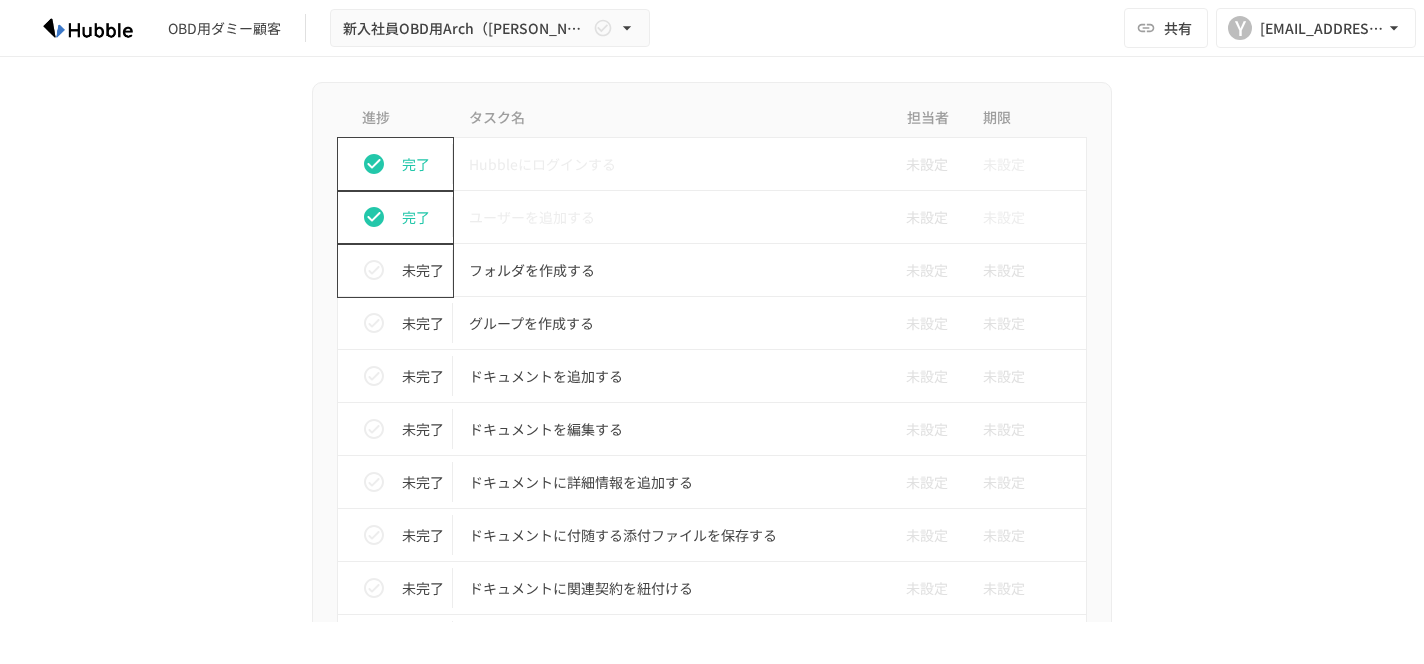 click at bounding box center (374, 270) 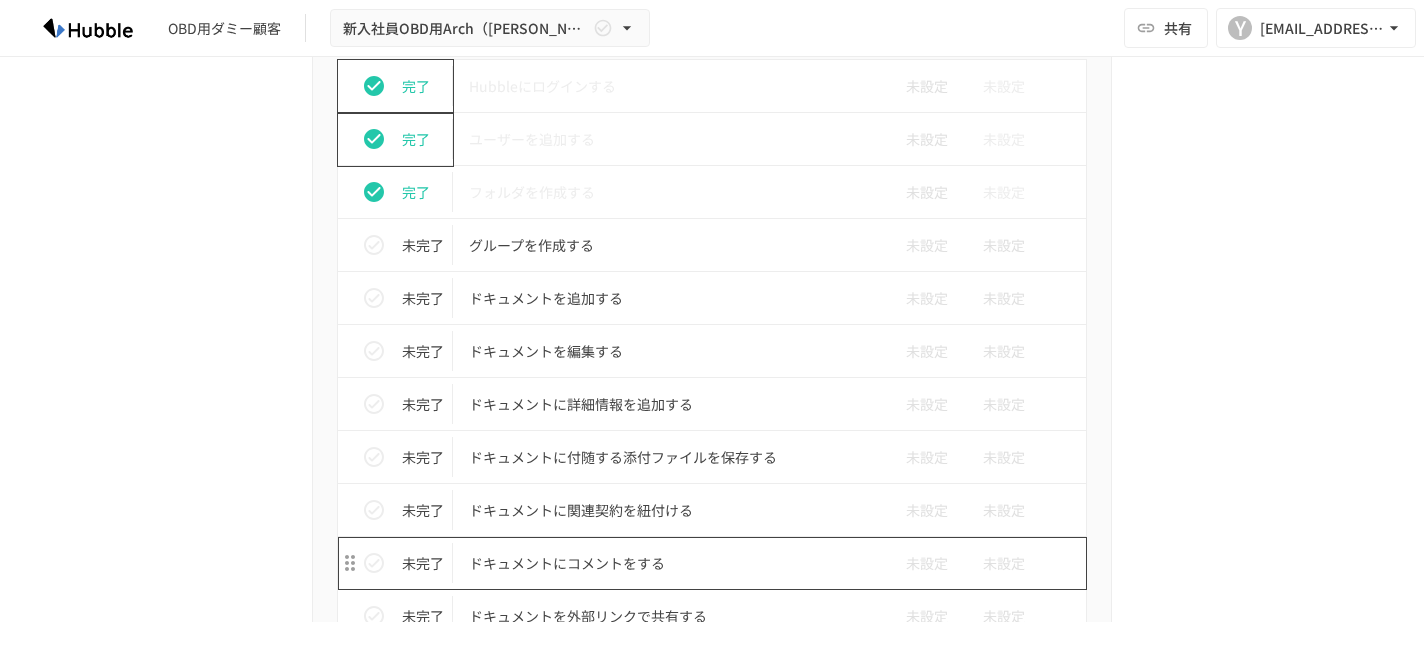 scroll, scrollTop: 812, scrollLeft: 0, axis: vertical 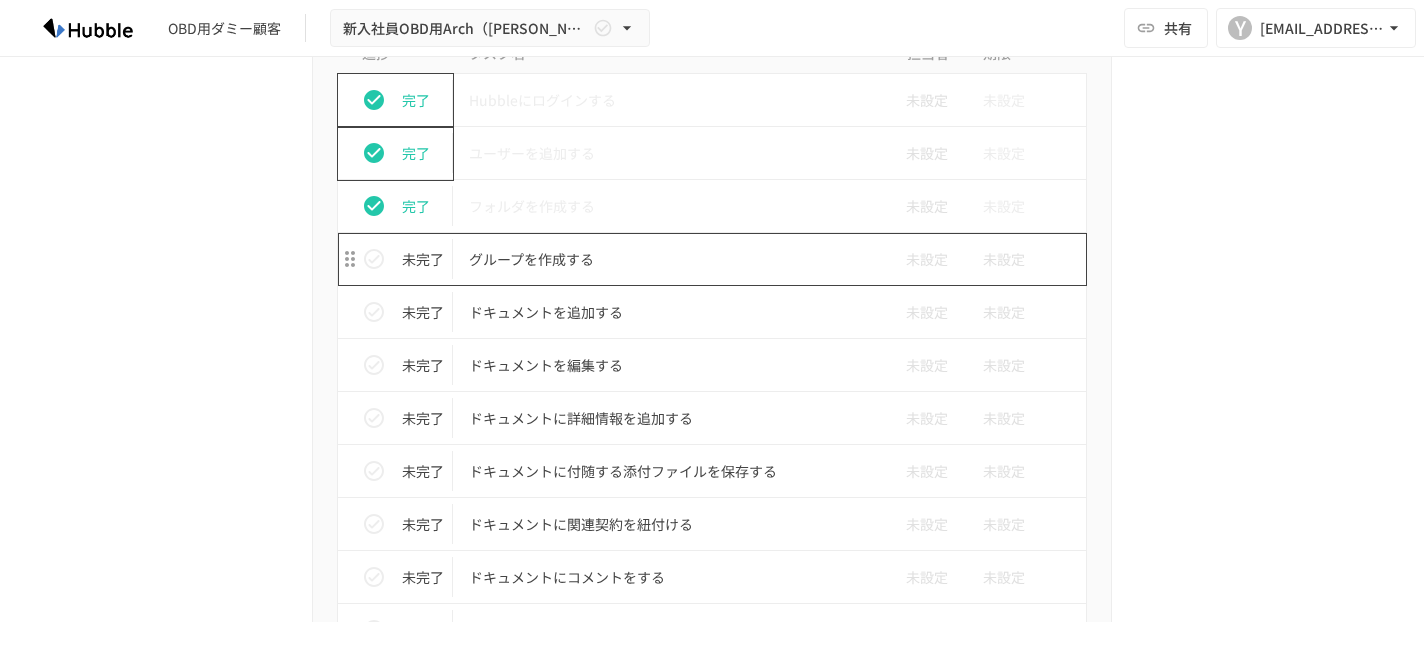 click on "グループを作成する" at bounding box center [670, 259] 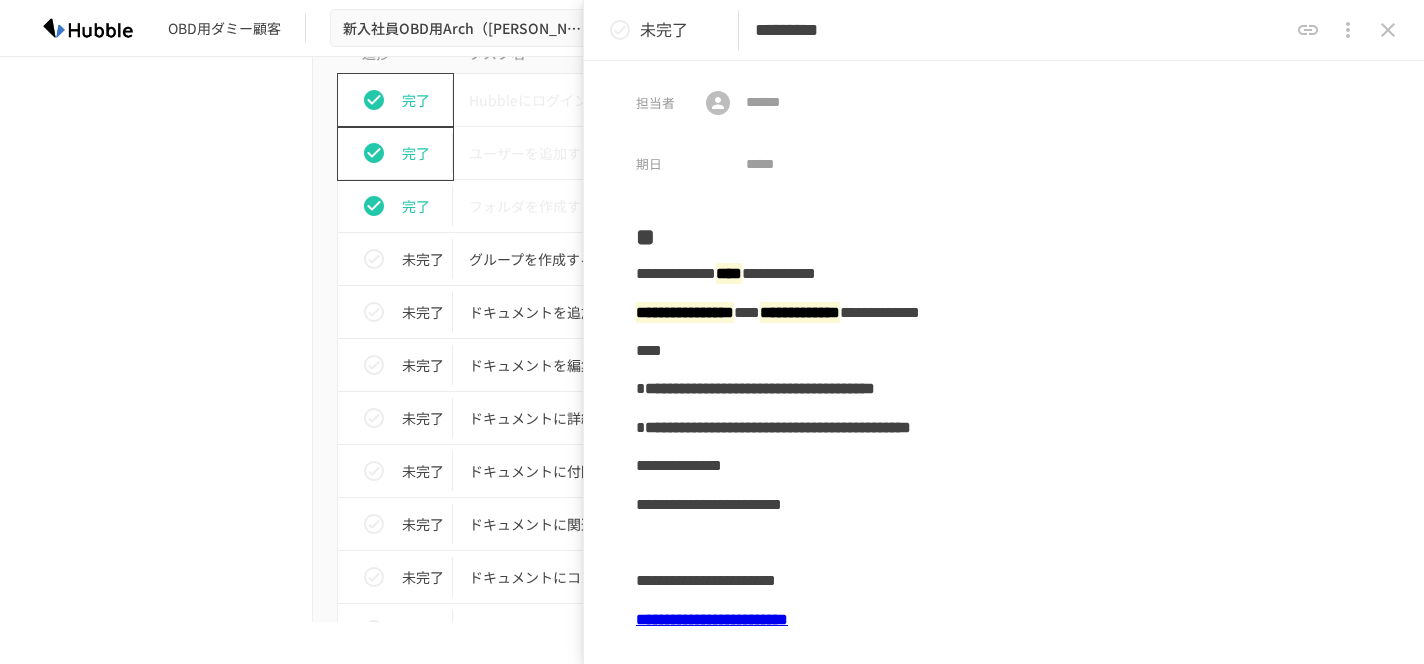scroll, scrollTop: 0, scrollLeft: 0, axis: both 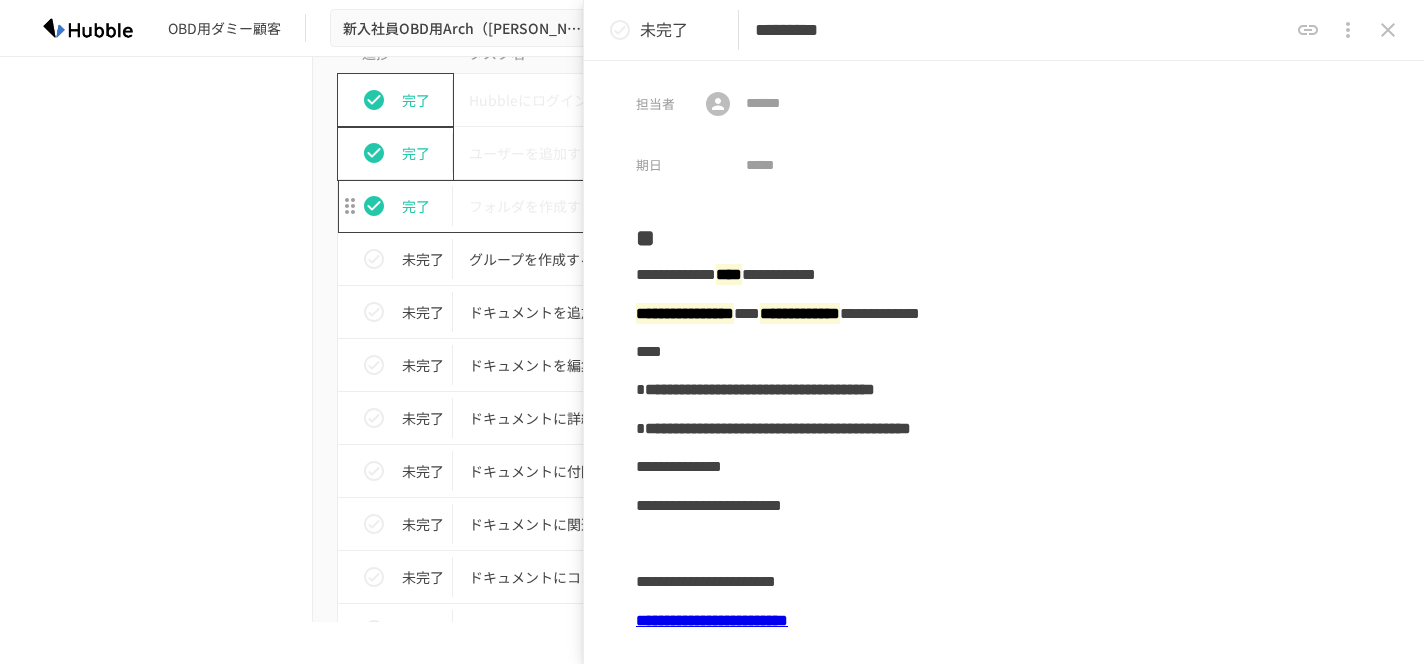 click on "フォルダを作成する" at bounding box center (670, 206) 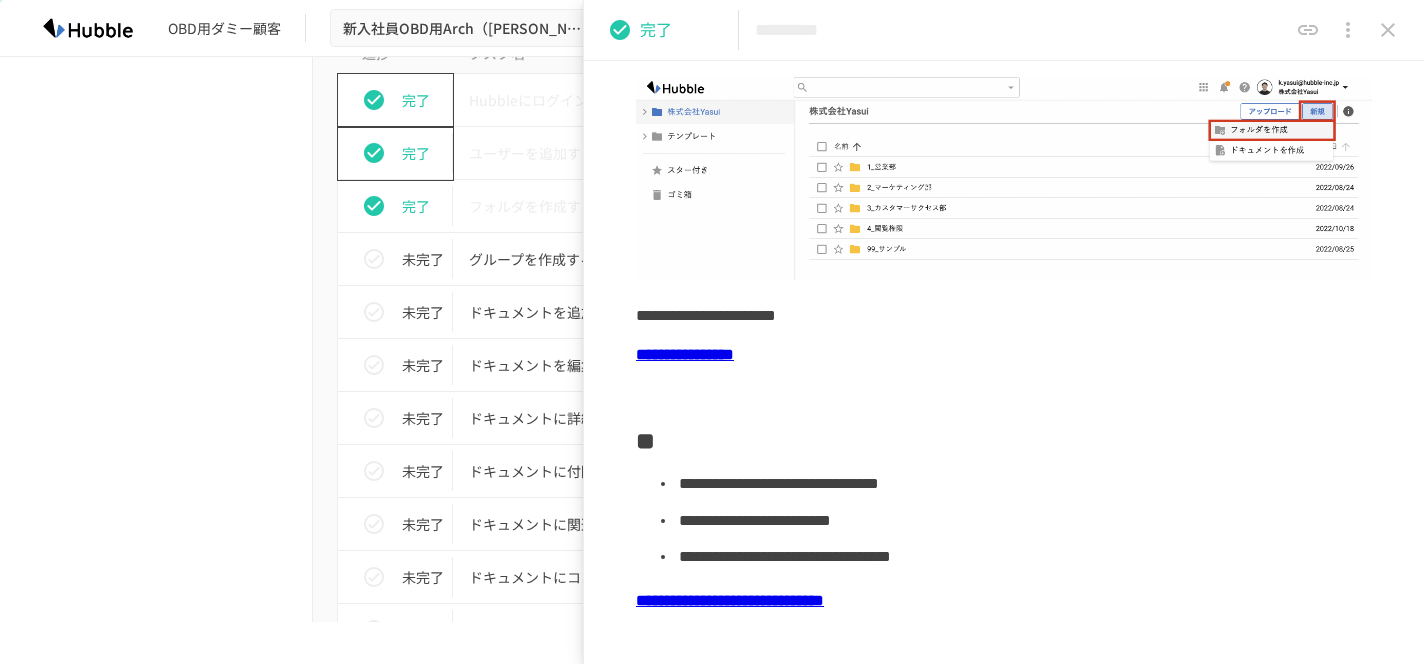 scroll, scrollTop: 100, scrollLeft: 0, axis: vertical 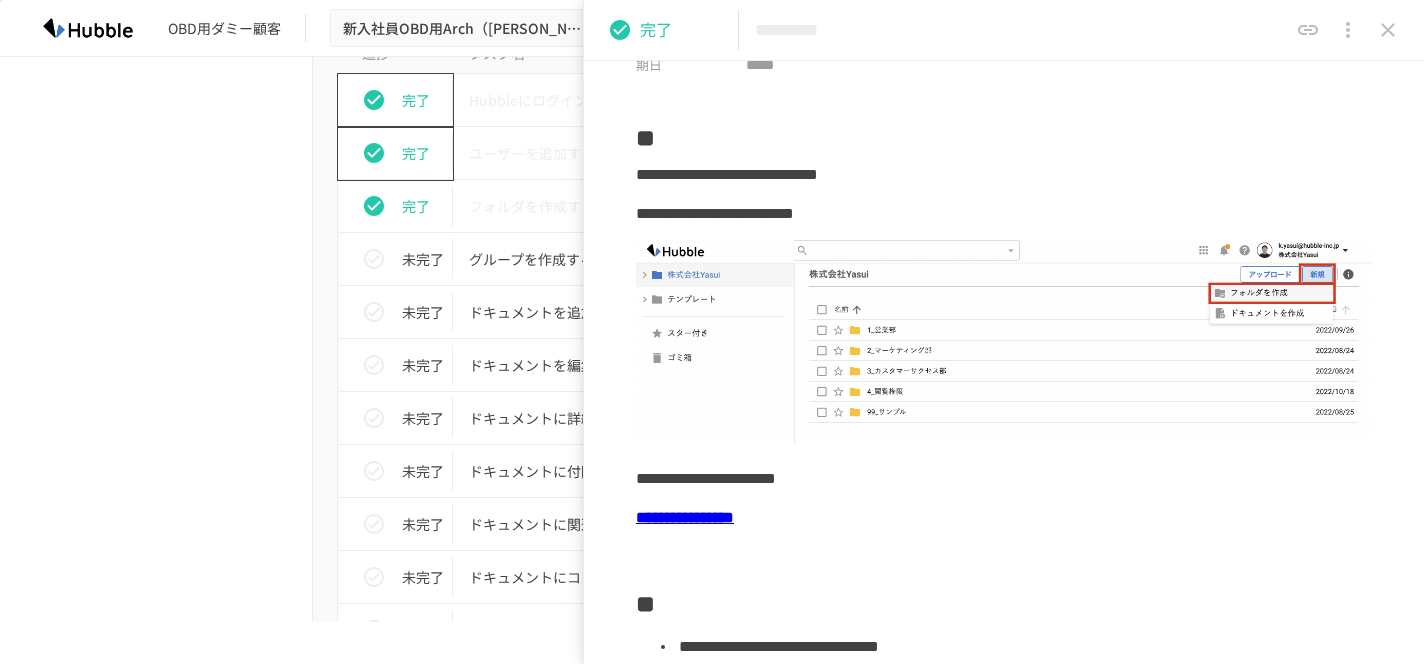 click on "進捗 タスク名 担当者 期限 完了 Hubbleにログインする 未設定 未設定 完了 ユーザーを追加する 未設定 未設定 完了 フォルダを作成する 未設定 未設定 未完了 グループを作成する 未設定 未設定 未完了 ドキュメントを追加する 未設定 未設定 未完了 ドキュメントを編集する 未設定 未設定 未完了 ドキュメントに詳細情報を追加する 未設定 未設定 未完了 ドキュメントに付随する添付ファイルを保存する 未設定 未設定 未完了 ドキュメントに関連契約を紐付ける 未設定 未設定 未完了 ドキュメントにコメントをする 未設定 未設定 未完了 ドキュメントを外部リンクで共有する 未設定 未設定 未完了 ドキュメントリストにログインする 未設定 未設定 未完了 ドキュメントリストのカスタマイズを理解する 未設定 未設定 未完了 未設定 未設定 未完了 未設定" at bounding box center [712, 1005] 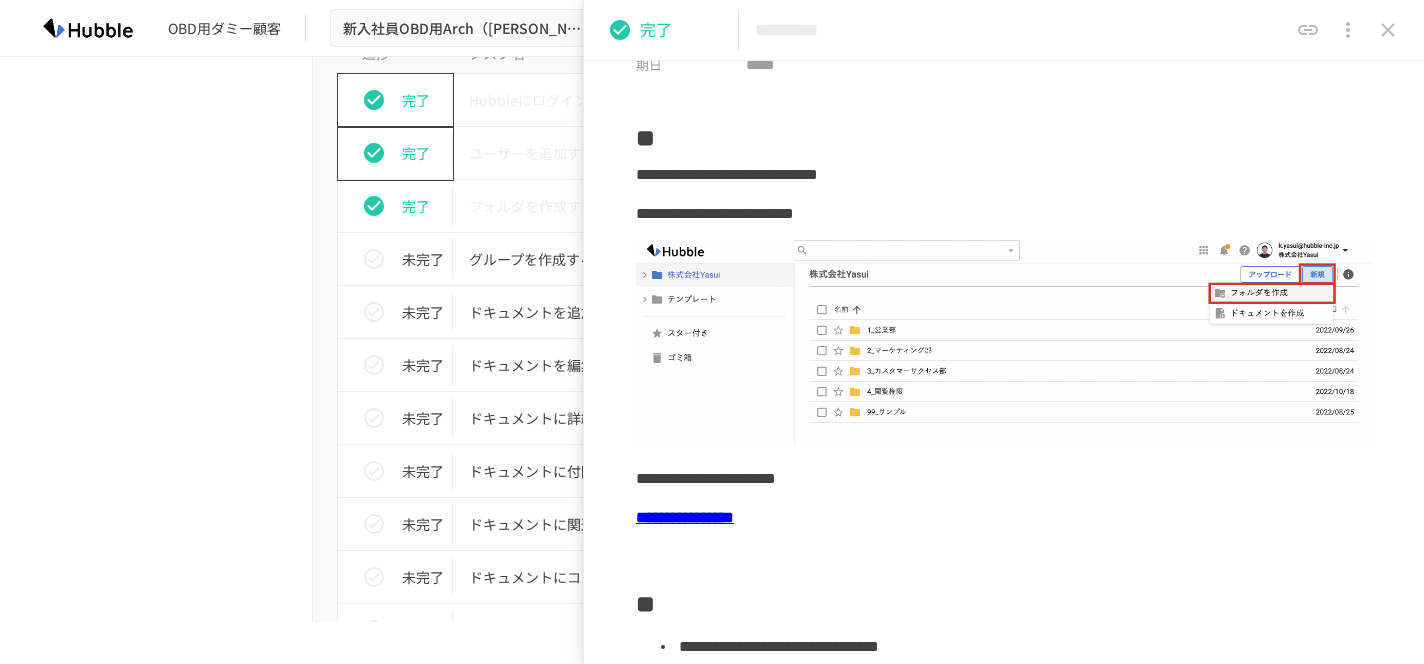 click on "進捗 タスク名 担当者 期限 完了 Hubbleにログインする 未設定 未設定 完了 ユーザーを追加する 未設定 未設定 完了 フォルダを作成する 未設定 未設定 未完了 グループを作成する 未設定 未設定 未完了 ドキュメントを追加する 未設定 未設定 未完了 ドキュメントを編集する 未設定 未設定 未完了 ドキュメントに詳細情報を追加する 未設定 未設定 未完了 ドキュメントに付随する添付ファイルを保存する 未設定 未設定 未完了 ドキュメントに関連契約を紐付ける 未設定 未設定 未完了 ドキュメントにコメントをする 未設定 未設定 未完了 ドキュメントを外部リンクで共有する 未設定 未設定 未完了 ドキュメントリストにログインする 未設定 未設定 未完了 ドキュメントリストのカスタマイズを理解する 未設定 未設定 未完了 未設定 未設定 未完了 未設定" at bounding box center (712, 1005) 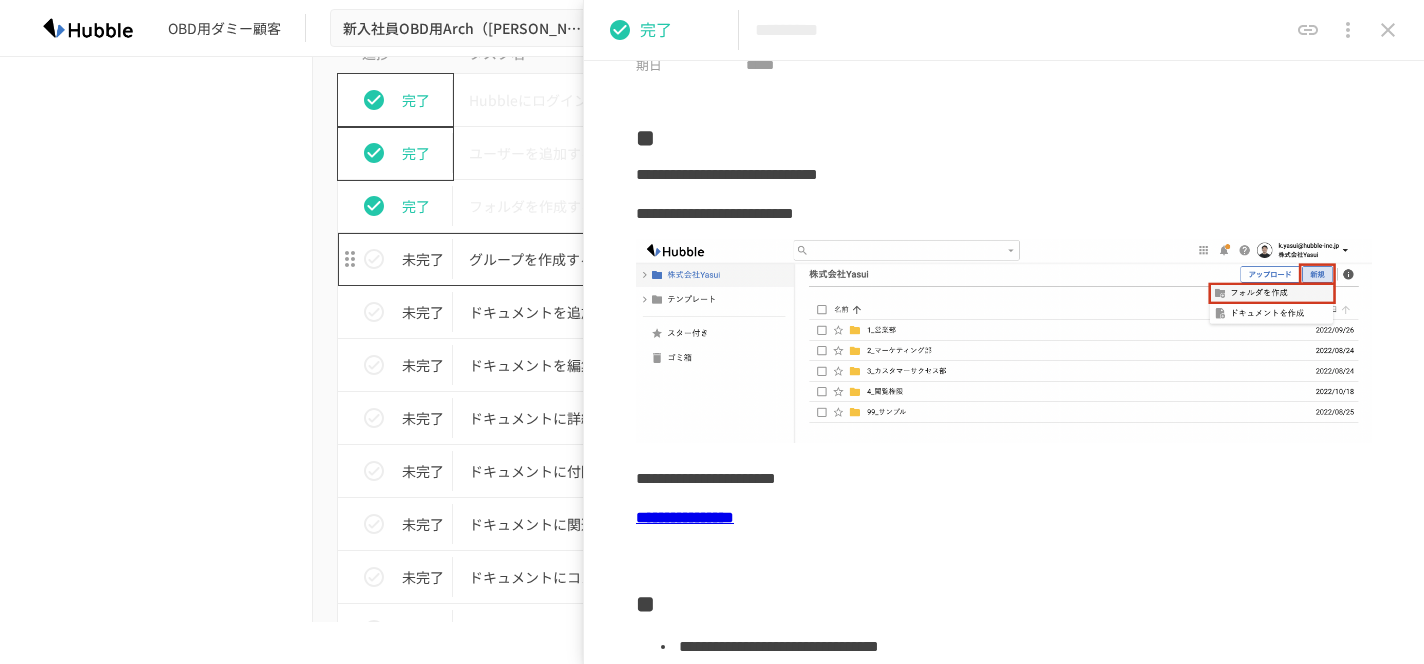 click on "グループを作成する" at bounding box center [670, 259] 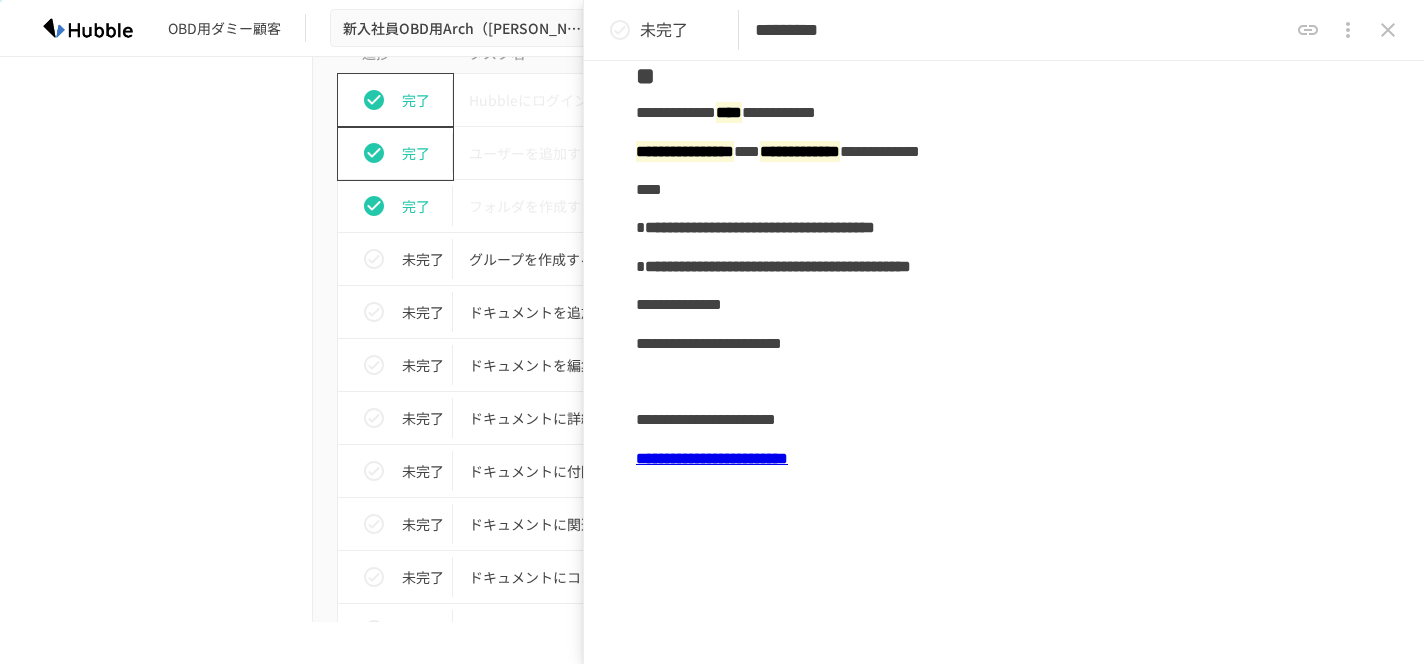 scroll, scrollTop: 209, scrollLeft: 0, axis: vertical 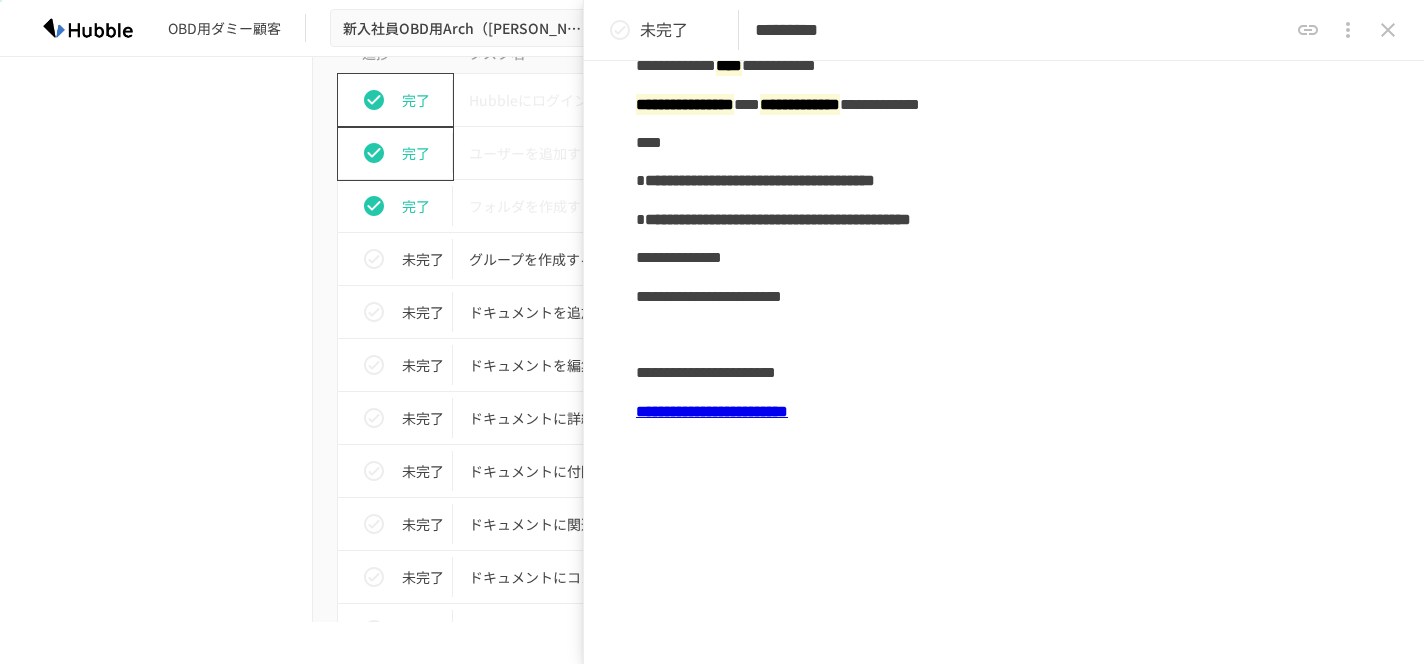 click on "**********" at bounding box center (712, 411) 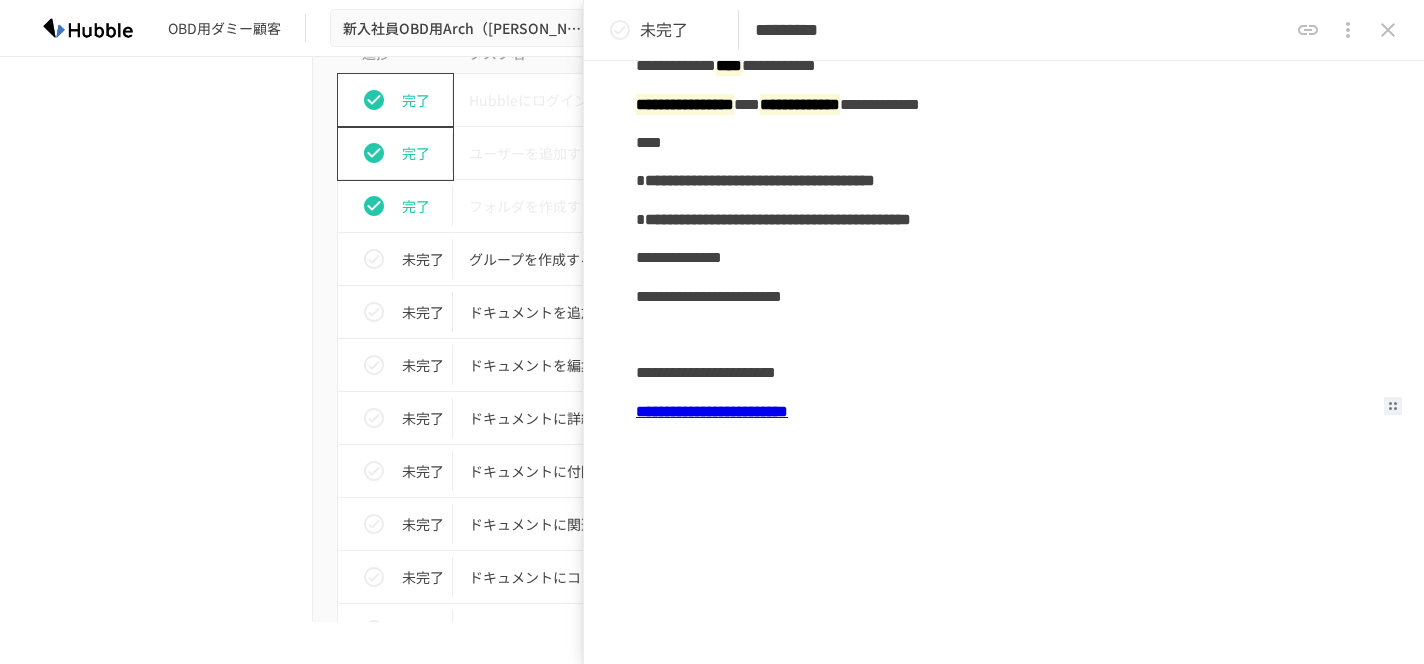click on "**********" at bounding box center (712, 411) 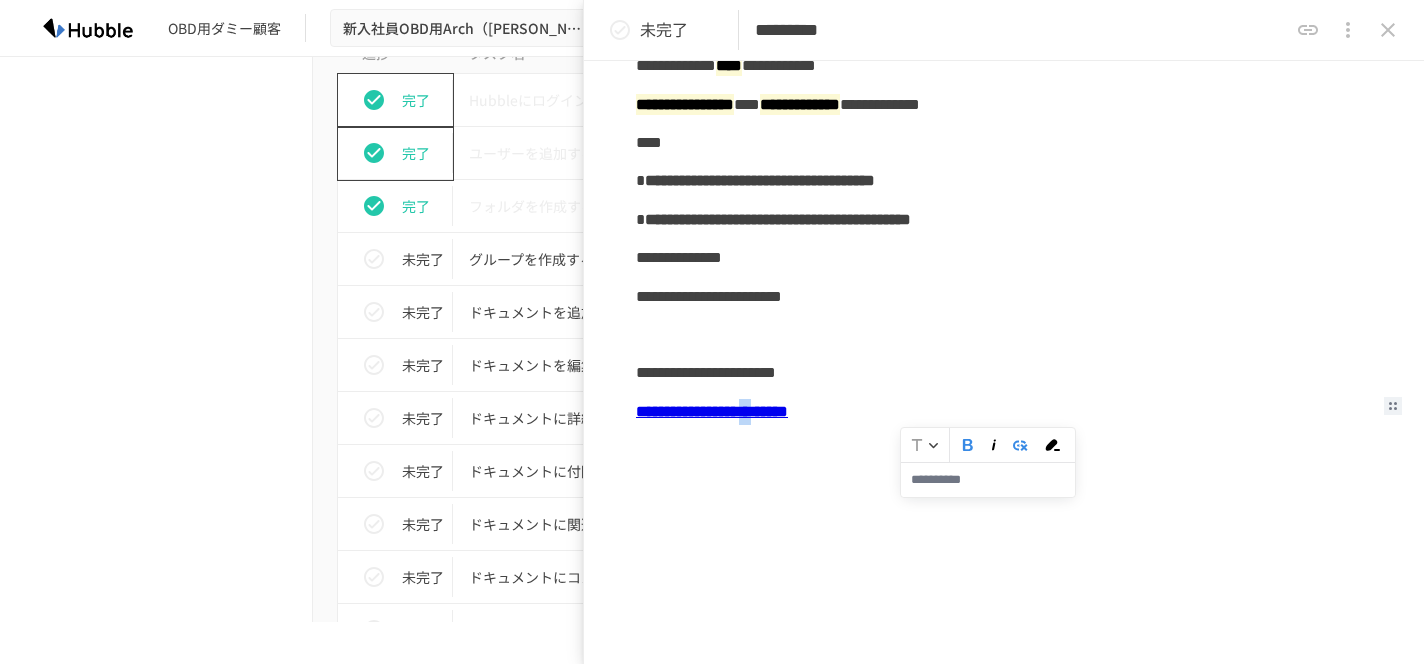 click at bounding box center (1004, 450) 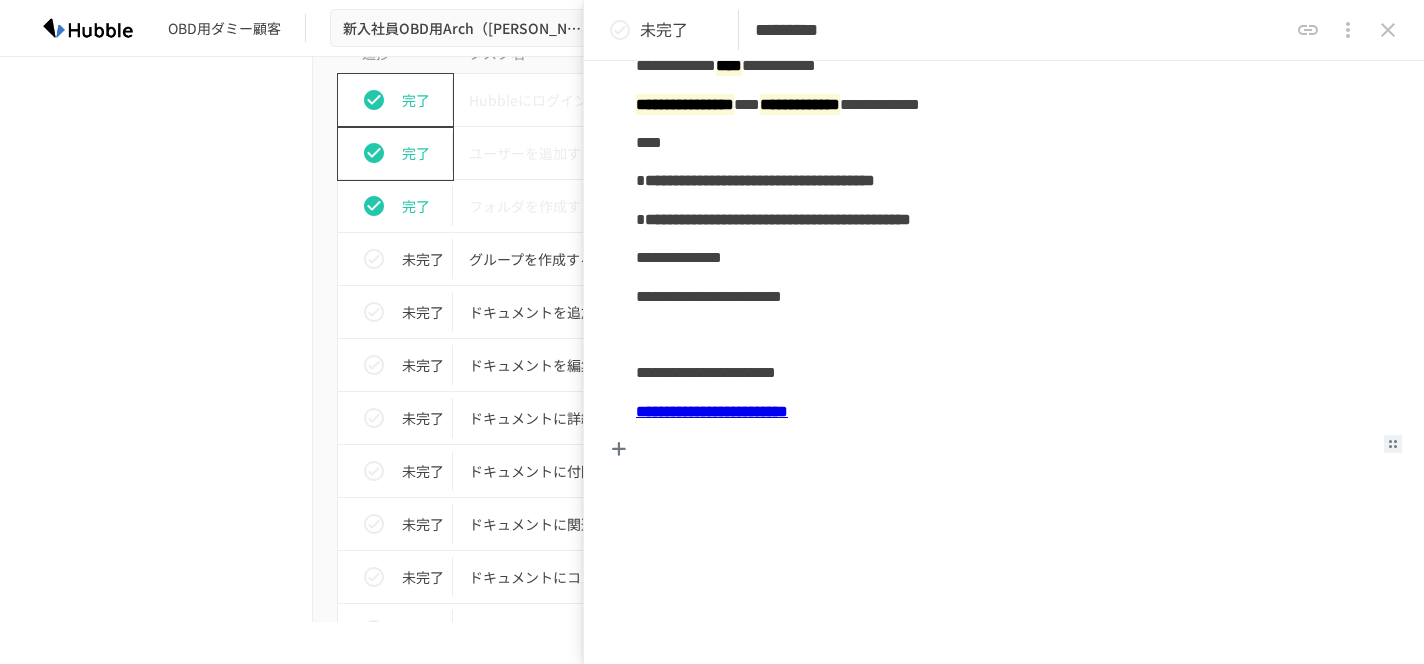 click on "**********" at bounding box center (712, 411) 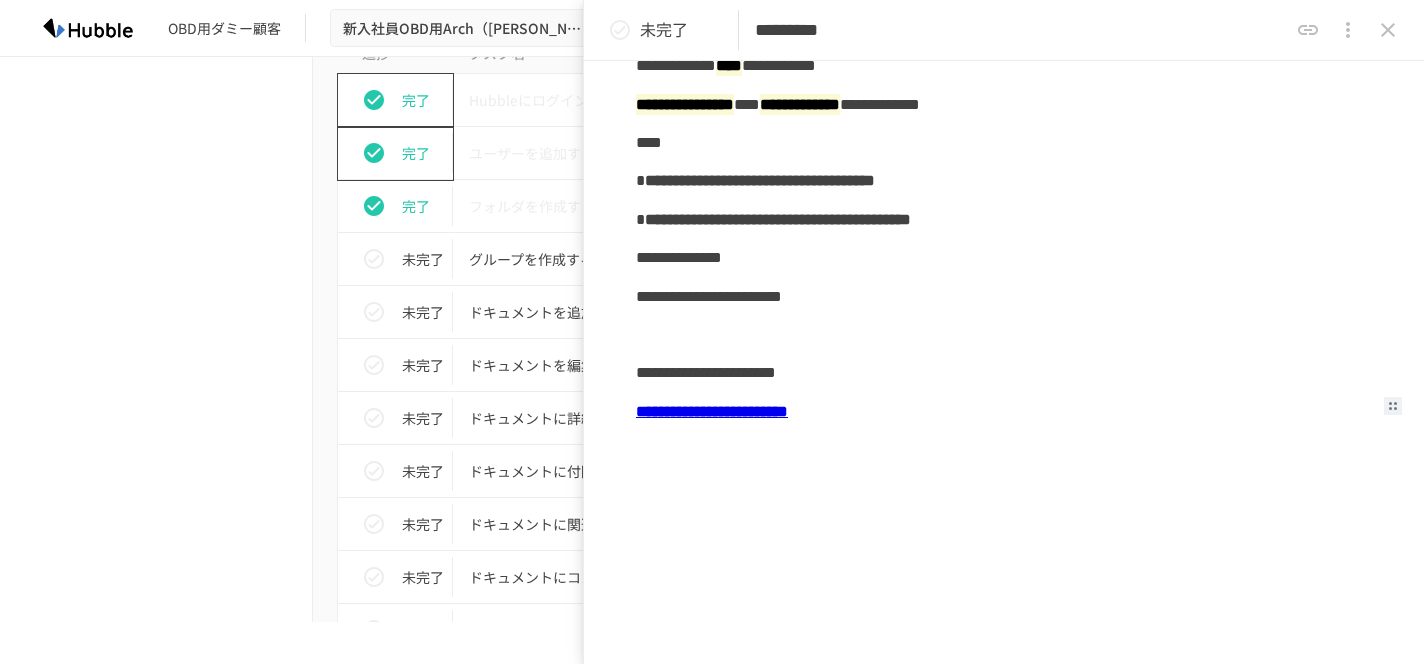 click on "**********" at bounding box center [712, 411] 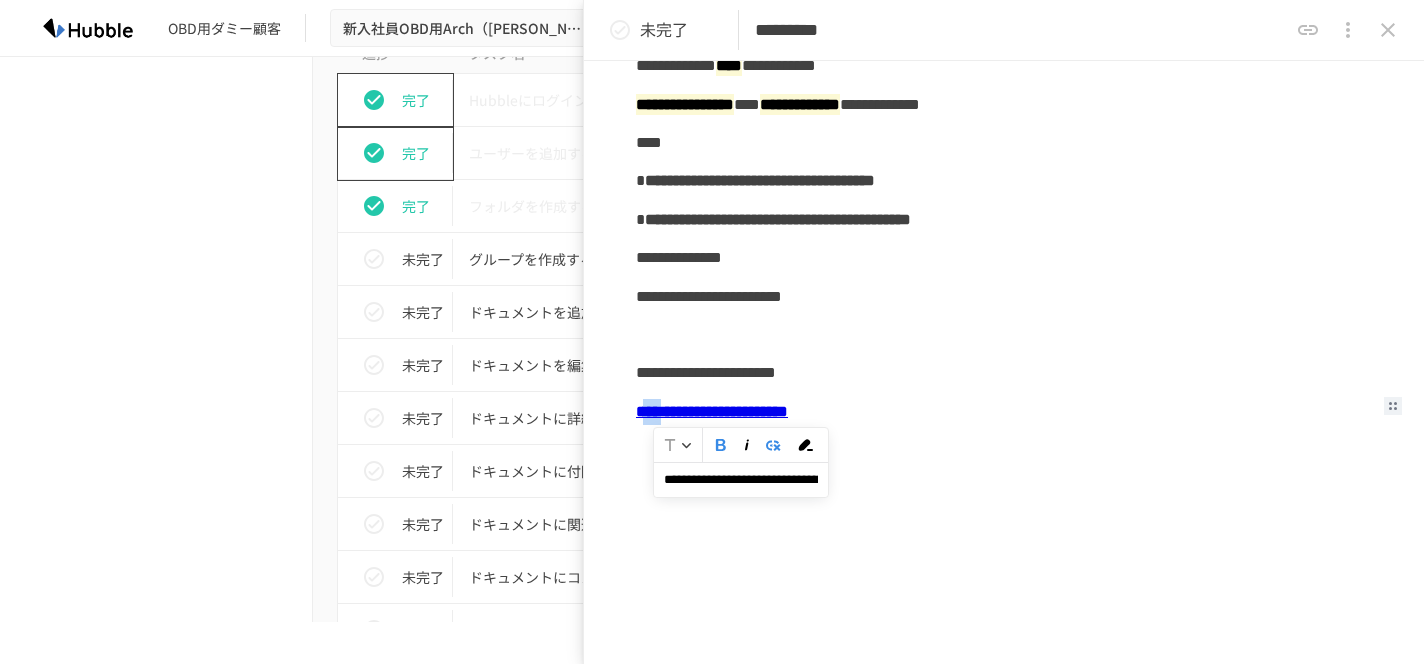 click on "**********" at bounding box center [741, 479] 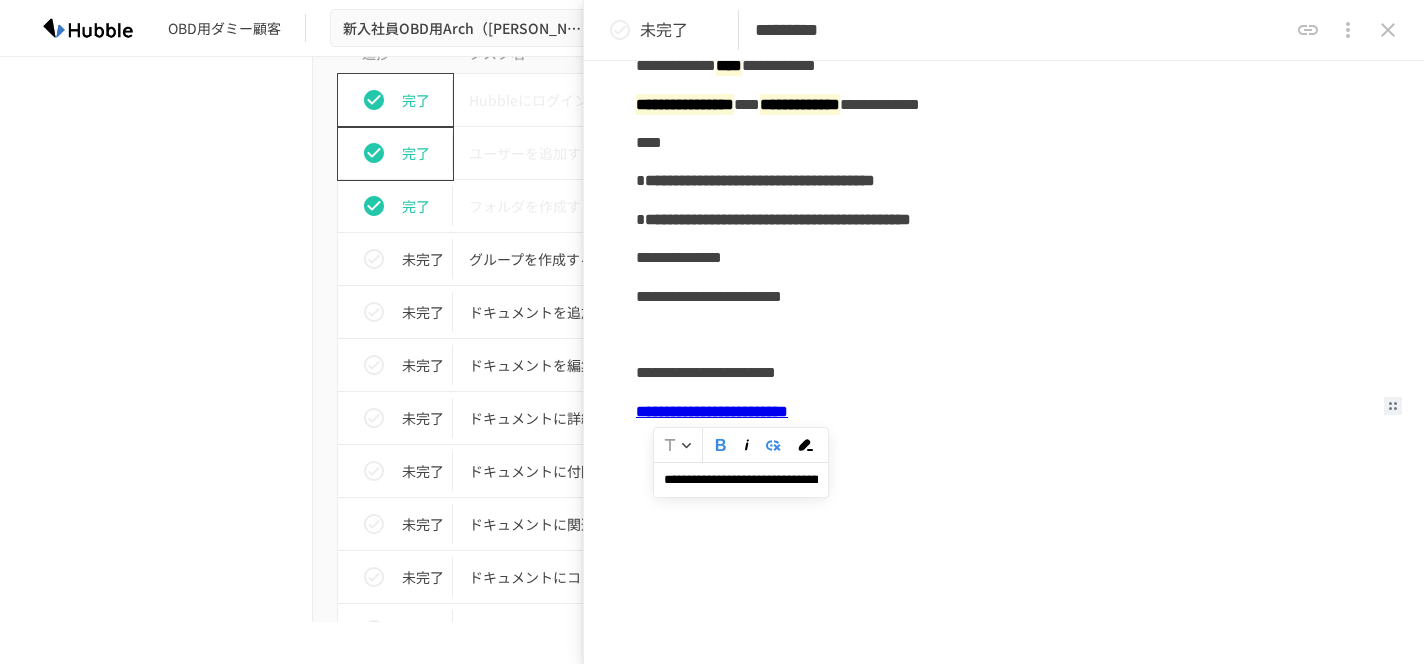 click on "**********" at bounding box center (741, 479) 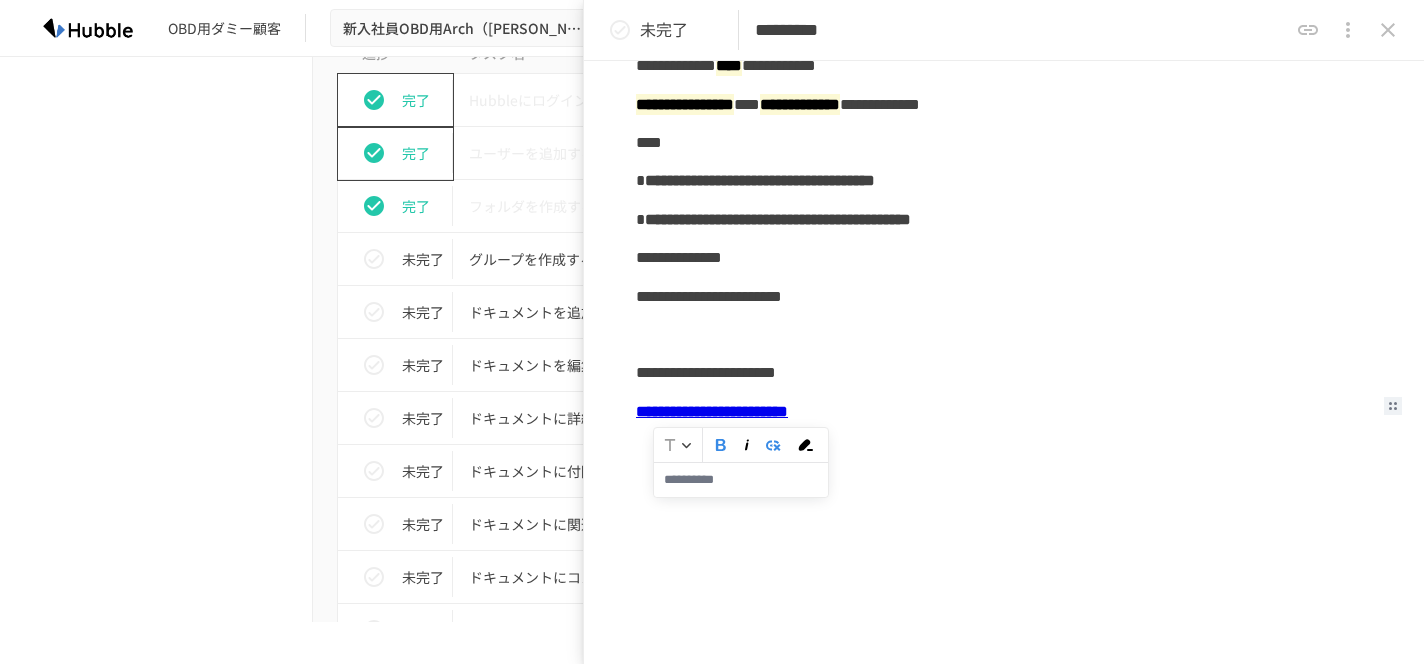 click on "**********" at bounding box center (1004, 403) 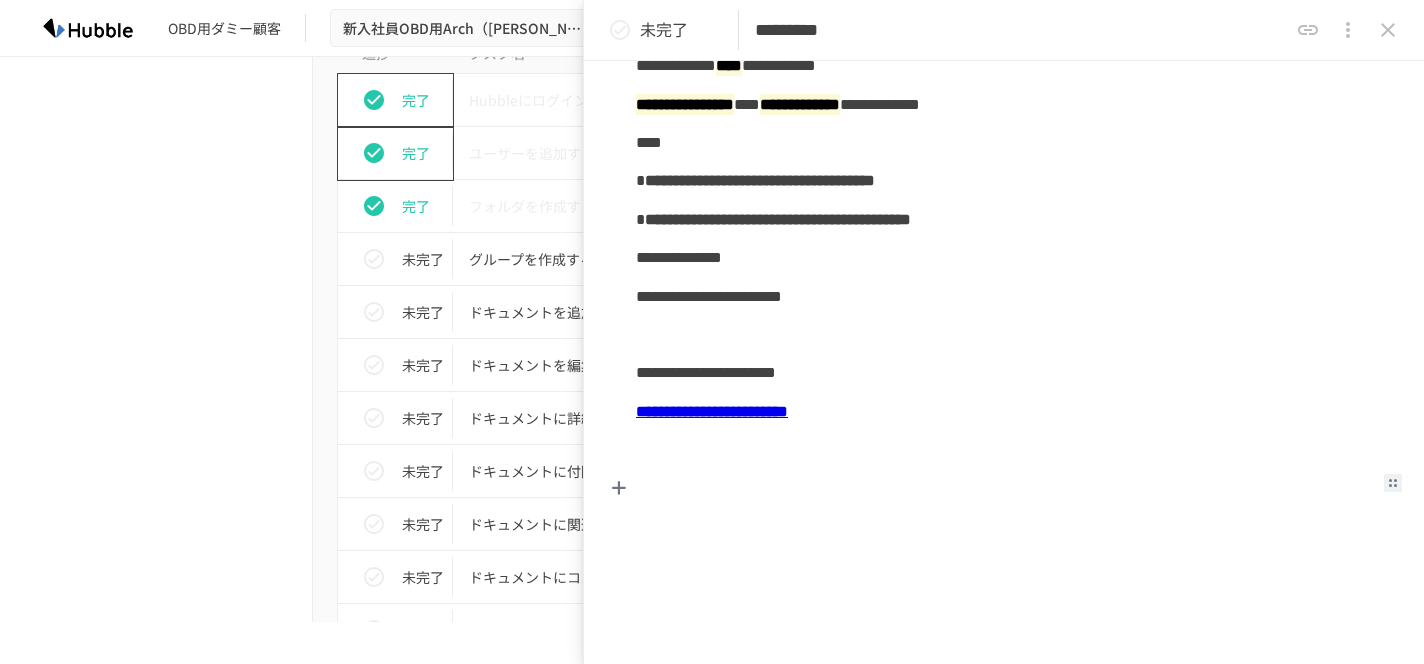 click on "**********" at bounding box center (1004, 411) 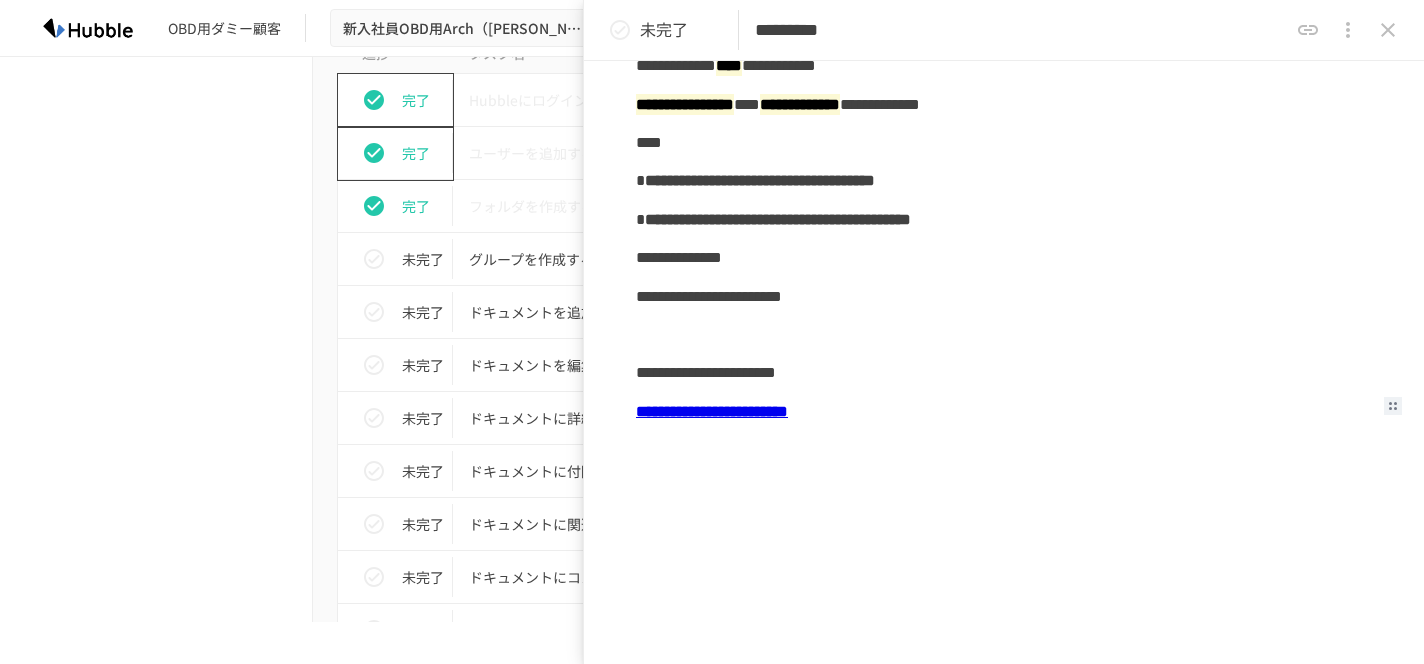 click on "**********" at bounding box center (712, 411) 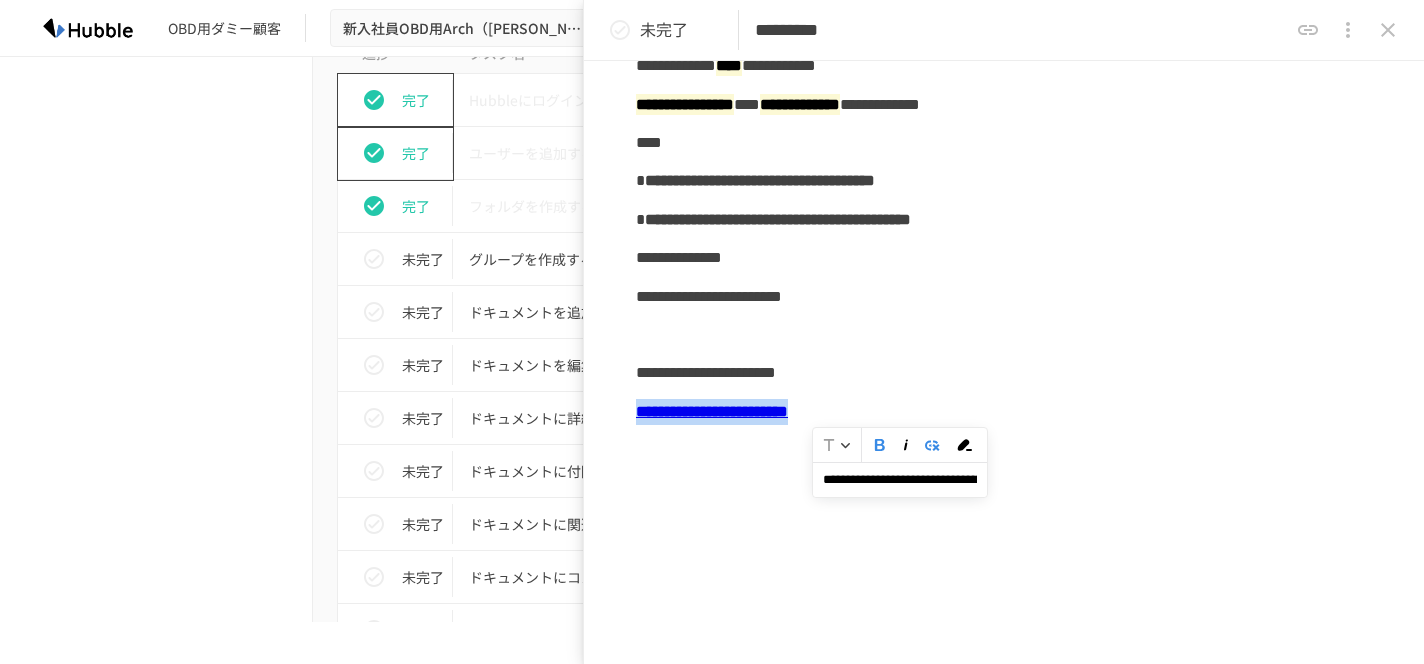 drag, startPoint x: 1045, startPoint y: 414, endPoint x: 633, endPoint y: 414, distance: 412 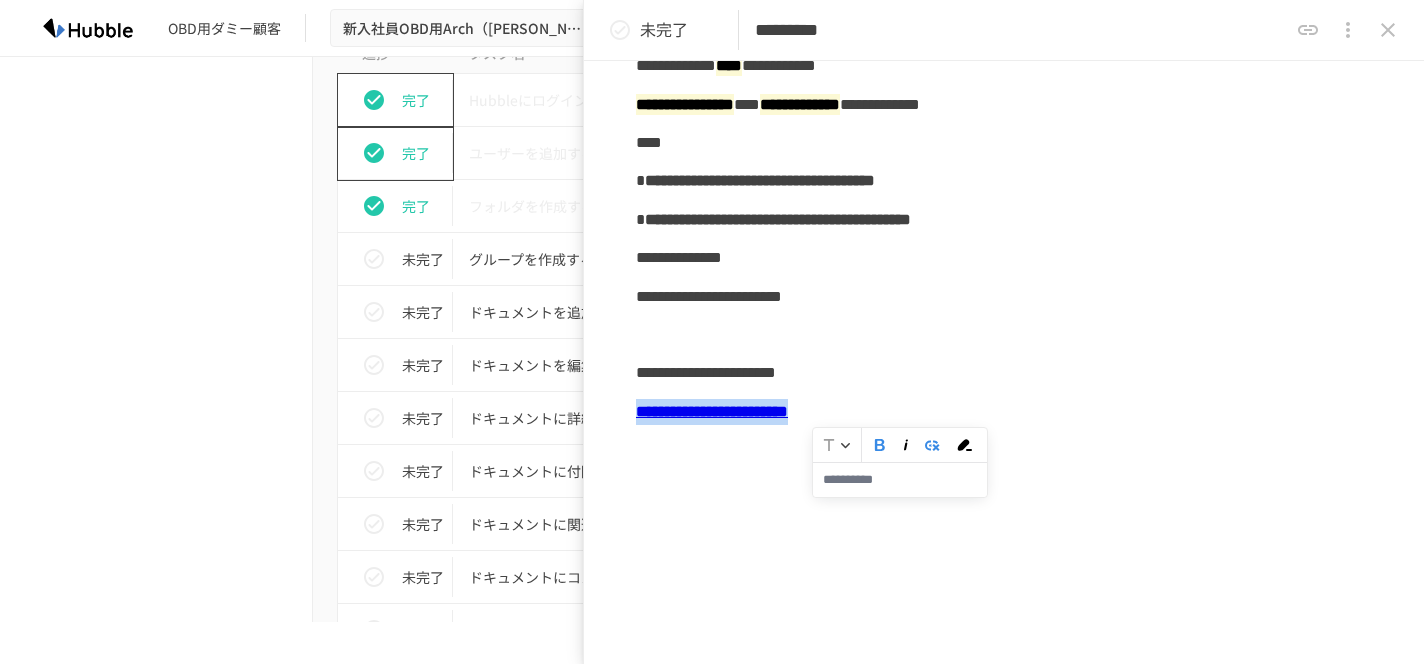 click on "**********" at bounding box center [1004, 403] 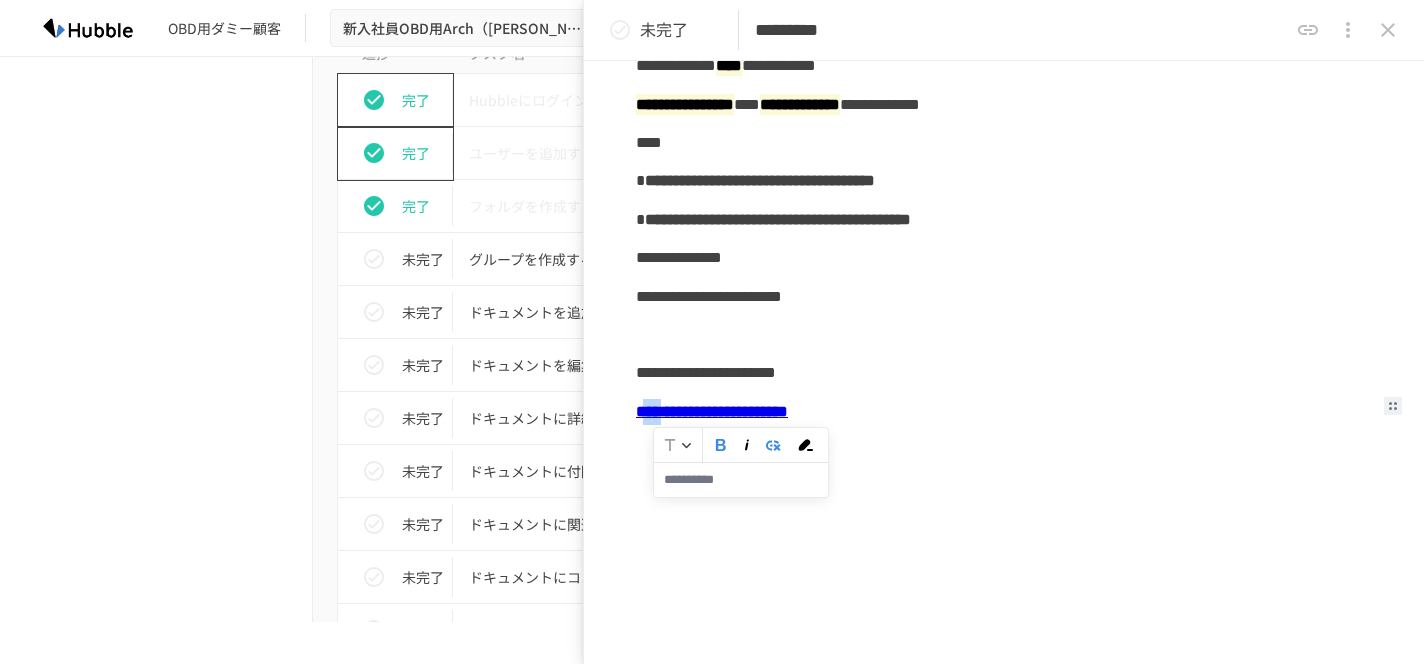 click on "進捗 タスク名 担当者 期限 完了 Hubbleにログインする 未設定 未設定 完了 ユーザーを追加する 未設定 未設定 完了 フォルダを作成する 未設定 未設定 未完了 グループを作成する 未設定 未設定 未完了 ドキュメントを追加する 未設定 未設定 未完了 ドキュメントを編集する 未設定 未設定 未完了 ドキュメントに詳細情報を追加する 未設定 未設定 未完了 ドキュメントに付随する添付ファイルを保存する 未設定 未設定 未完了 ドキュメントに関連契約を紐付ける 未設定 未設定 未完了 ドキュメントにコメントをする 未設定 未設定 未完了 ドキュメントを外部リンクで共有する 未設定 未設定 未完了 ドキュメントリストにログインする 未設定 未設定 未完了 ドキュメントリストのカスタマイズを理解する 未設定 未設定 未完了 未設定 未設定 未完了 未設定" at bounding box center (712, 1005) 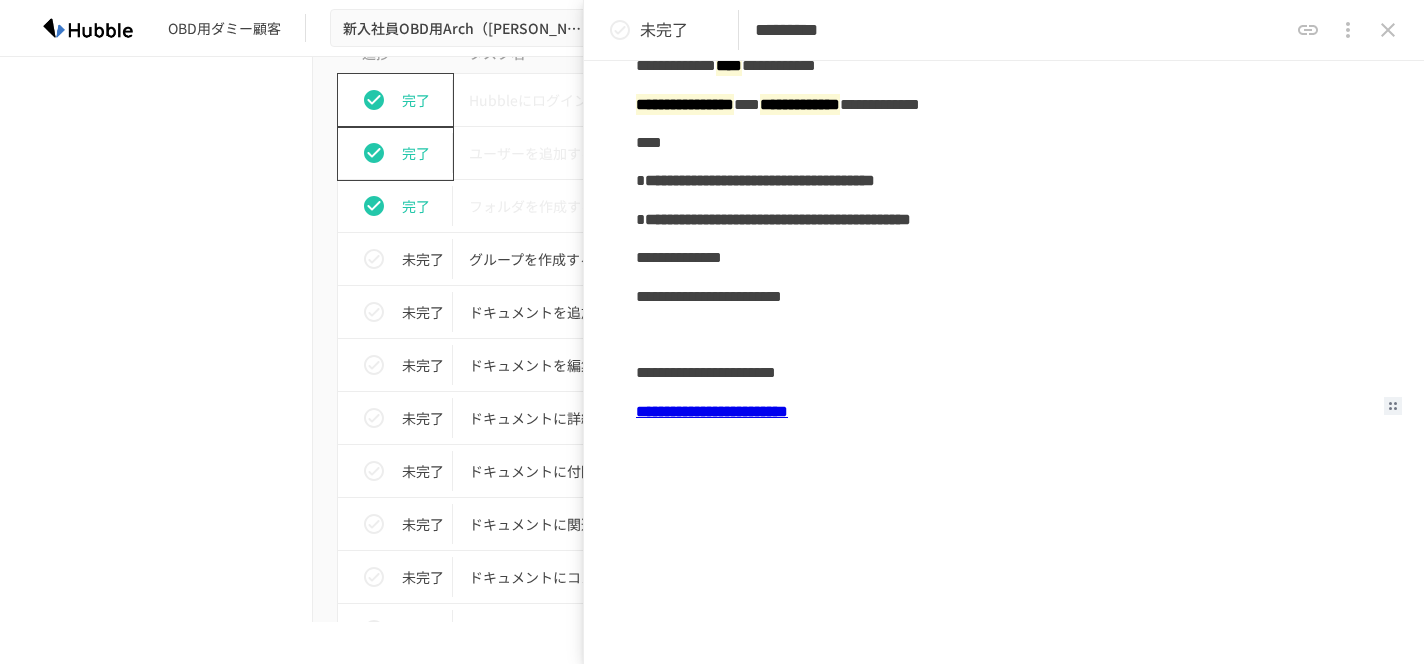 click at bounding box center (1388, 30) 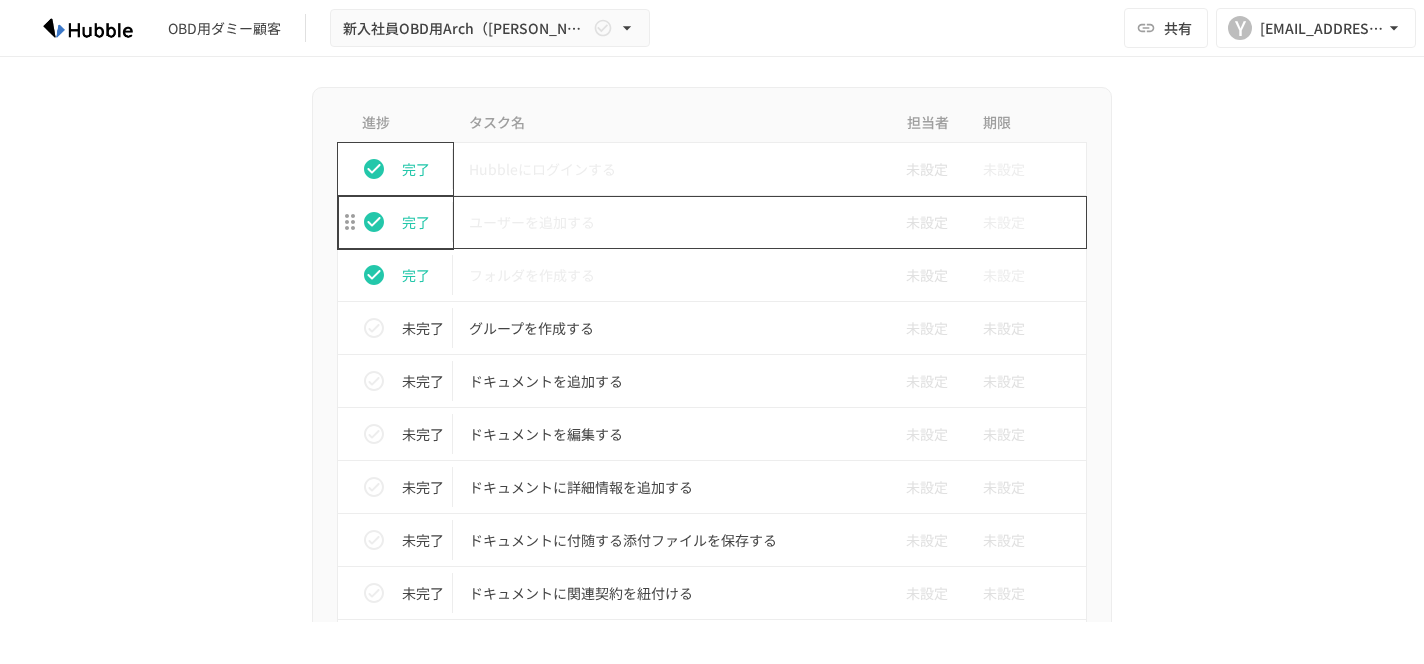 scroll, scrollTop: 739, scrollLeft: 0, axis: vertical 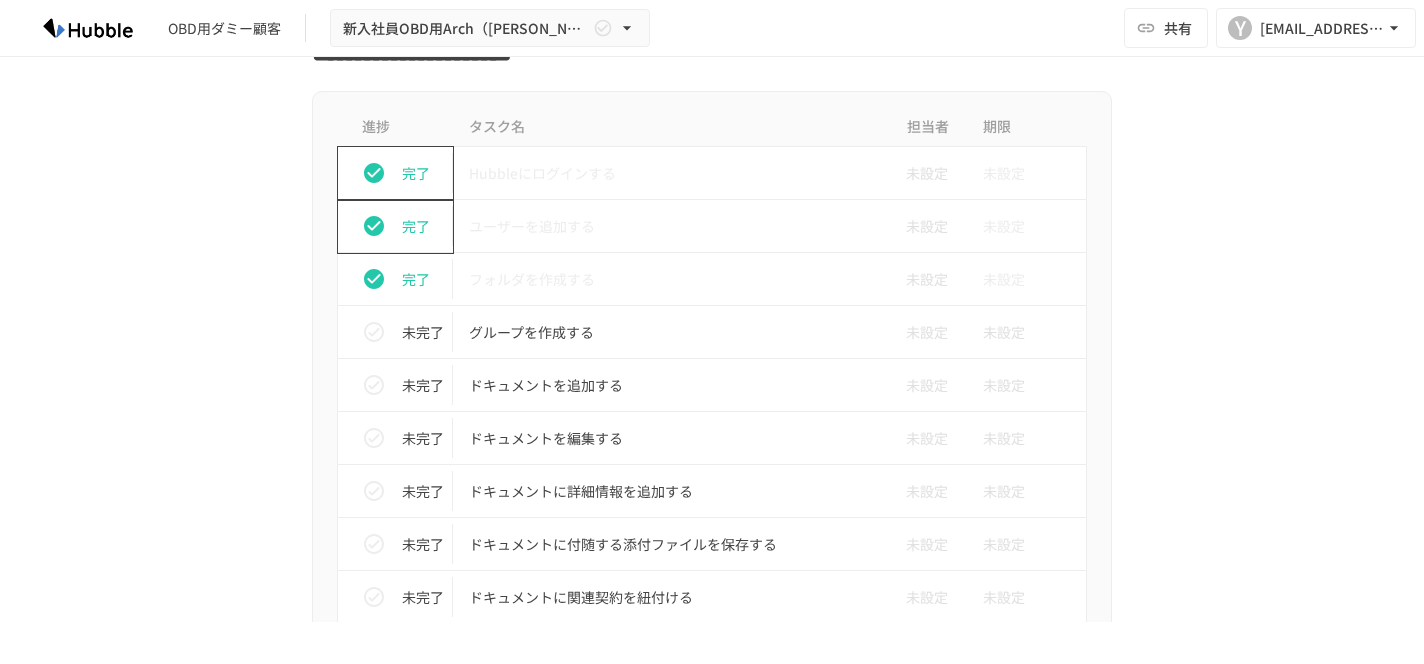 click on "完了" at bounding box center [423, 226] 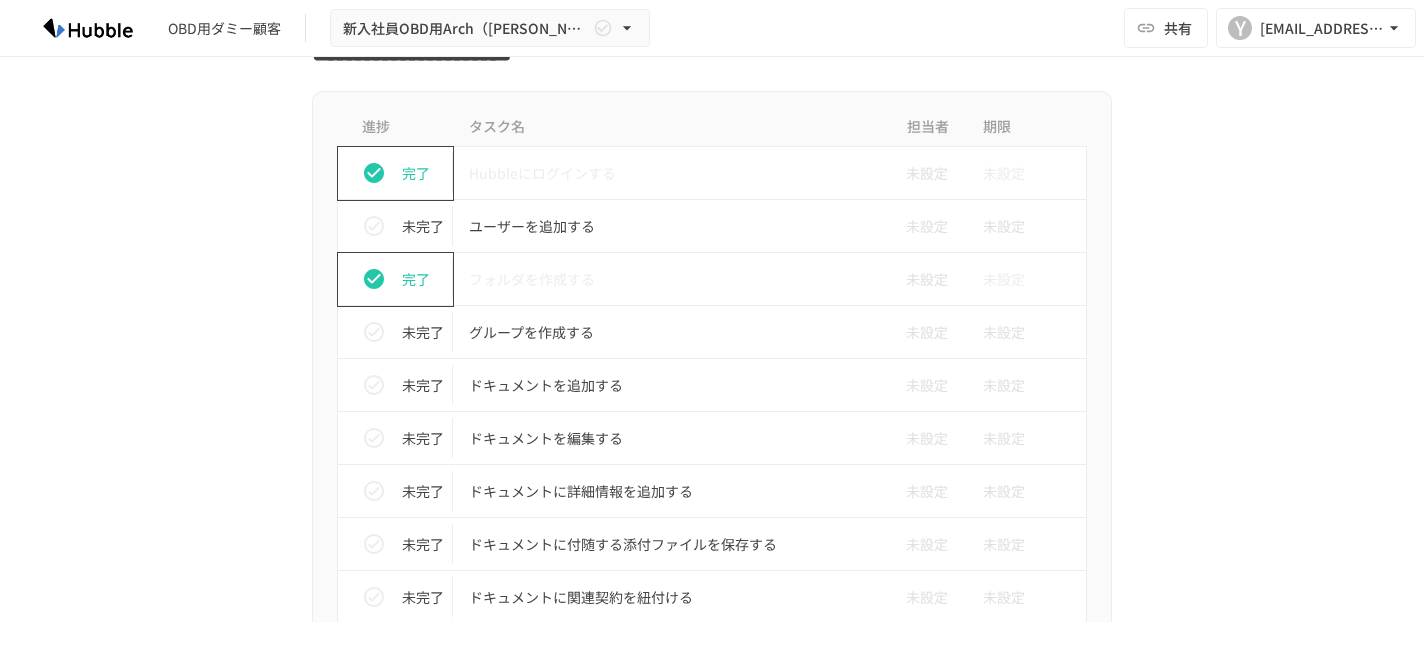 click on "完了" at bounding box center [403, 279] 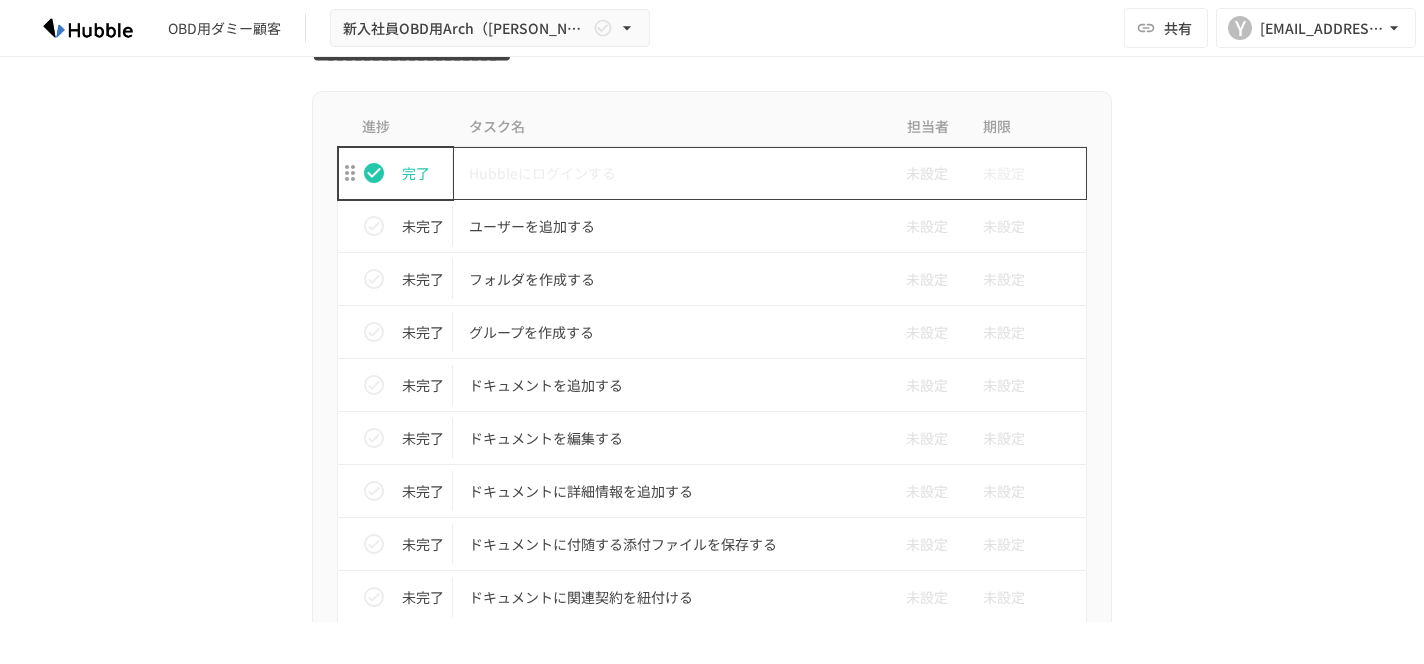 click on "Hubbleにログインする" at bounding box center (670, 173) 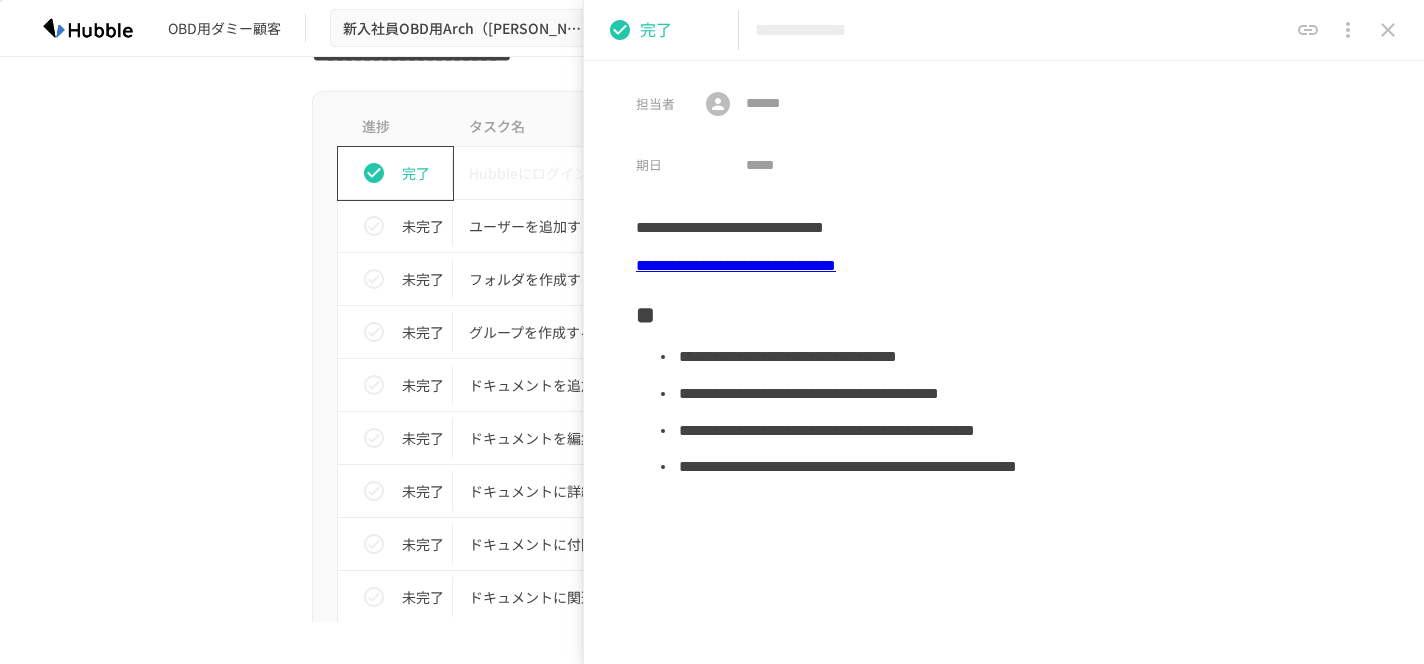 click on "進捗 タスク名 担当者 期限 完了 Hubbleにログインする 未設定 未設定 未完了 ユーザーを追加する 未設定 未設定 未完了 フォルダを作成する 未設定 未設定 未完了 グループを作成する 未設定 未設定 未完了 ドキュメントを追加する 未設定 未設定 未完了 ドキュメントを編集する 未設定 未設定 未完了 ドキュメントに詳細情報を追加する 未設定 未設定 未完了 ドキュメントに付随する添付ファイルを保存する 未設定 未設定 未完了 ドキュメントに関連契約を紐付ける 未設定 未設定 未完了 ドキュメントにコメントをする 未設定 未設定 未完了 ドキュメントを外部リンクで共有する 未設定 未設定 未完了 ドキュメントリストにログインする 未設定 未設定 未完了 ドキュメントリストのカスタマイズを理解する 未設定 未設定 未完了 未設定 未設定 未完了" at bounding box center (712, 1078) 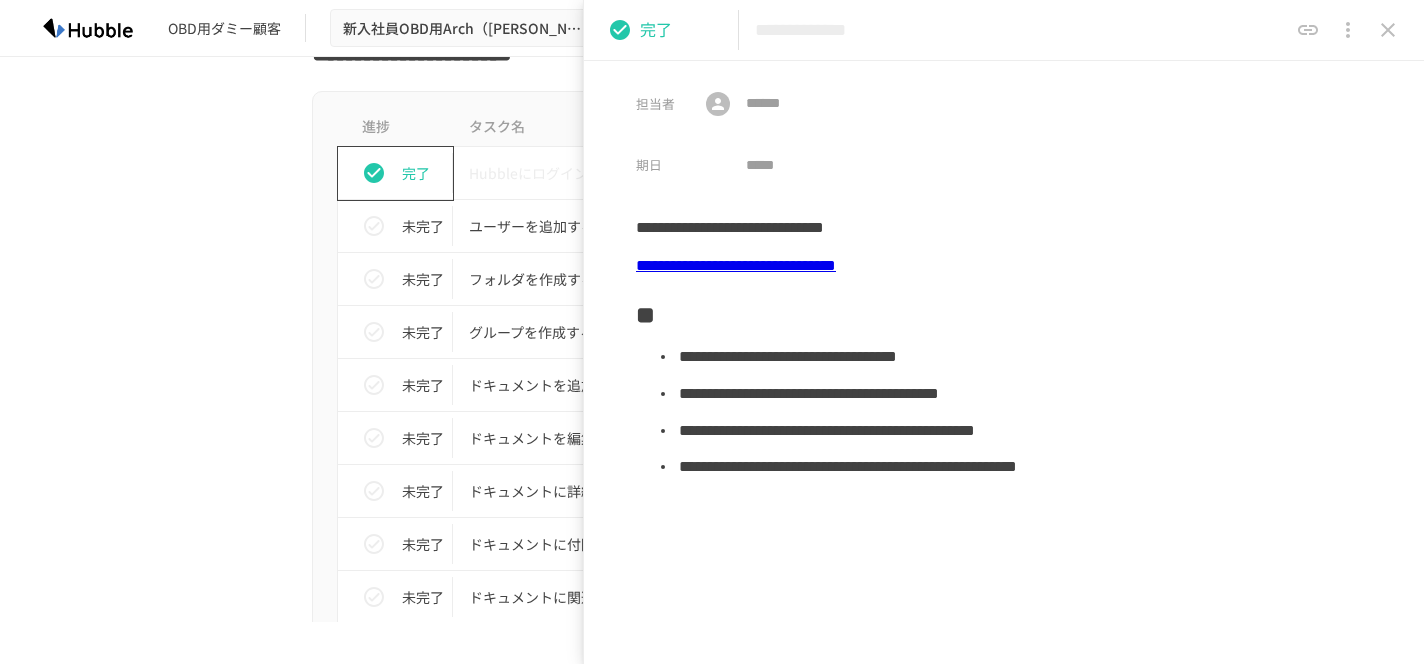 click on "**********" at bounding box center [1004, 30] 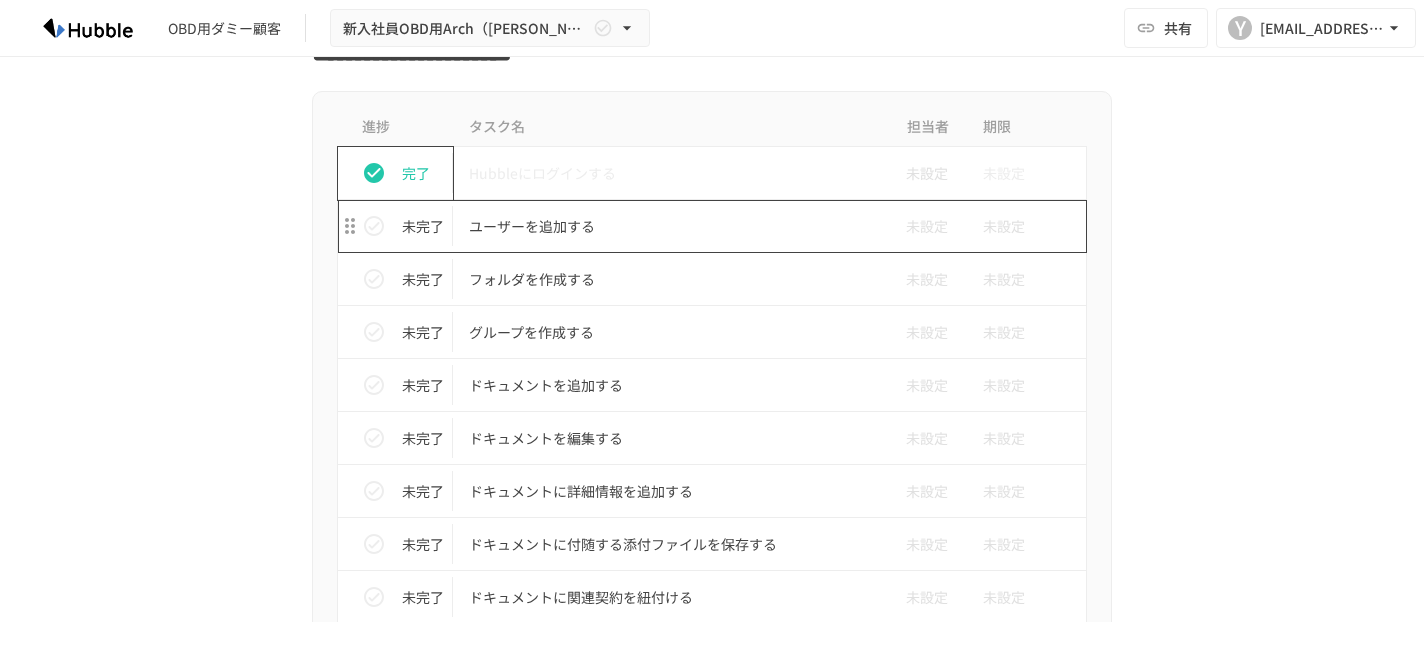 click on "ユーザーを追加する" at bounding box center [670, 226] 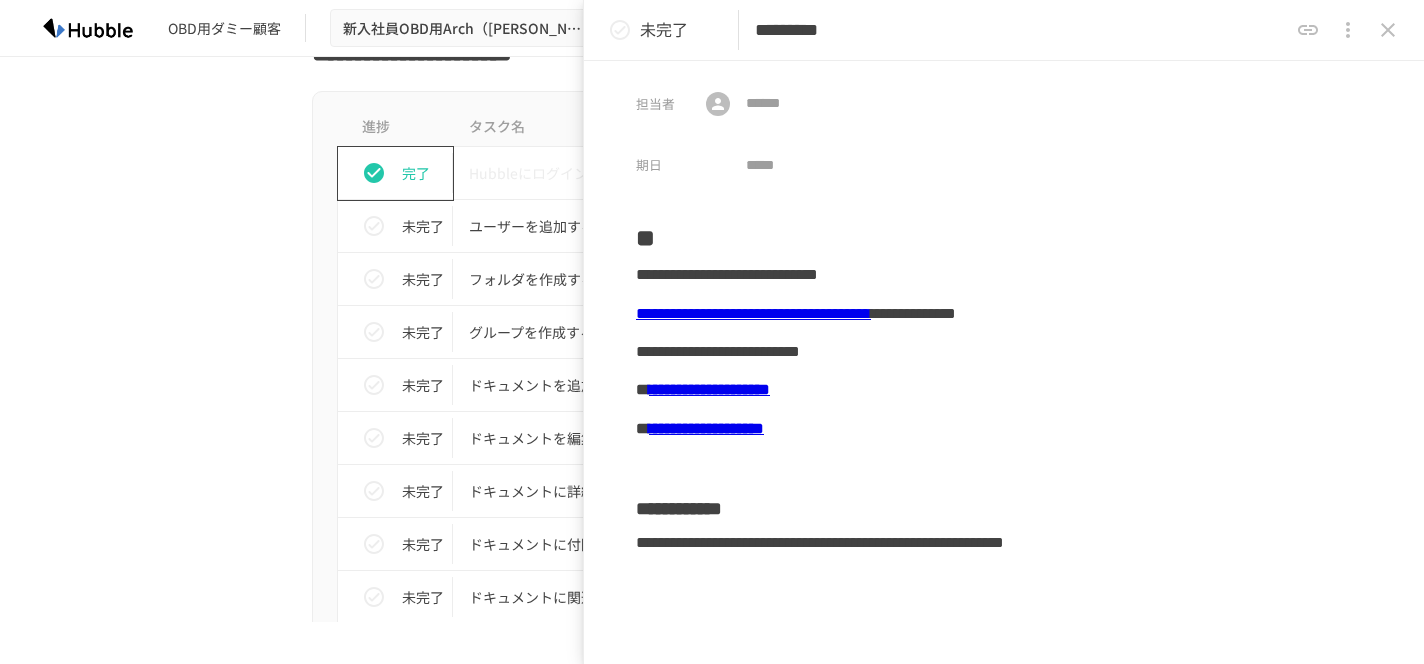 click on "進捗 タスク名 担当者 期限 完了 Hubbleにログインする 未設定 未設定 未完了 ユーザーを追加する 未設定 未設定 未完了 フォルダを作成する 未設定 未設定 未完了 グループを作成する 未設定 未設定 未完了 ドキュメントを追加する 未設定 未設定 未完了 ドキュメントを編集する 未設定 未設定 未完了 ドキュメントに詳細情報を追加する 未設定 未設定 未完了 ドキュメントに付随する添付ファイルを保存する 未設定 未設定 未完了 ドキュメントに関連契約を紐付ける 未設定 未設定 未完了 ドキュメントにコメントをする 未設定 未設定 未完了 ドキュメントを外部リンクで共有する 未設定 未設定 未完了 ドキュメントリストにログインする 未設定 未設定 未完了 ドキュメントリストのカスタマイズを理解する 未設定 未設定 未完了 未設定 未設定 未完了" at bounding box center [712, 1078] 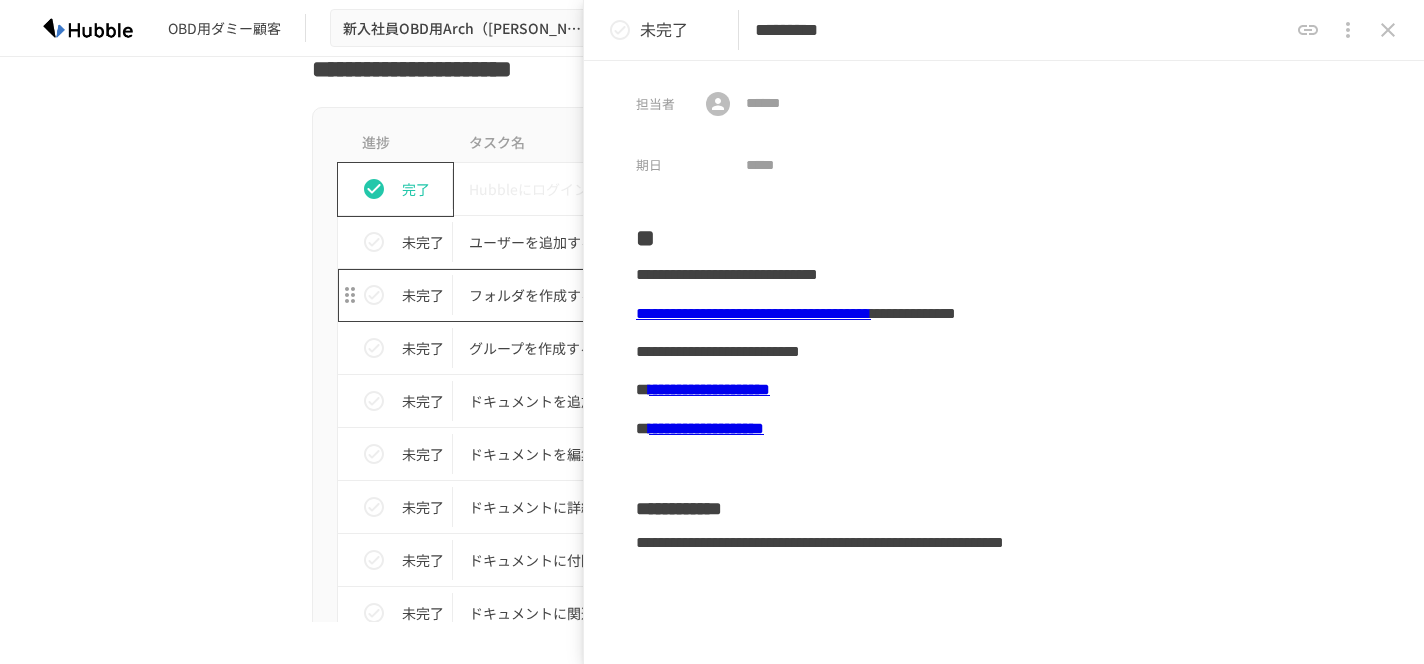scroll, scrollTop: 729, scrollLeft: 0, axis: vertical 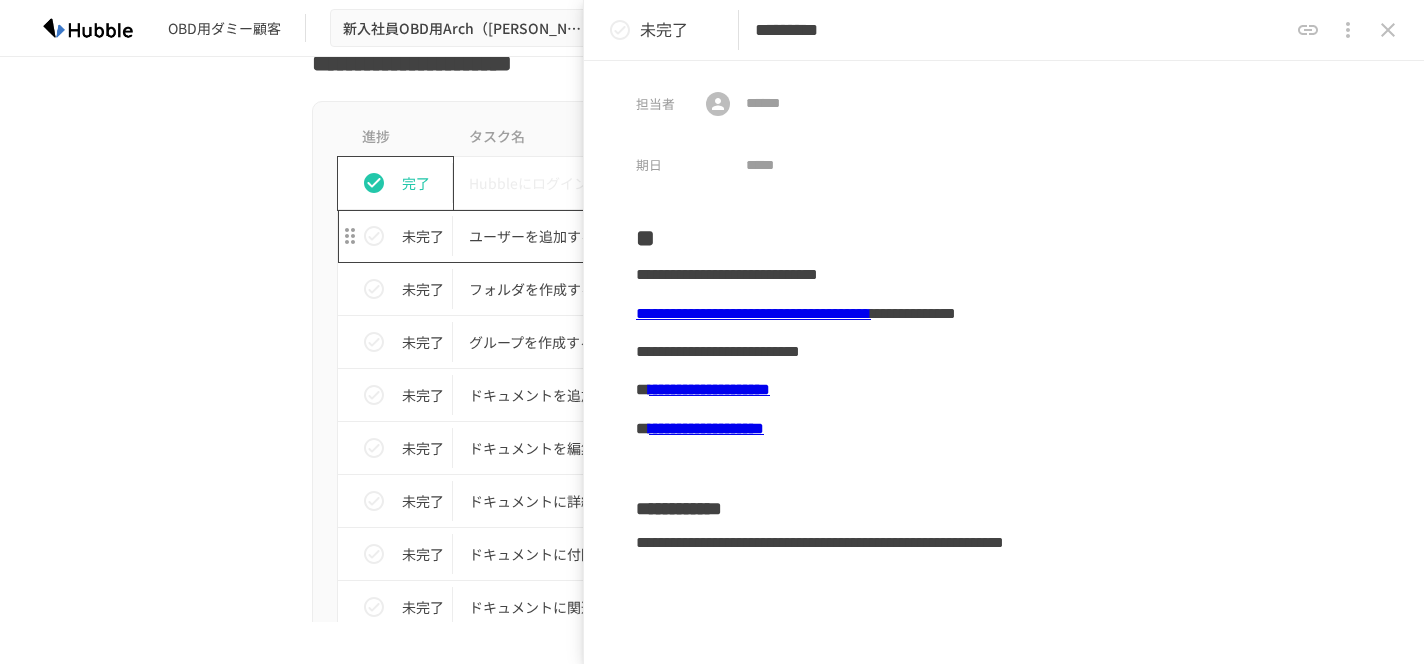 click on "ユーザーを追加する" at bounding box center [670, 236] 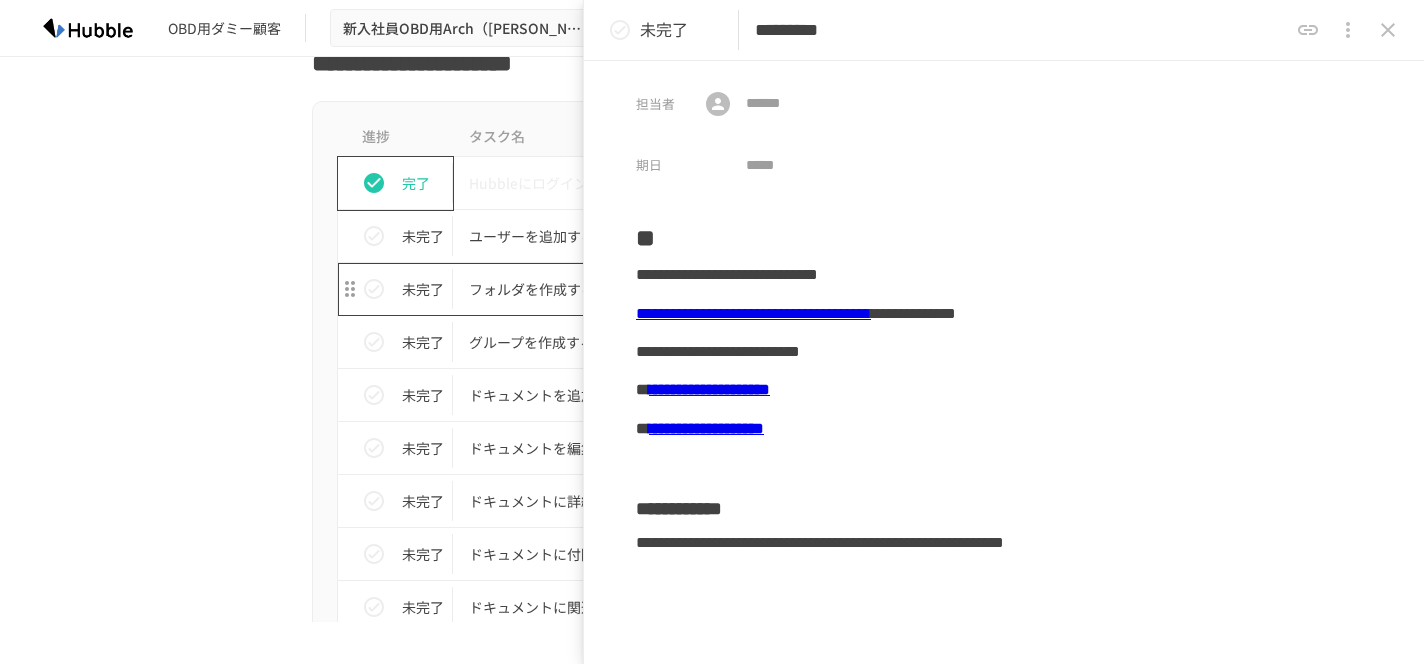 click on "フォルダを作成する" at bounding box center (670, 289) 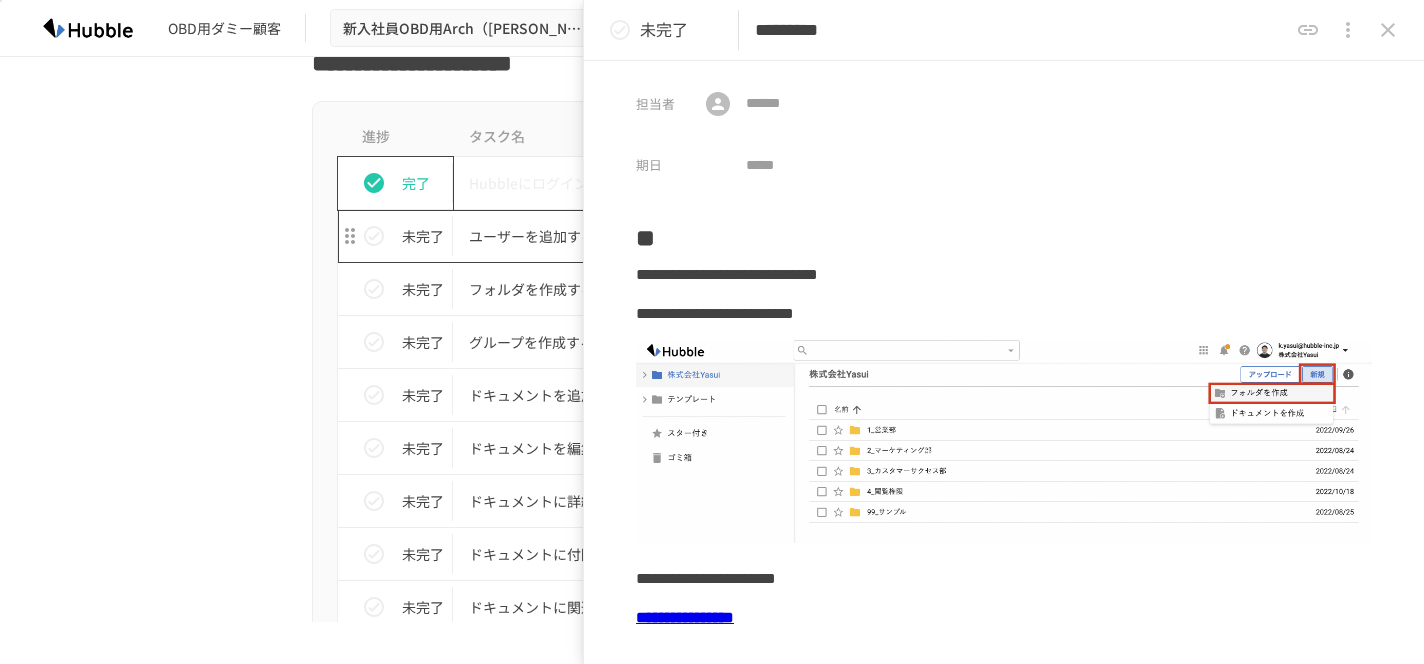 click on "ユーザーを追加する" at bounding box center [670, 236] 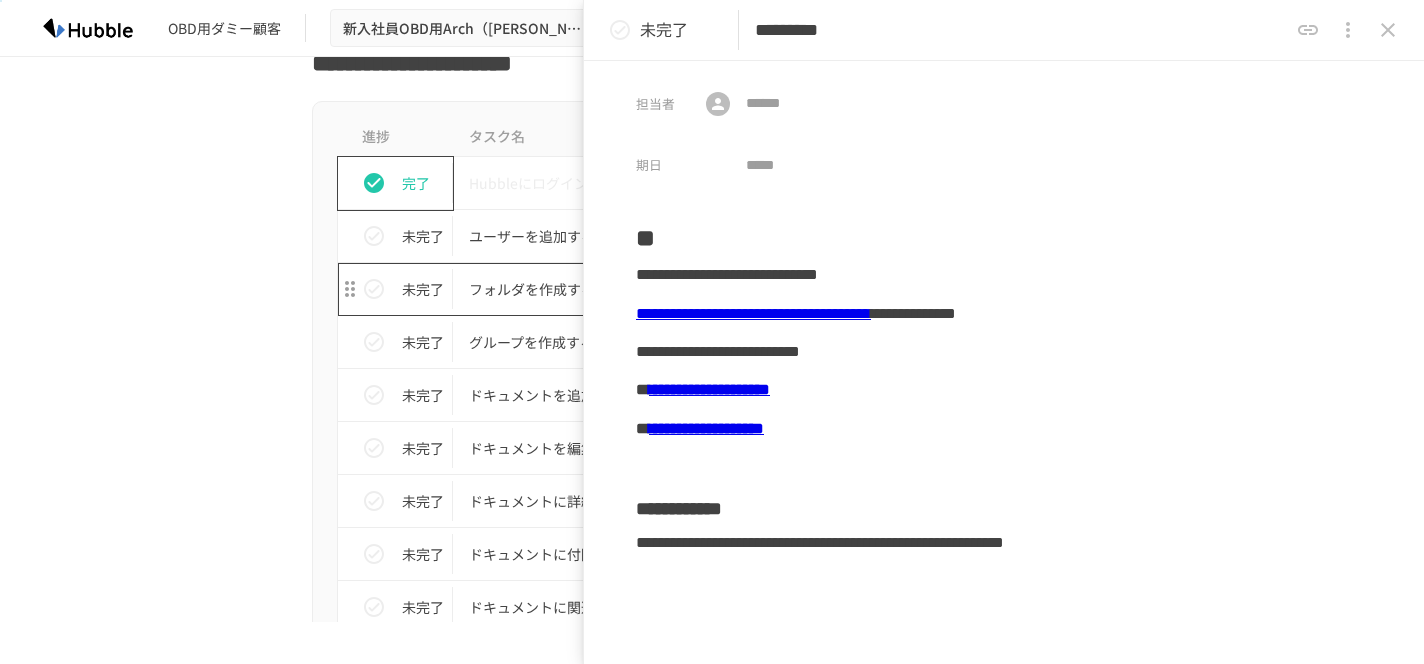 click on "フォルダを作成する" at bounding box center (670, 289) 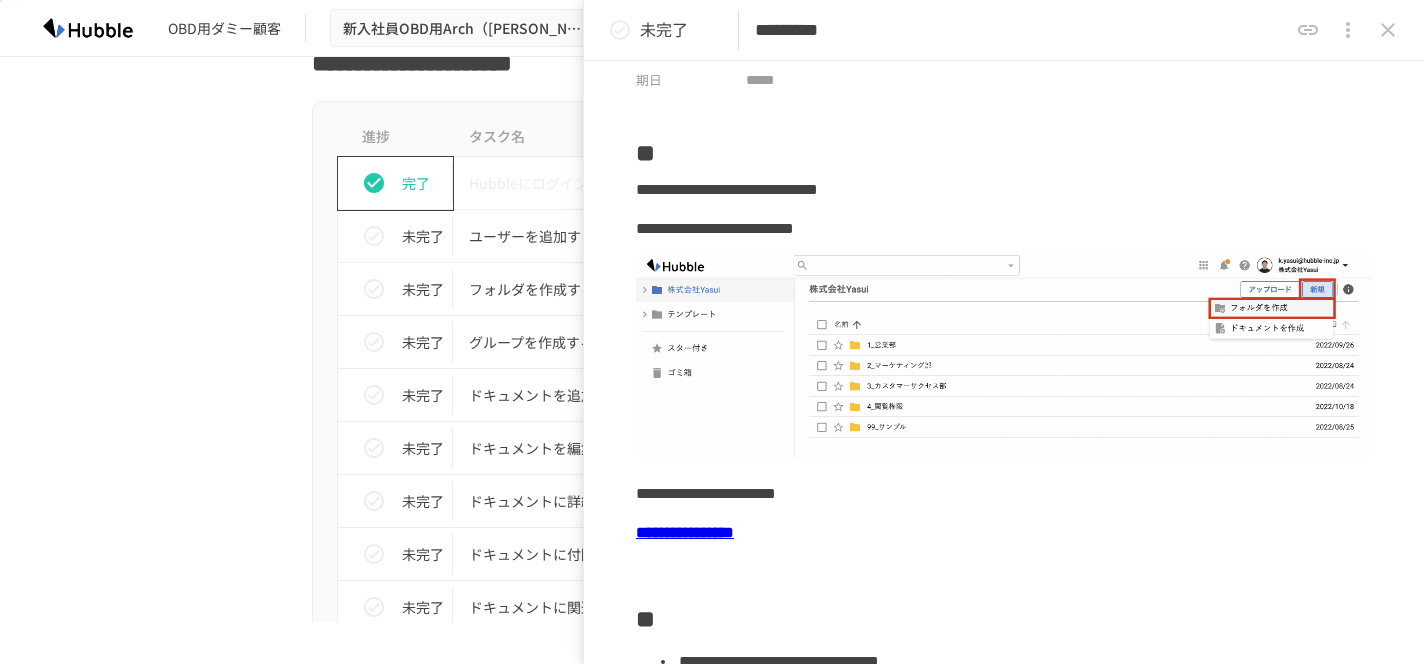 scroll, scrollTop: 52, scrollLeft: 0, axis: vertical 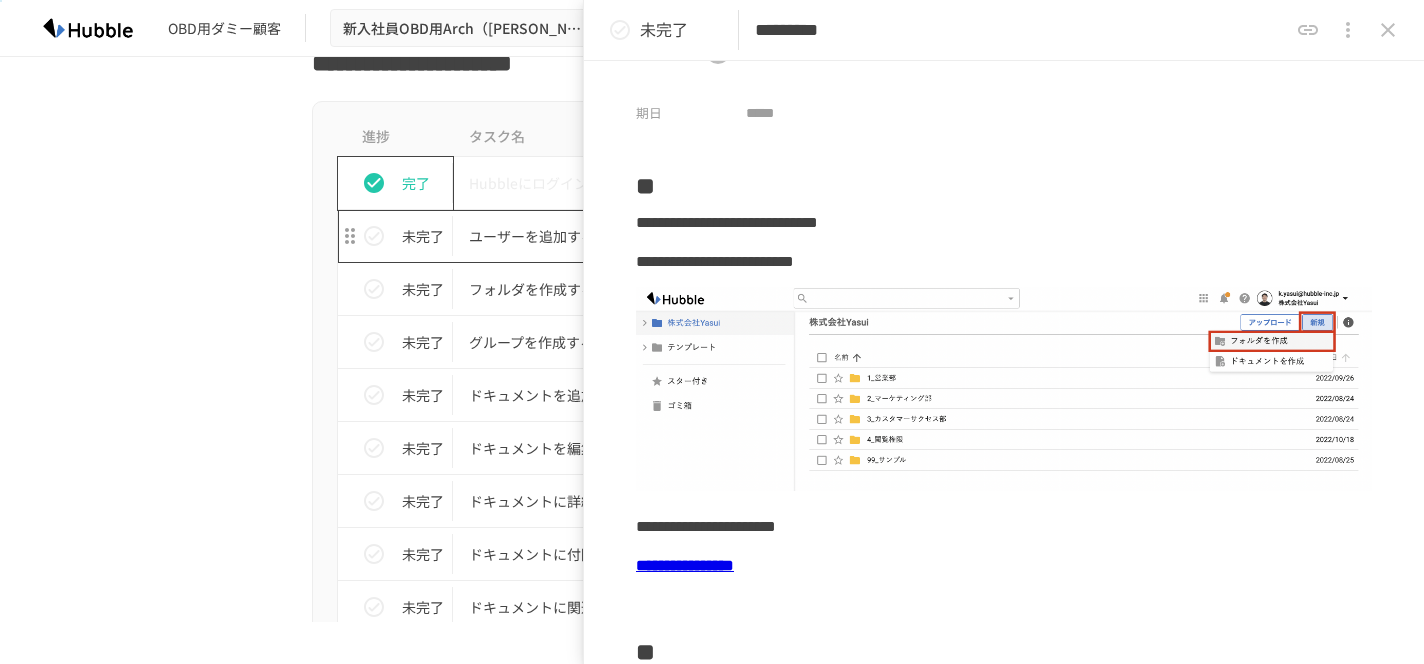 click on "ユーザーを追加する" at bounding box center [670, 236] 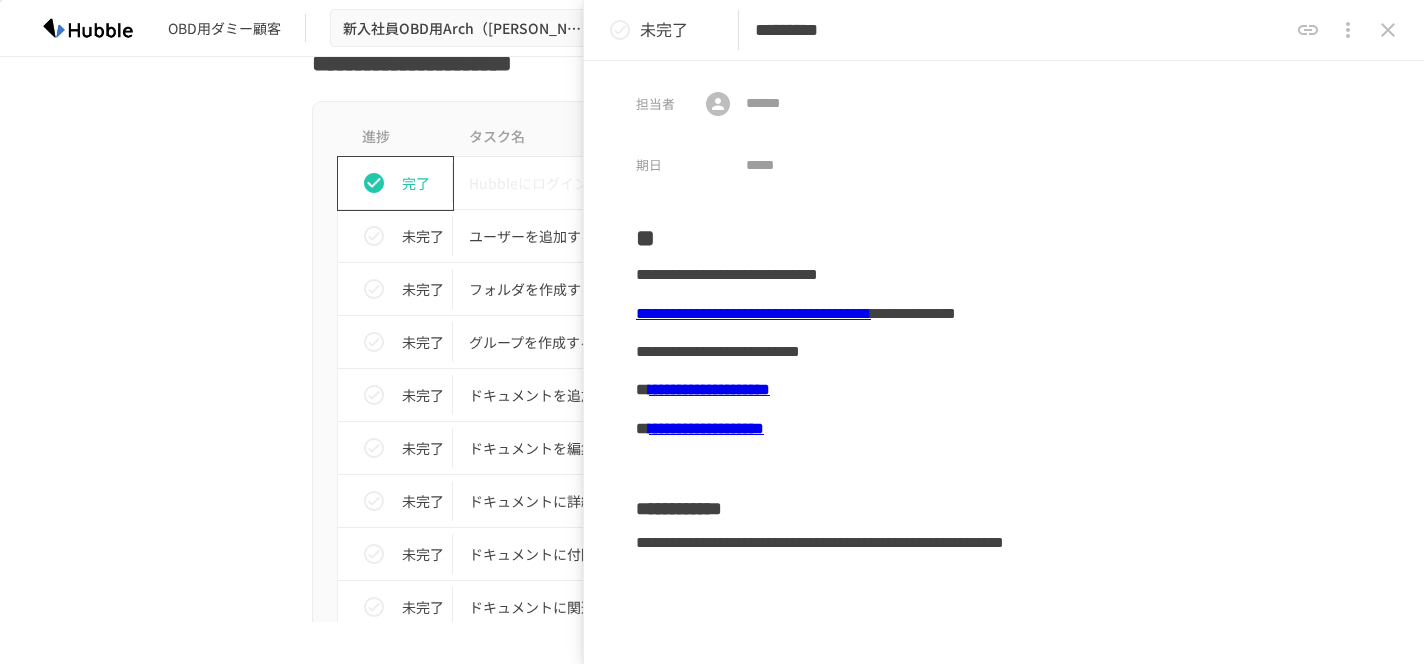 click 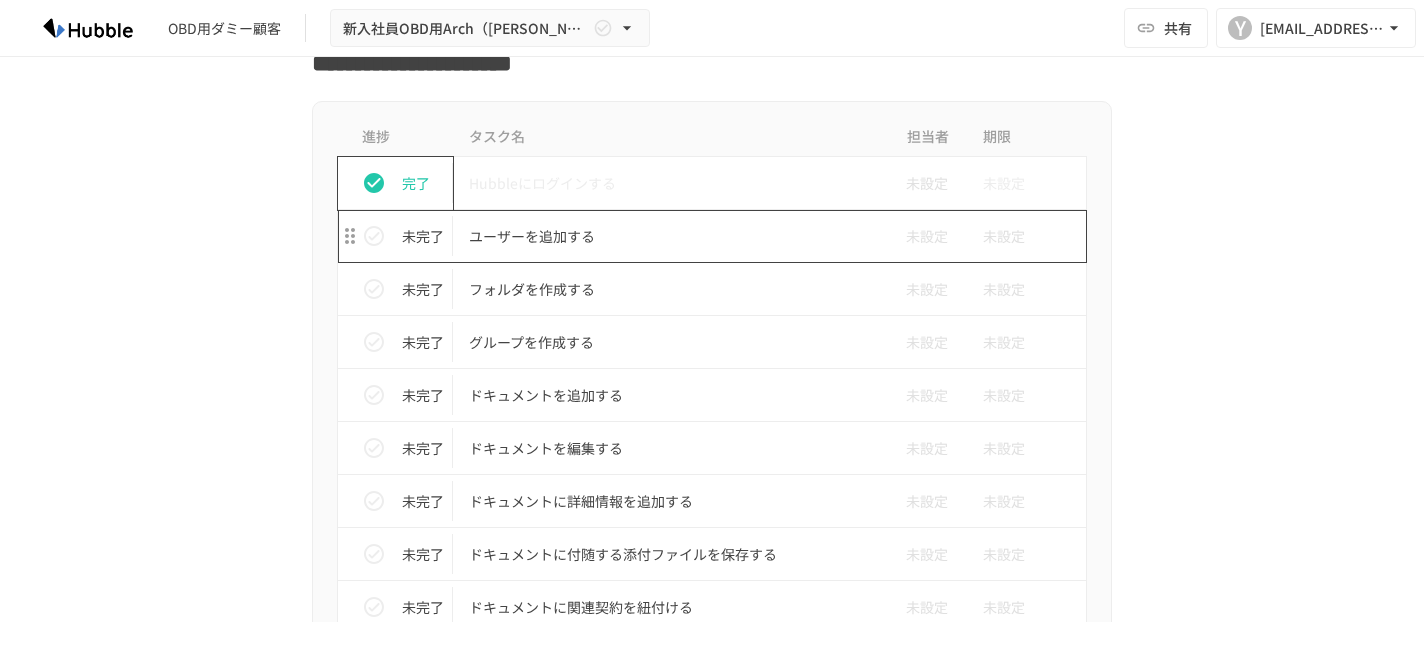click on "ユーザーを追加する" at bounding box center [670, 236] 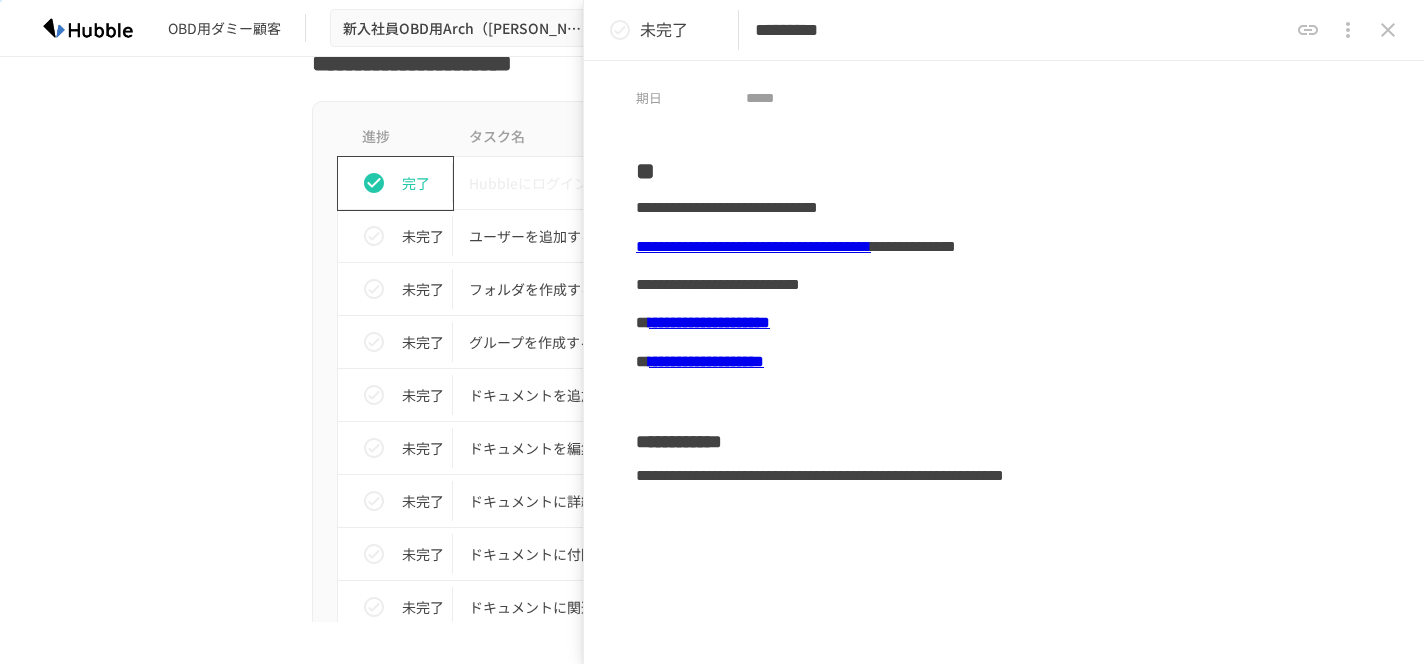 scroll, scrollTop: 68, scrollLeft: 0, axis: vertical 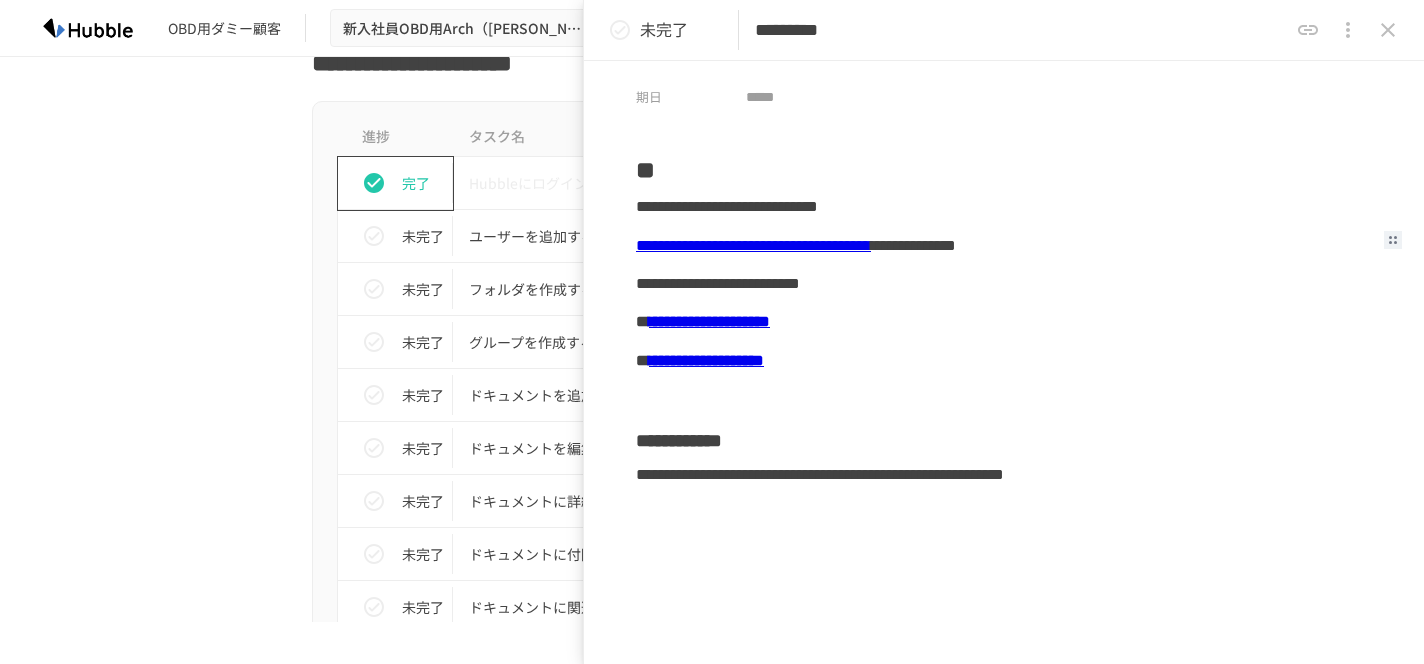 click on "**********" at bounding box center [753, 245] 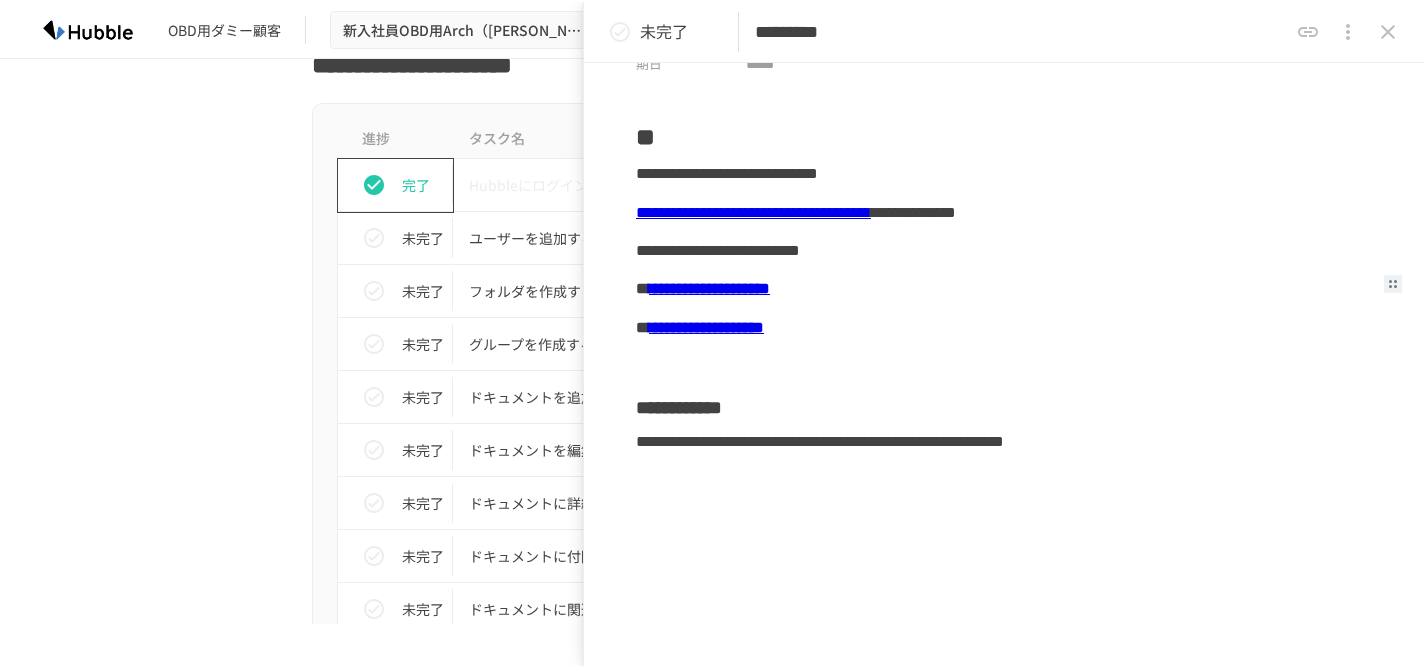 scroll, scrollTop: 108, scrollLeft: 0, axis: vertical 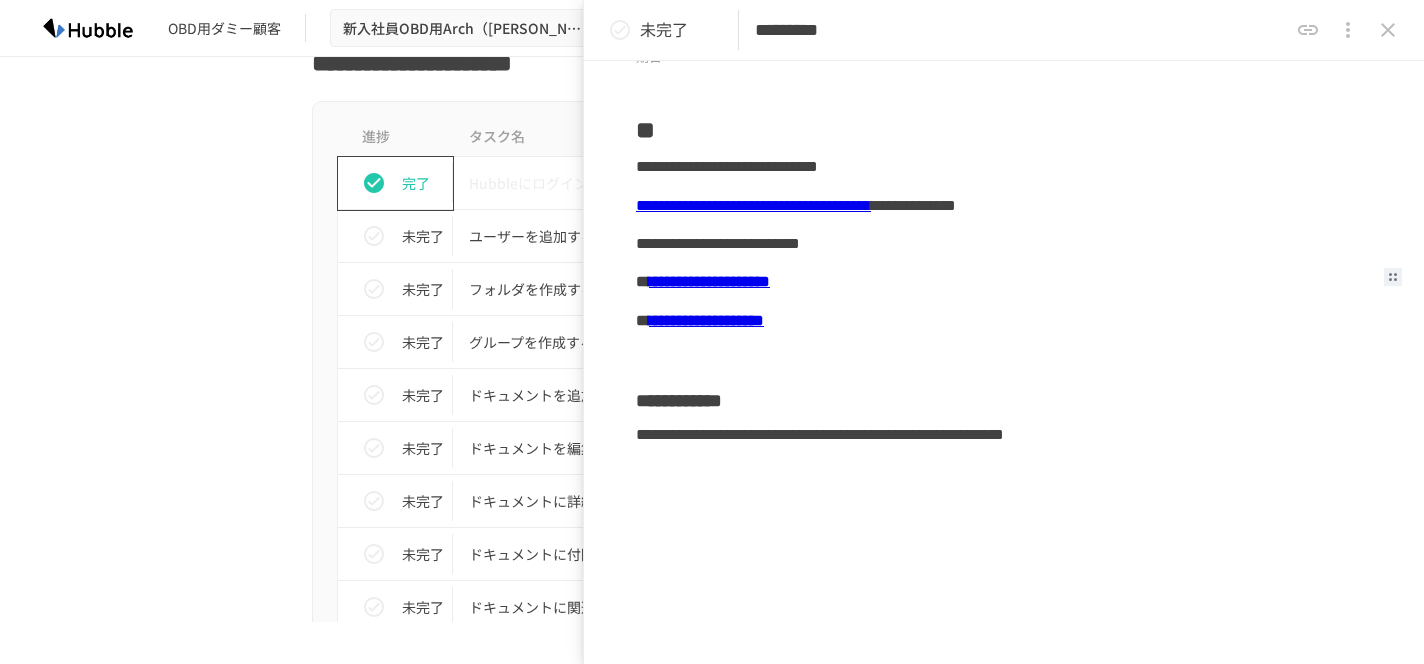 click on "**********" at bounding box center [706, 320] 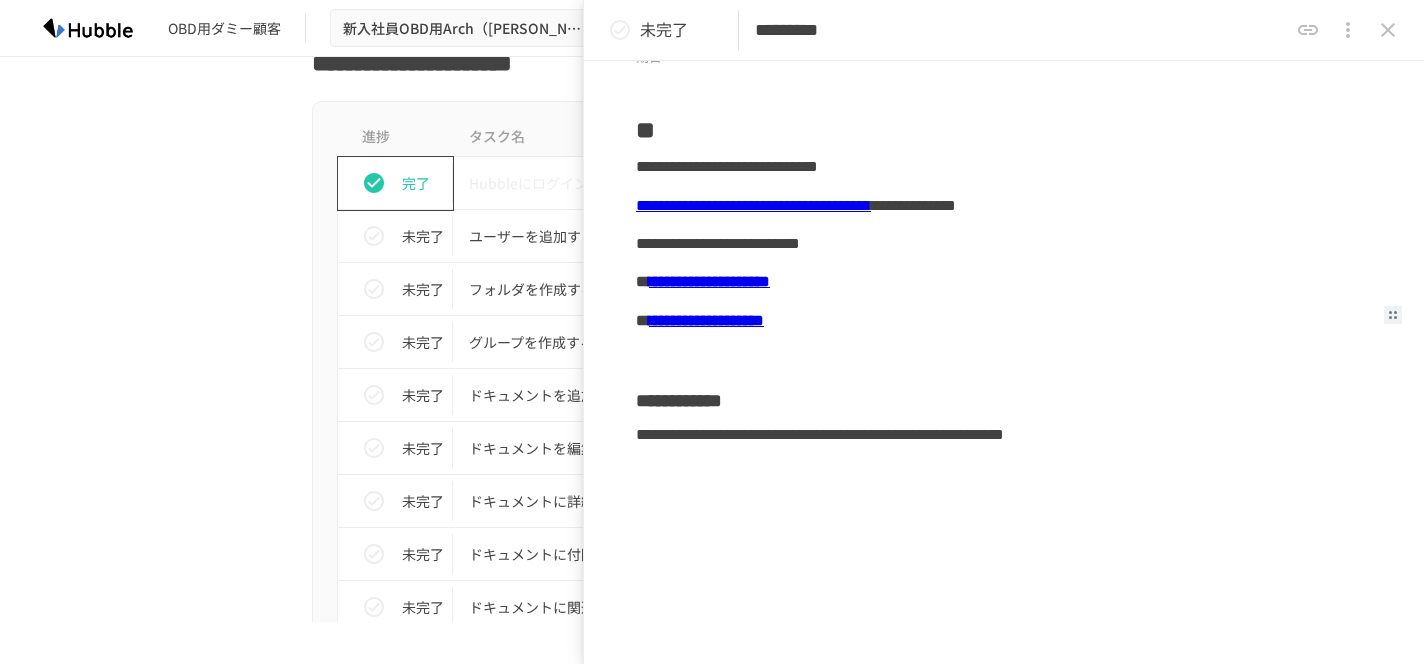 click on "進捗 タスク名 担当者 期限 完了 Hubbleにログインする 未設定 未設定 未完了 ユーザーを追加する 未設定 未設定 未完了 フォルダを作成する 未設定 未設定 未完了 グループを作成する 未設定 未設定 未完了 ドキュメントを追加する 未設定 未設定 未完了 ドキュメントを編集する 未設定 未設定 未完了 ドキュメントに詳細情報を追加する 未設定 未設定 未完了 ドキュメントに付随する添付ファイルを保存する 未設定 未設定 未完了 ドキュメントに関連契約を紐付ける 未設定 未設定 未完了 ドキュメントにコメントをする 未設定 未設定 未完了 ドキュメントを外部リンクで共有する 未設定 未設定 未完了 ドキュメントリストにログインする 未設定 未設定 未完了 ドキュメントリストのカスタマイズを理解する 未設定 未設定 未完了 未設定 未設定 未完了" at bounding box center [712, 1088] 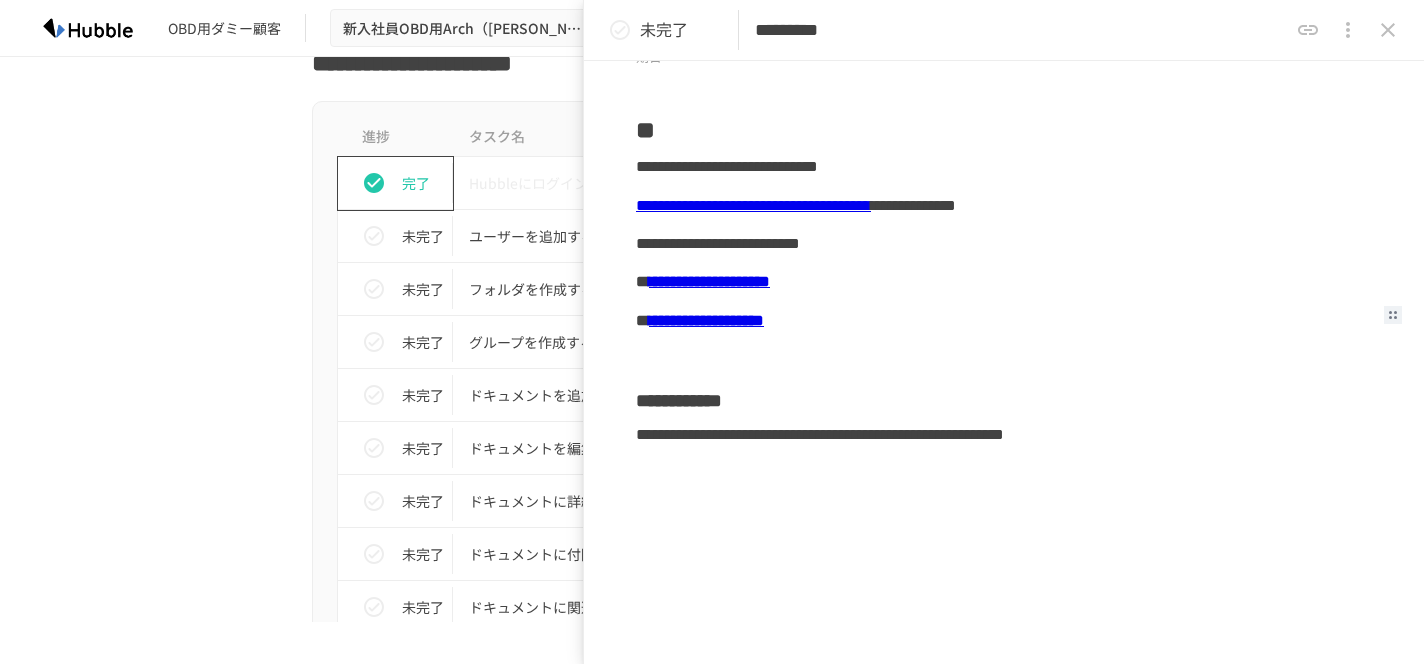 click 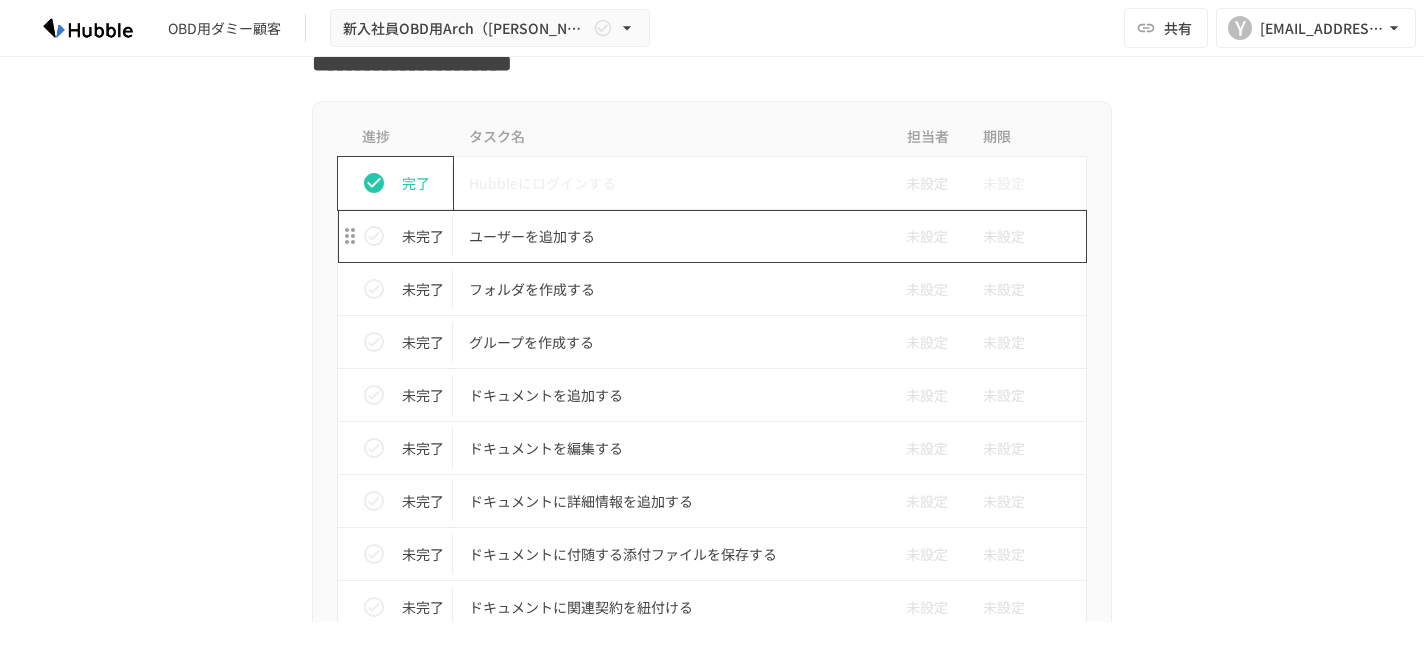 click on "ユーザーを追加する" at bounding box center (670, 236) 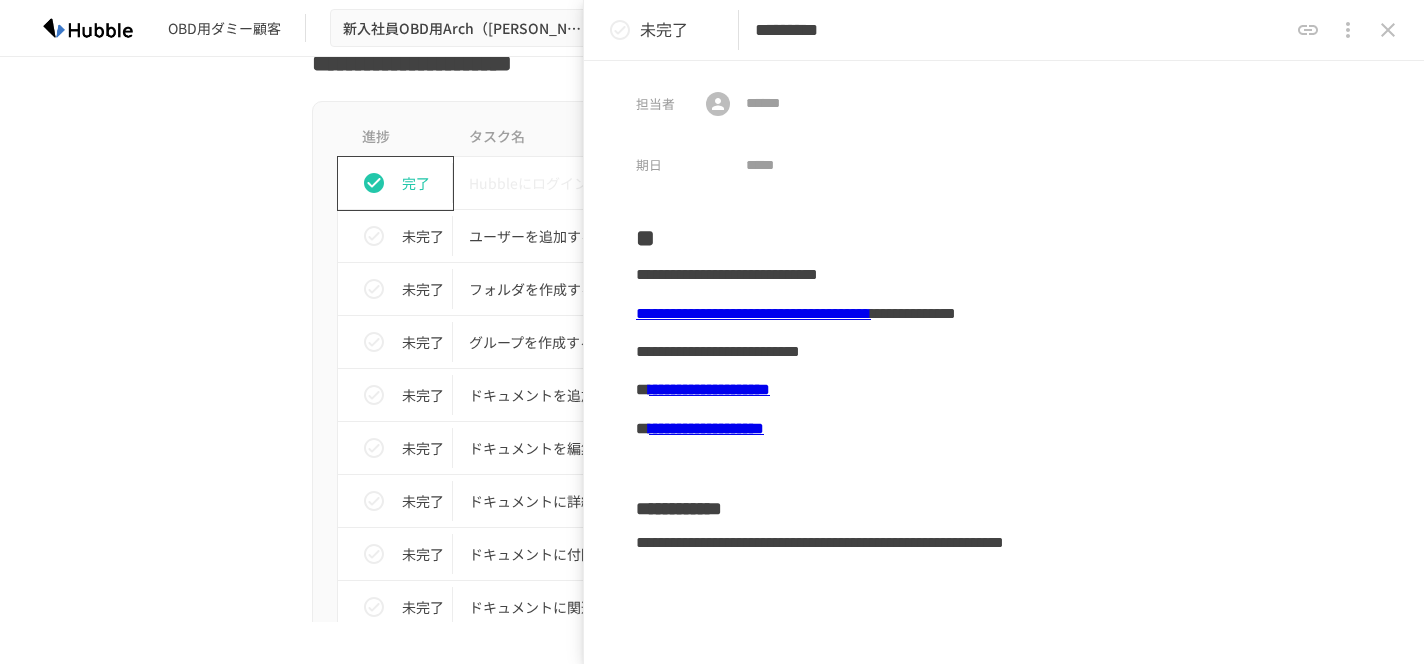 click on "**********" at bounding box center (706, 428) 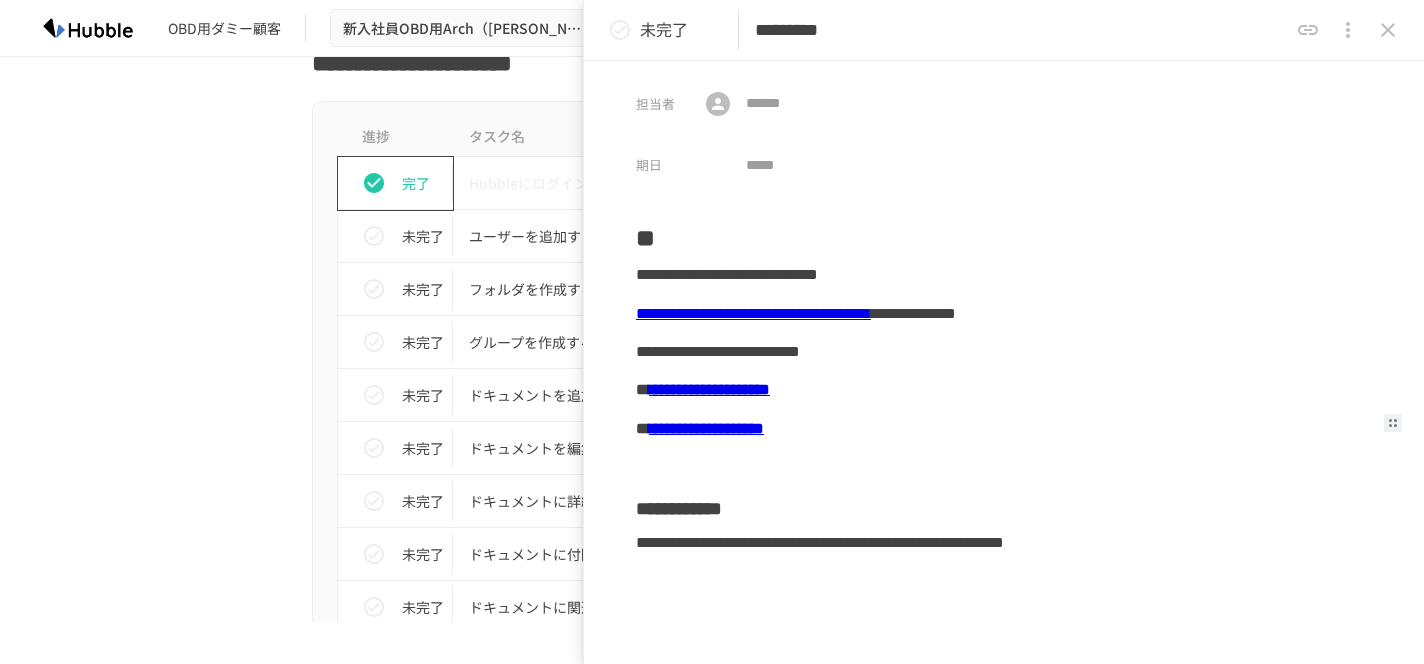 click on "**********" at bounding box center [706, 428] 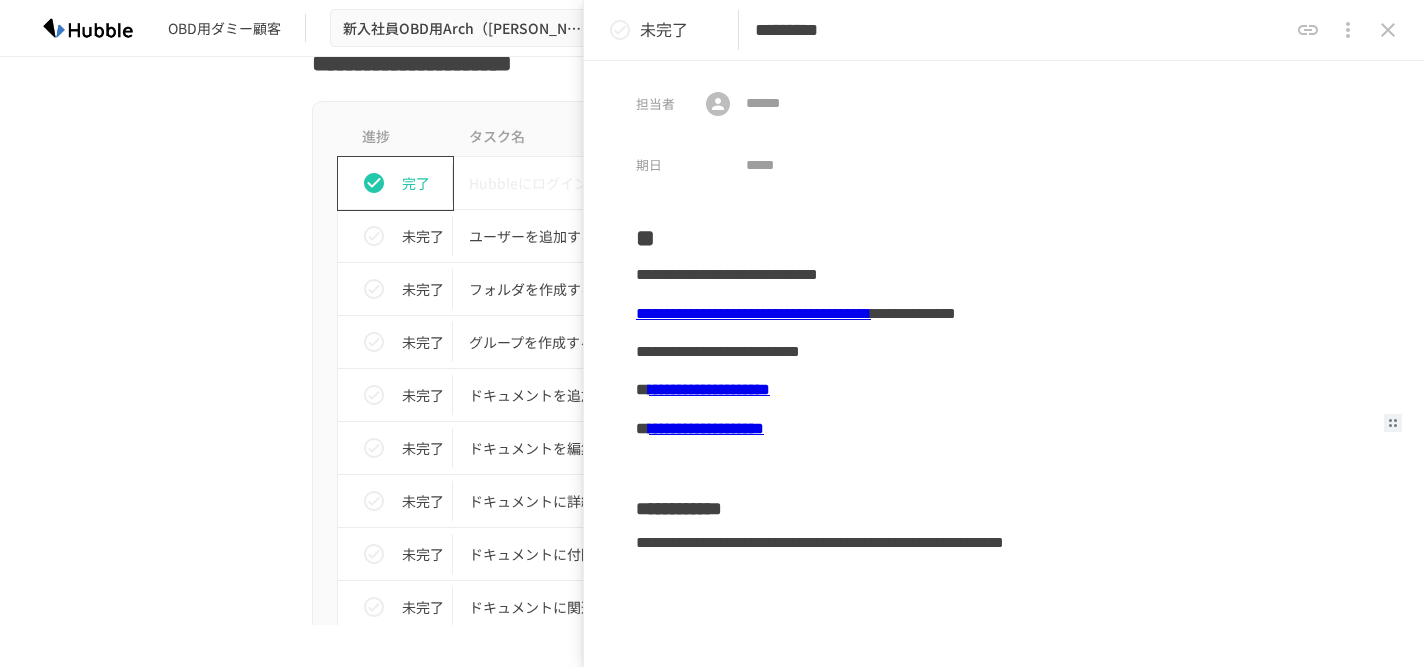 click on "**********" at bounding box center (706, 428) 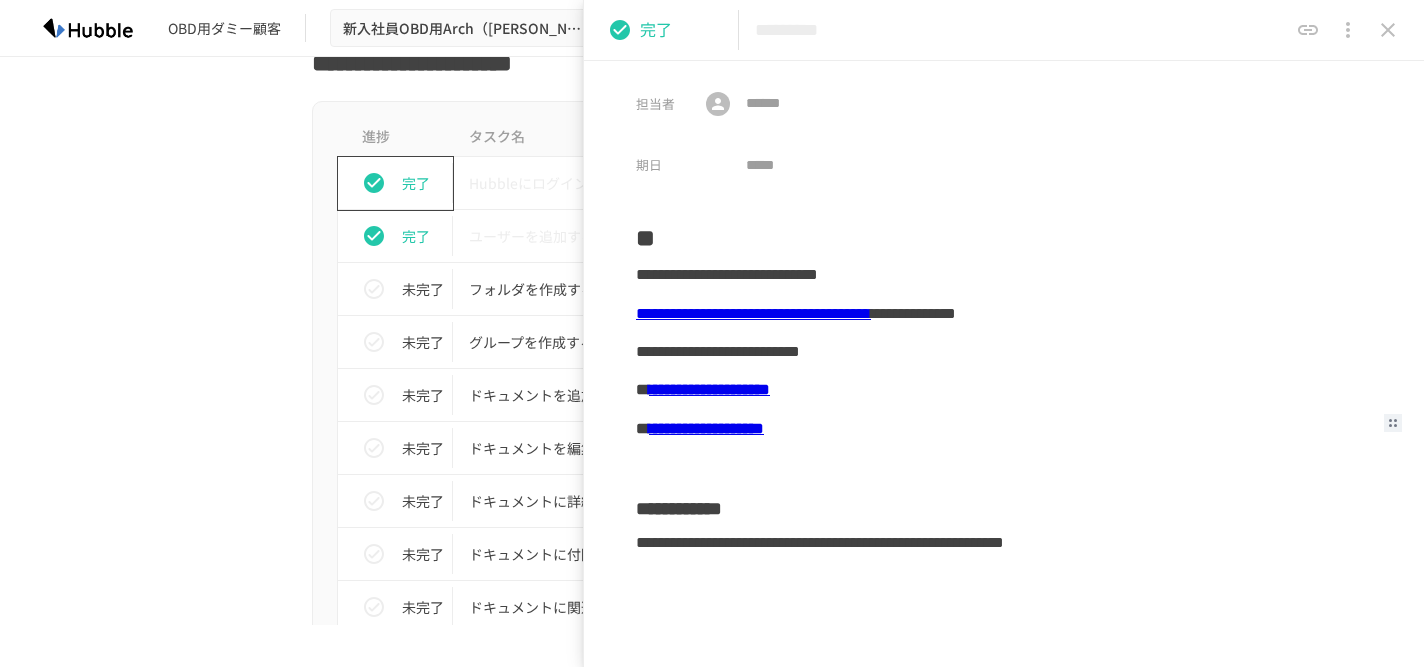 click 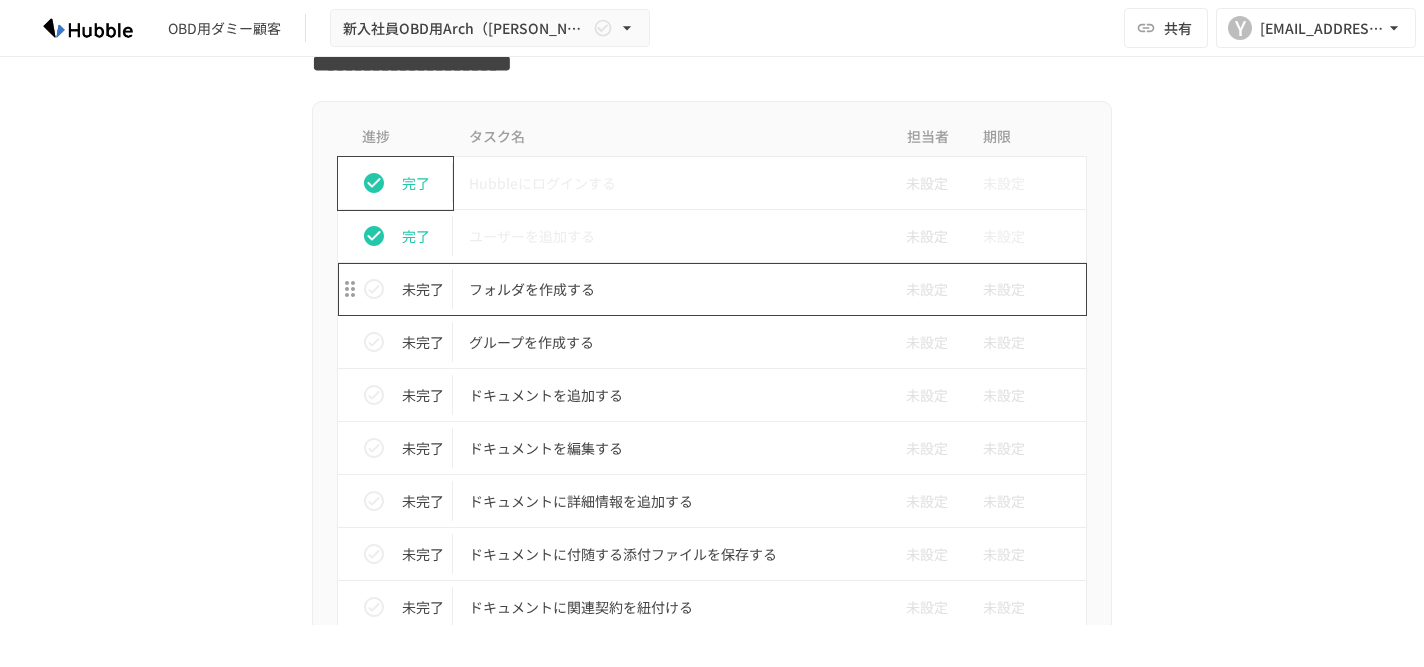click on "フォルダを作成する" at bounding box center [670, 289] 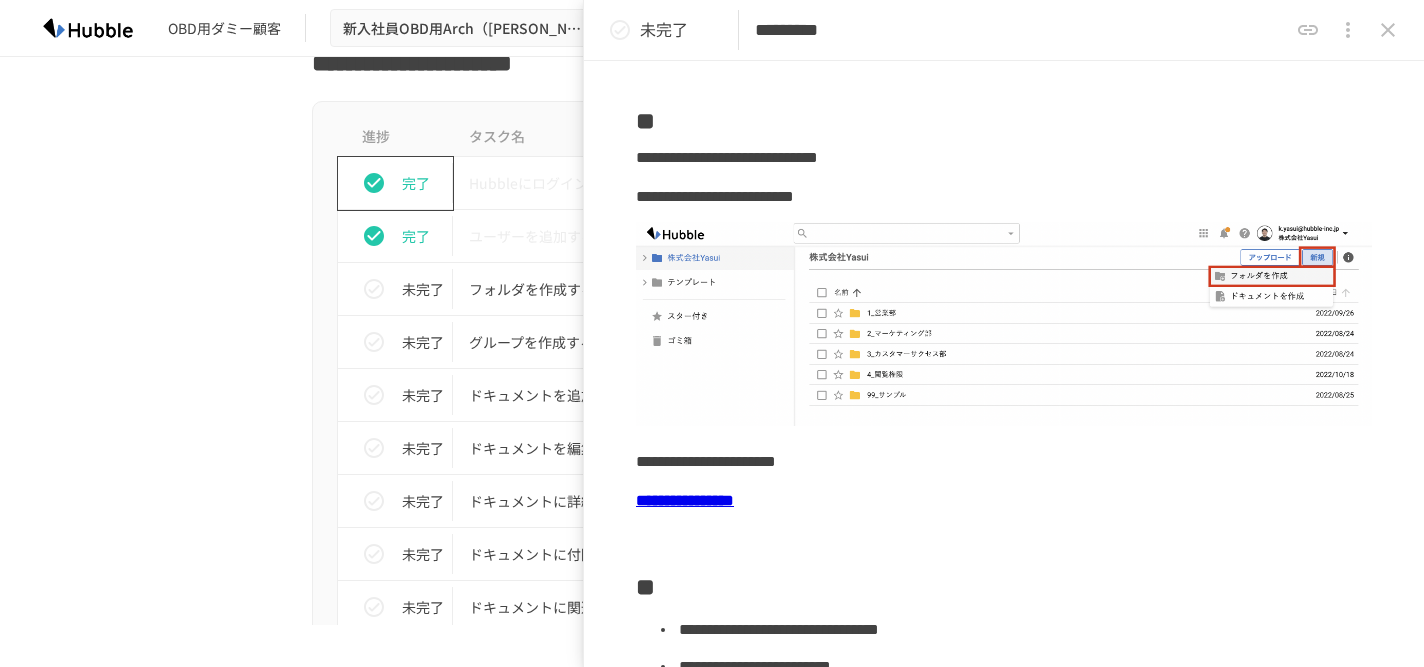 scroll, scrollTop: 117, scrollLeft: 0, axis: vertical 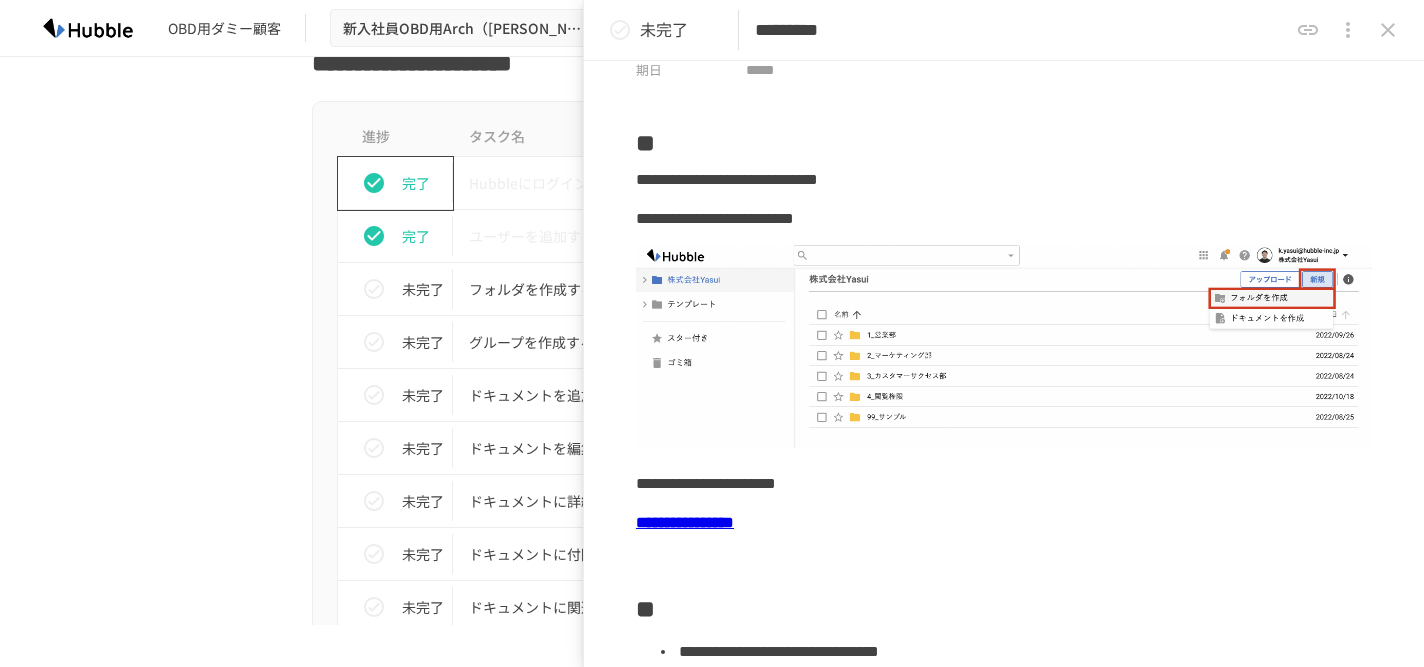 click on "**********" at bounding box center (685, 522) 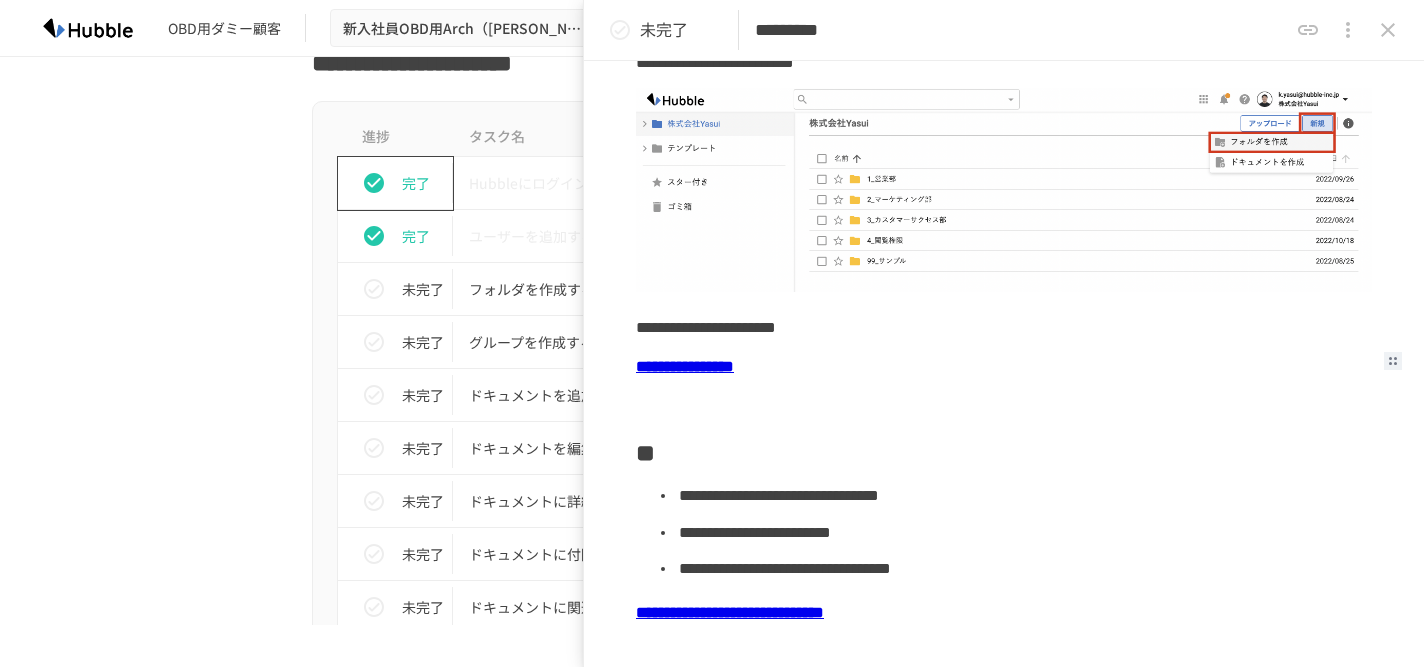scroll, scrollTop: 242, scrollLeft: 0, axis: vertical 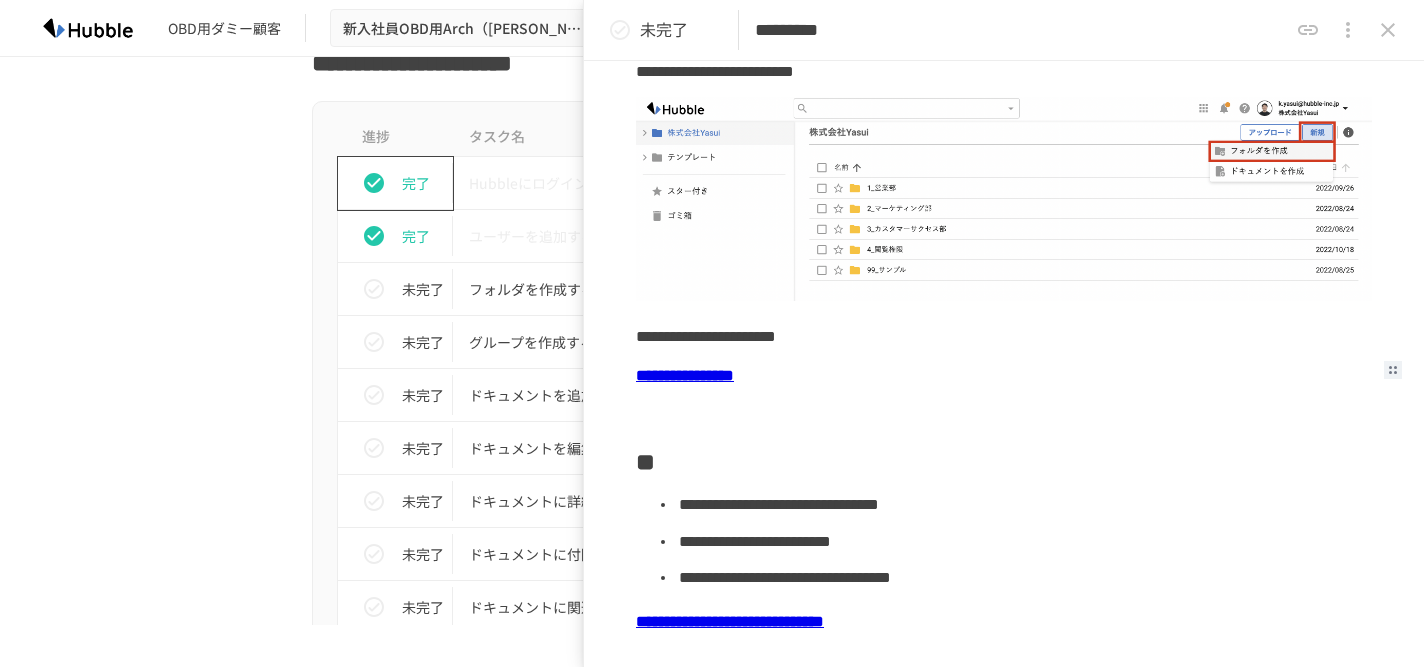 click on "**********" at bounding box center (685, 375) 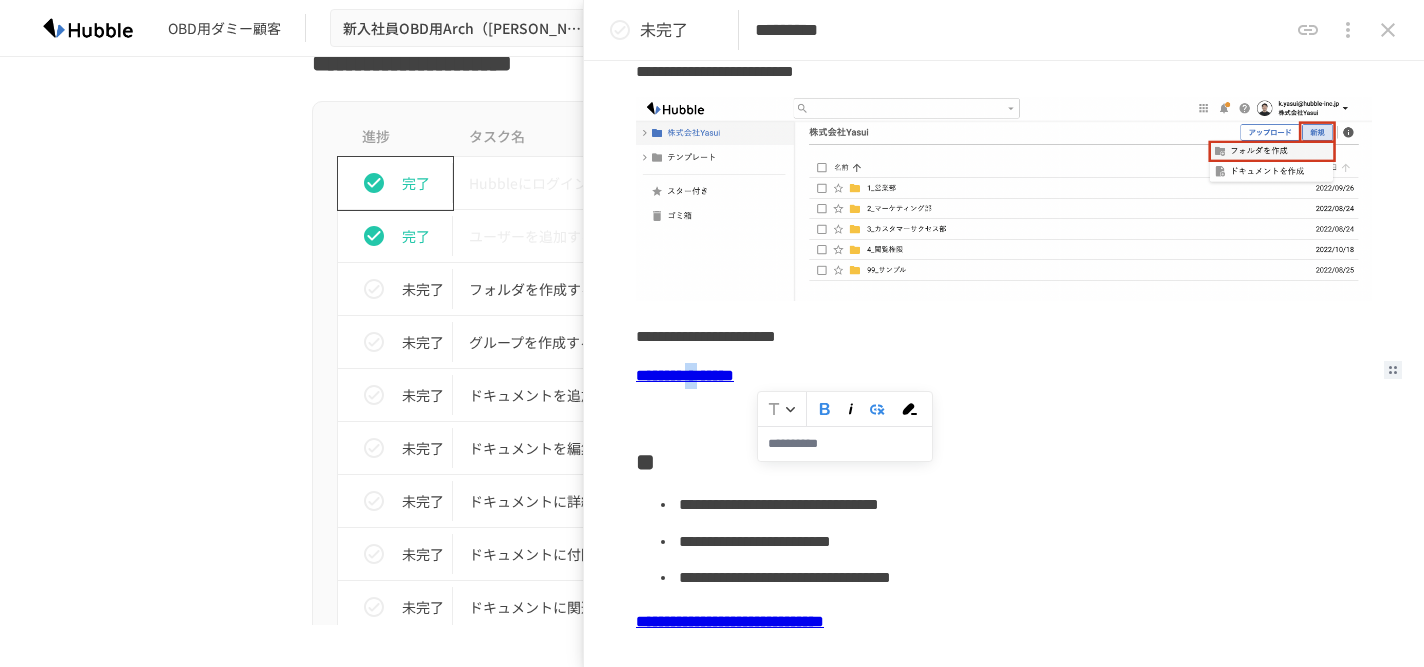 click on "**********" at bounding box center [685, 375] 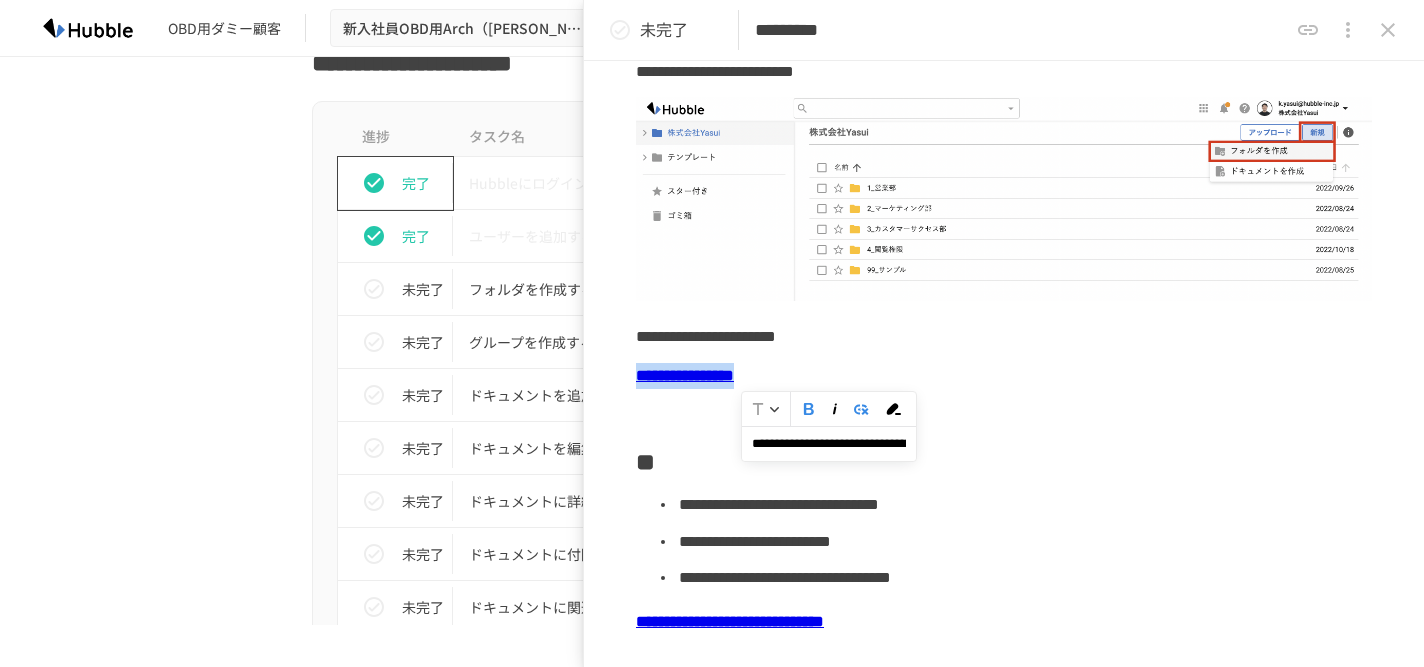 drag, startPoint x: 637, startPoint y: 373, endPoint x: 898, endPoint y: 375, distance: 261.00766 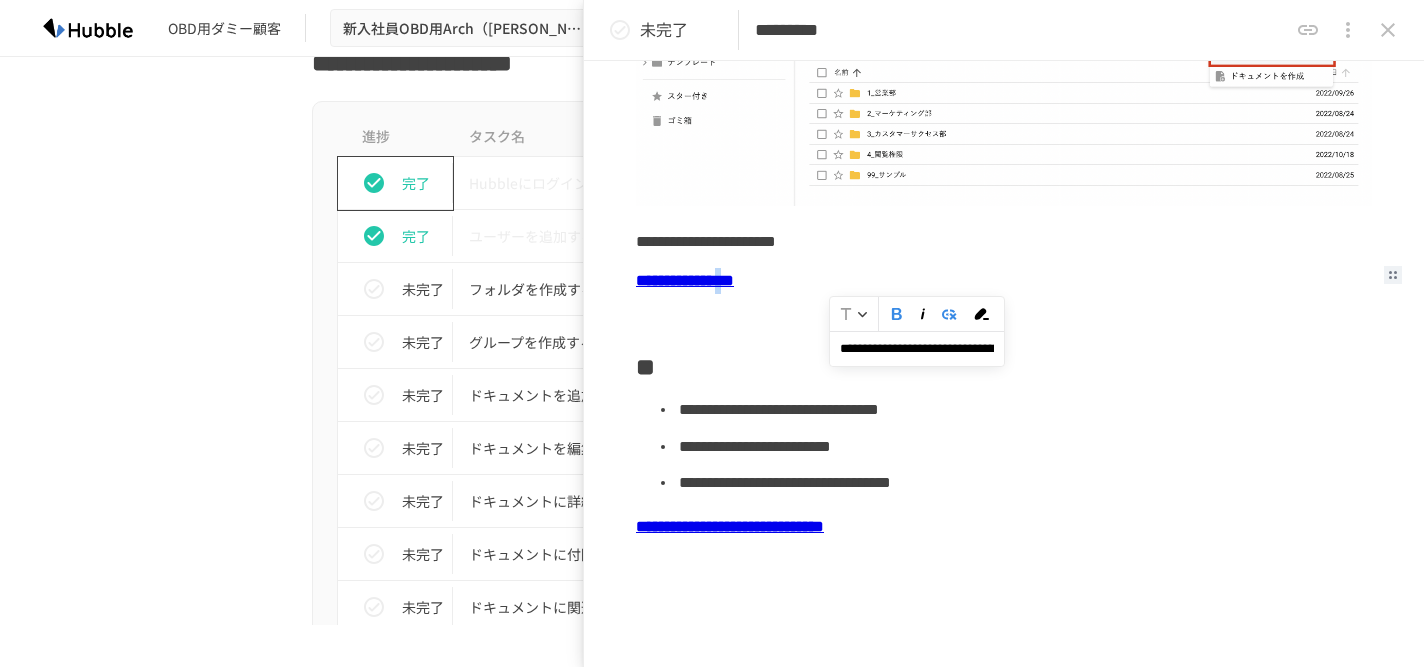 scroll, scrollTop: 391, scrollLeft: 0, axis: vertical 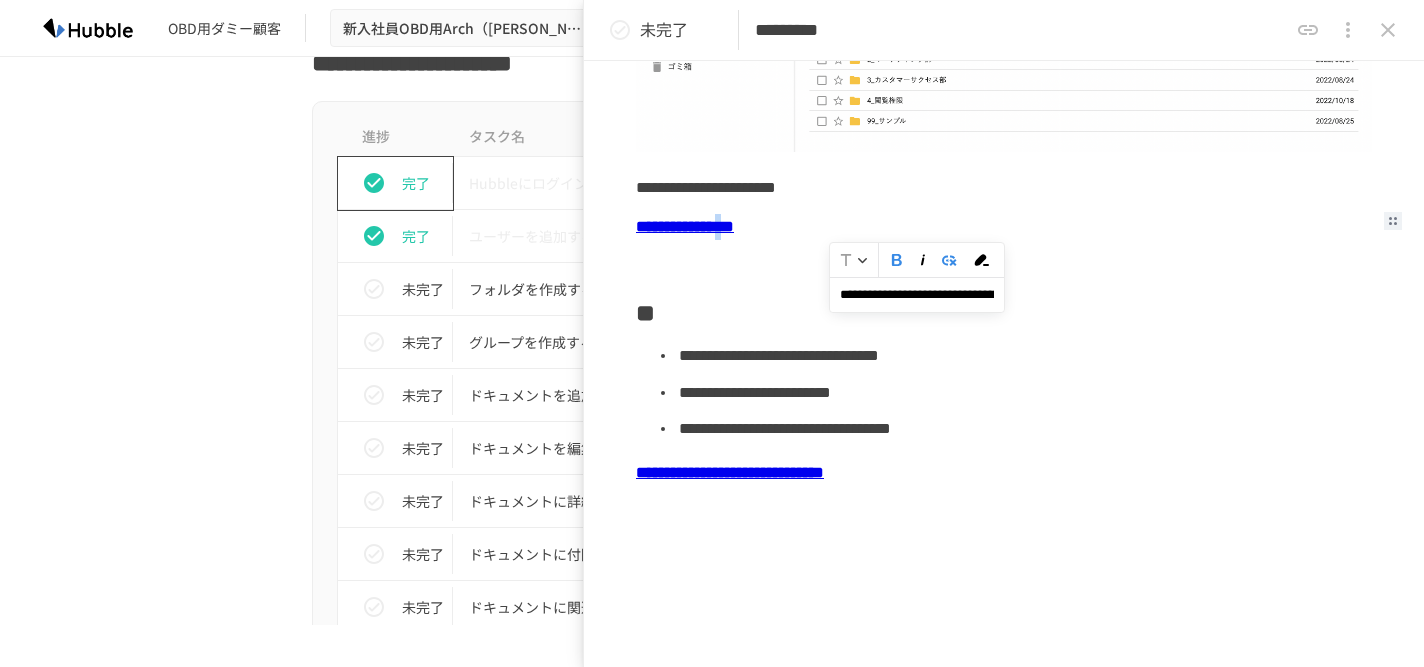 click on "**" at bounding box center (1004, 307) 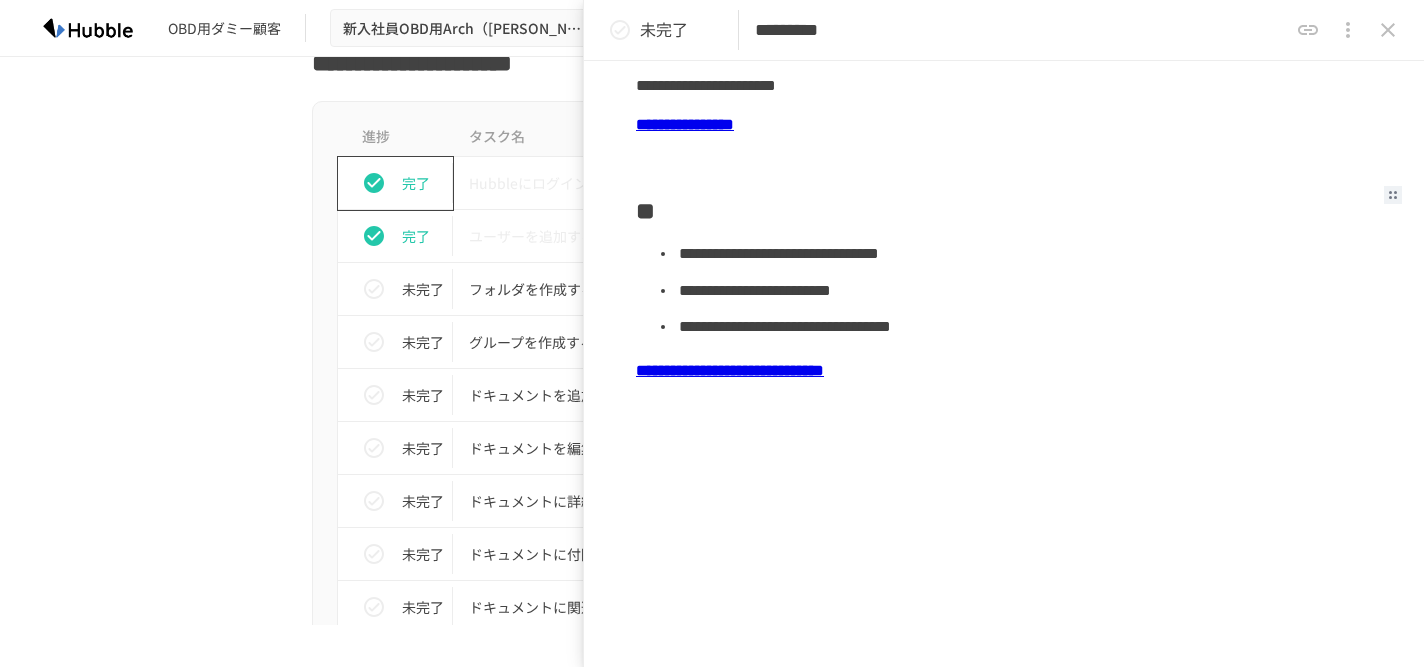 scroll, scrollTop: 494, scrollLeft: 0, axis: vertical 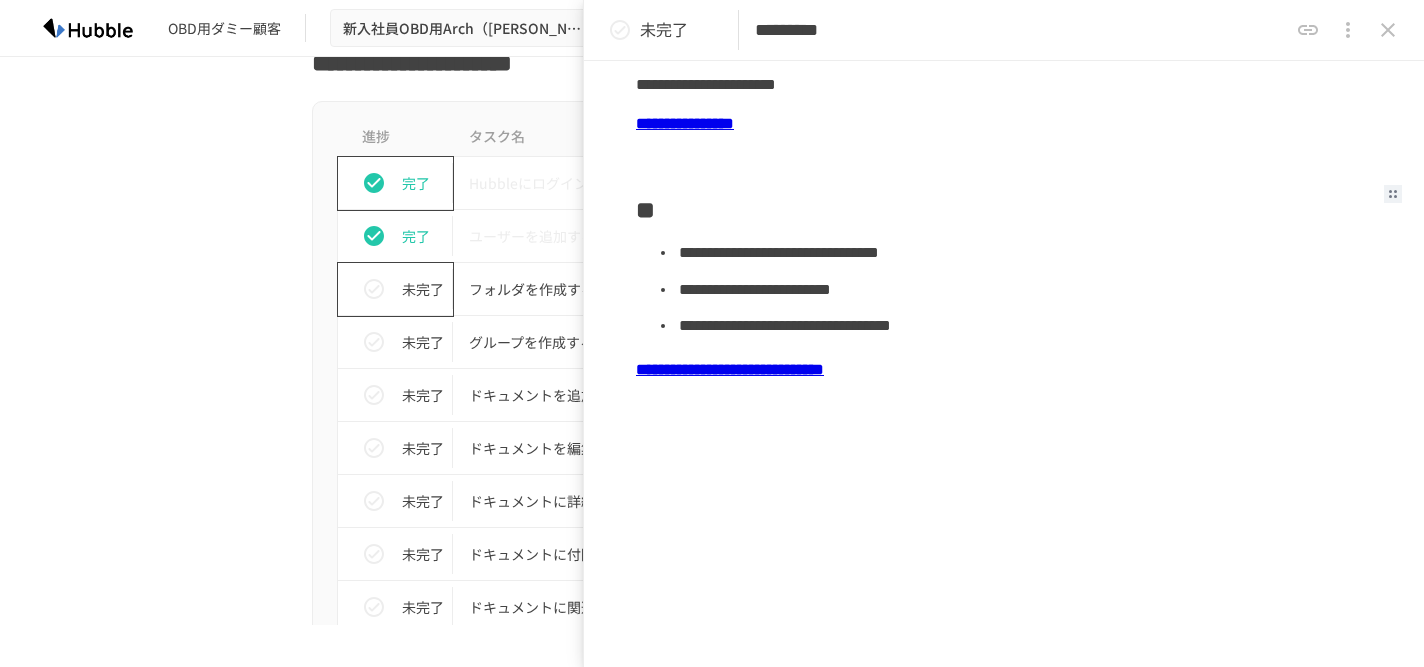 click on "未完了" at bounding box center (423, 289) 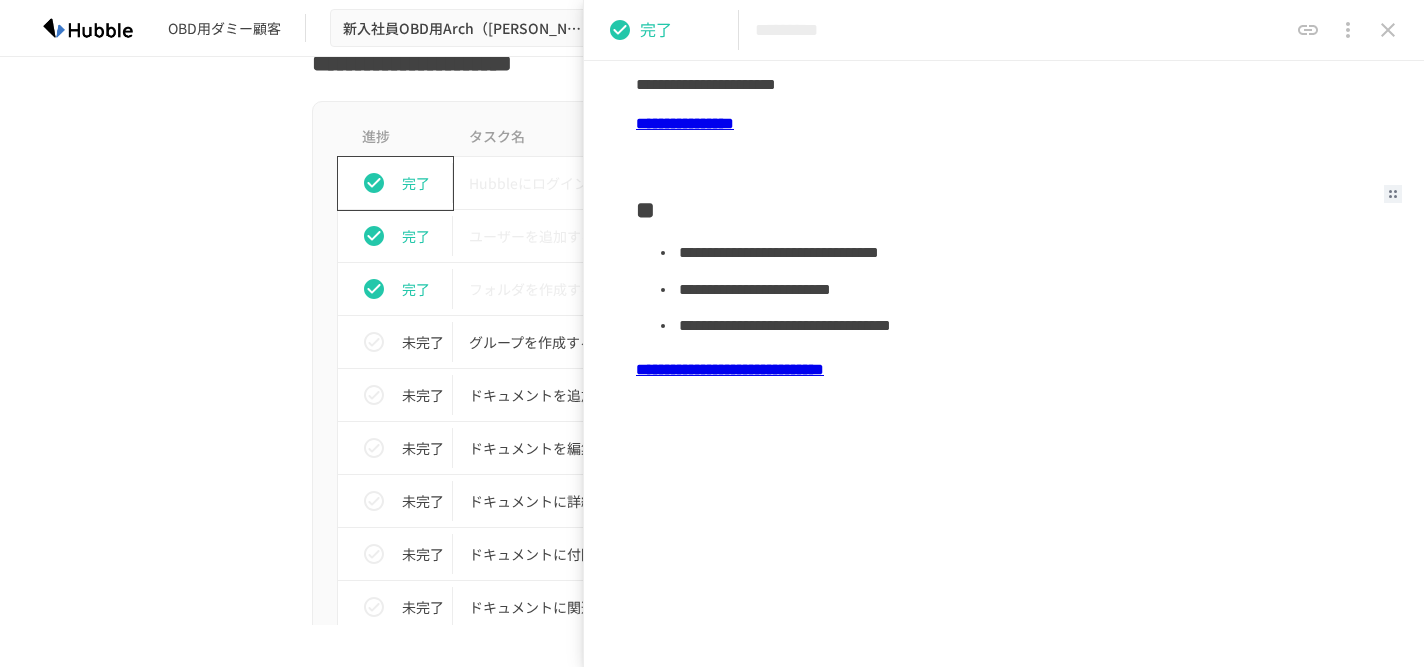 click on "進捗 タスク名 担当者 期限 完了 Hubbleにログインする 未設定 未設定 完了 ユーザーを追加する 未設定 未設定 完了 フォルダを作成する 未設定 未設定 未完了 グループを作成する 未設定 未設定 未完了 ドキュメントを追加する 未設定 未設定 未完了 ドキュメントを編集する 未設定 未設定 未完了 ドキュメントに詳細情報を追加する 未設定 未設定 未完了 ドキュメントに付随する添付ファイルを保存する 未設定 未設定 未完了 ドキュメントに関連契約を紐付ける 未設定 未設定 未完了 ドキュメントにコメントをする 未設定 未設定 未完了 ドキュメントを外部リンクで共有する 未設定 未設定 未完了 ドキュメントリストにログインする 未設定 未設定 未完了 ドキュメントリストのカスタマイズを理解する 未設定 未設定 未完了 未設定 未設定 未完了 未設定" at bounding box center [712, 1088] 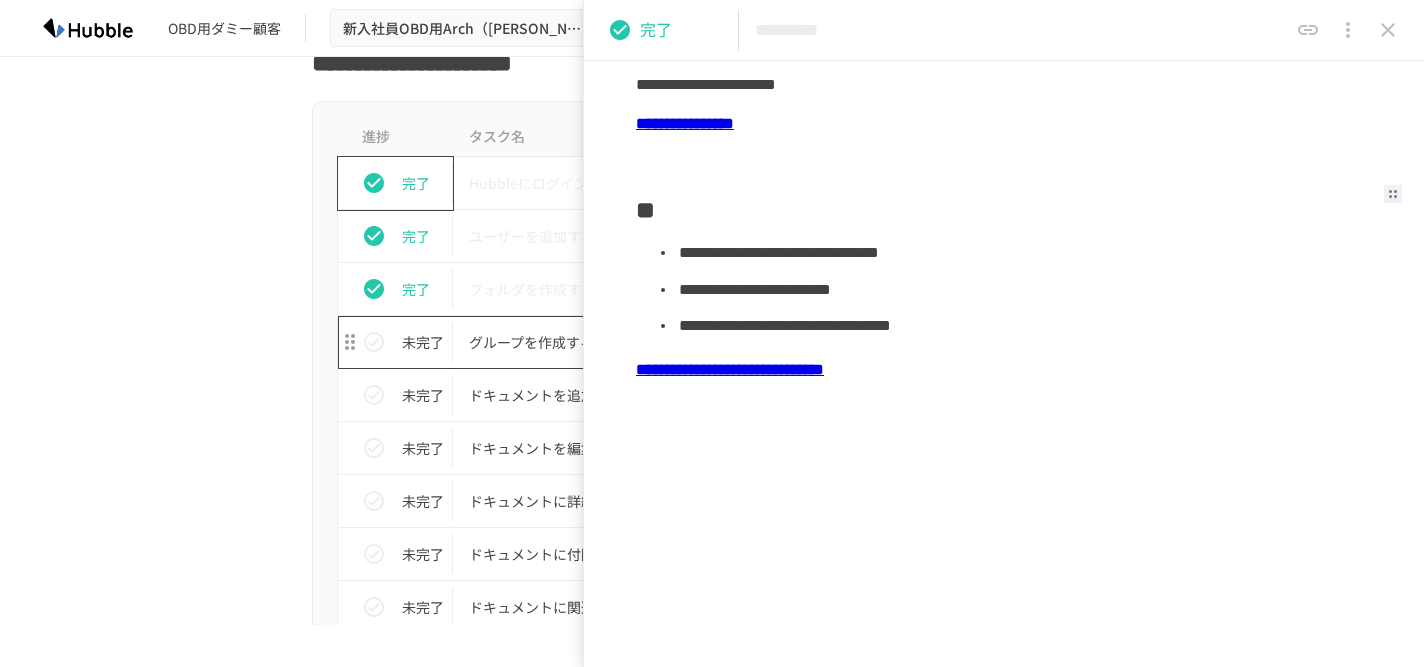click on "グループを作成する" at bounding box center (670, 342) 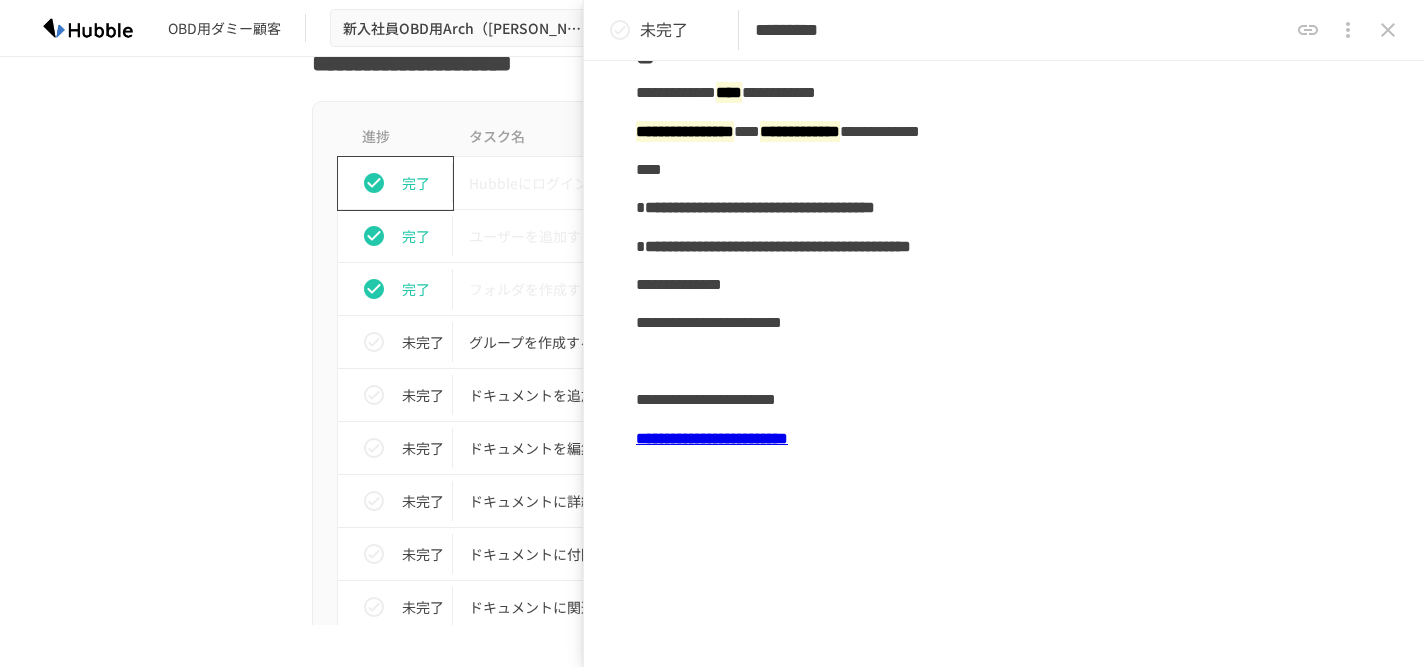 scroll, scrollTop: 201, scrollLeft: 0, axis: vertical 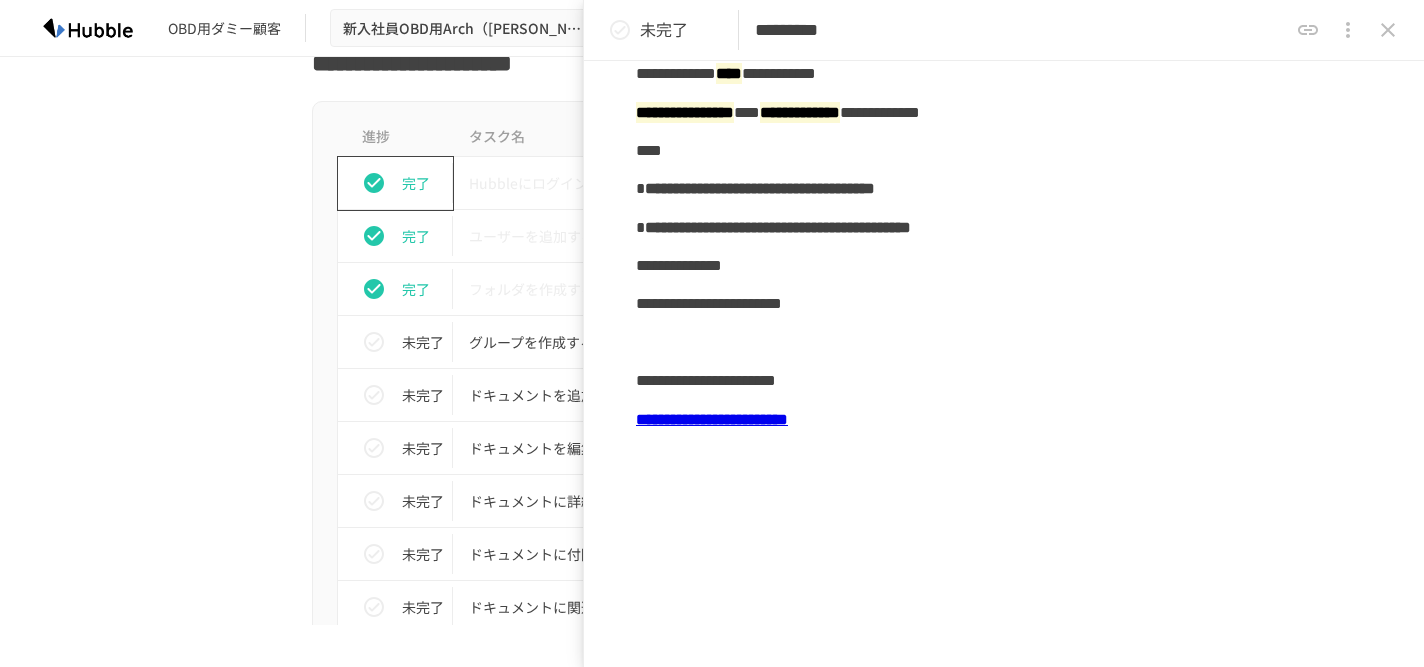 click on "**********" at bounding box center [712, 419] 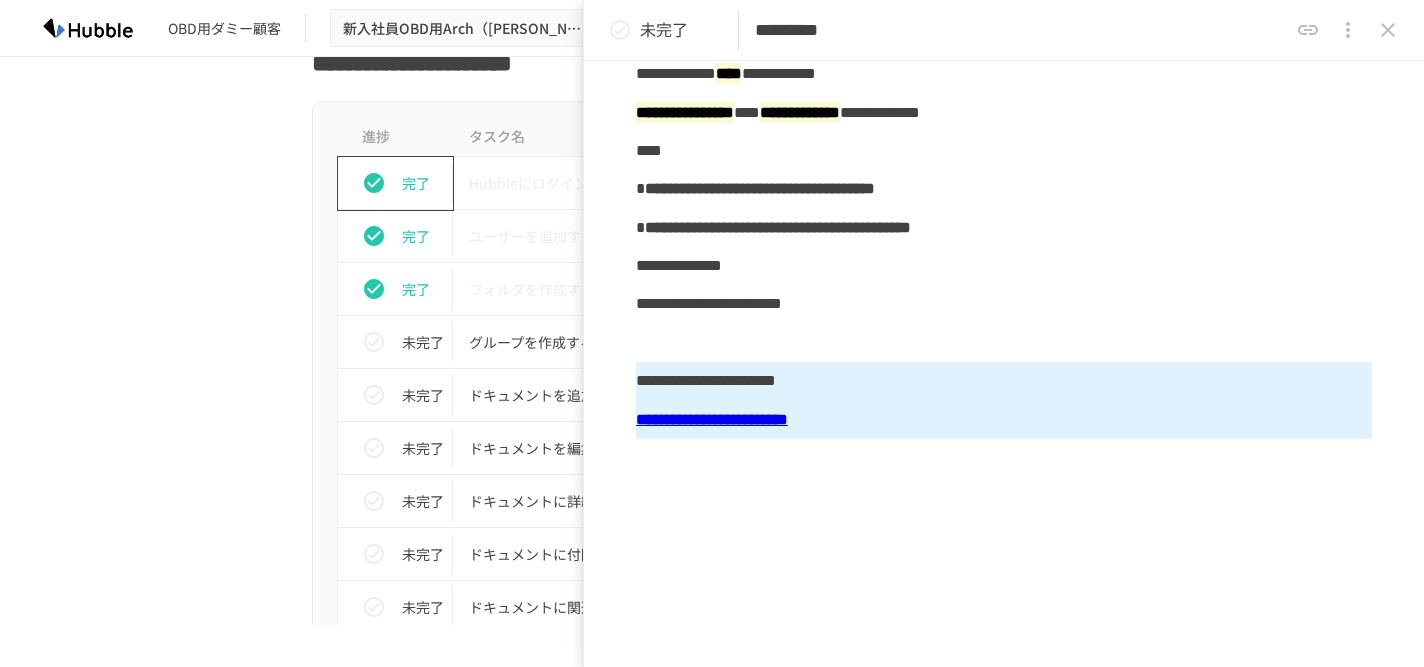 drag, startPoint x: 649, startPoint y: 411, endPoint x: 1061, endPoint y: 387, distance: 412.69843 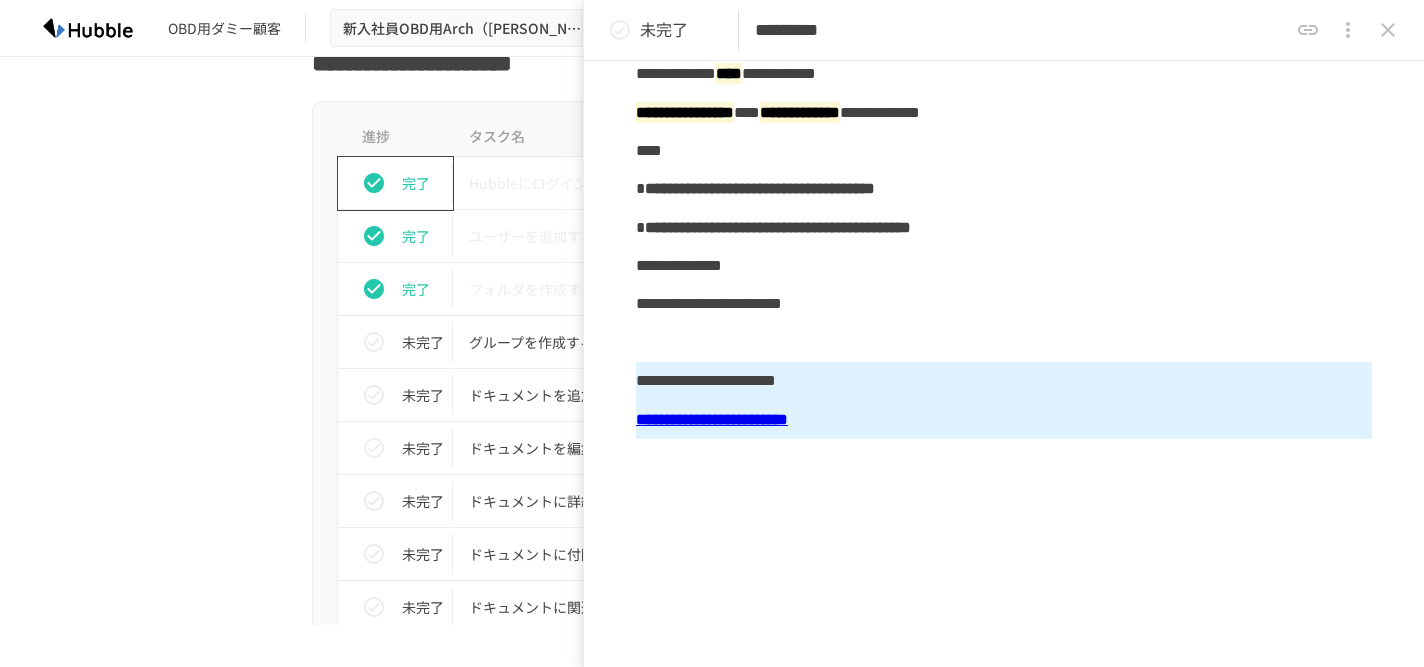 click on "**********" at bounding box center [1004, 411] 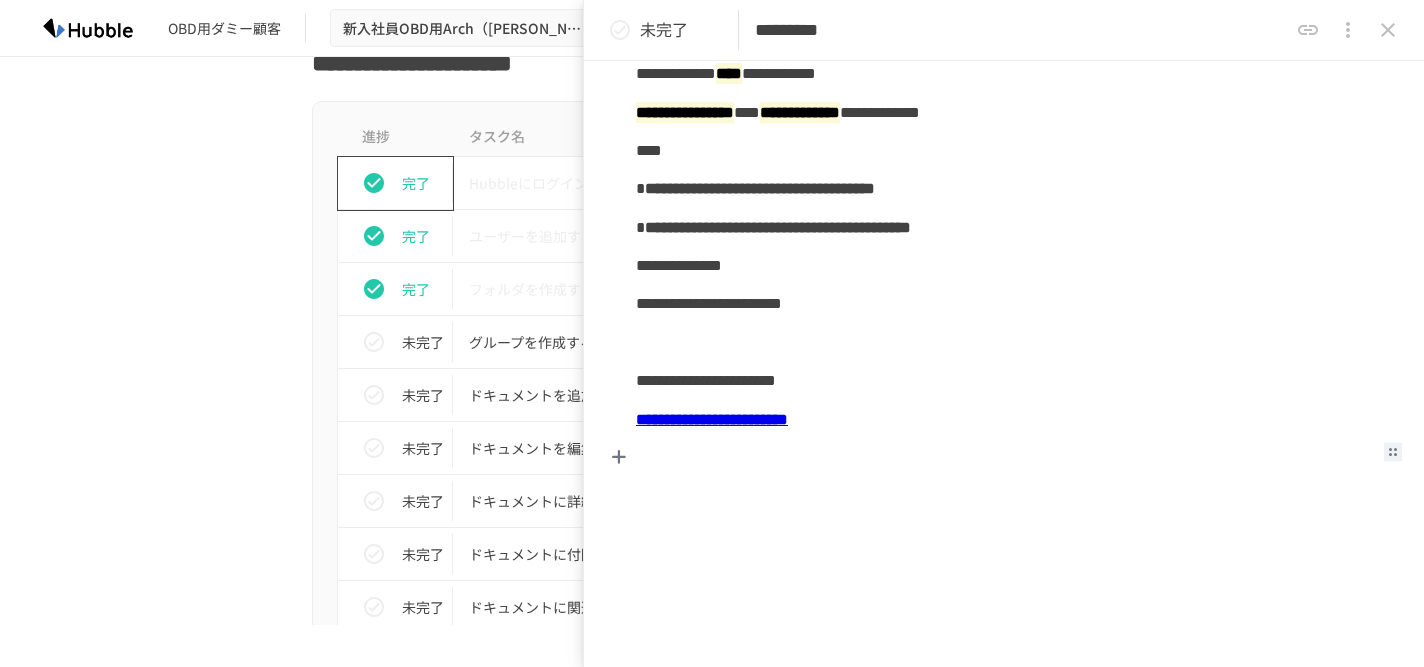 click on "**********" at bounding box center [712, 419] 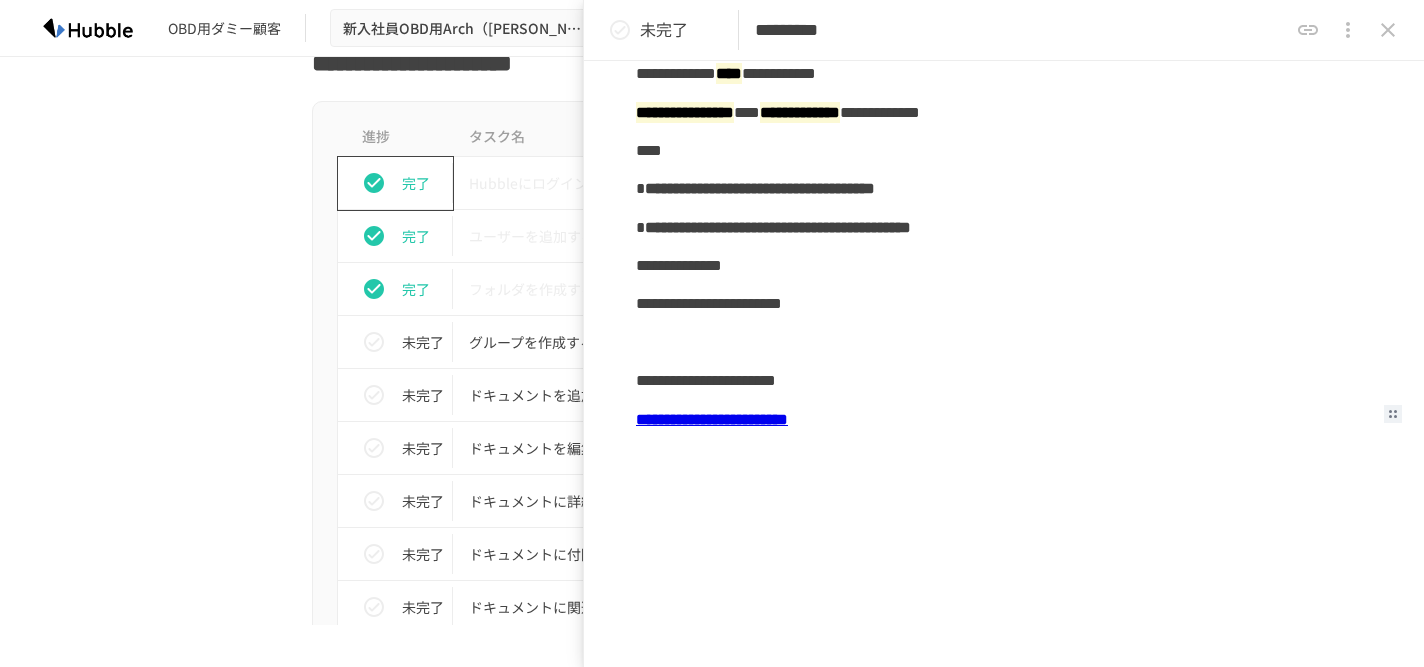 click on "**********" at bounding box center [712, 419] 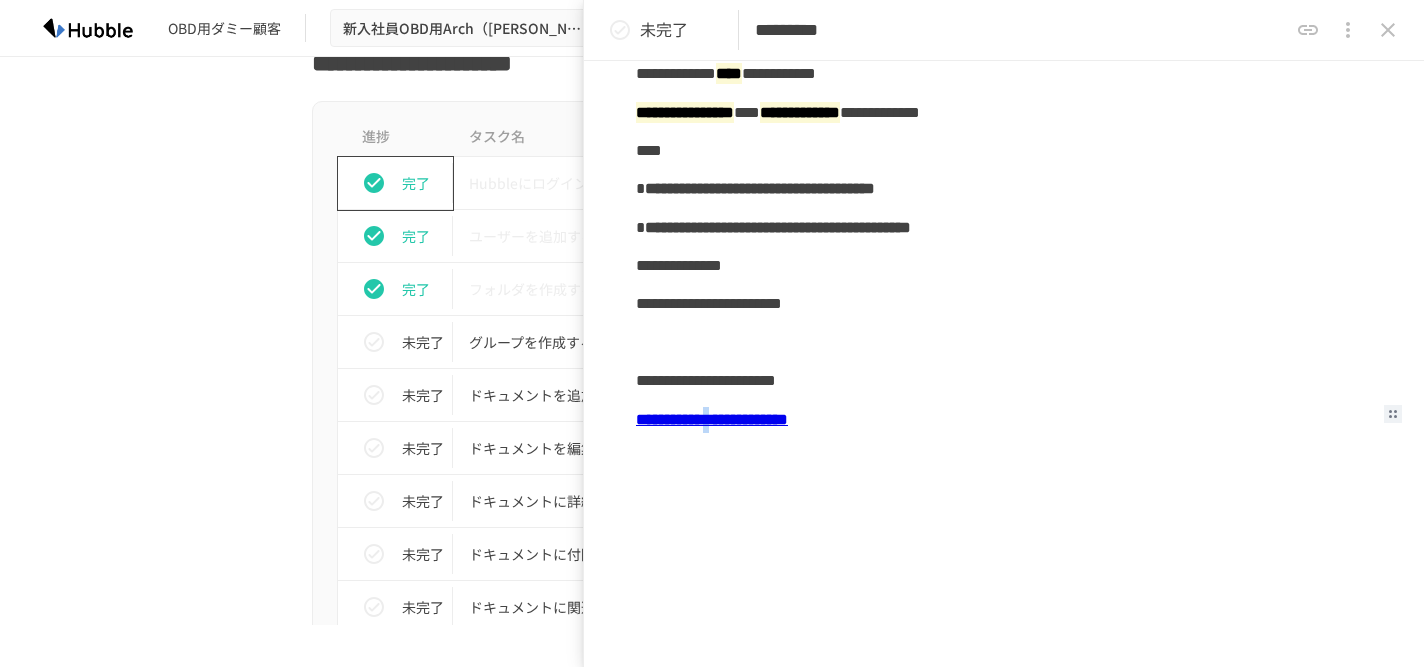 click on "**********" at bounding box center [712, 419] 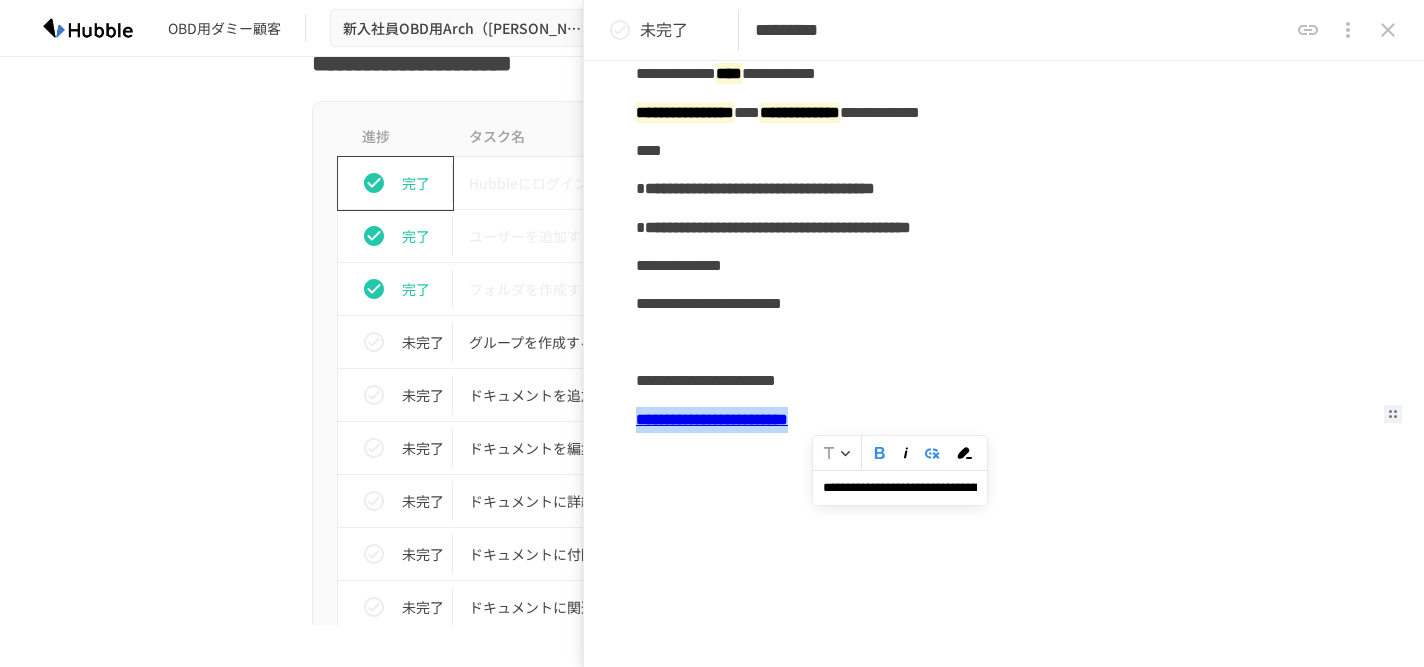 click on "**********" at bounding box center (900, 487) 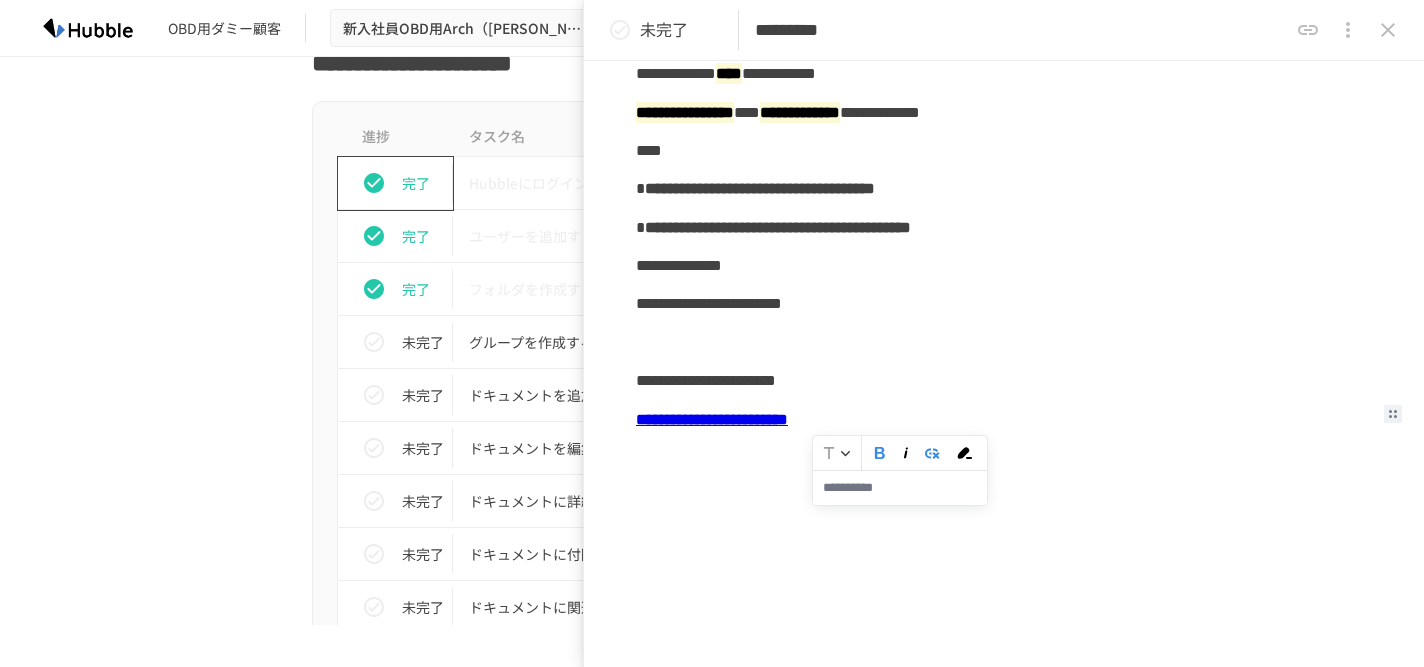 click on "**********" at bounding box center (712, 419) 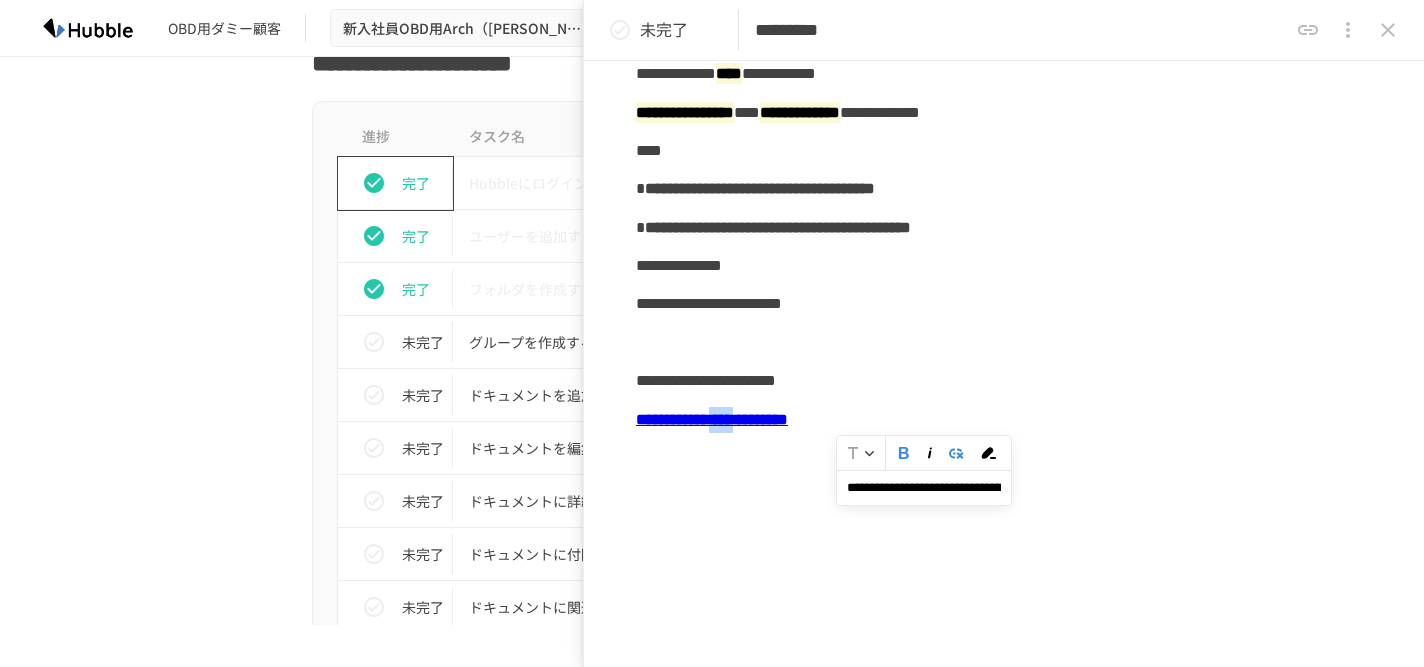 click on "**********" at bounding box center (712, 419) 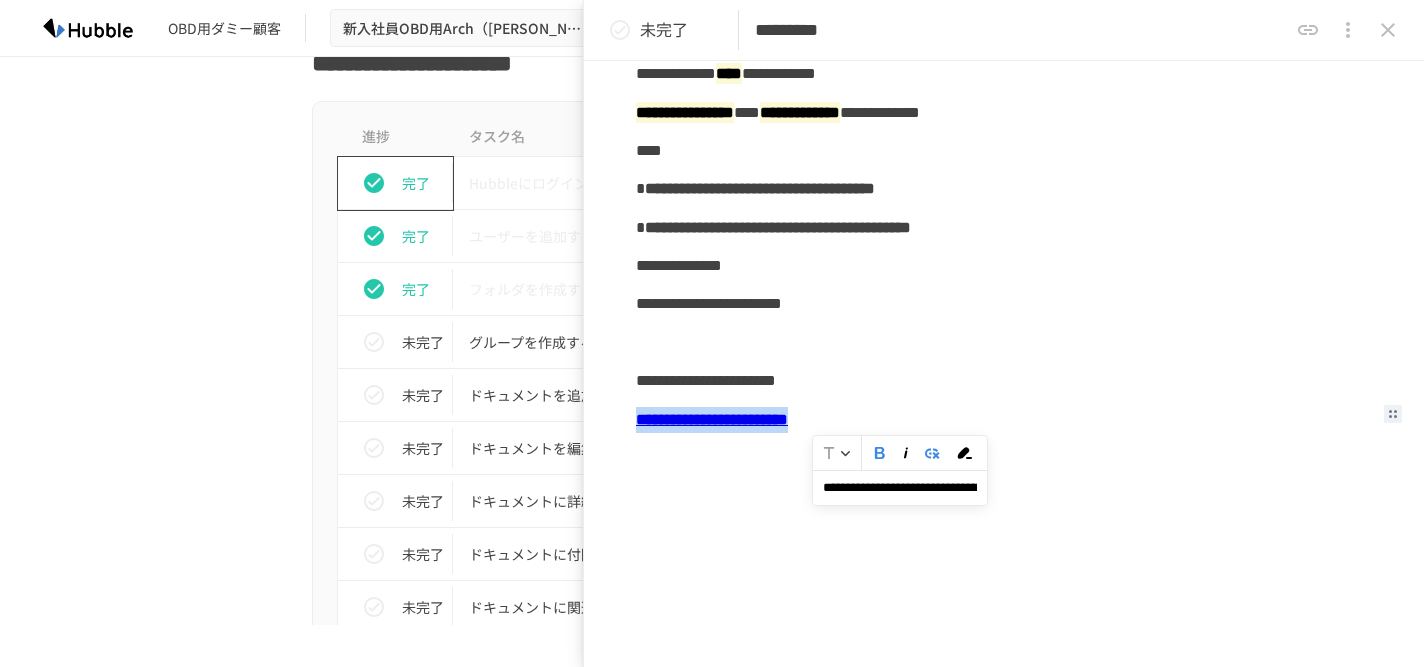 click on "進捗 タスク名 担当者 期限 完了 Hubbleにログインする 未設定 未設定 完了 ユーザーを追加する 未設定 未設定 完了 フォルダを作成する 未設定 未設定 未完了 グループを作成する 未設定 未設定 未完了 ドキュメントを追加する 未設定 未設定 未完了 ドキュメントを編集する 未設定 未設定 未完了 ドキュメントに詳細情報を追加する 未設定 未設定 未完了 ドキュメントに付随する添付ファイルを保存する 未設定 未設定 未完了 ドキュメントに関連契約を紐付ける 未設定 未設定 未完了 ドキュメントにコメントをする 未設定 未設定 未完了 ドキュメントを外部リンクで共有する 未設定 未設定 未完了 ドキュメントリストにログインする 未設定 未設定 未完了 ドキュメントリストのカスタマイズを理解する 未設定 未設定 未完了 未設定 未設定 未完了 未設定" at bounding box center (712, 1088) 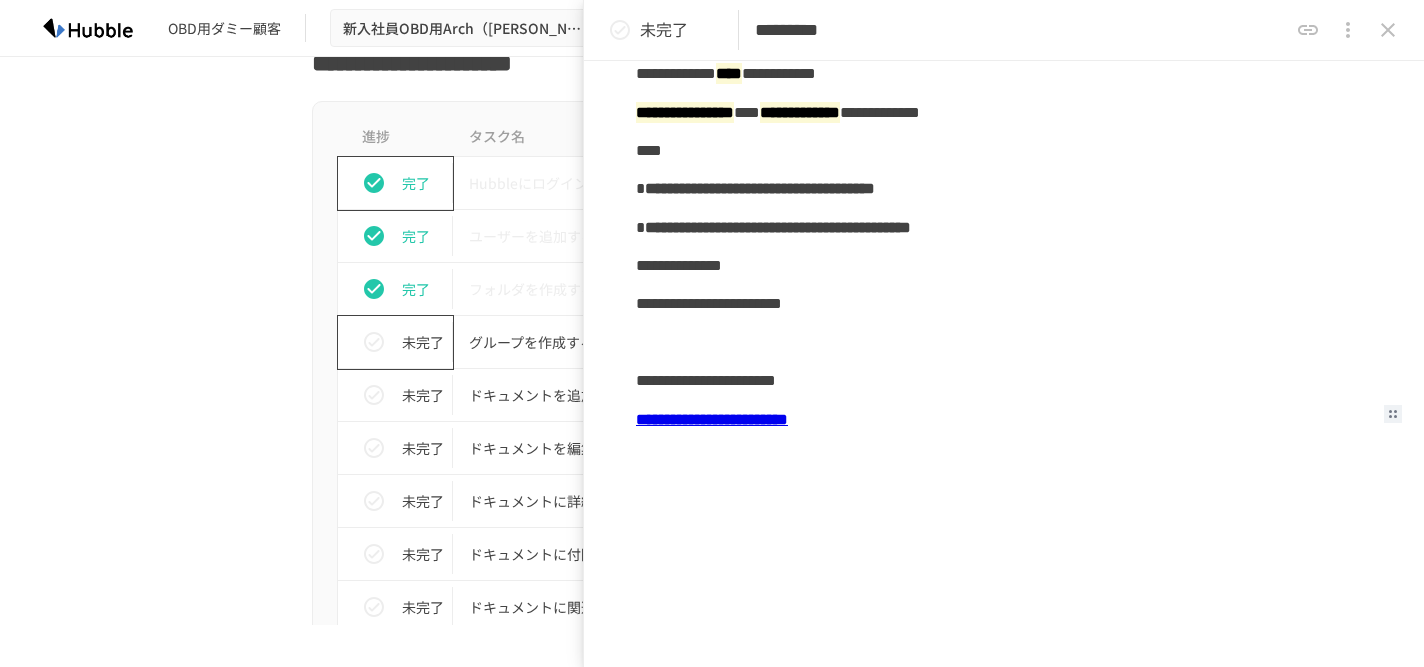 click 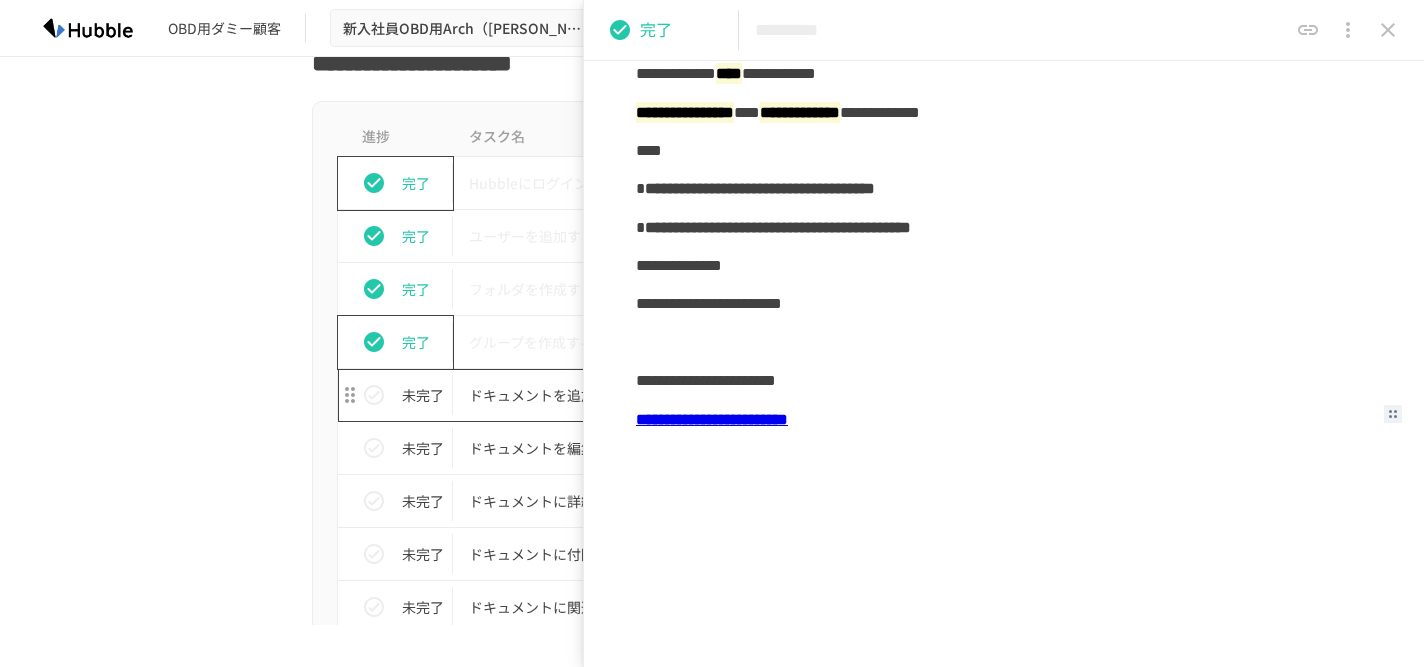 click on "ドキュメントを追加する" at bounding box center (670, 395) 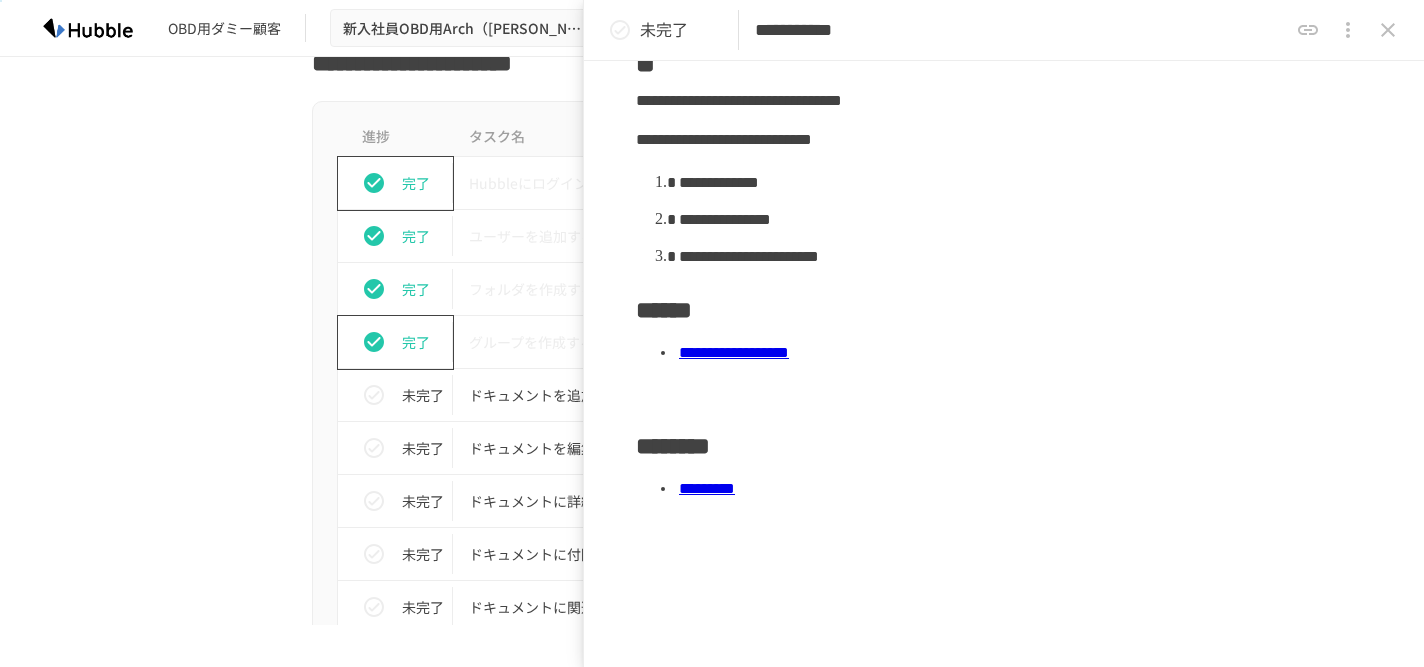 scroll, scrollTop: 168, scrollLeft: 0, axis: vertical 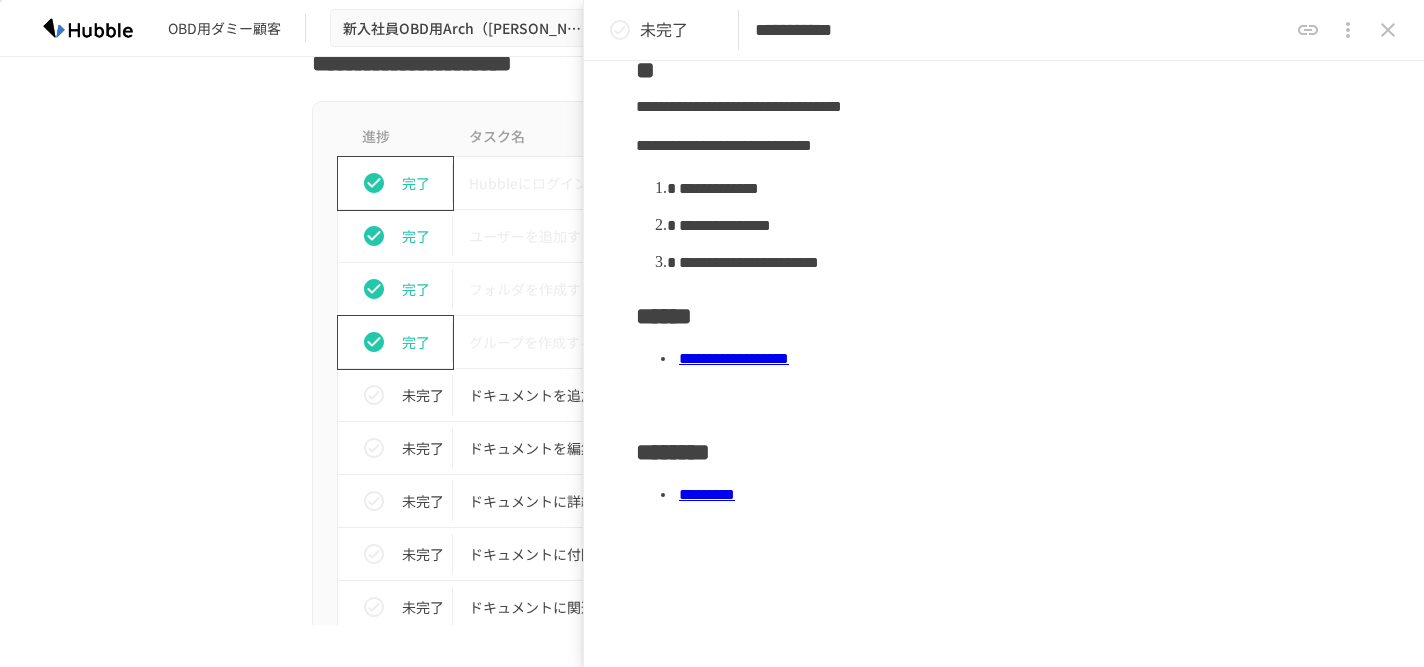 click on "**********" at bounding box center (734, 358) 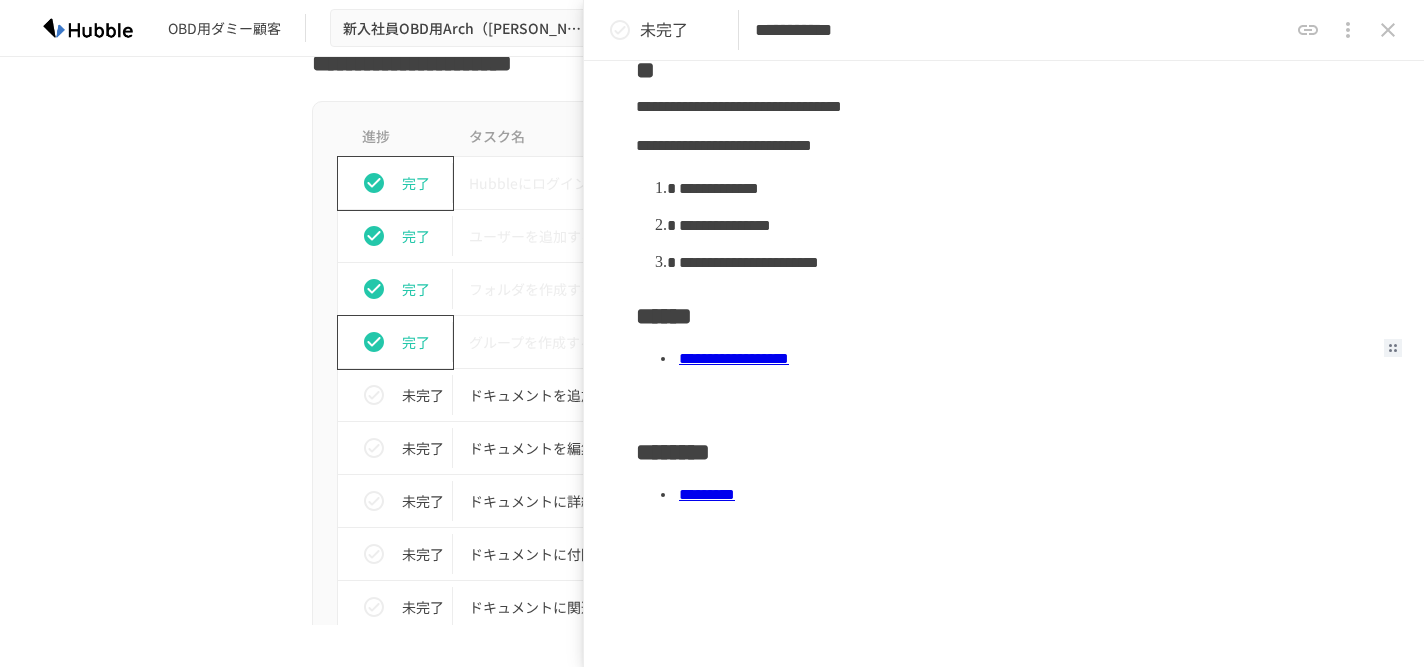 scroll, scrollTop: 168, scrollLeft: 0, axis: vertical 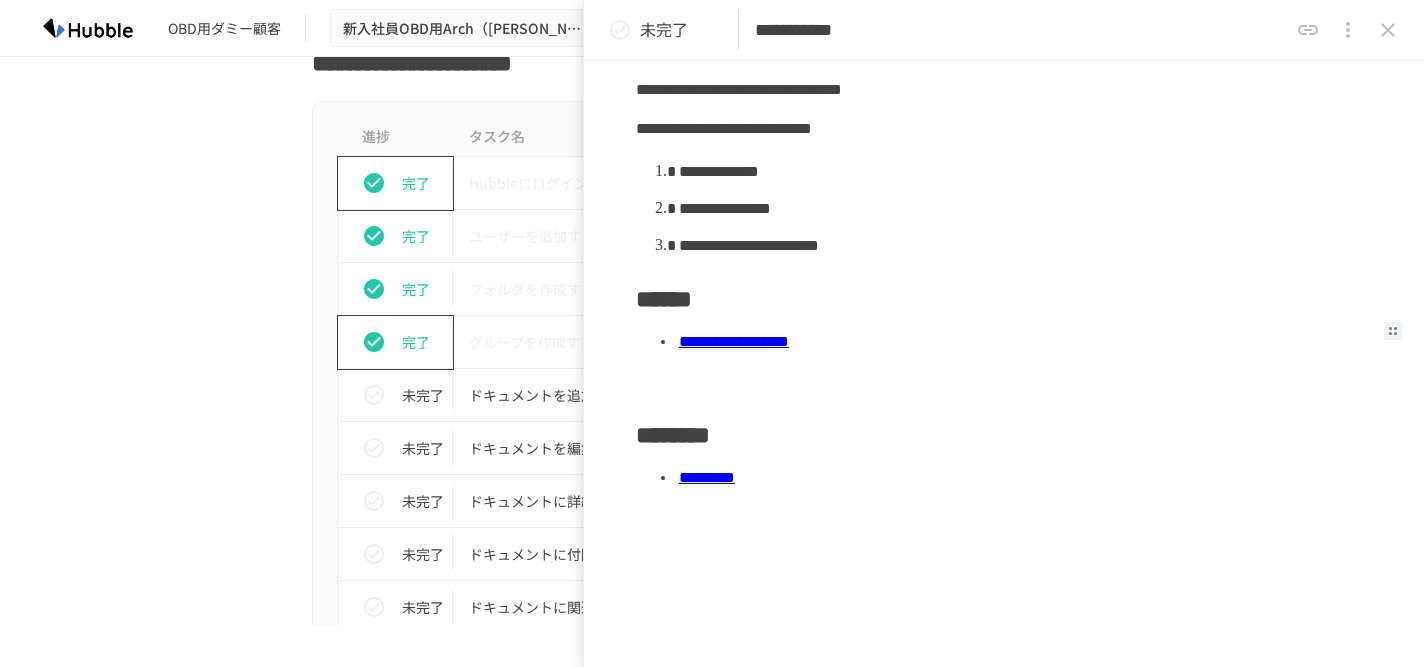click on "*********" at bounding box center [707, 477] 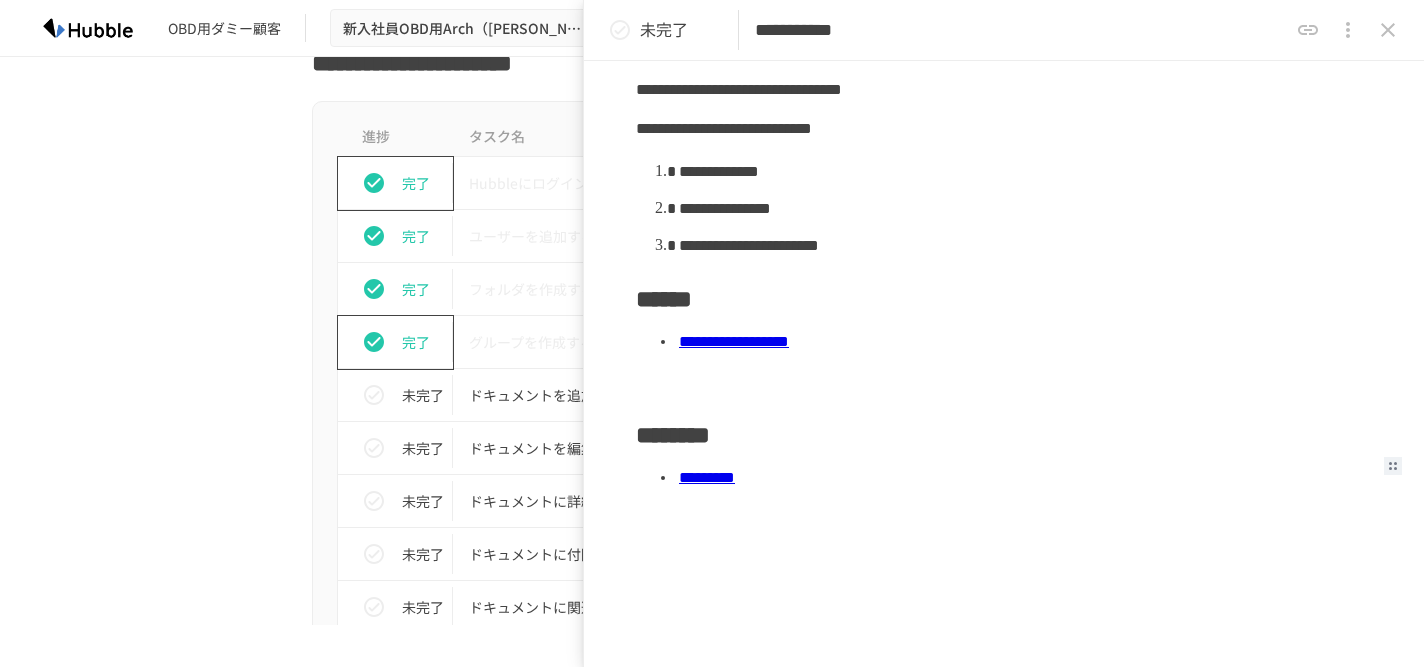 scroll, scrollTop: 185, scrollLeft: 0, axis: vertical 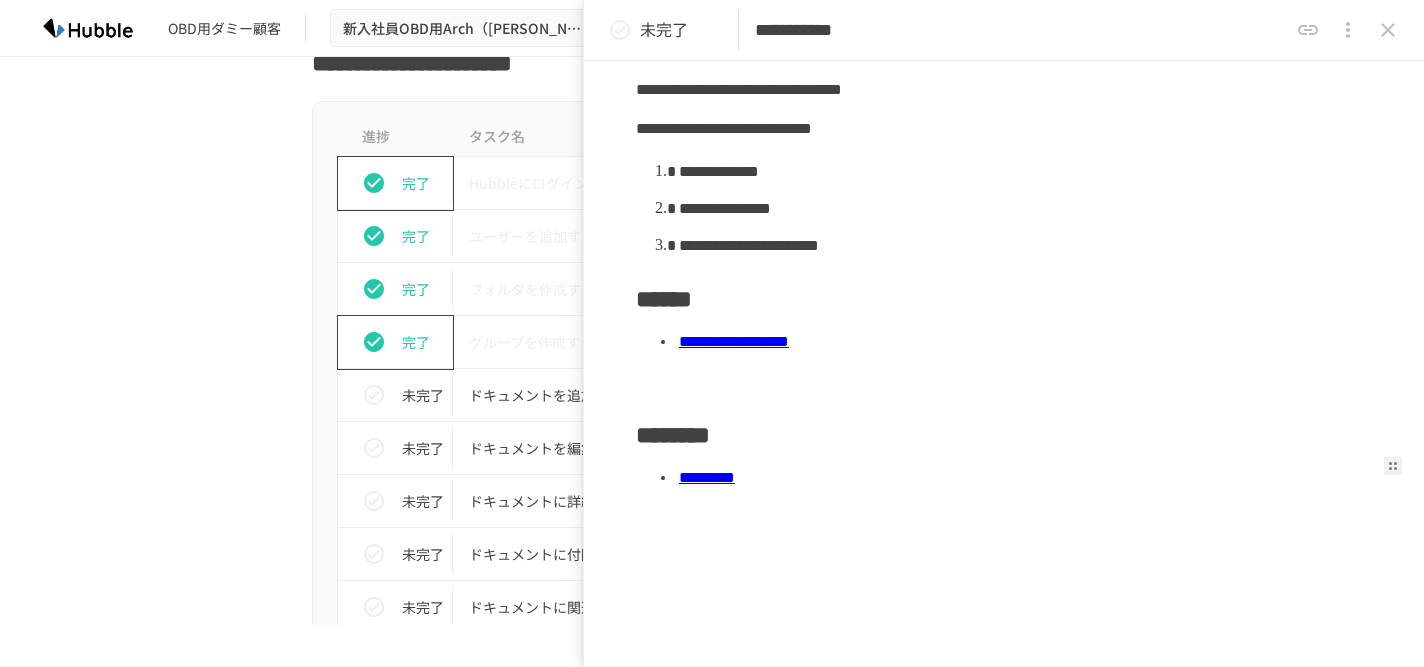 click on "進捗 タスク名 担当者 期限 完了 Hubbleにログインする 未設定 未設定 完了 ユーザーを追加する 未設定 未設定 完了 フォルダを作成する 未設定 未設定 完了 グループを作成する 未設定 未設定 未完了 ドキュメントを追加する 未設定 未設定 未完了 ドキュメントを編集する 未設定 未設定 未完了 ドキュメントに詳細情報を追加する 未設定 未設定 未完了 ドキュメントに付随する添付ファイルを保存する 未設定 未設定 未完了 ドキュメントに関連契約を紐付ける 未設定 未設定 未完了 ドキュメントにコメントをする 未設定 未設定 未完了 ドキュメントを外部リンクで共有する 未設定 未設定 未完了 ドキュメントリストにログインする 未設定 未設定 未完了 ドキュメントリストのカスタマイズを理解する 未設定 未設定 未完了 未設定 未設定 未完了 未設定" at bounding box center (712, 1088) 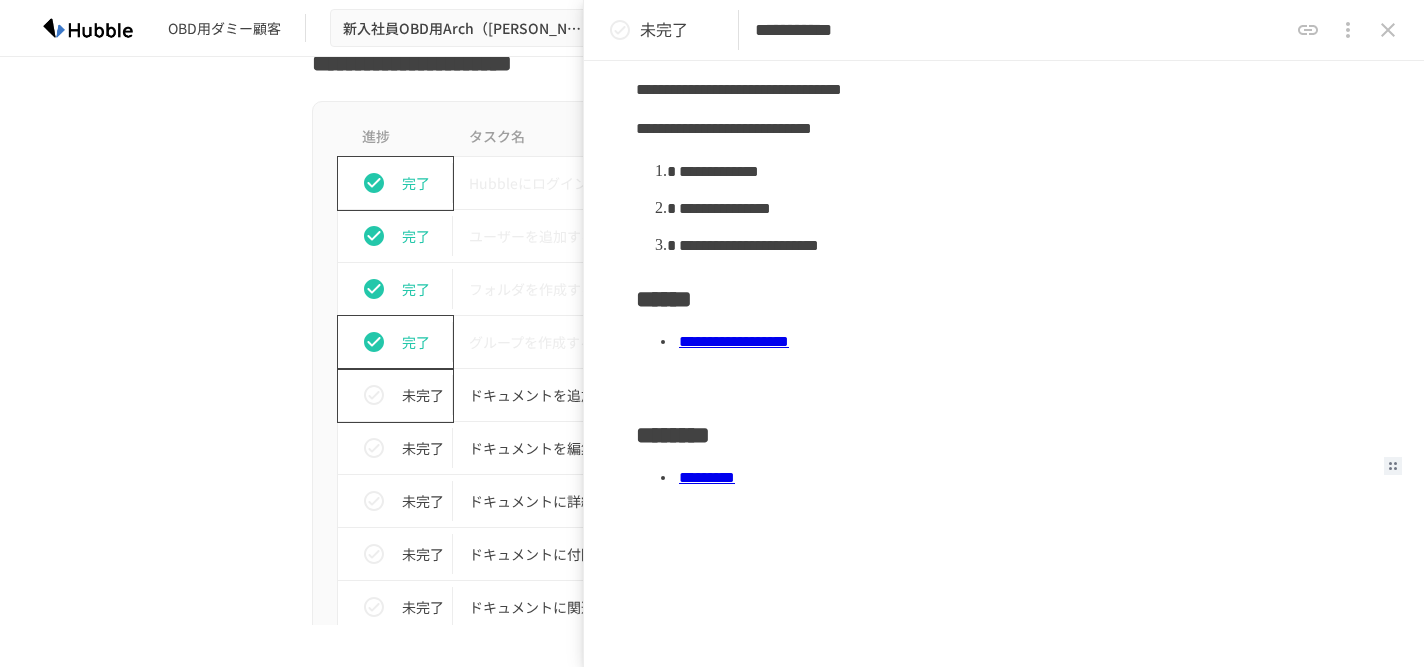 click 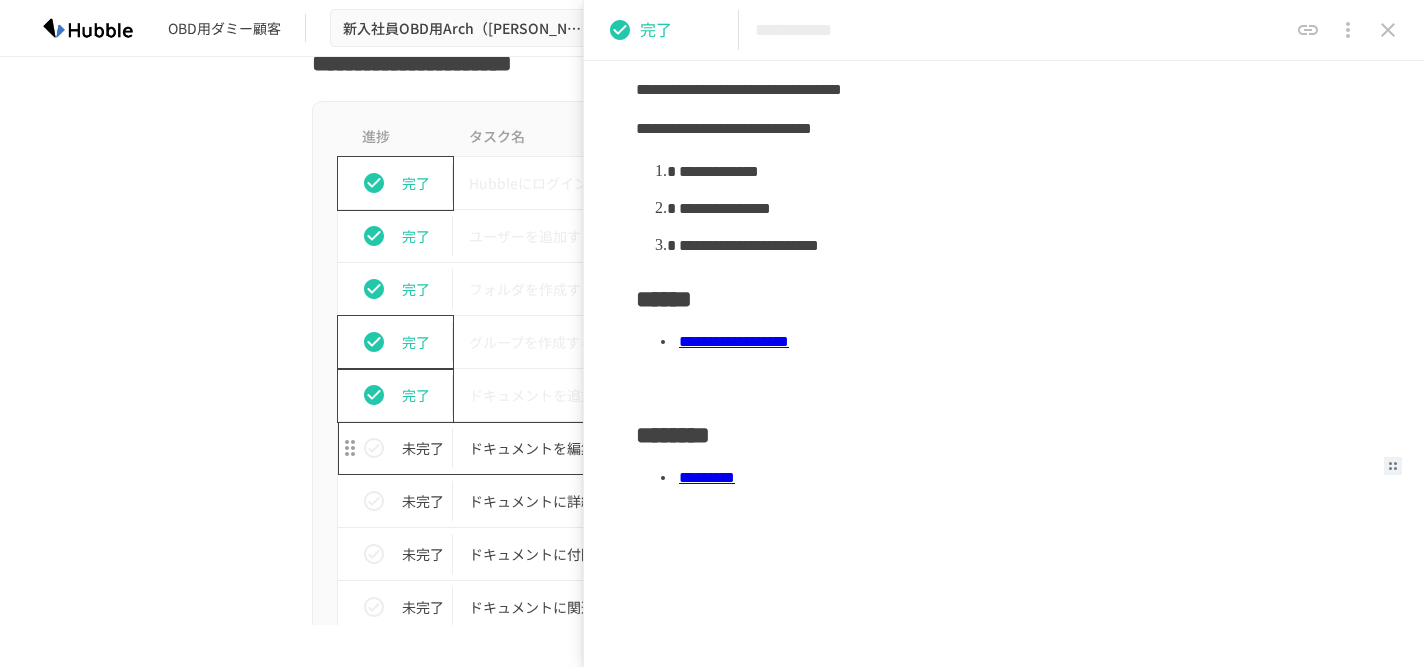 click on "ドキュメントを編集する" at bounding box center [670, 448] 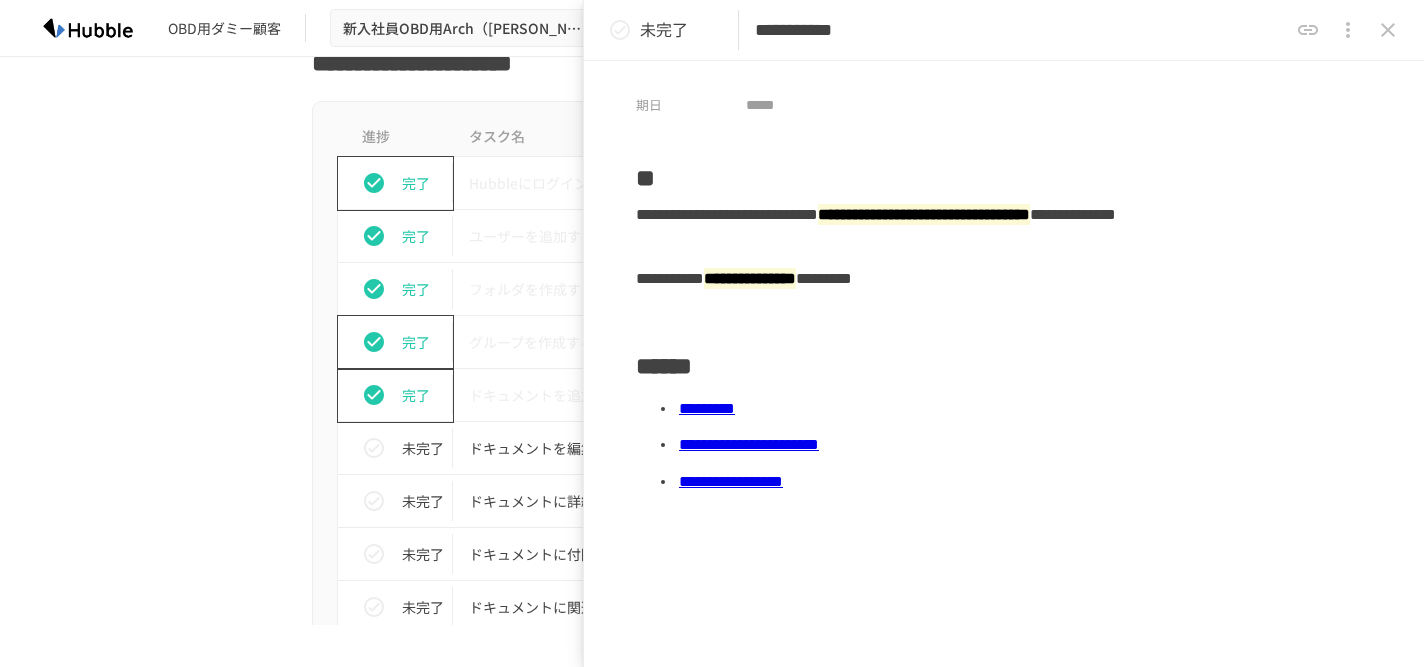 scroll, scrollTop: 0, scrollLeft: 0, axis: both 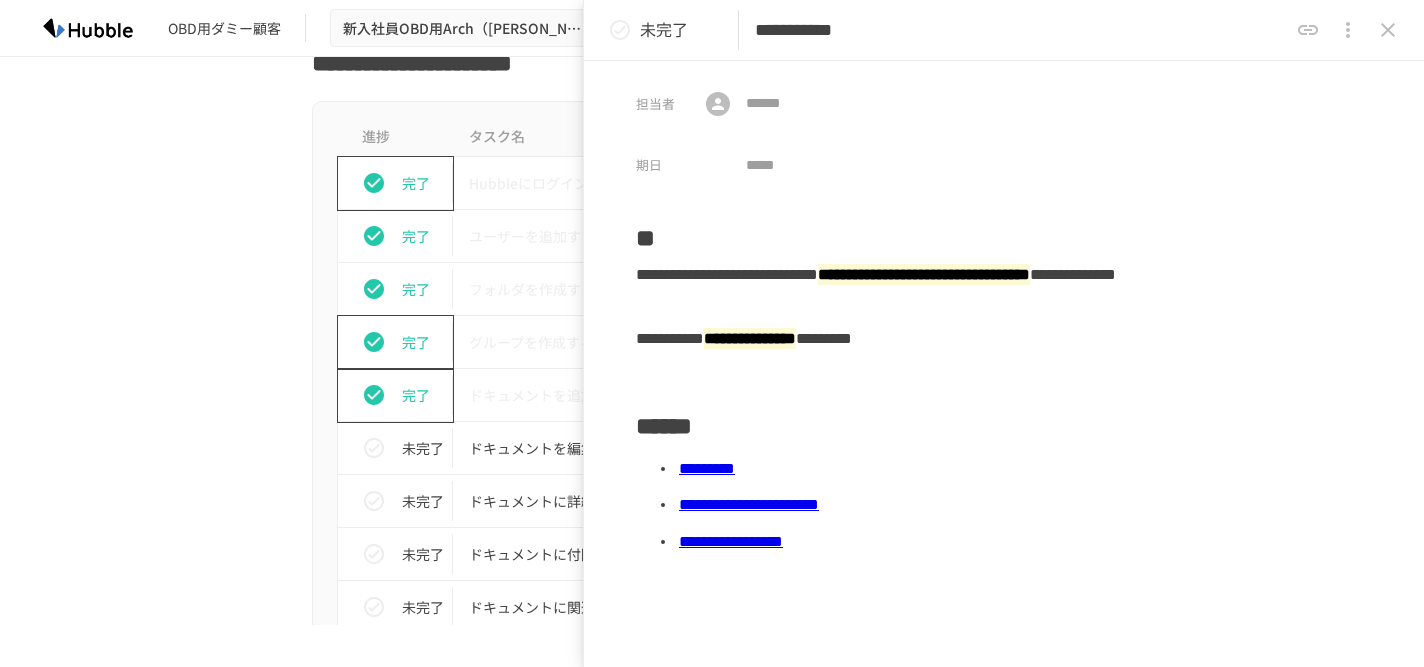 click on "*********" at bounding box center [707, 468] 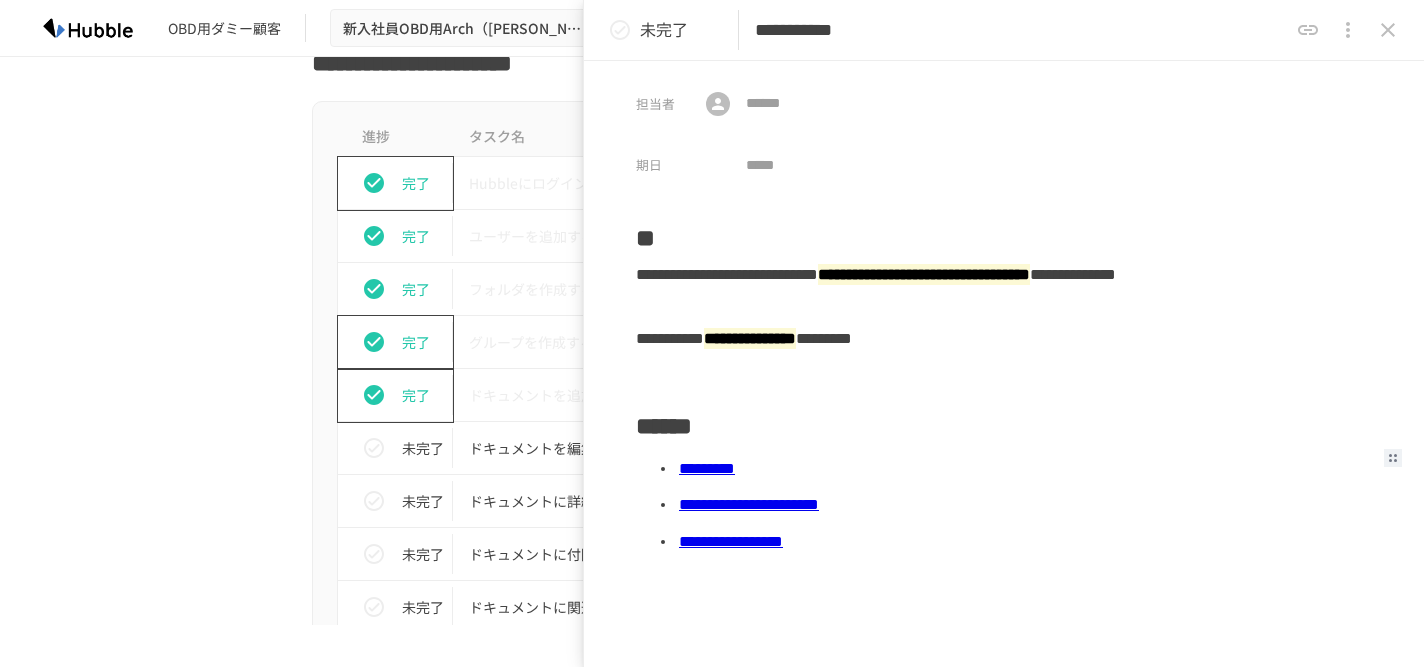scroll, scrollTop: 729, scrollLeft: 0, axis: vertical 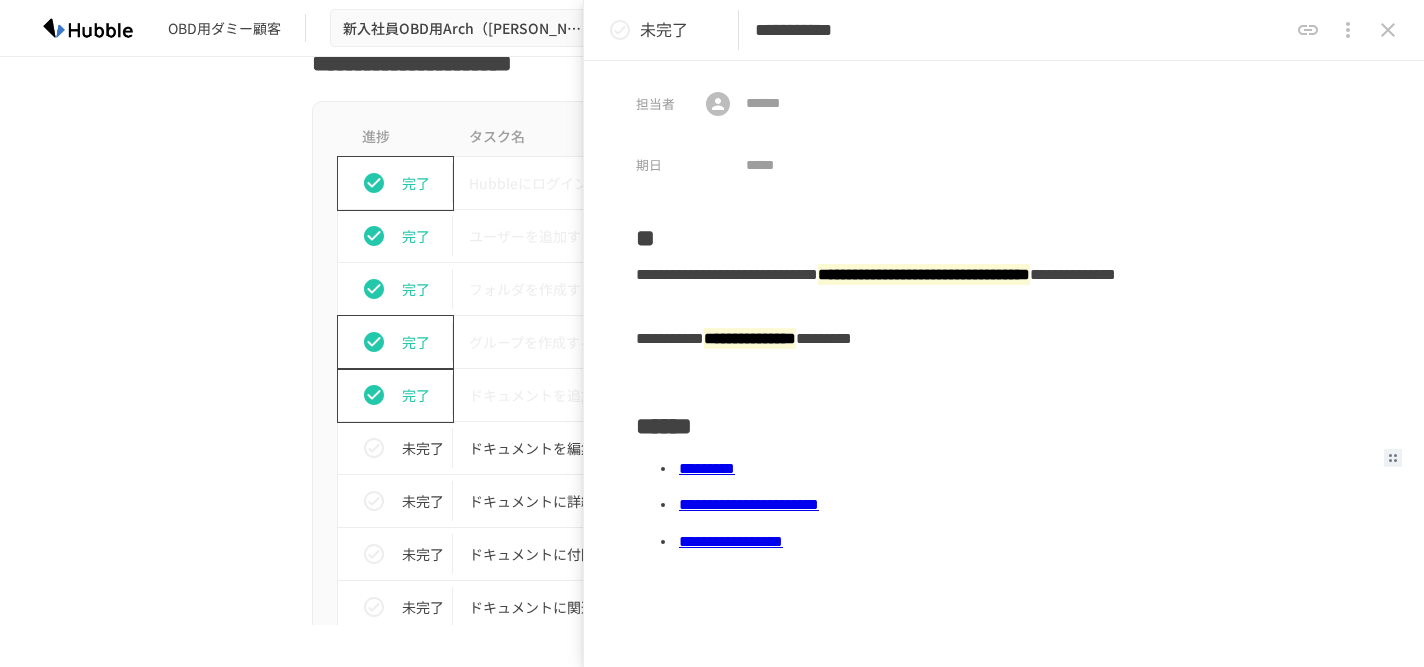 click on "進捗 タスク名 担当者 期限 完了 Hubbleにログインする 未設定 未設定 完了 ユーザーを追加する 未設定 未設定 完了 フォルダを作成する 未設定 未設定 完了 グループを作成する 未設定 未設定 完了 ドキュメントを追加する 未設定 未設定 未完了 ドキュメントを編集する 未設定 未設定 未完了 ドキュメントに詳細情報を追加する 未設定 未設定 未完了 ドキュメントに付随する添付ファイルを保存する 未設定 未設定 未完了 ドキュメントに関連契約を紐付ける 未設定 未設定 未完了 ドキュメントにコメントをする 未設定 未設定 未完了 ドキュメントを外部リンクで共有する 未設定 未設定 未完了 ドキュメントリストにログインする 未設定 未設定 未完了 ドキュメントリストのカスタマイズを理解する 未設定 未設定 未完了 未設定 未設定 未完了 未設定 未設定" at bounding box center (712, 1088) 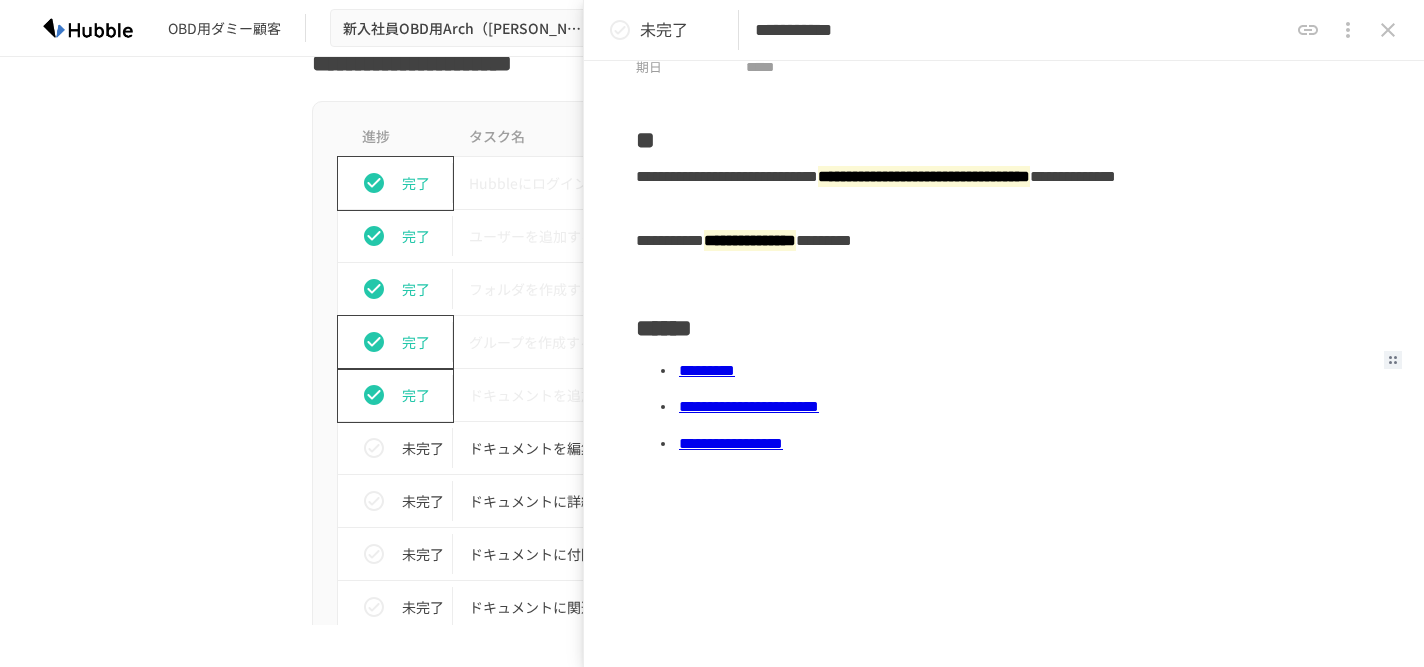 scroll, scrollTop: 105, scrollLeft: 0, axis: vertical 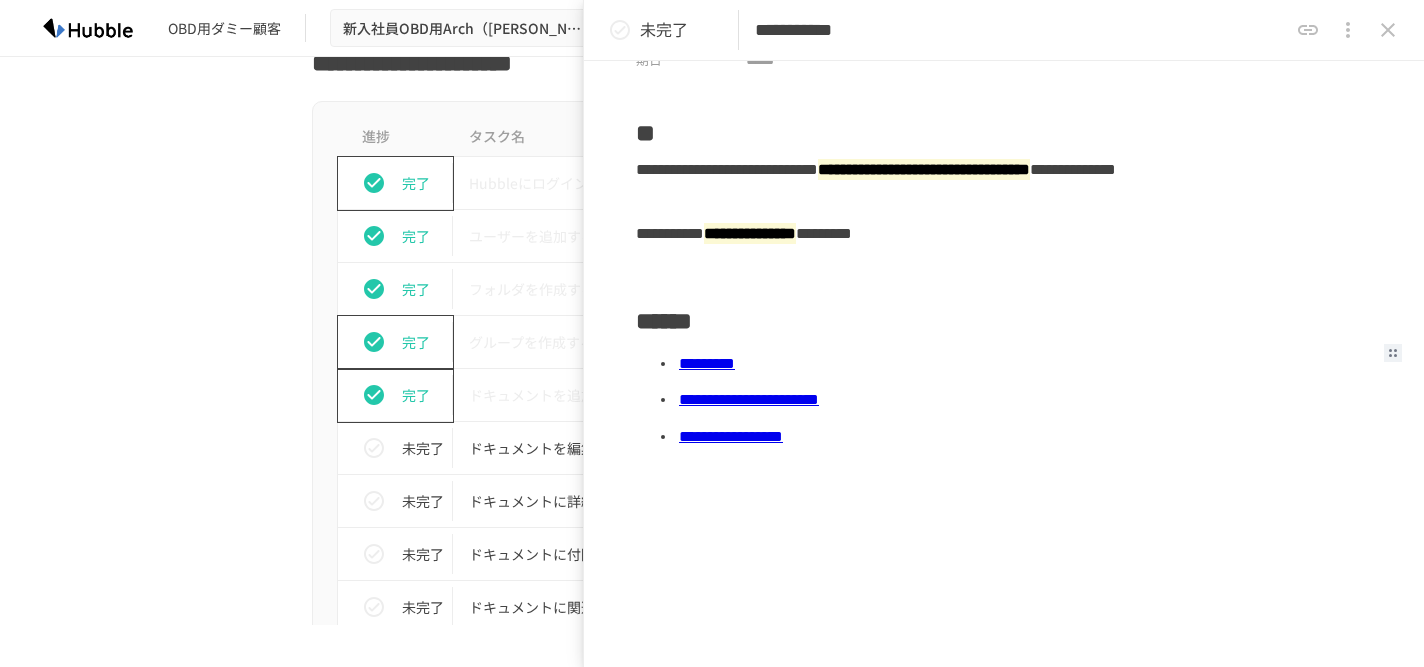 click on "進捗 タスク名 担当者 期限 完了 Hubbleにログインする 未設定 未設定 完了 ユーザーを追加する 未設定 未設定 完了 フォルダを作成する 未設定 未設定 完了 グループを作成する 未設定 未設定 完了 ドキュメントを追加する 未設定 未設定 未完了 ドキュメントを編集する 未設定 未設定 未完了 ドキュメントに詳細情報を追加する 未設定 未設定 未完了 ドキュメントに付随する添付ファイルを保存する 未設定 未設定 未完了 ドキュメントに関連契約を紐付ける 未設定 未設定 未完了 ドキュメントにコメントをする 未設定 未設定 未完了 ドキュメントを外部リンクで共有する 未設定 未設定 未完了 ドキュメントリストにログインする 未設定 未設定 未完了 ドキュメントリストのカスタマイズを理解する 未設定 未設定 未完了 未設定 未設定 未完了 未設定 未設定" at bounding box center (712, 1088) 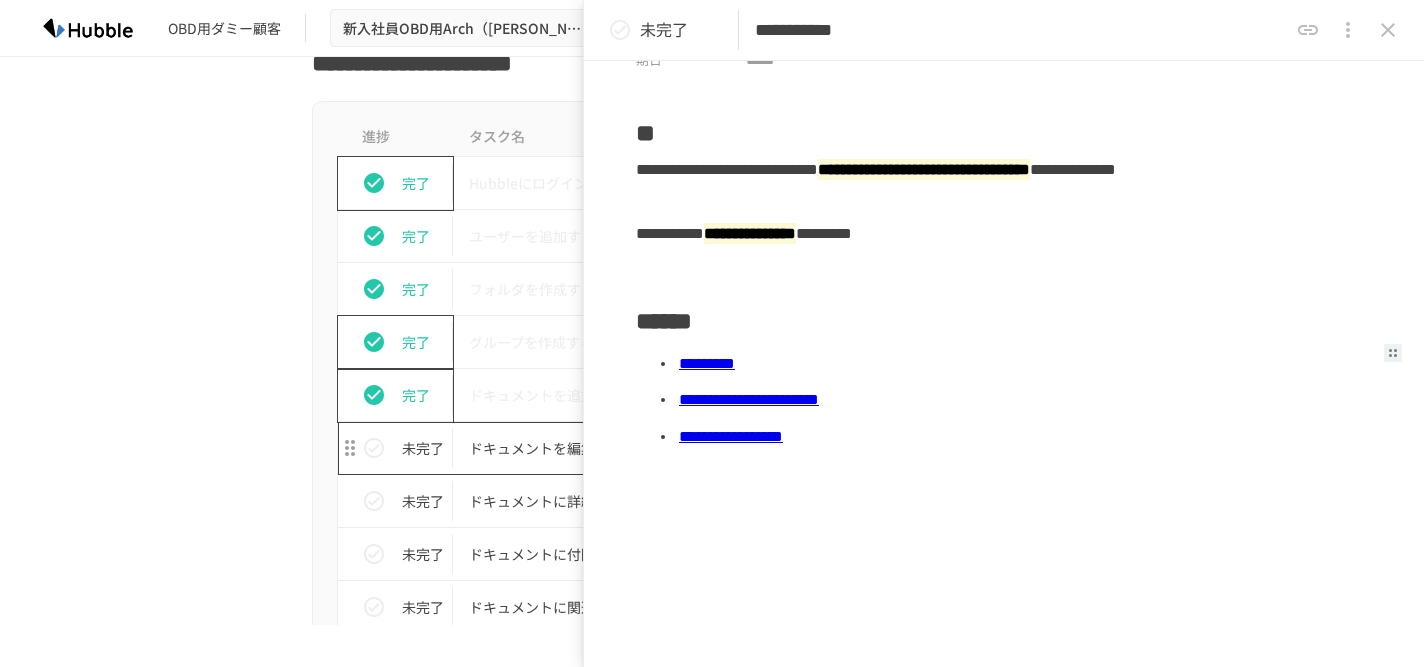 click on "ドキュメントを編集する" at bounding box center [670, 448] 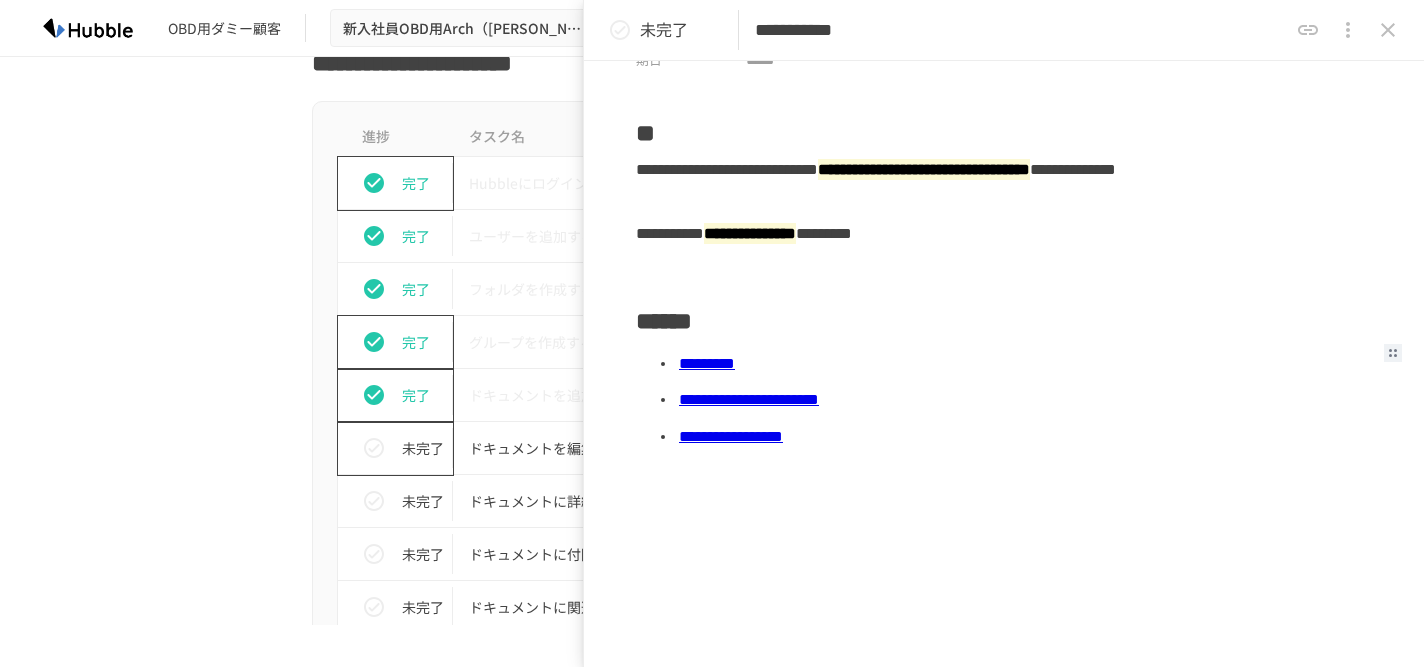 click 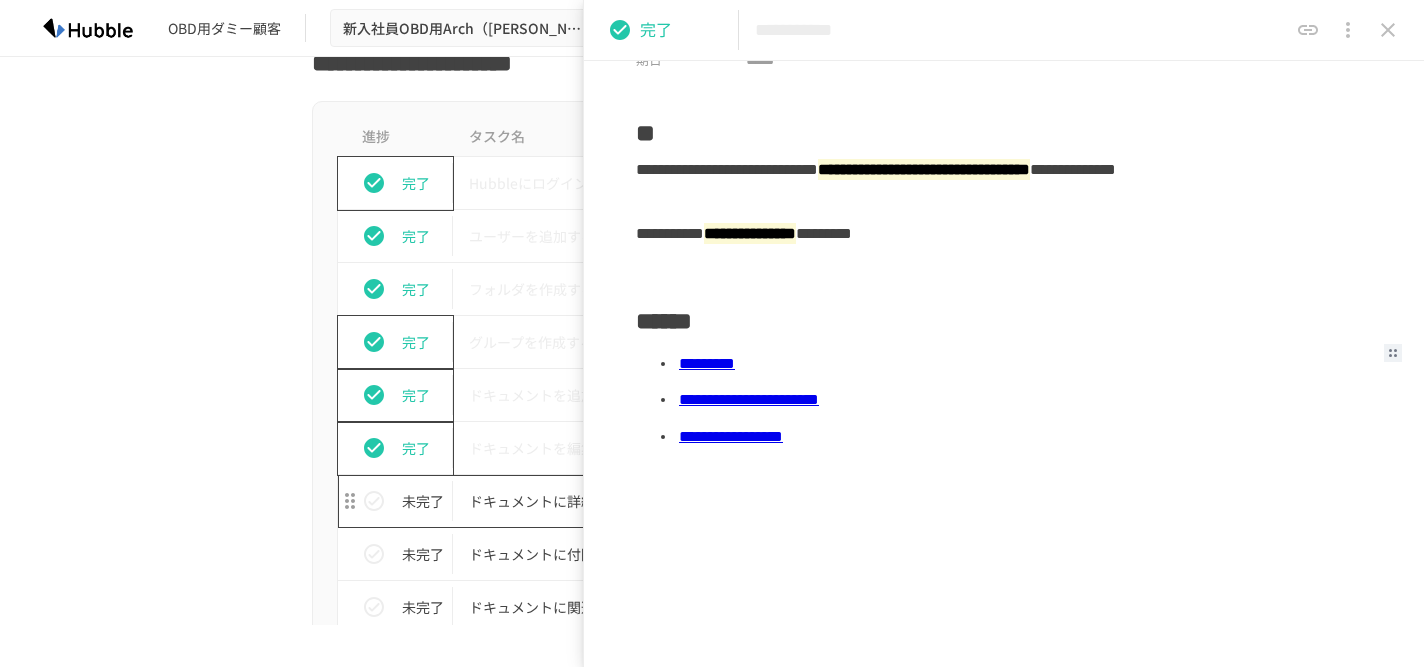 click on "ドキュメントに詳細情報を追加する" at bounding box center (670, 501) 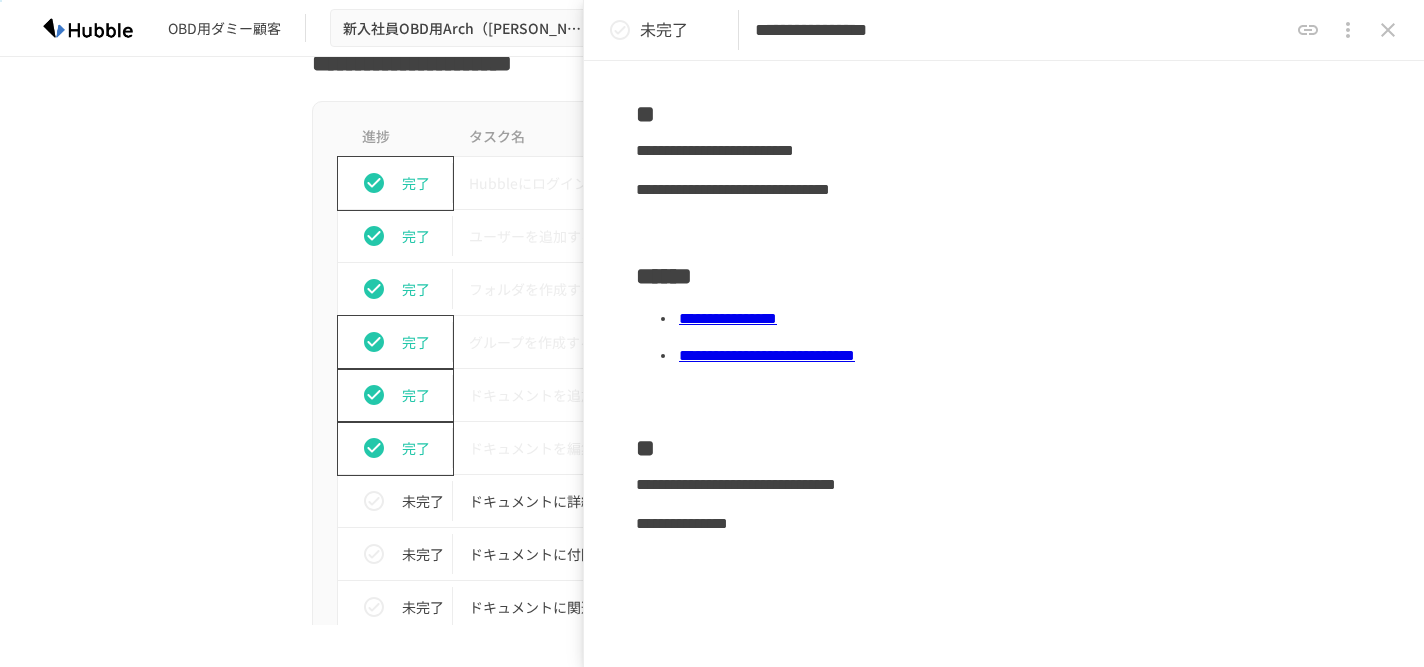 scroll, scrollTop: 137, scrollLeft: 0, axis: vertical 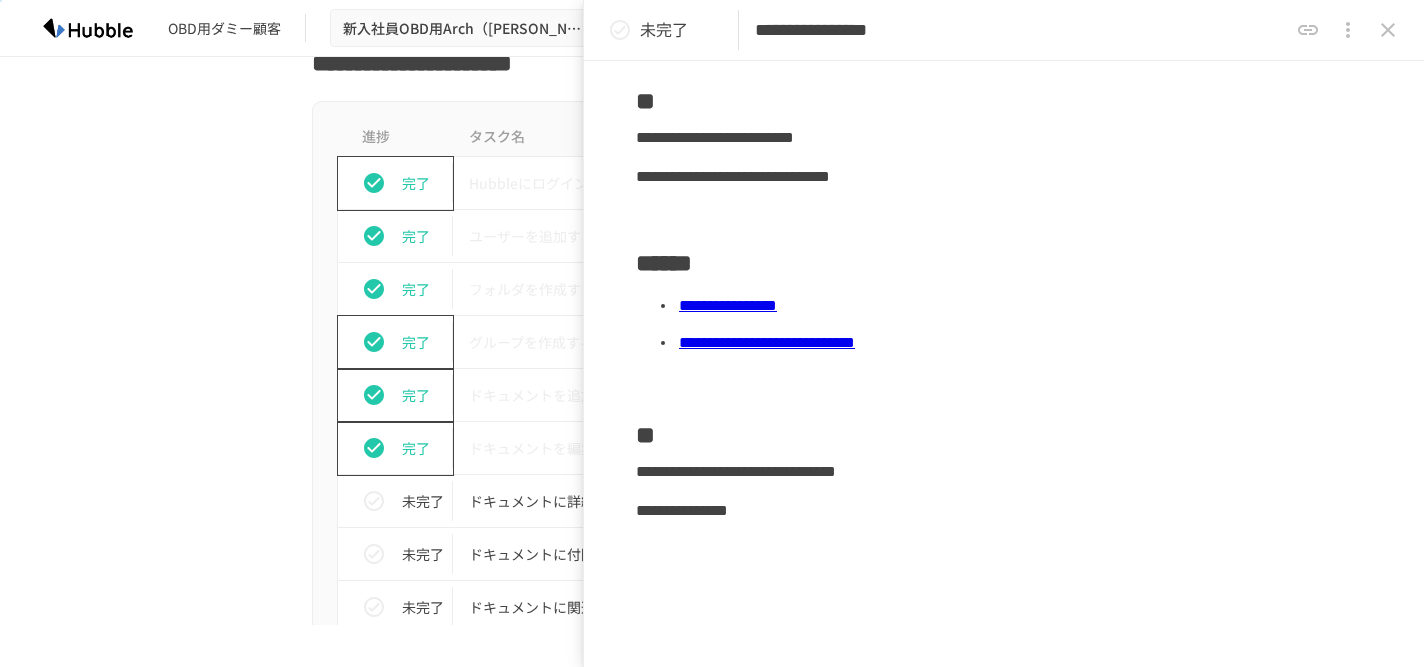 click on "**********" at bounding box center (728, 305) 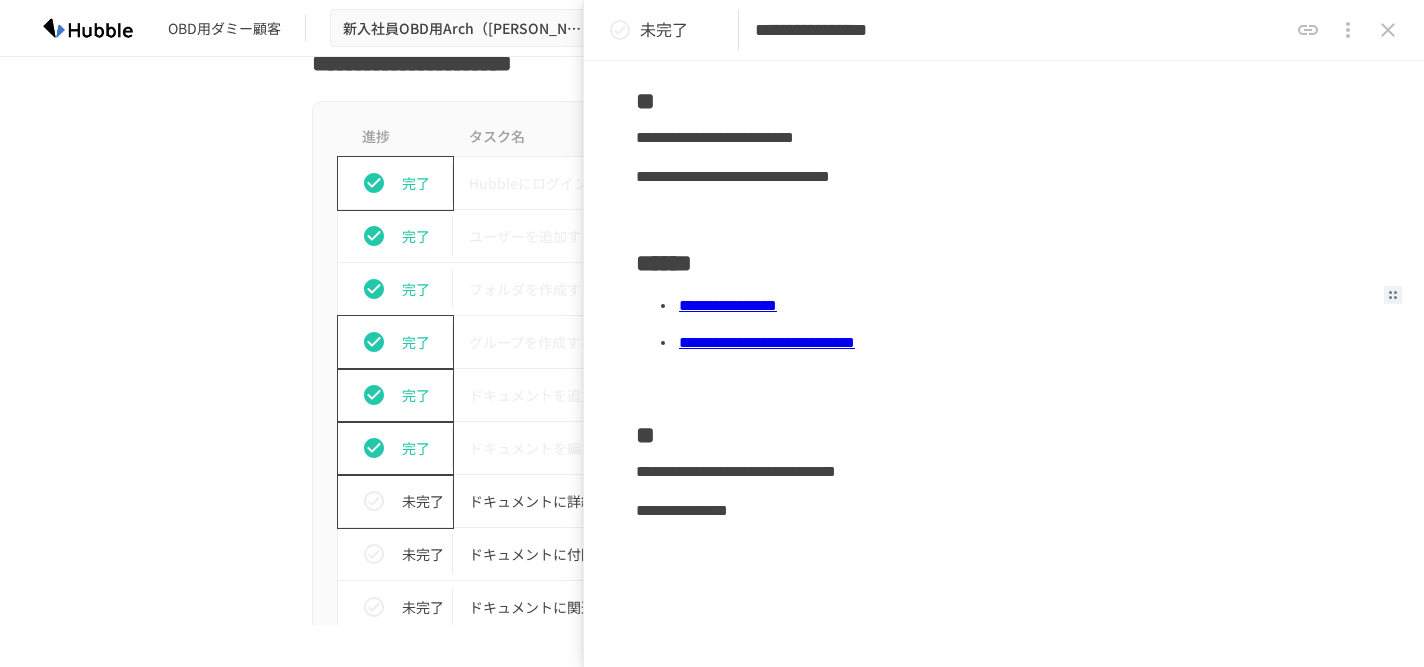 click on "未完了" at bounding box center (403, 501) 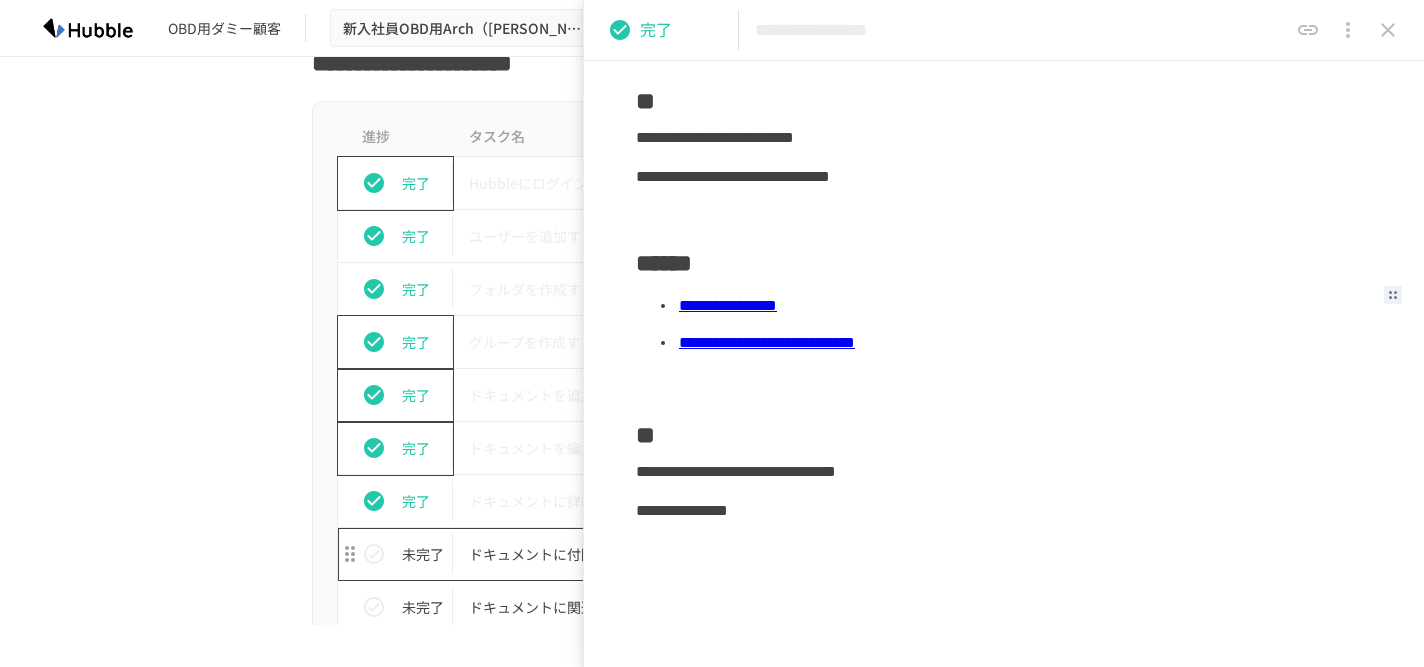 click on "ドキュメントに付随する添付ファイルを保存する" at bounding box center (670, 554) 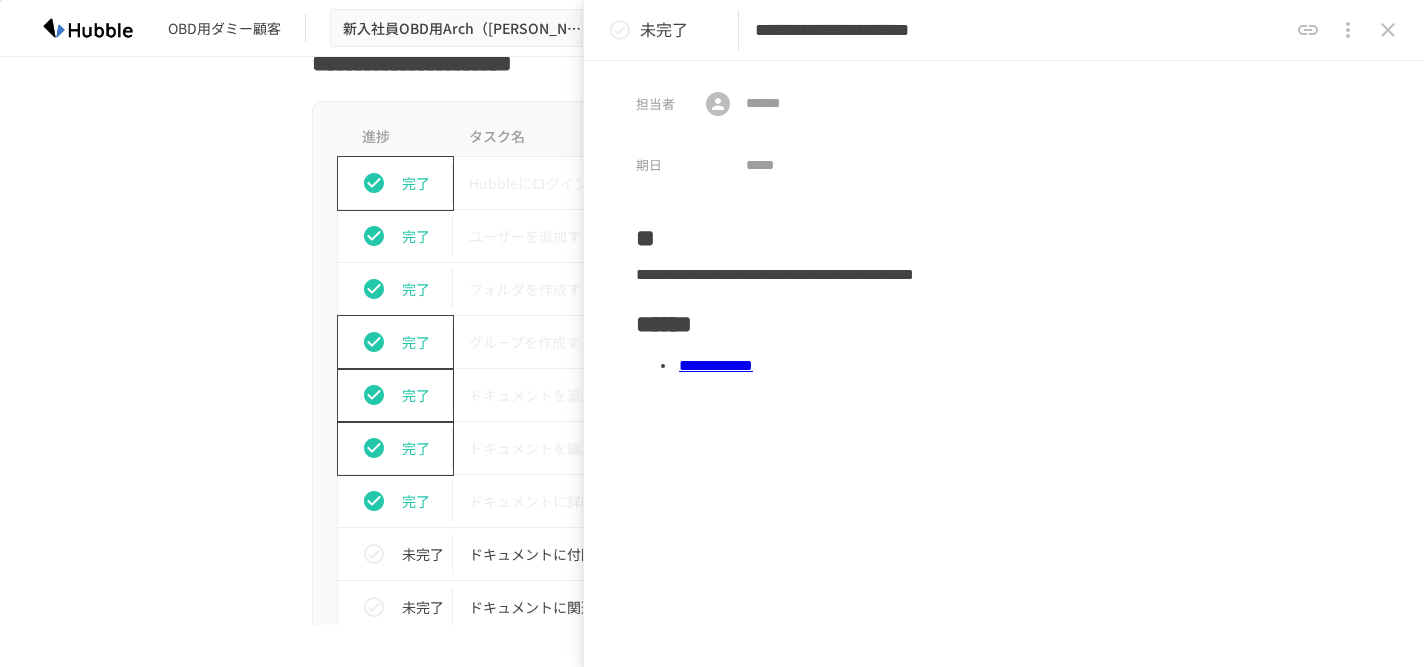 click on "**********" at bounding box center (716, 365) 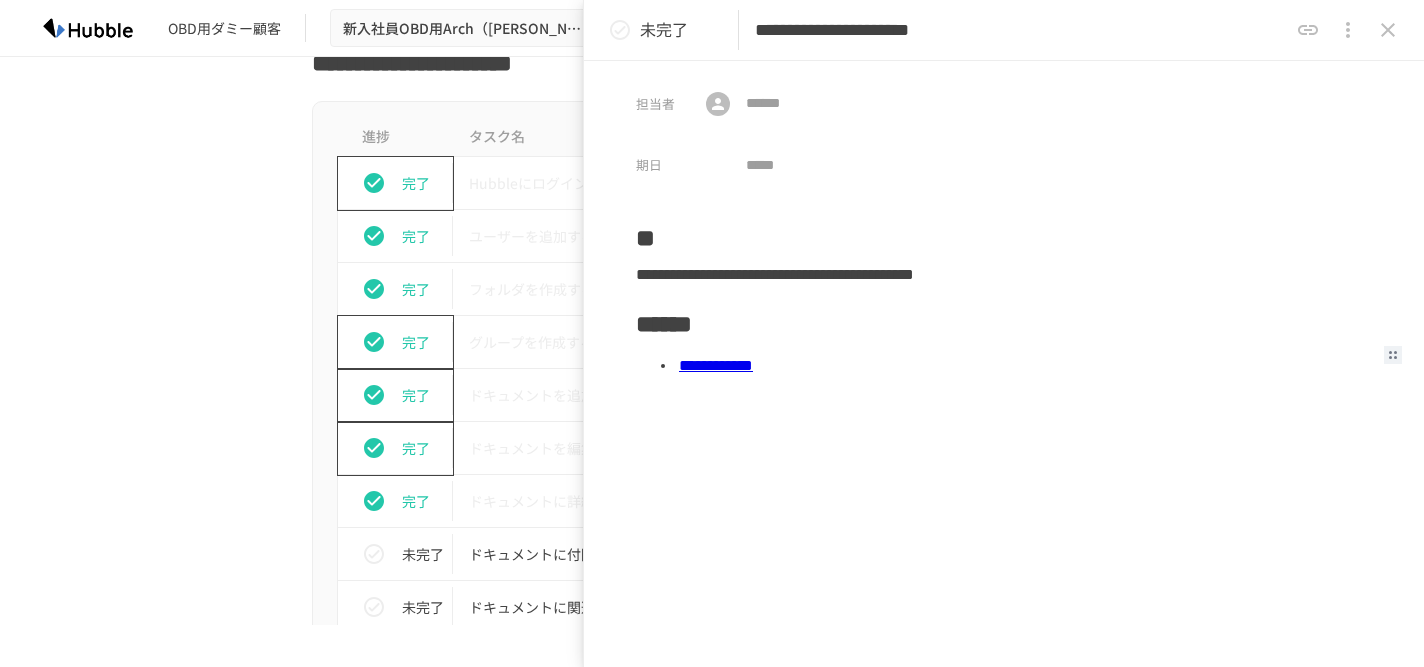 scroll, scrollTop: 729, scrollLeft: 0, axis: vertical 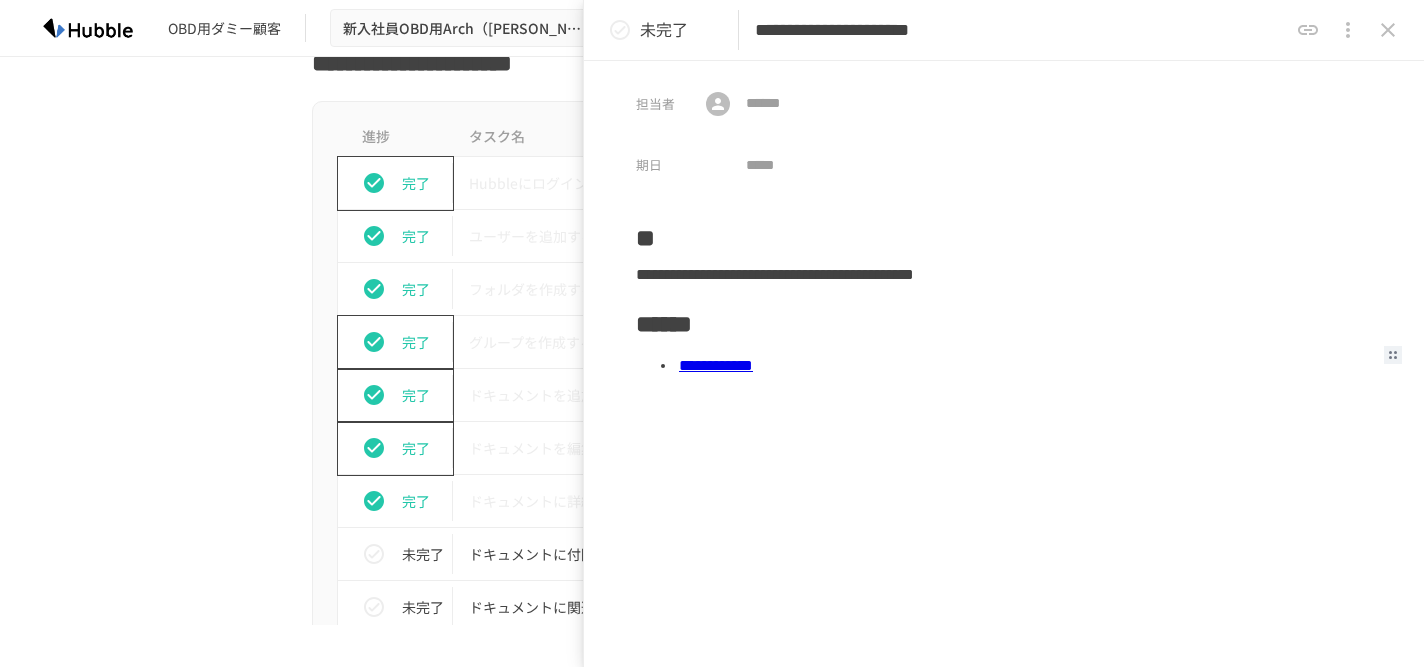 click on "進捗 タスク名 担当者 期限 完了 Hubbleにログインする 未設定 未設定 完了 ユーザーを追加する 未設定 未設定 完了 フォルダを作成する 未設定 未設定 完了 グループを作成する 未設定 未設定 完了 ドキュメントを追加する 未設定 未設定 完了 ドキュメントを編集する 未設定 未設定 完了 ドキュメントに詳細情報を追加する 未設定 未設定 未完了 ドキュメントに付随する添付ファイルを保存する 未設定 未設定 未完了 ドキュメントに関連契約を紐付ける 未設定 未設定 未完了 ドキュメントにコメントをする 未設定 未設定 未完了 ドキュメントを外部リンクで共有する 未設定 未設定 未完了 ドキュメントリストにログインする 未設定 未設定 未完了 ドキュメントリストのカスタマイズを理解する 未設定 未設定 未完了 未設定 未設定 未完了 未設定 未設定" at bounding box center (712, 1088) 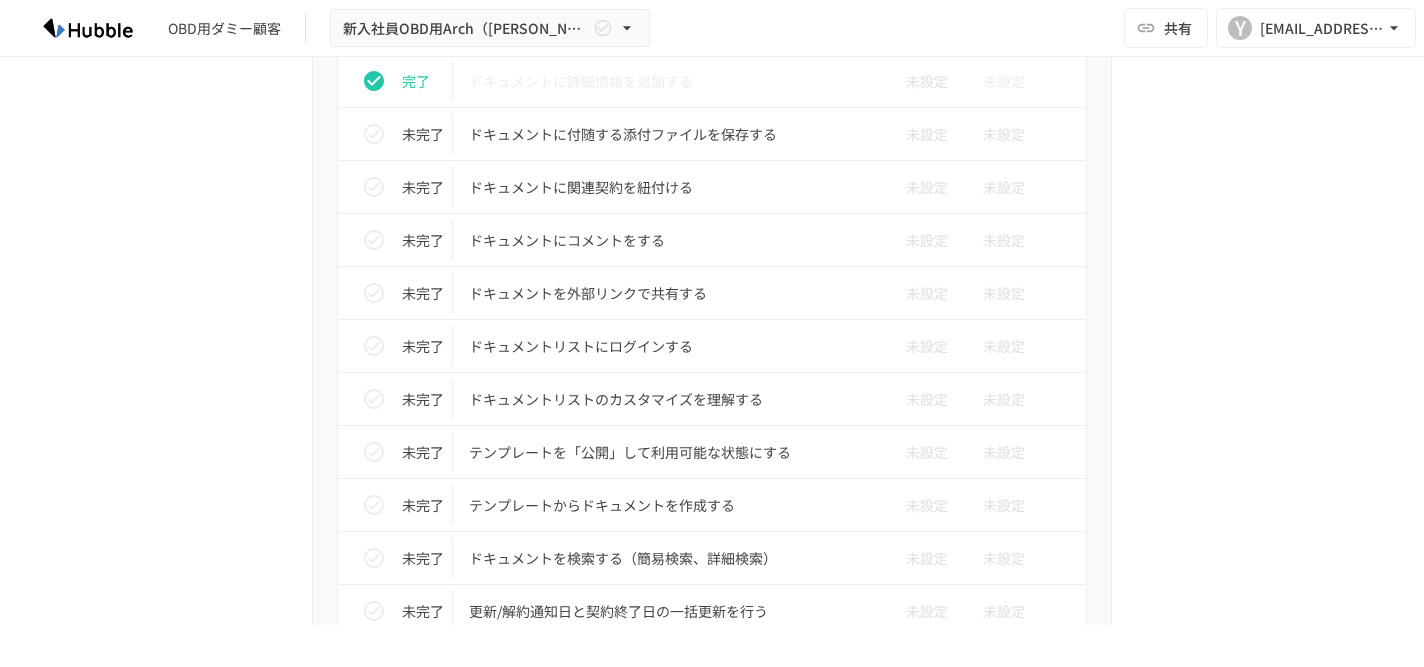 scroll, scrollTop: 1120, scrollLeft: 0, axis: vertical 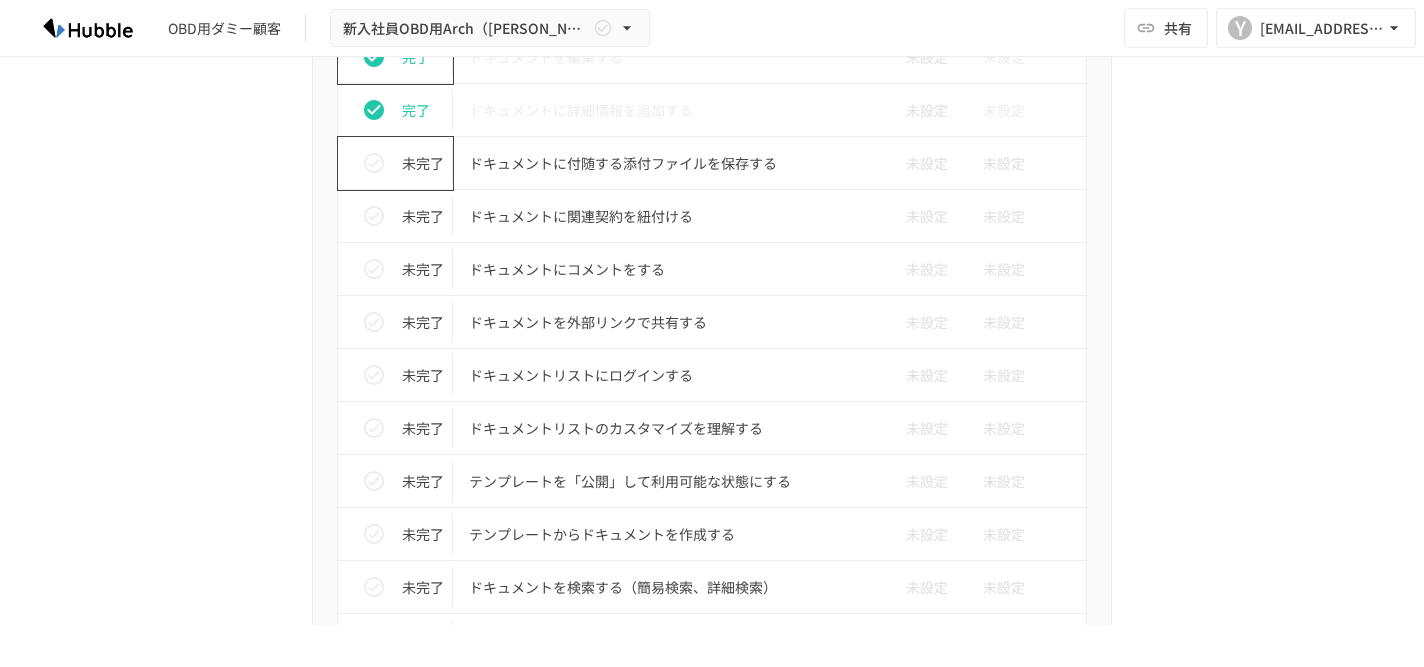 click 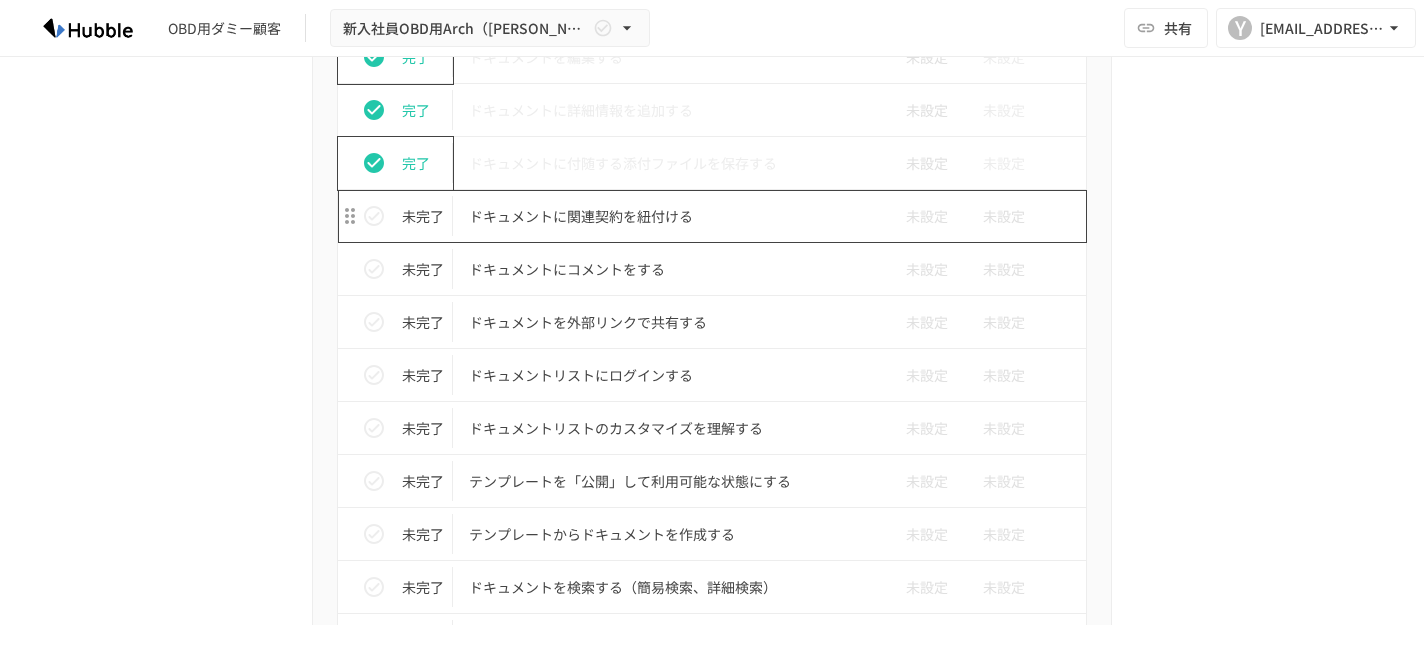 click on "ドキュメントに関連契約を紐付ける" at bounding box center [670, 216] 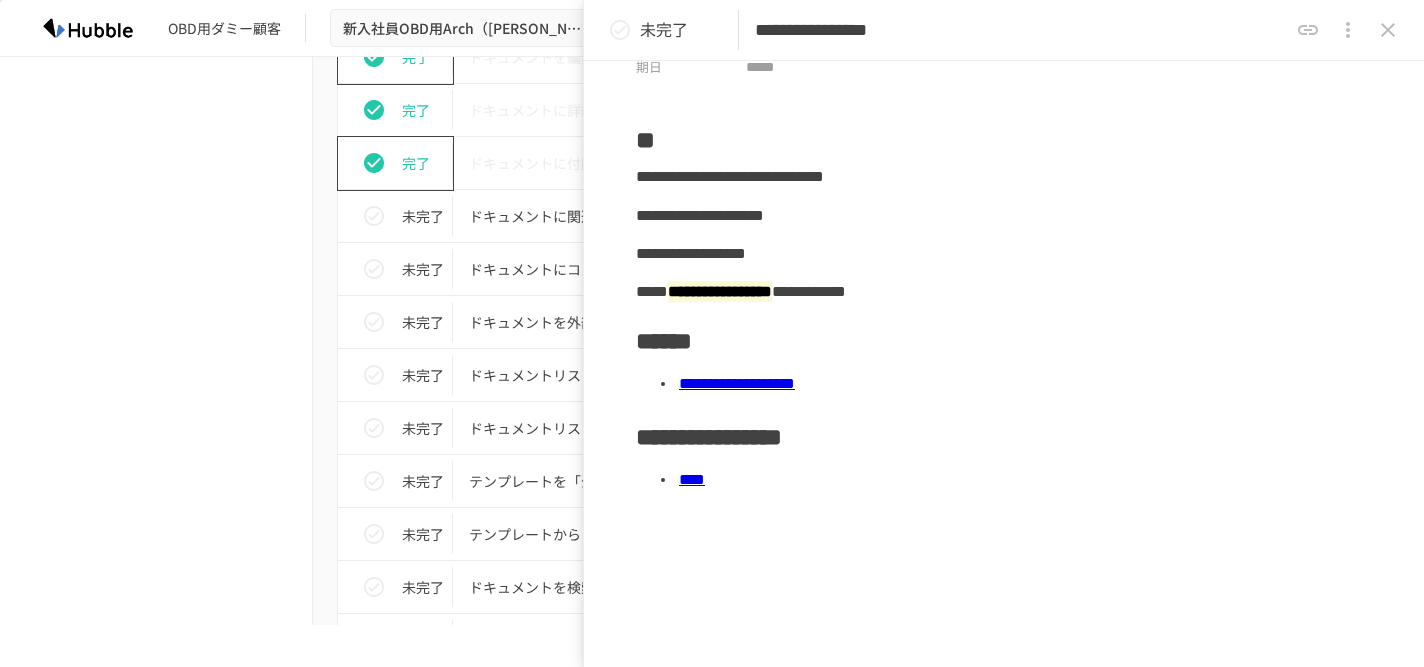 scroll, scrollTop: 84, scrollLeft: 0, axis: vertical 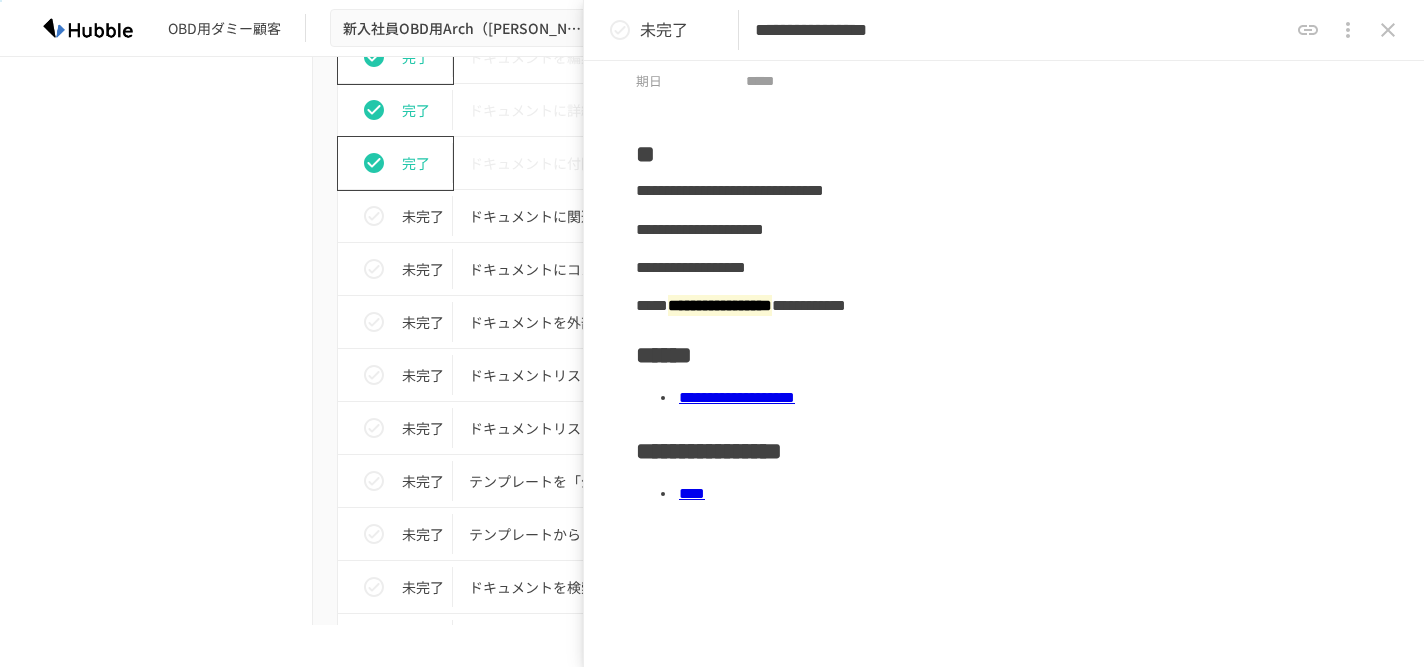 click on "**********" at bounding box center (737, 397) 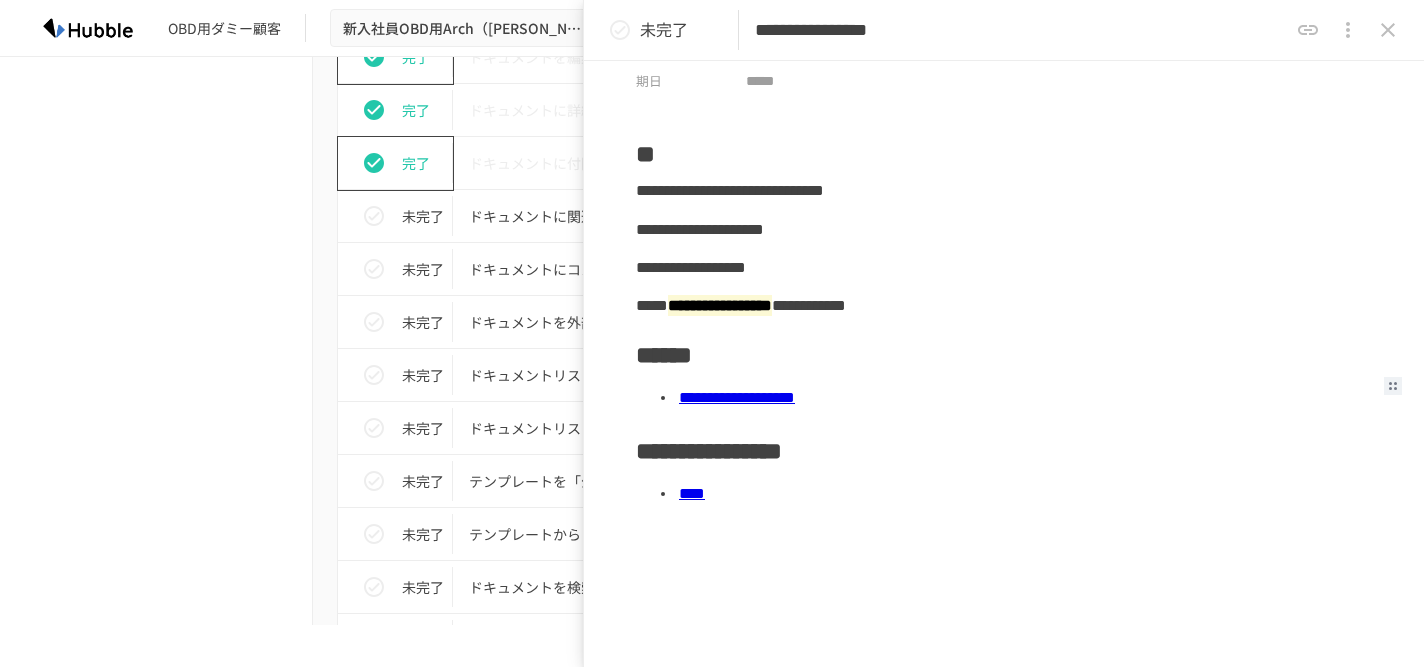 click on "****" at bounding box center [692, 493] 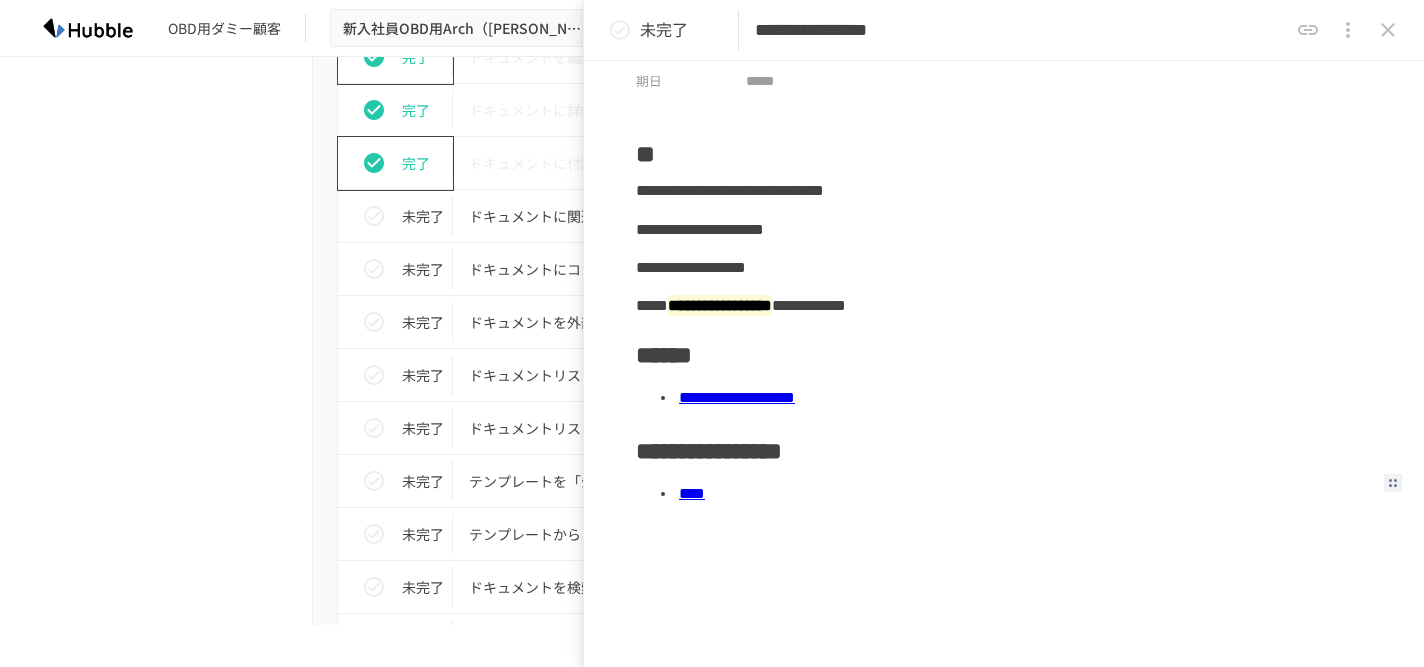 click 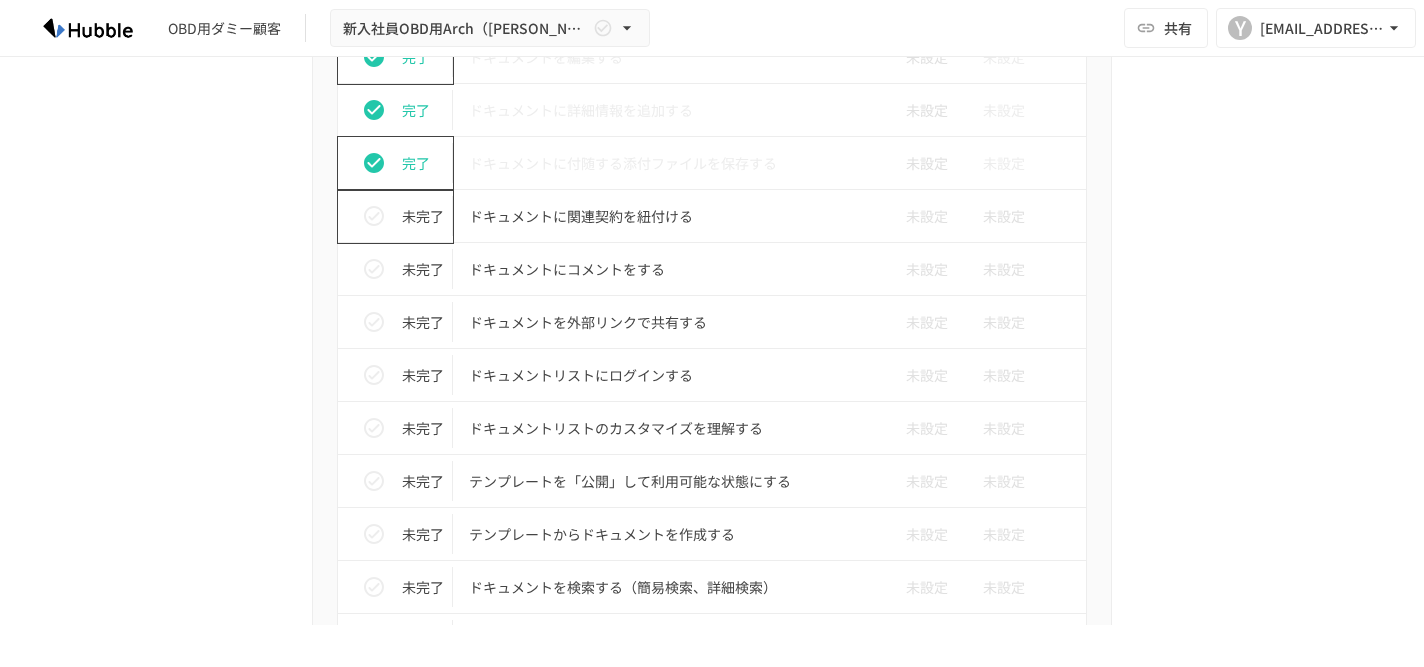 click 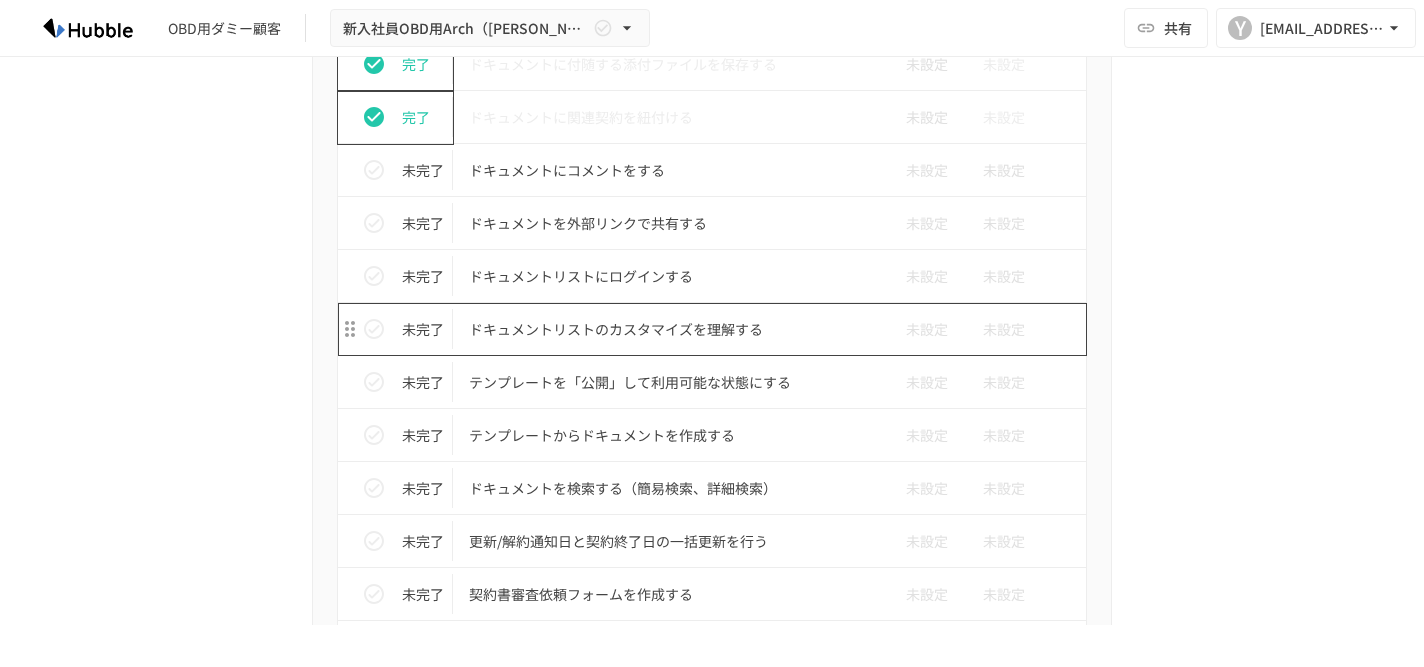 scroll, scrollTop: 1147, scrollLeft: 0, axis: vertical 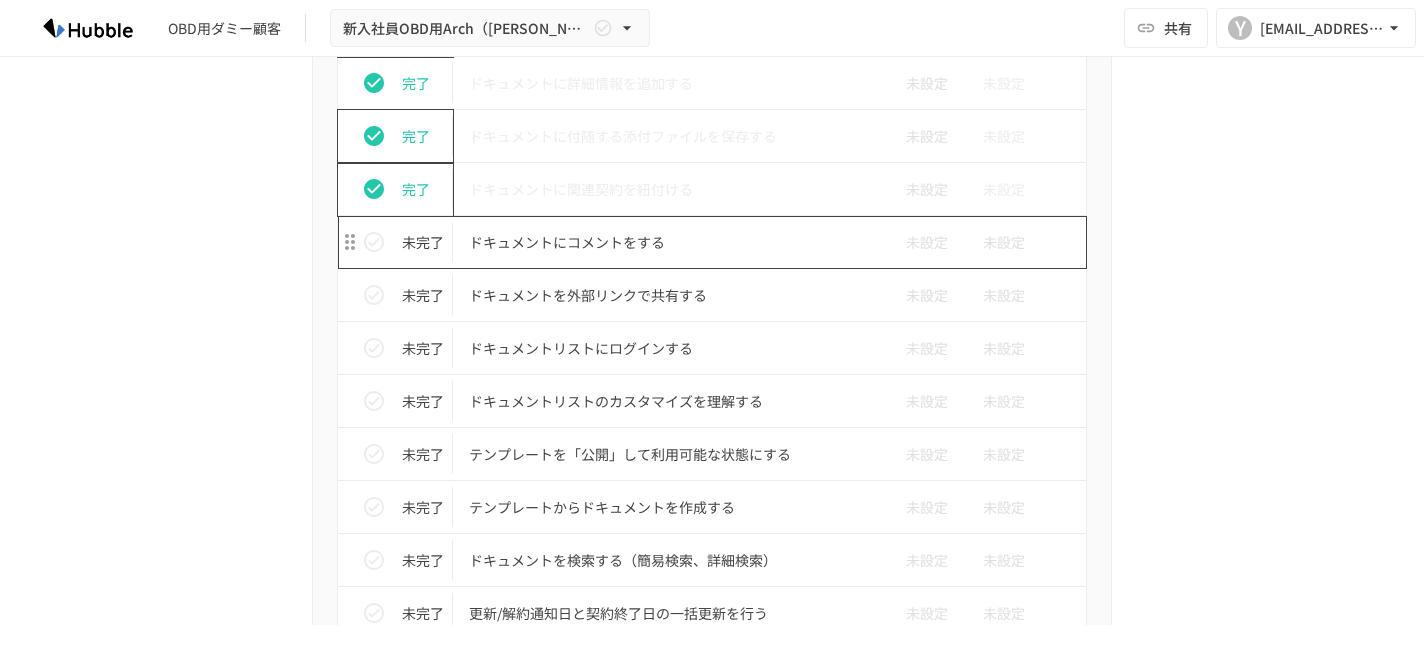 click on "ドキュメントにコメントをする" at bounding box center (670, 242) 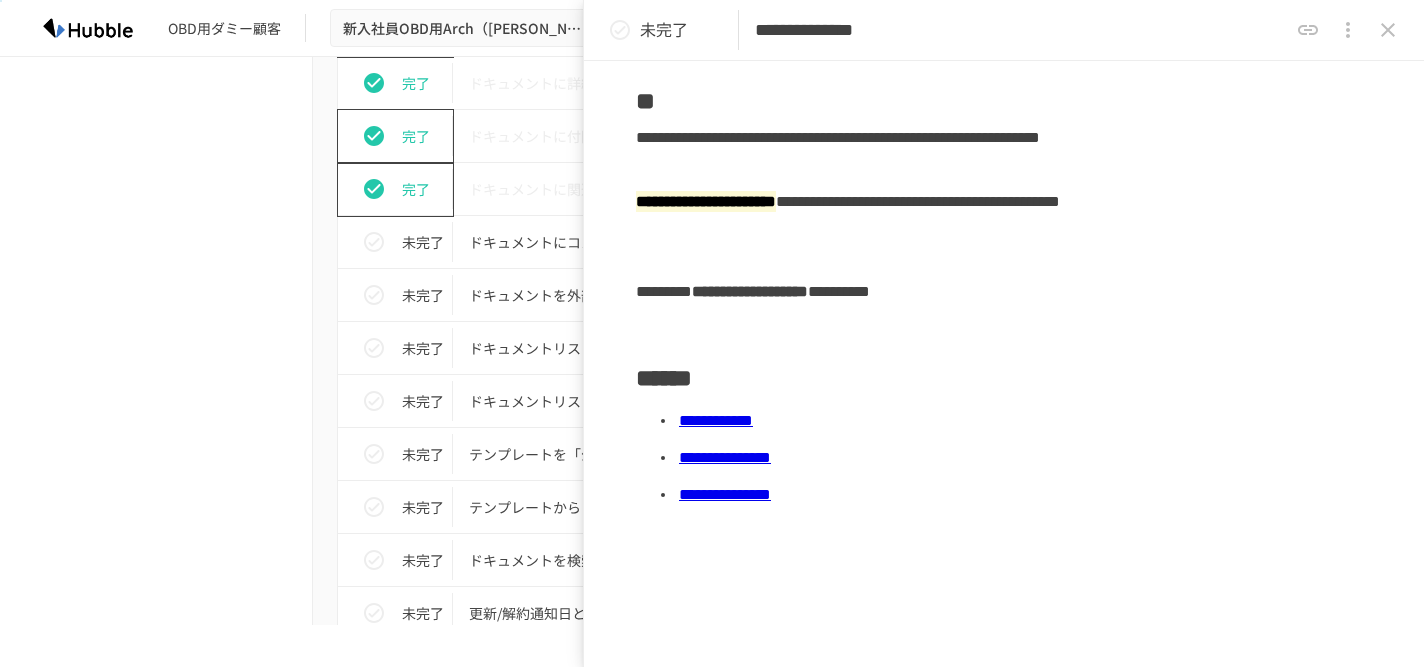 scroll, scrollTop: 167, scrollLeft: 0, axis: vertical 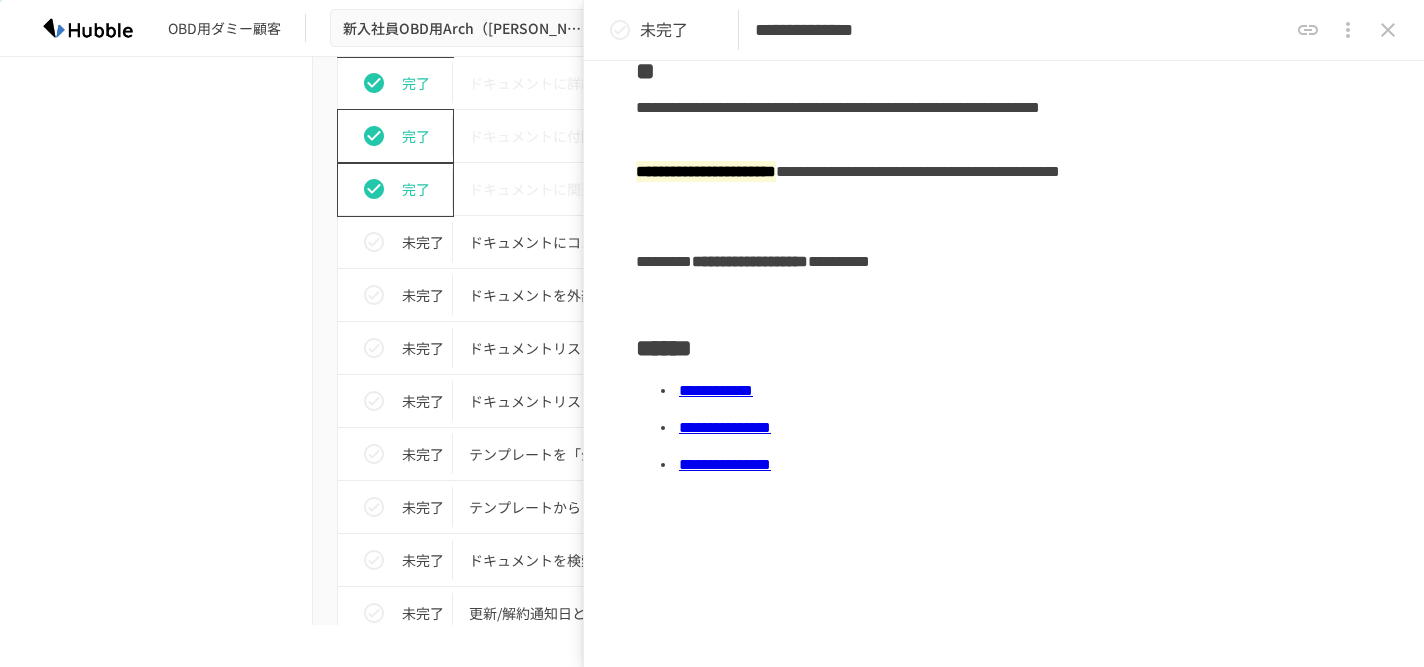 click on "**********" at bounding box center [716, 390] 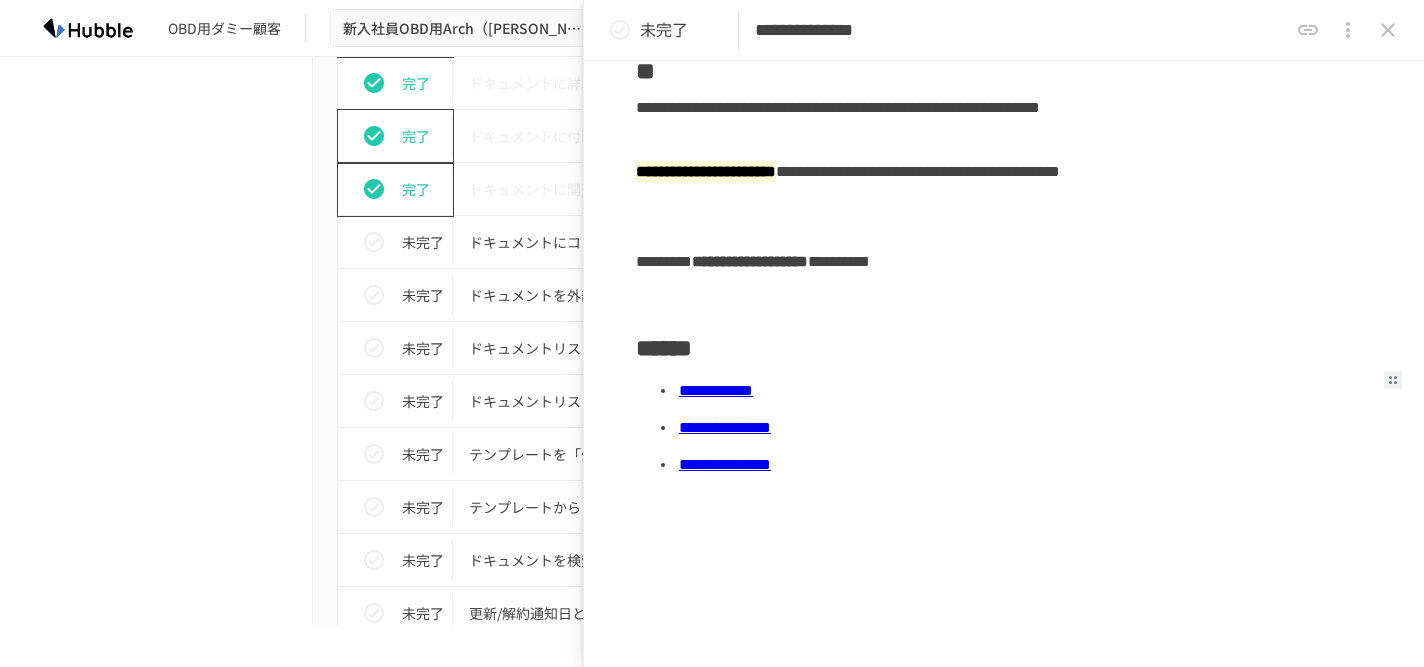 click on "**********" at bounding box center (725, 427) 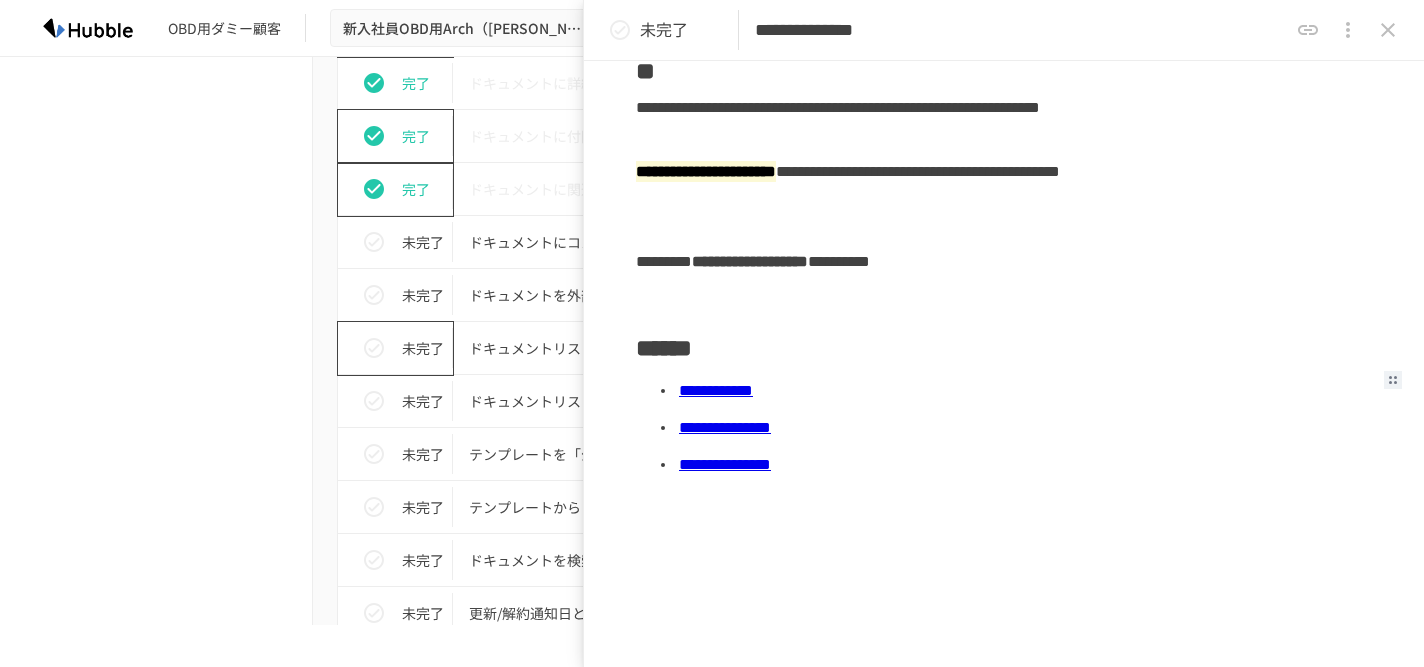 scroll, scrollTop: 167, scrollLeft: 0, axis: vertical 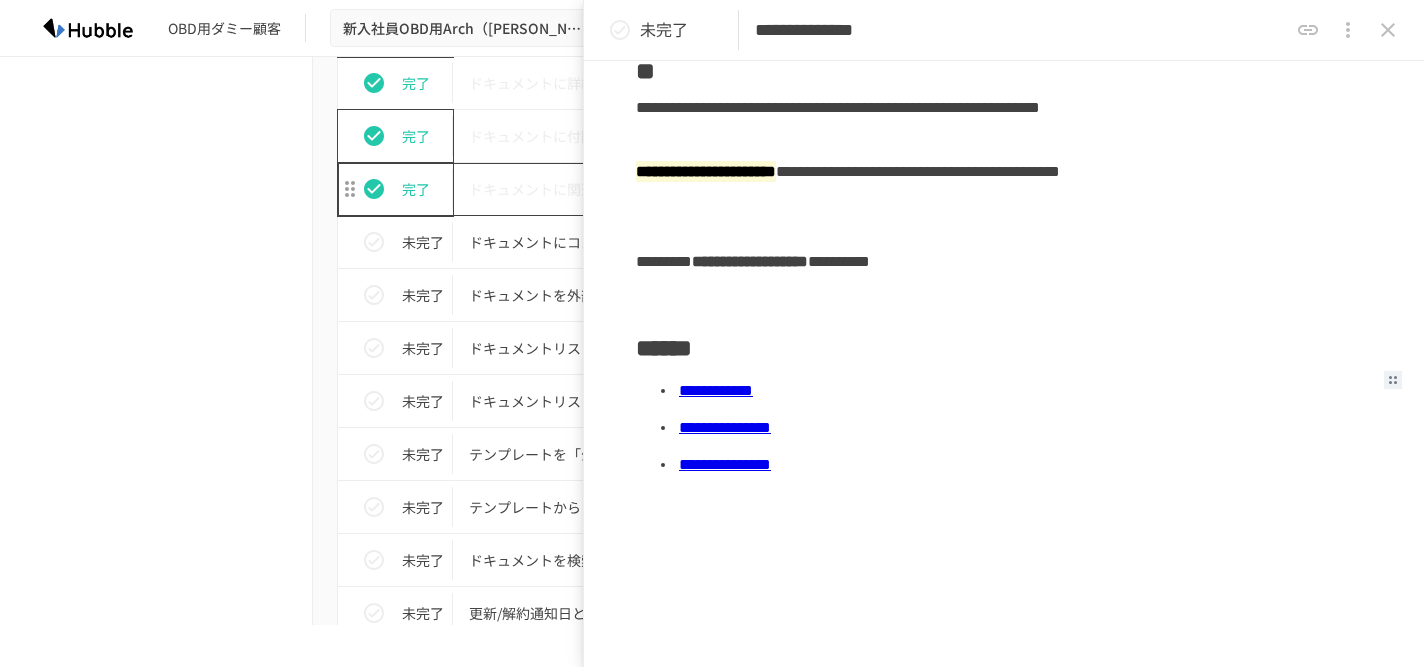 click on "ドキュメントに関連契約を紐付ける" at bounding box center [670, 189] 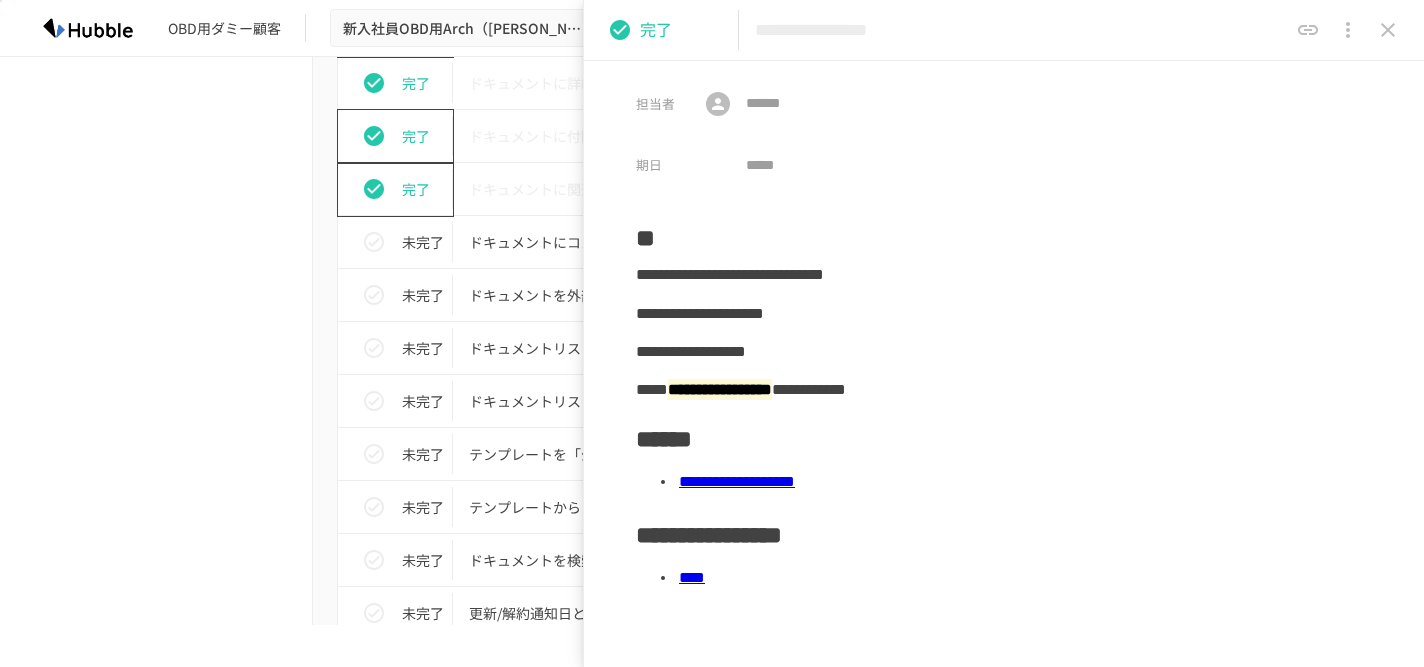 scroll, scrollTop: 26, scrollLeft: 0, axis: vertical 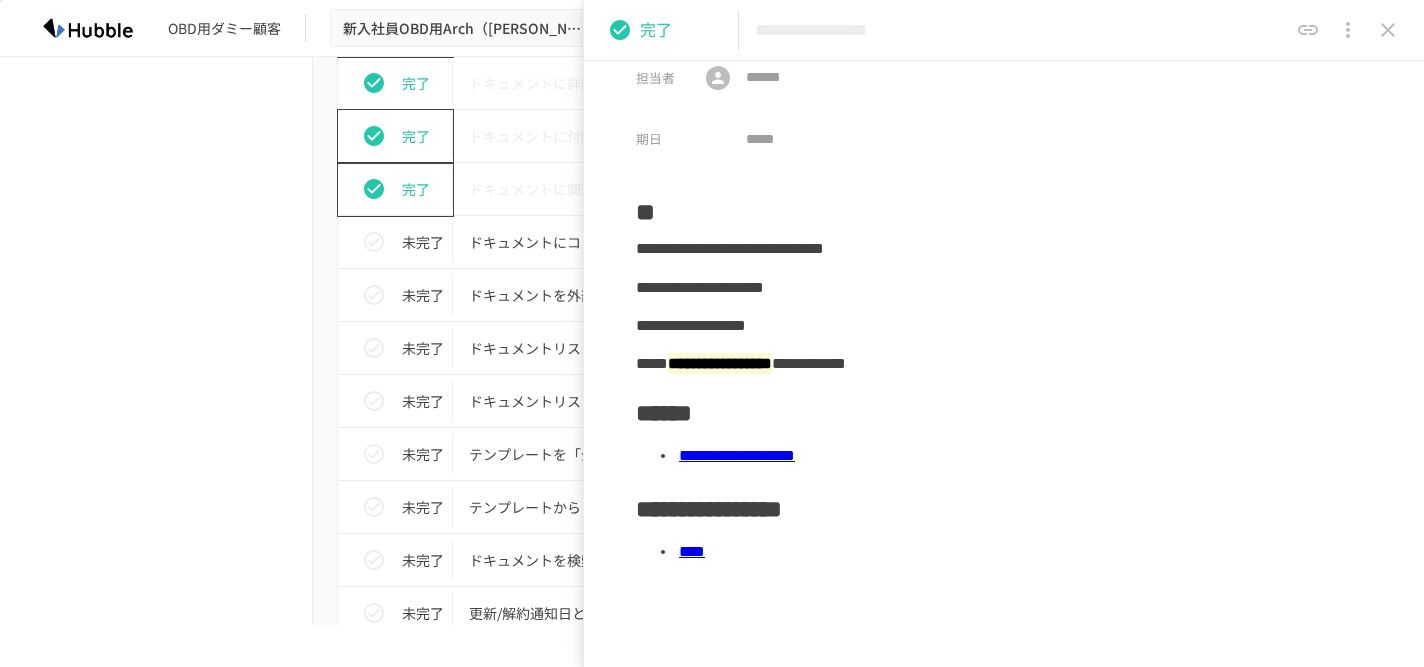 click on "****" at bounding box center (692, 551) 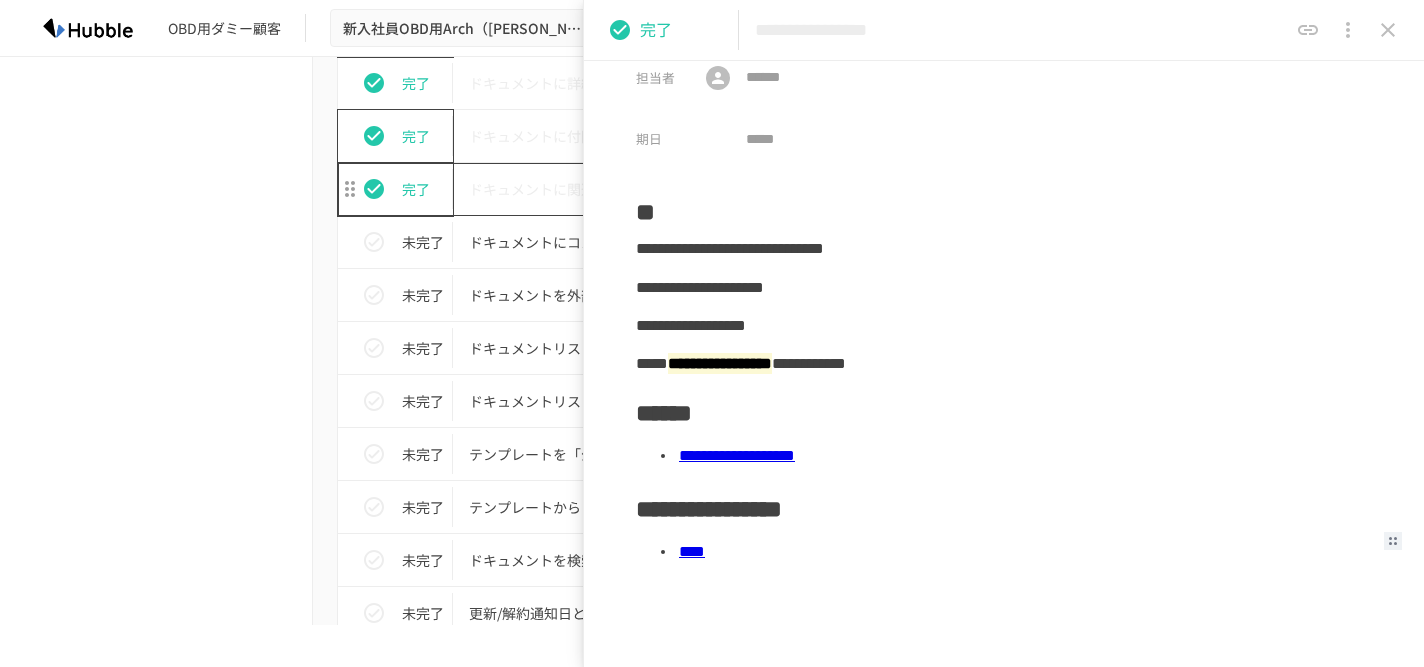 click on "ドキュメントに関連契約を紐付ける" at bounding box center (670, 189) 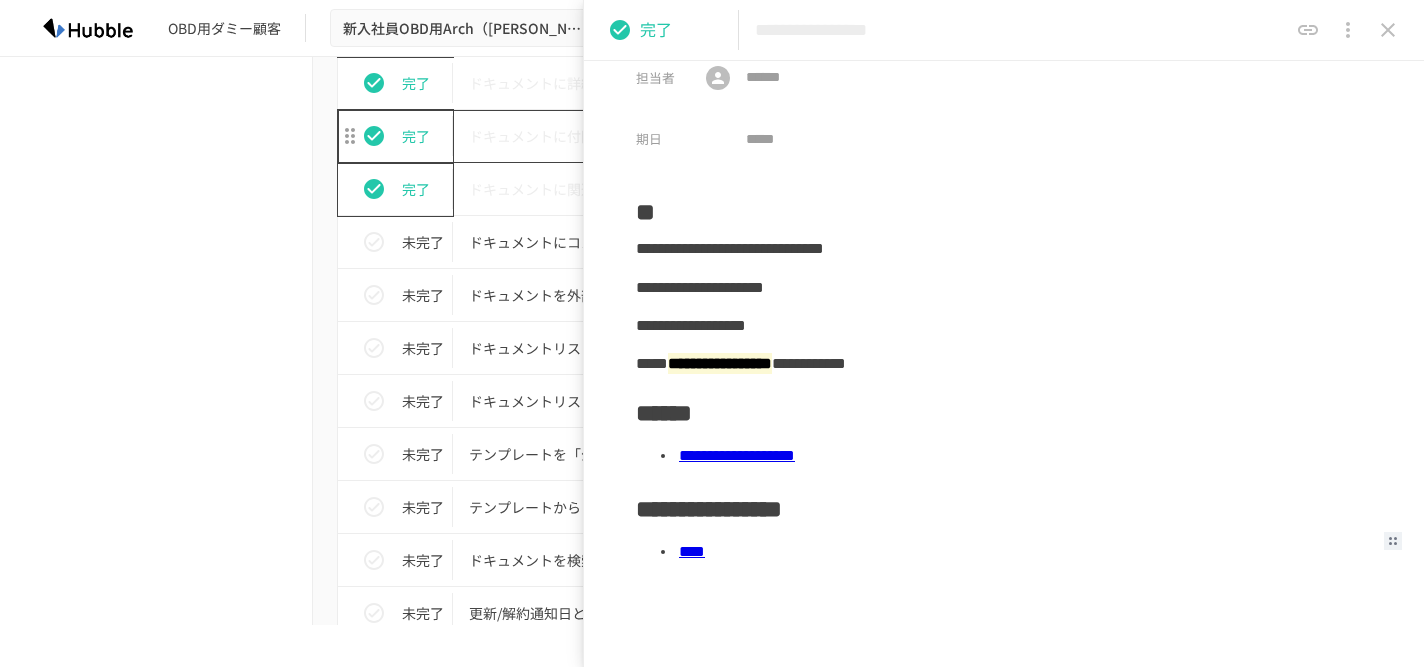 click on "ドキュメントに付随する添付ファイルを保存する" at bounding box center (670, 136) 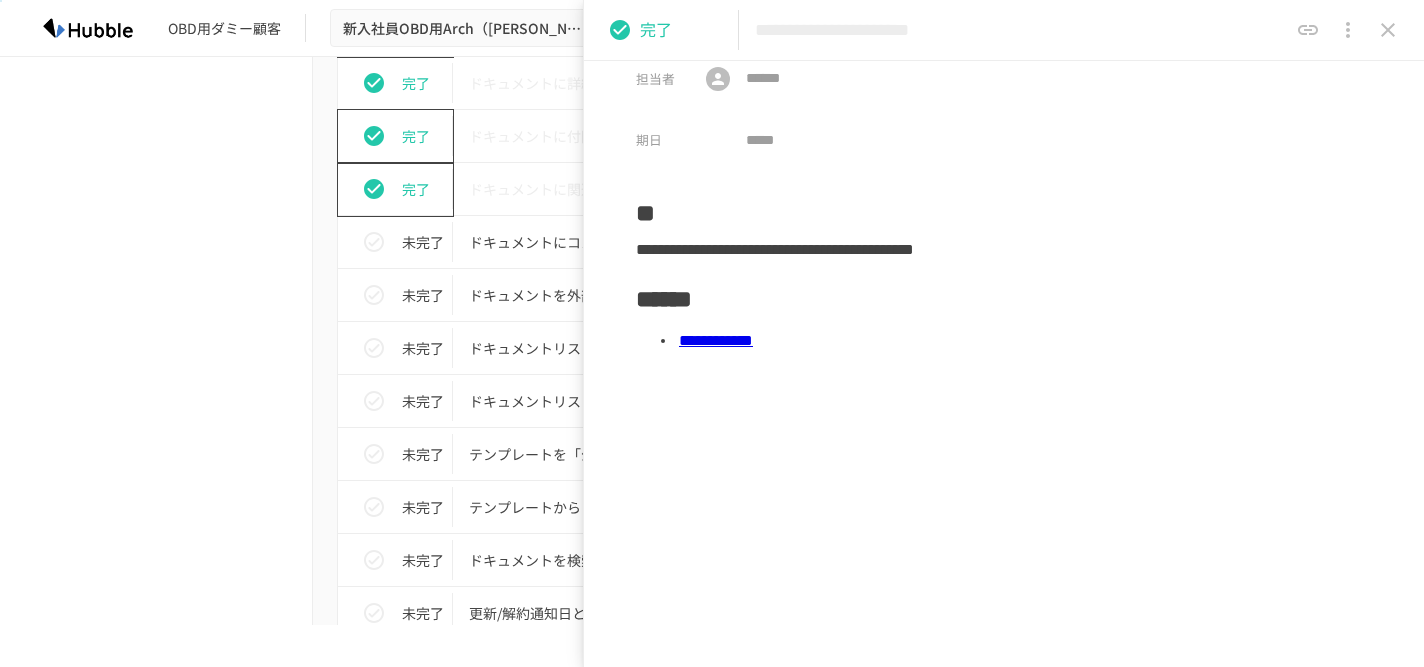 scroll, scrollTop: 27, scrollLeft: 0, axis: vertical 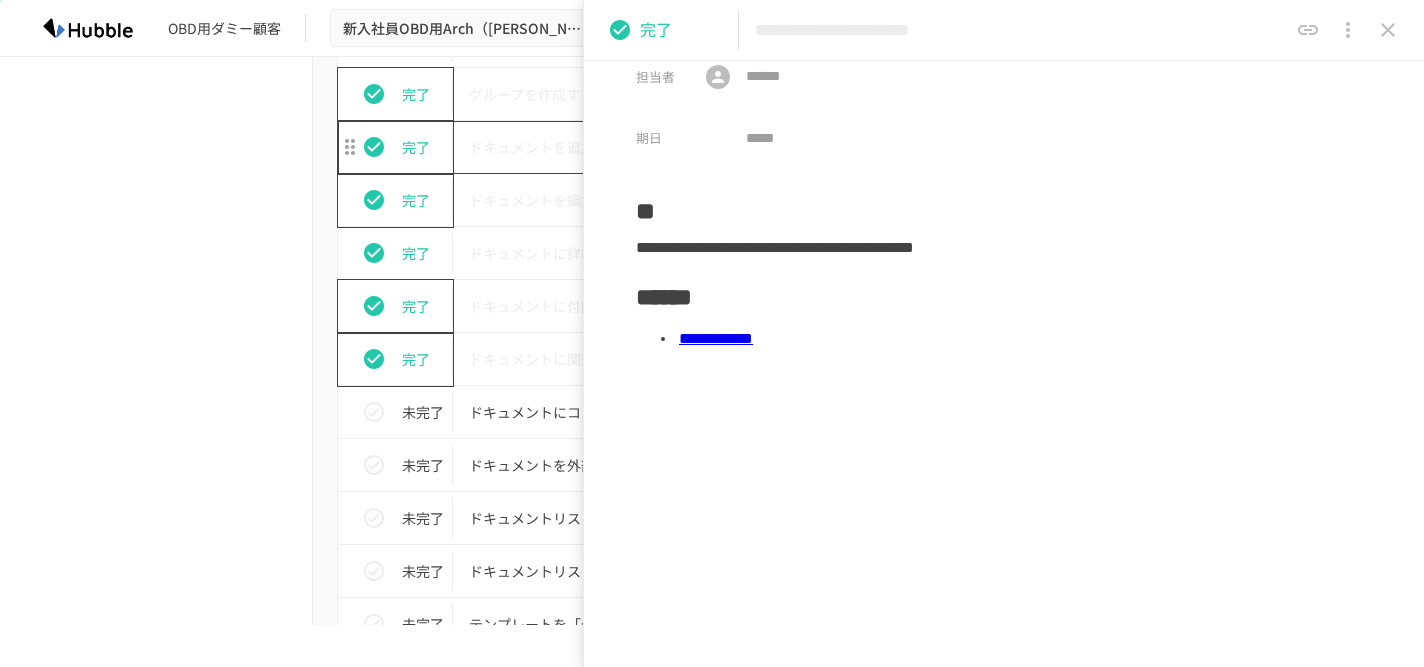 click on "ドキュメントを追加する" at bounding box center (670, 147) 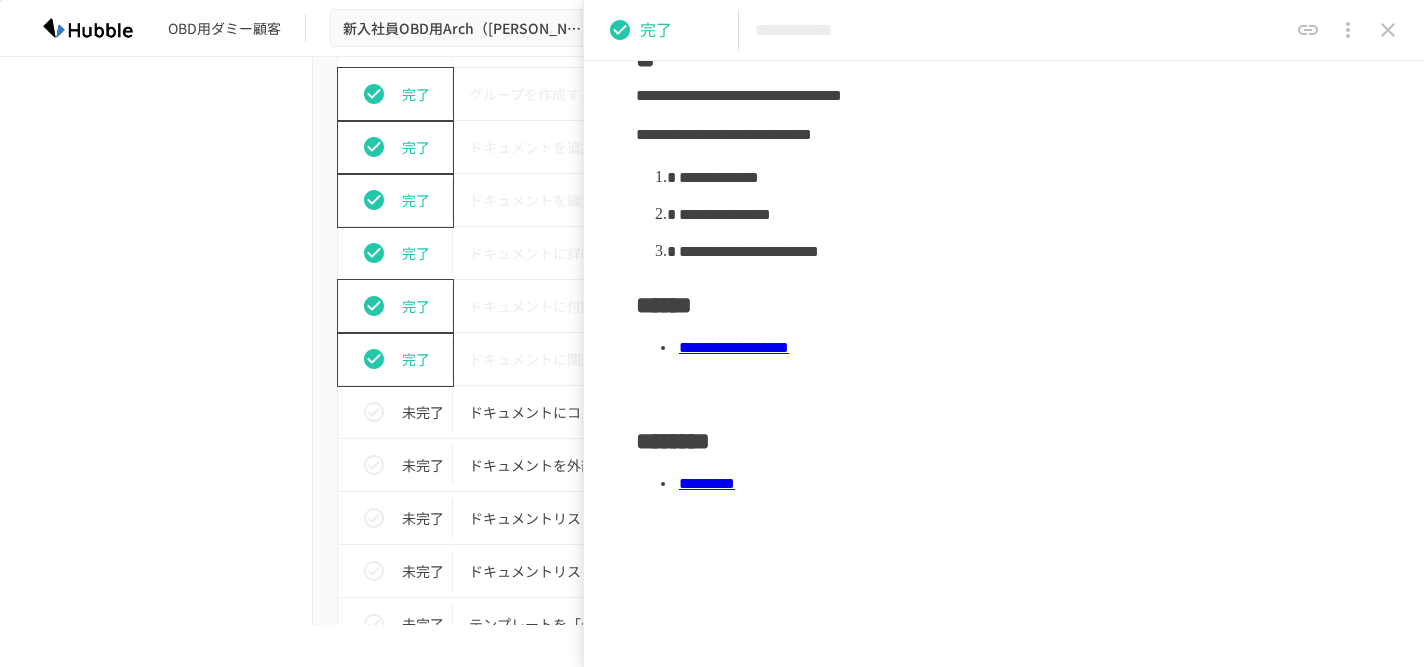 scroll, scrollTop: 222, scrollLeft: 0, axis: vertical 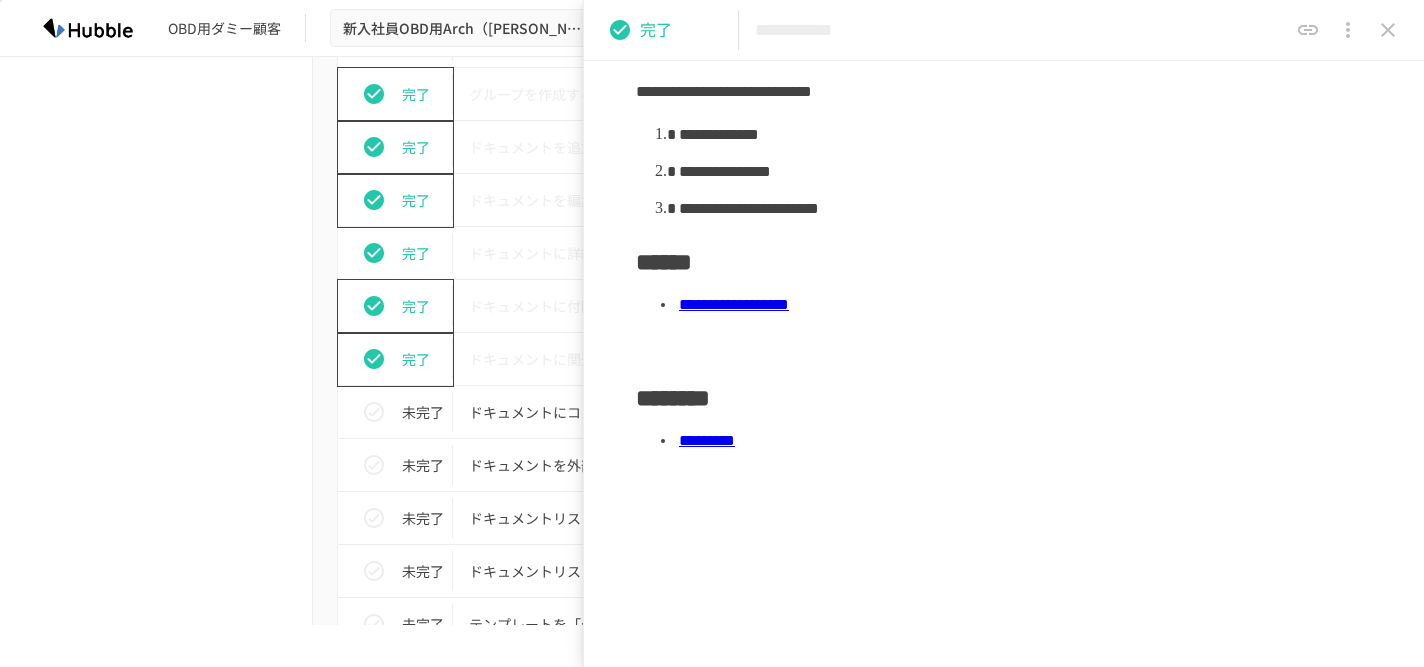 click on "*********" at bounding box center [707, 440] 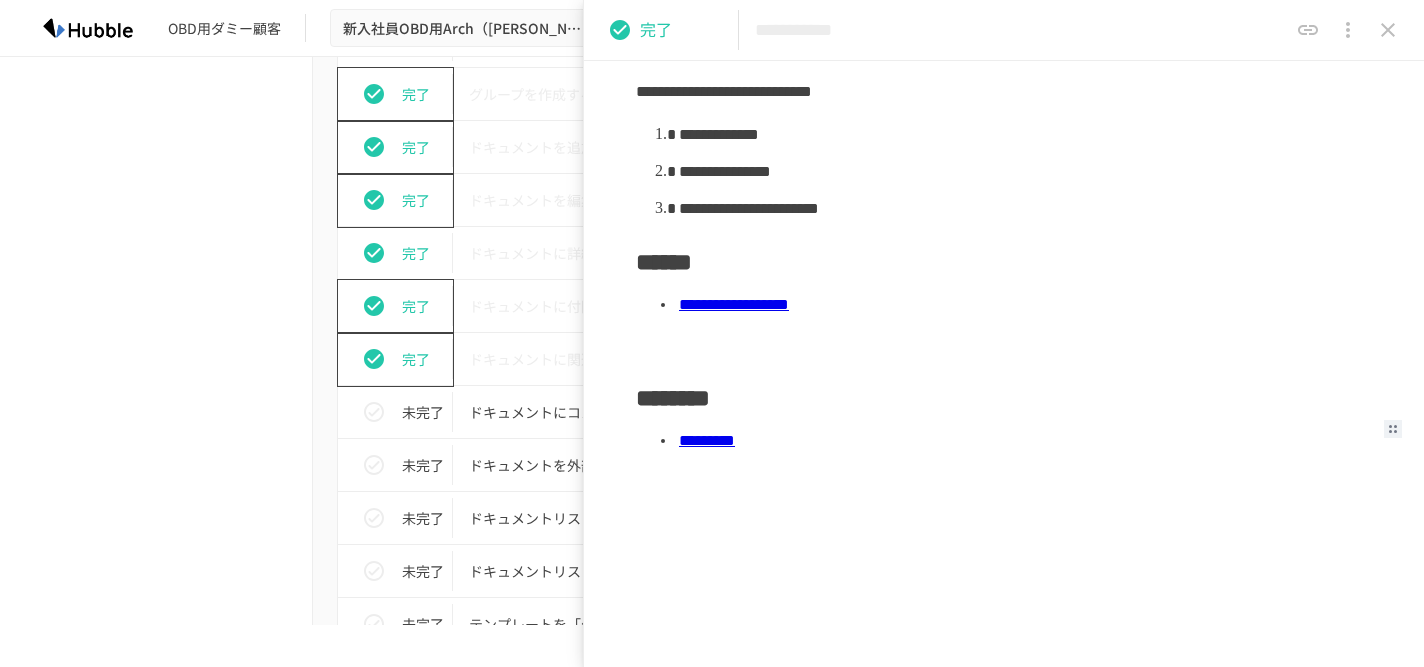 scroll, scrollTop: 222, scrollLeft: 0, axis: vertical 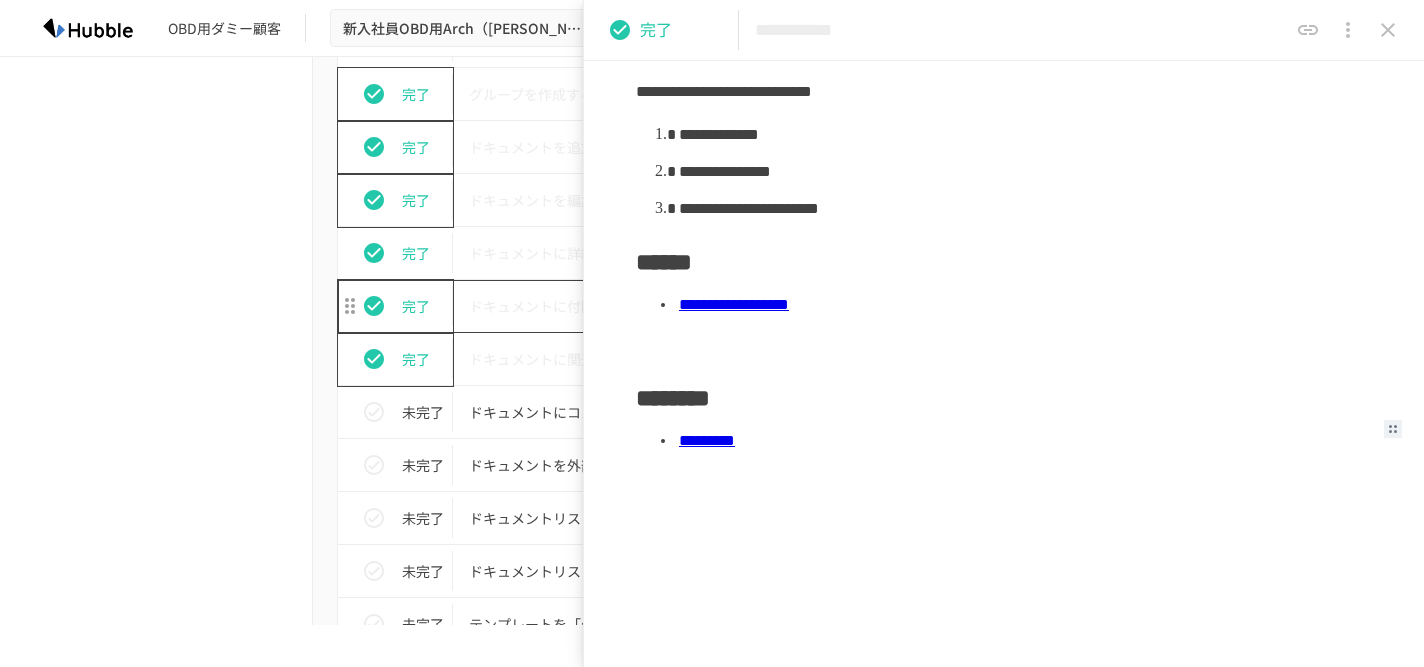 click on "ドキュメントに付随する添付ファイルを保存する" at bounding box center [670, 306] 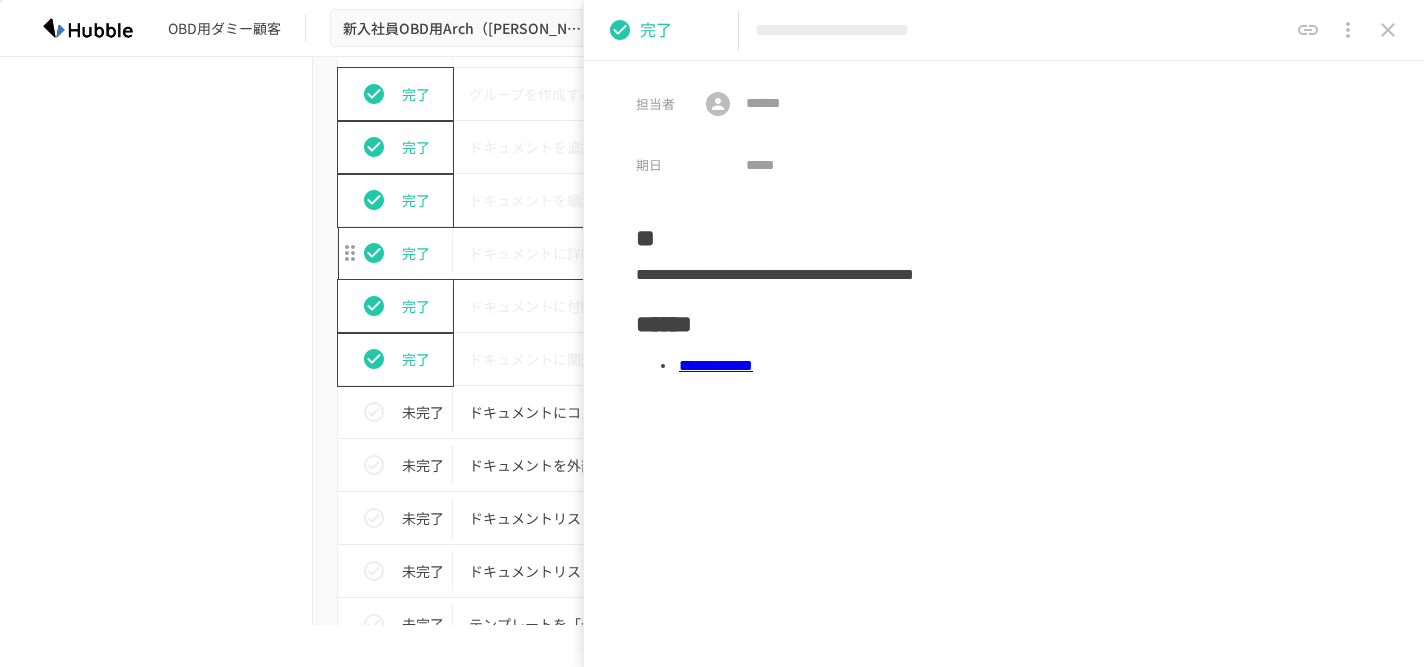 click on "ドキュメントに詳細情報を追加する" at bounding box center [670, 253] 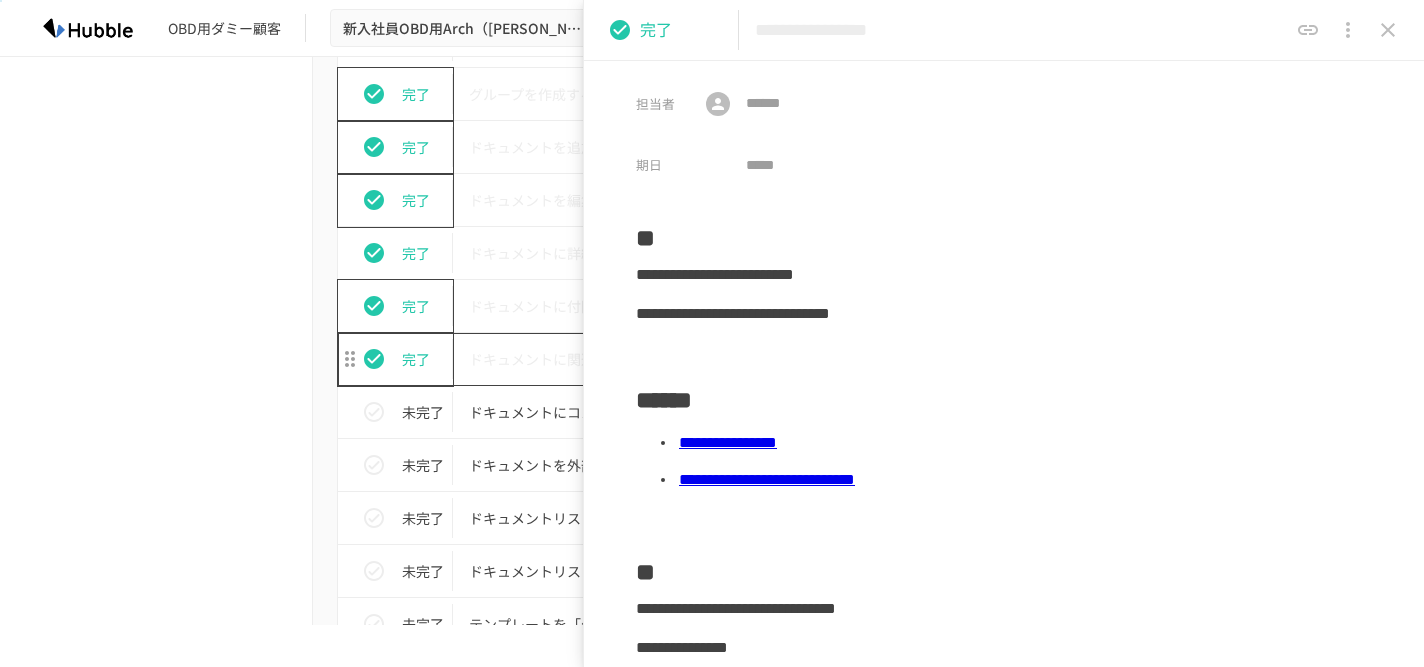 click on "ドキュメントに関連契約を紐付ける" at bounding box center [670, 359] 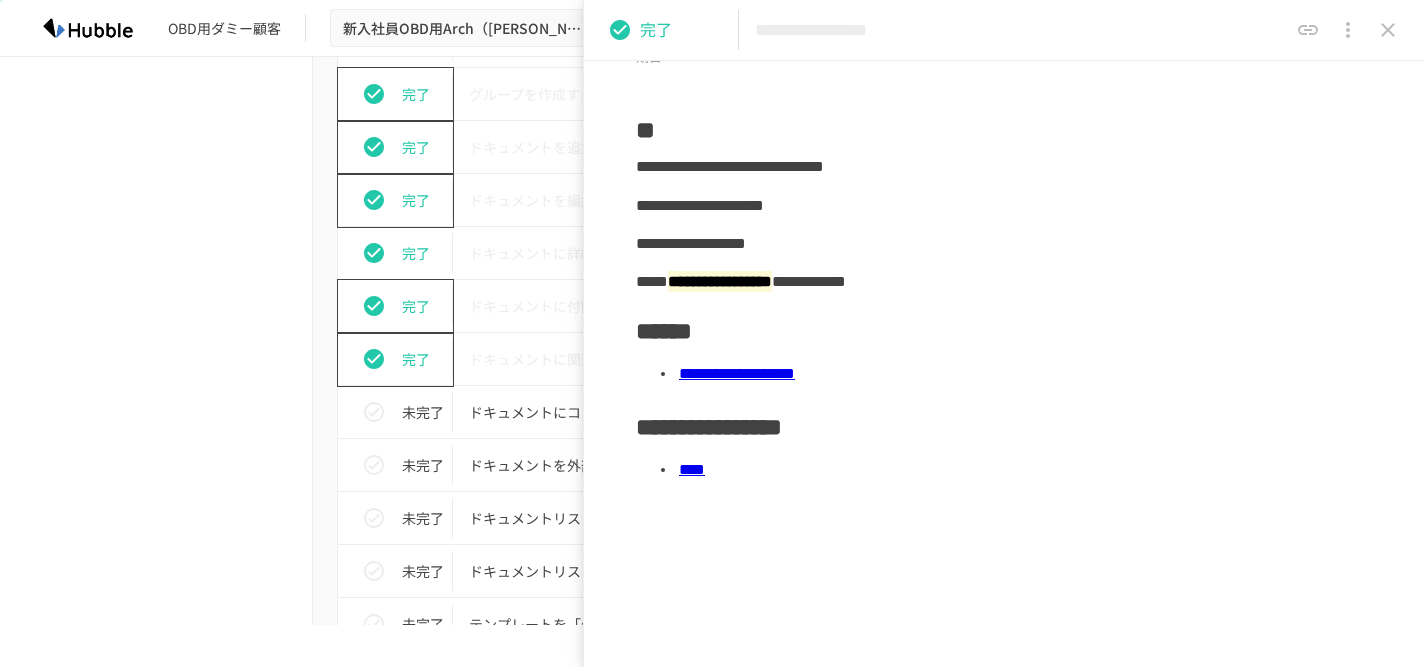 scroll, scrollTop: 127, scrollLeft: 0, axis: vertical 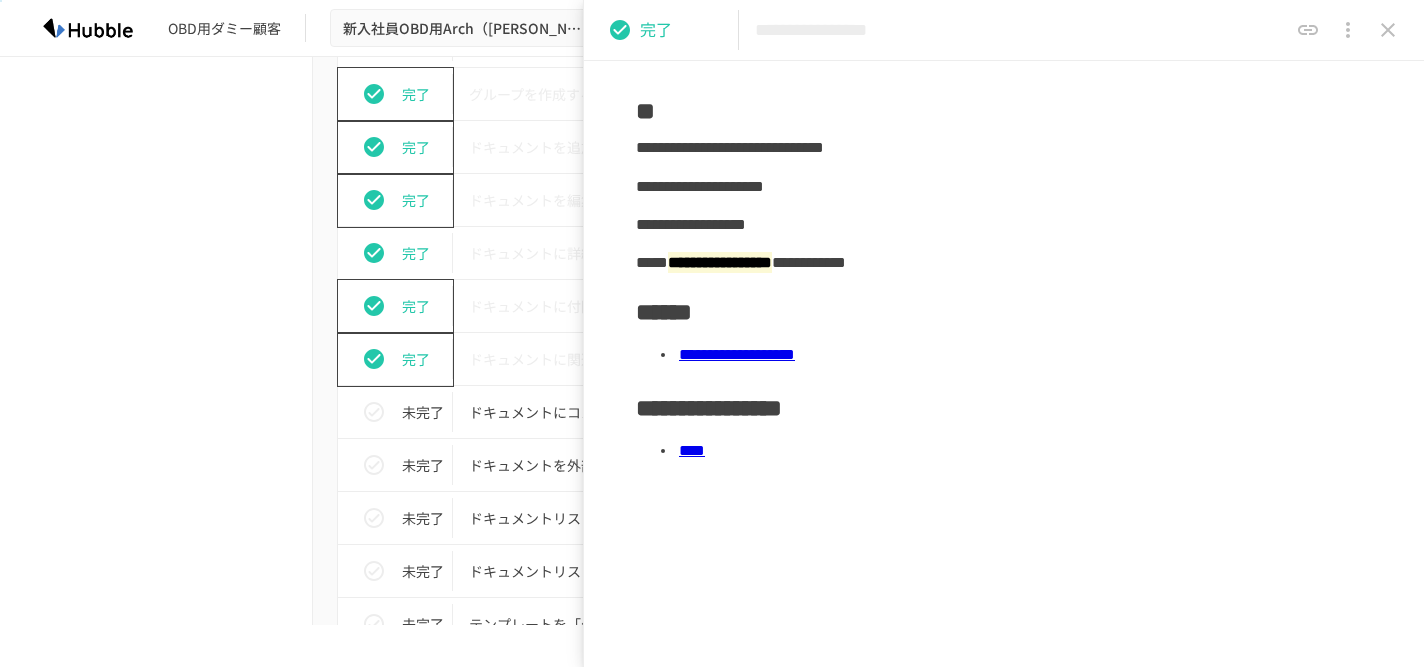 click on "****" at bounding box center (692, 450) 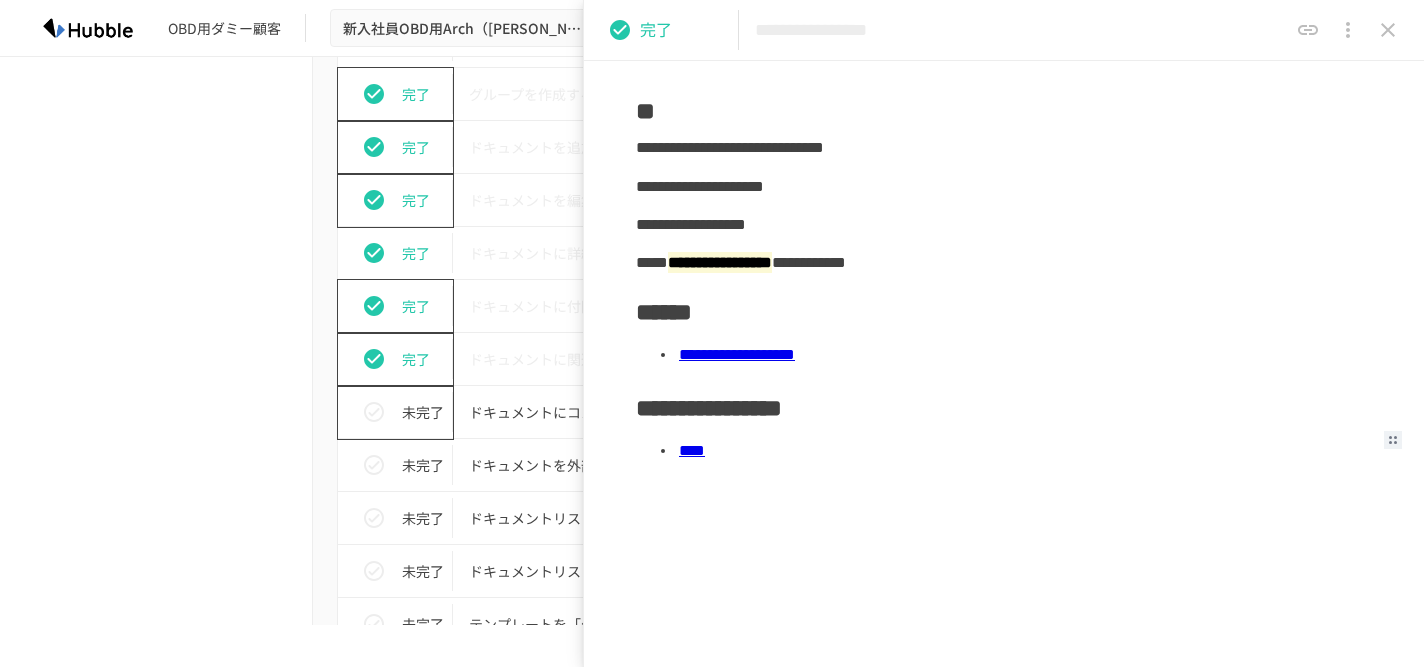 click 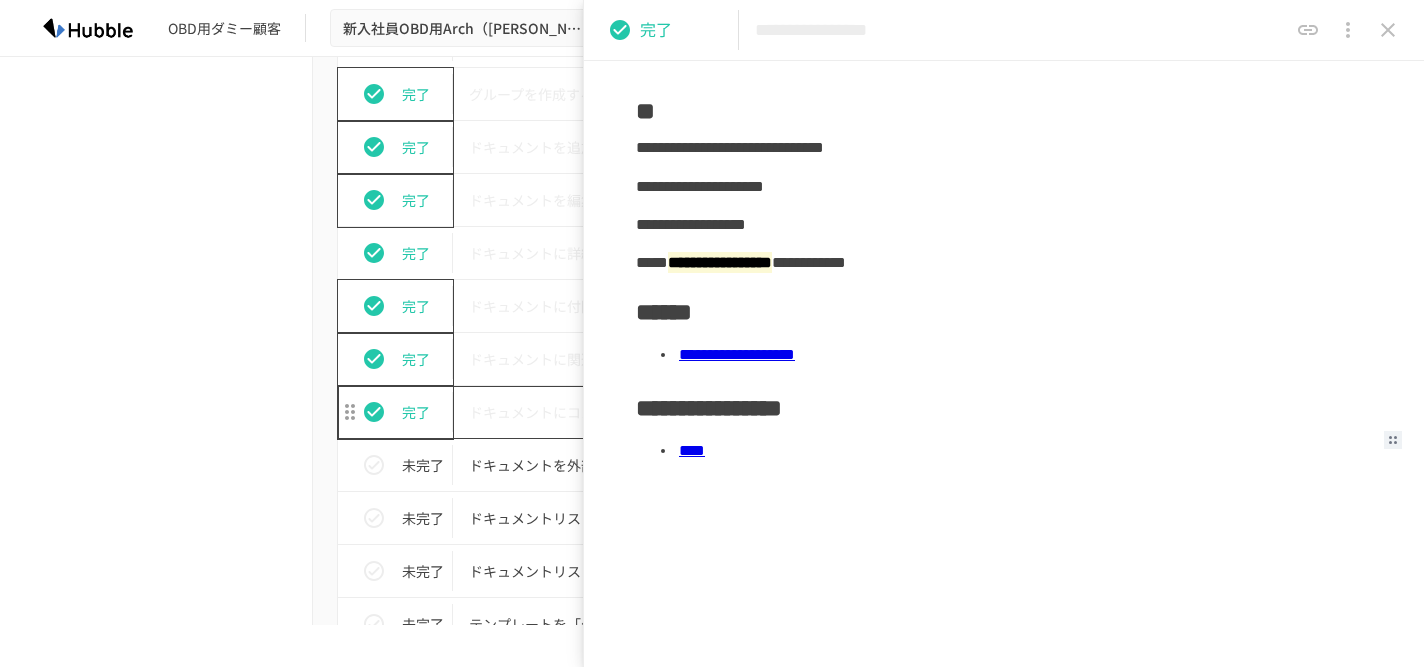 click on "ドキュメントにコメントをする" at bounding box center [670, 412] 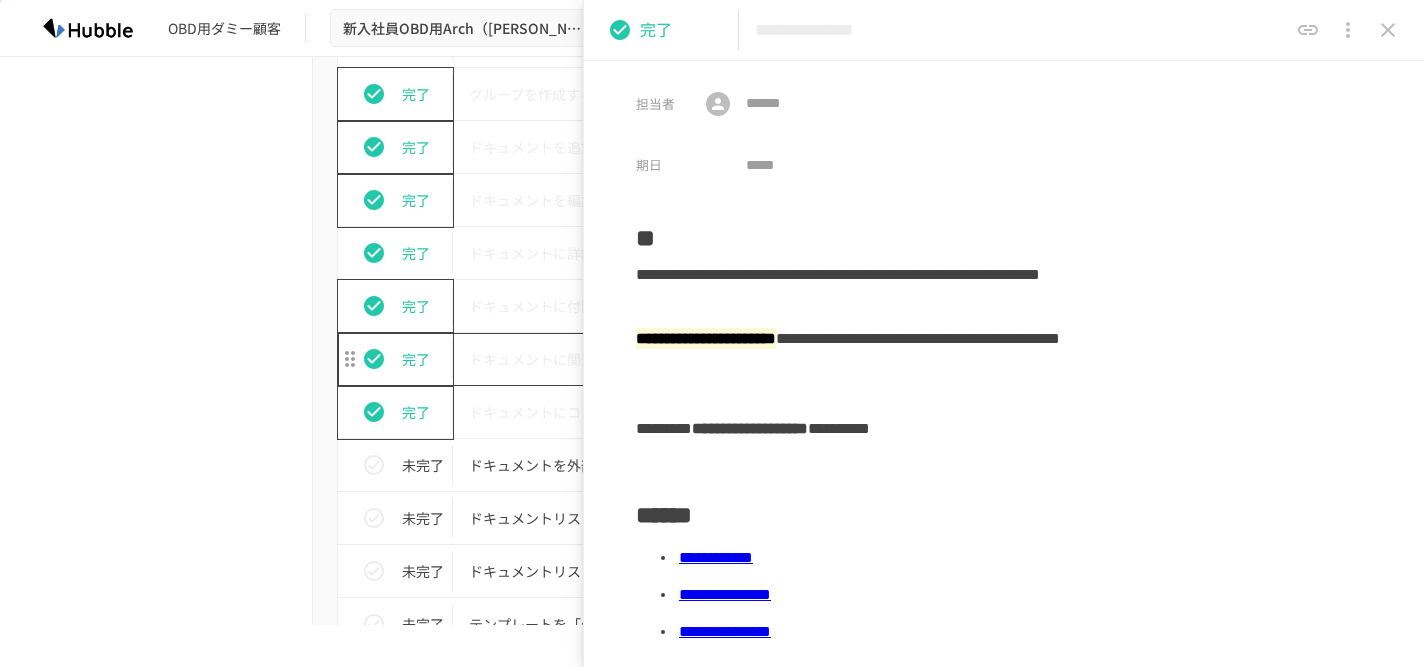click on "ドキュメントに関連契約を紐付ける" at bounding box center [670, 359] 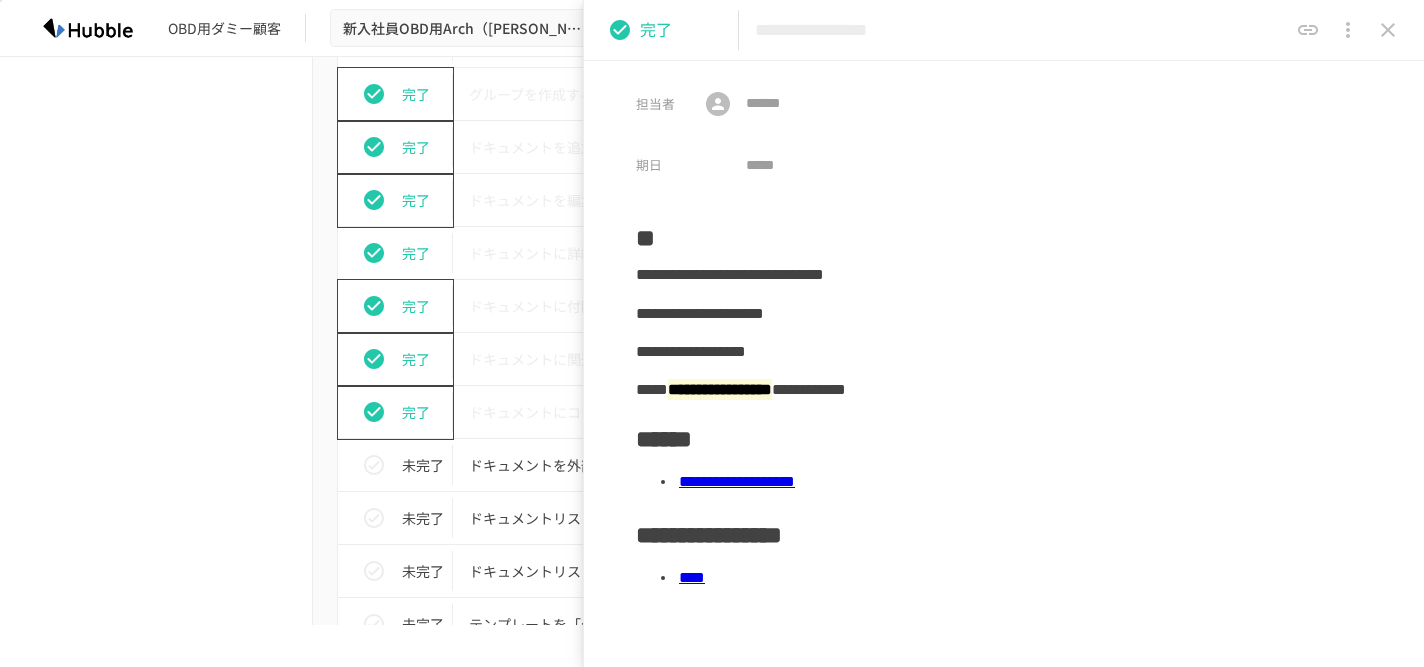 click on "**********" at bounding box center (737, 481) 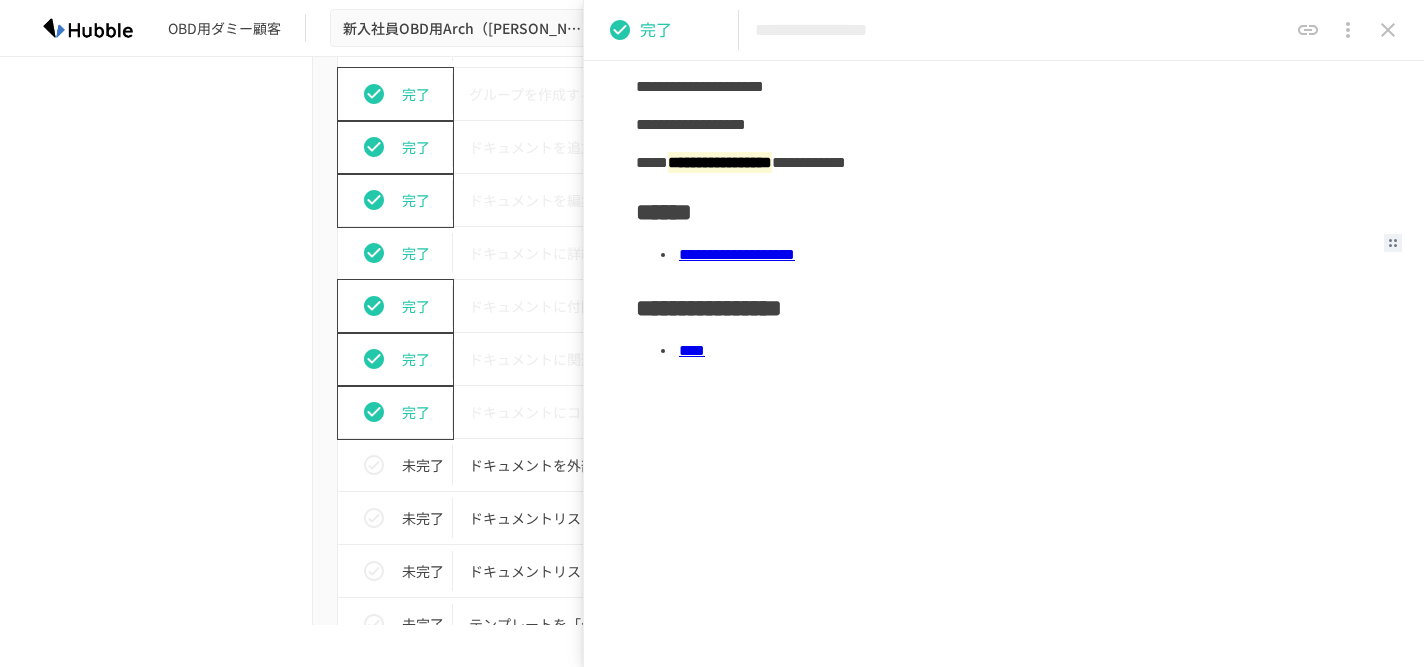 scroll, scrollTop: 274, scrollLeft: 0, axis: vertical 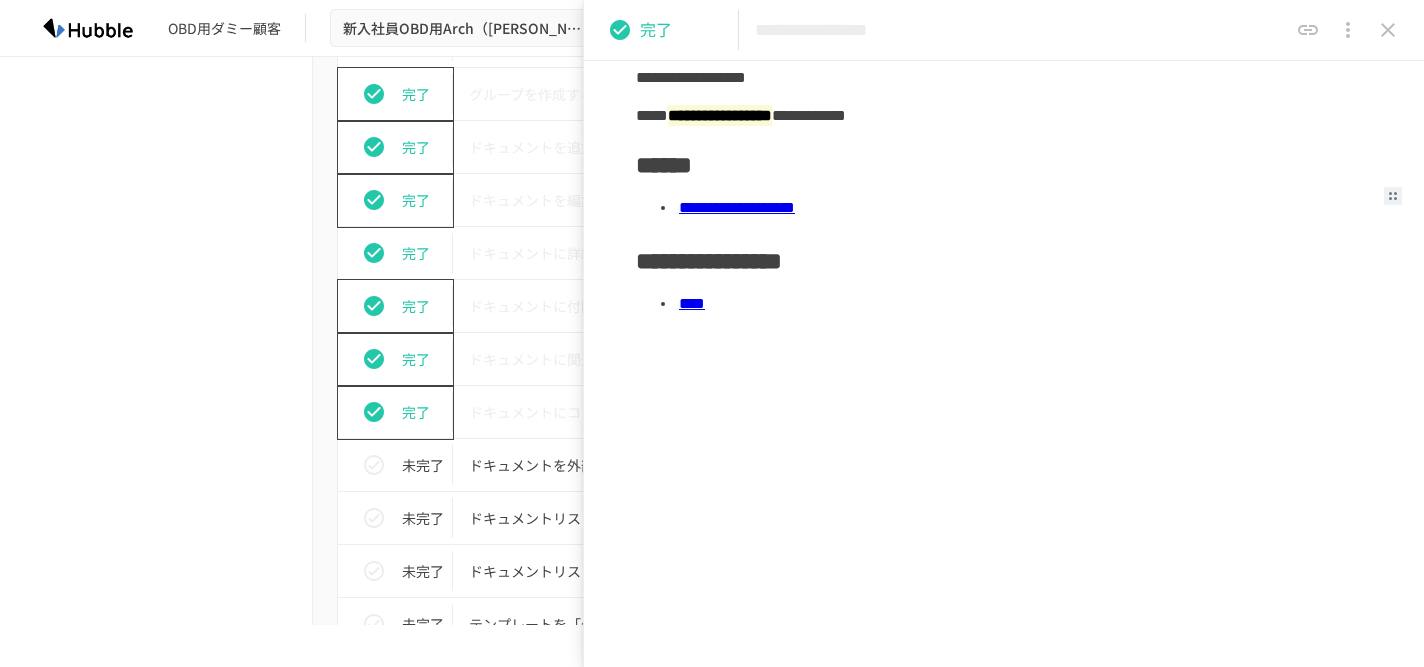 click at bounding box center (1348, 30) 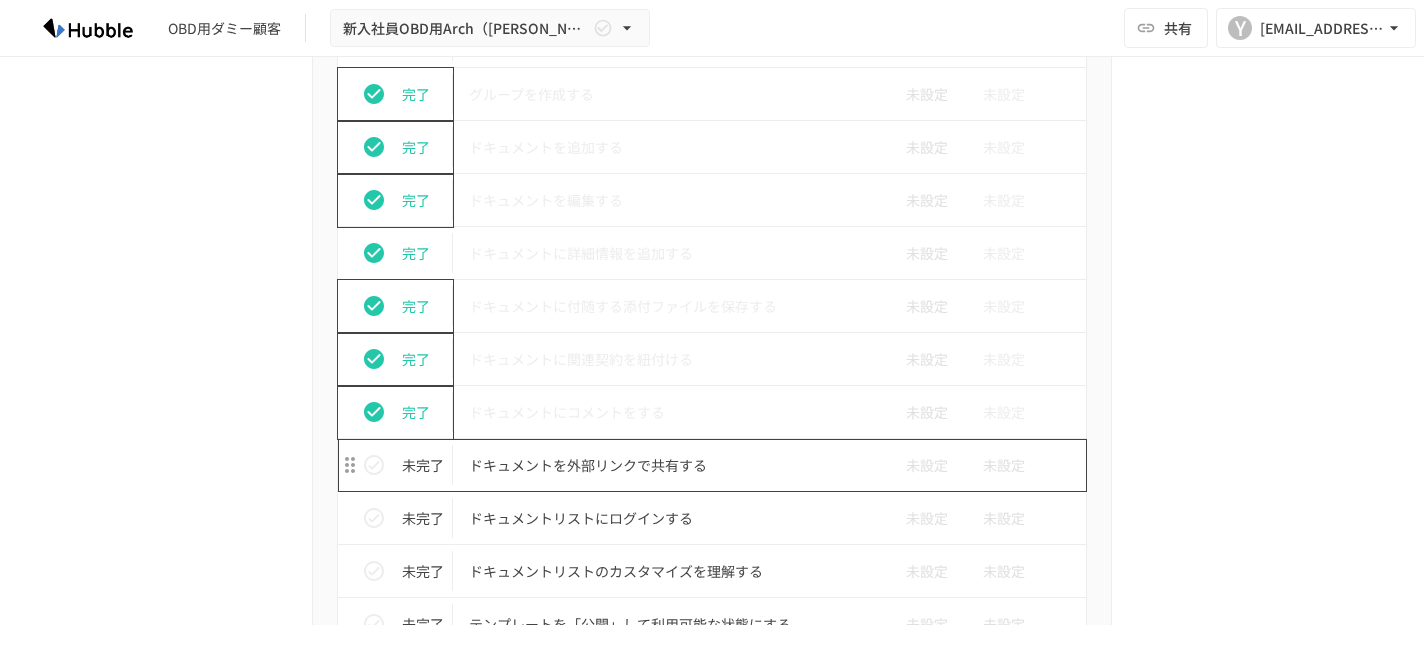 click on "ドキュメントを外部リンクで共有する" at bounding box center [670, 465] 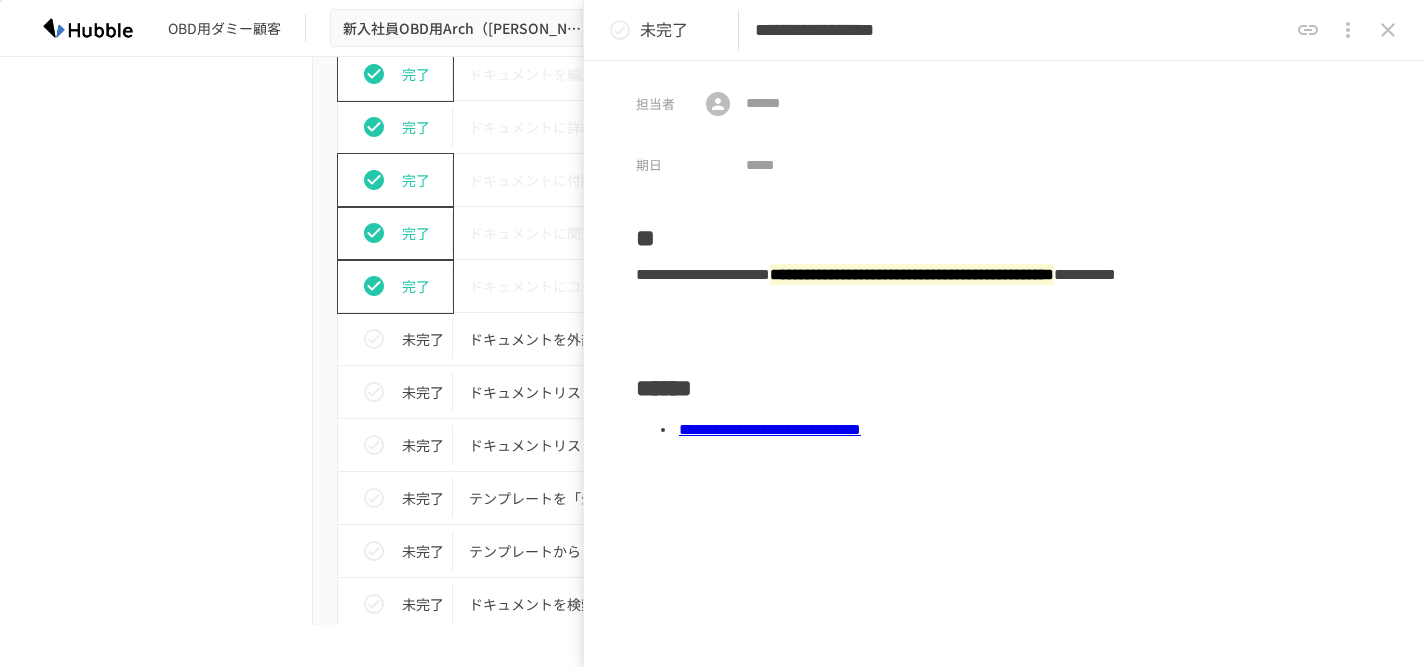 scroll, scrollTop: 1090, scrollLeft: 0, axis: vertical 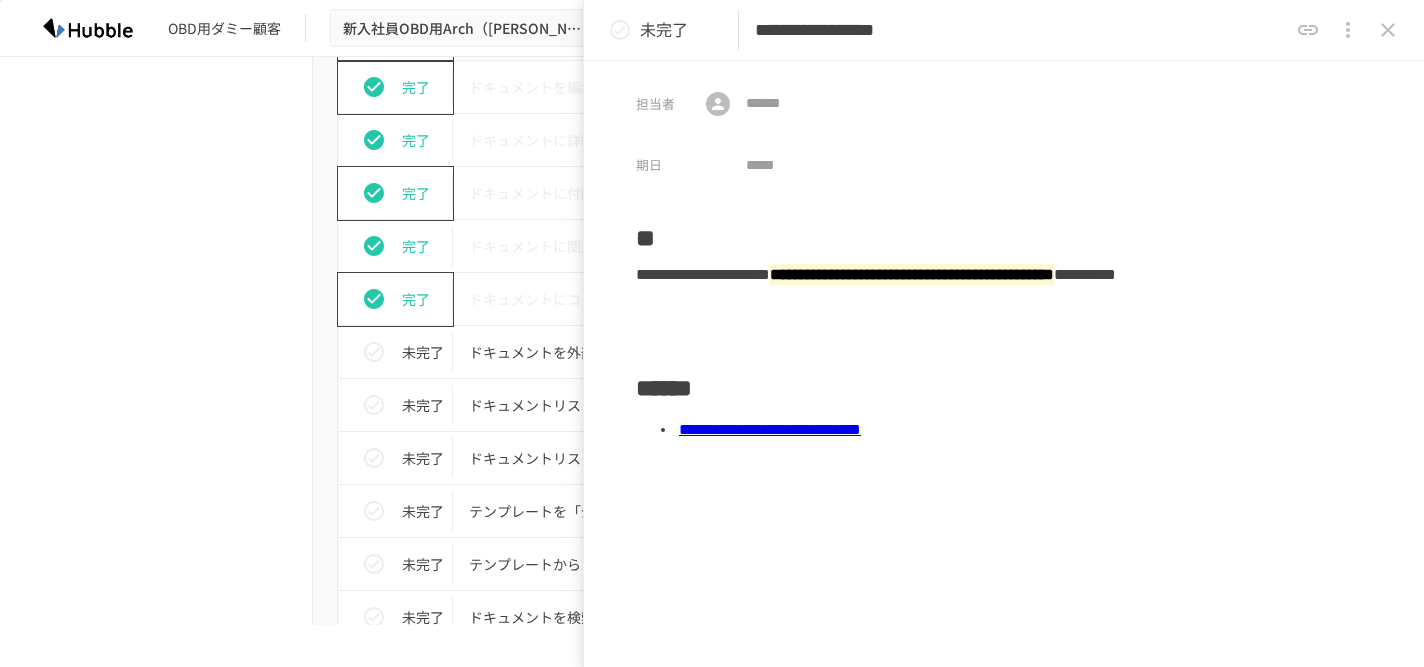click on "**********" at bounding box center [770, 429] 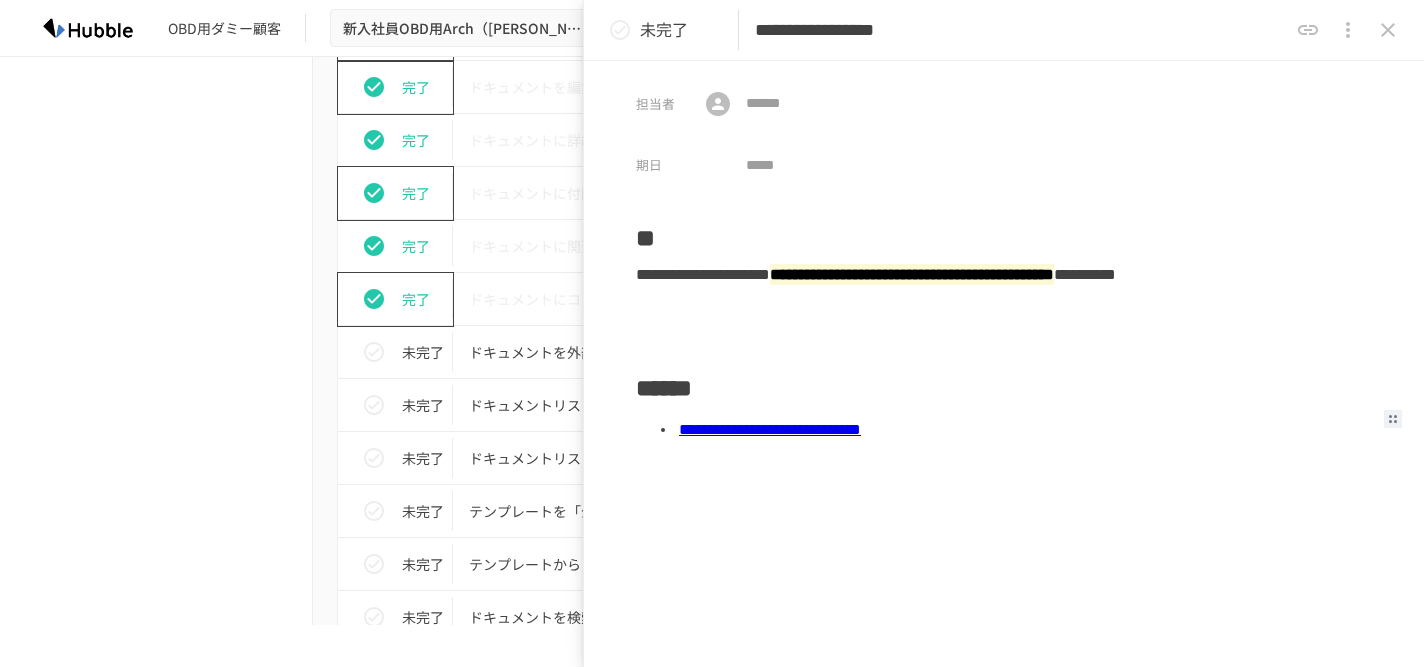 scroll, scrollTop: 1090, scrollLeft: 0, axis: vertical 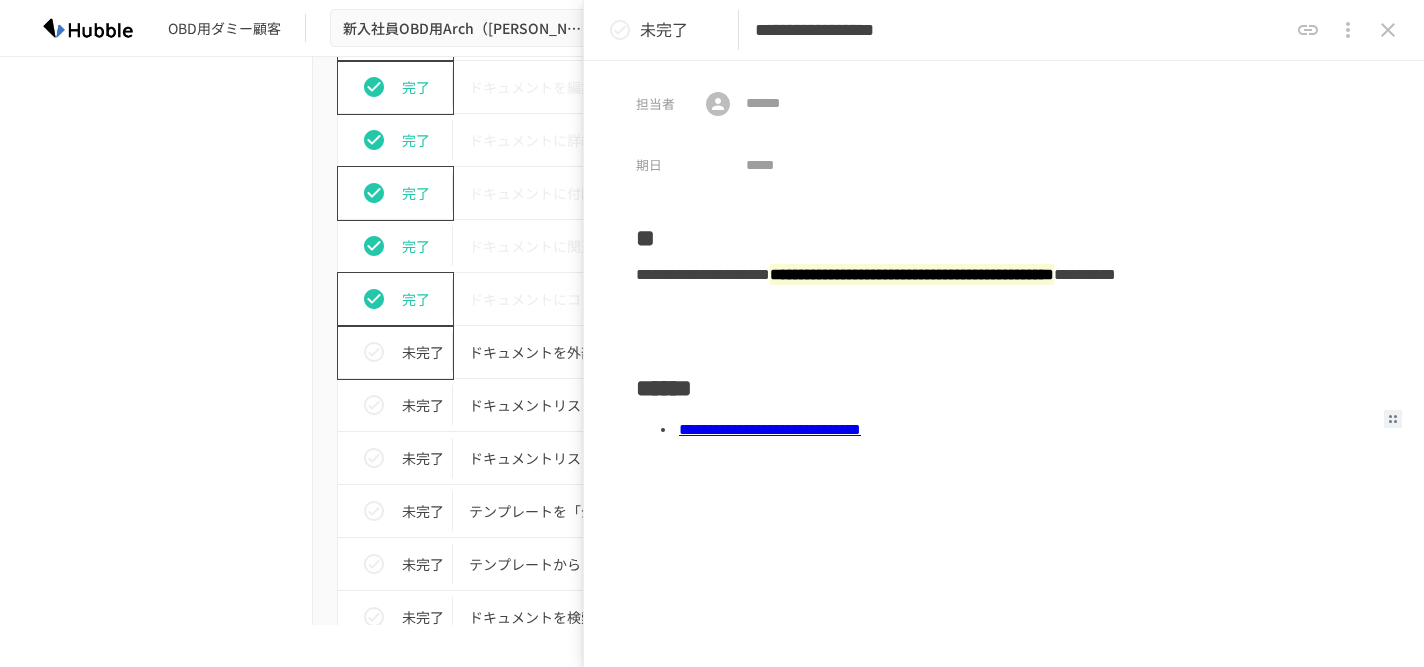 click 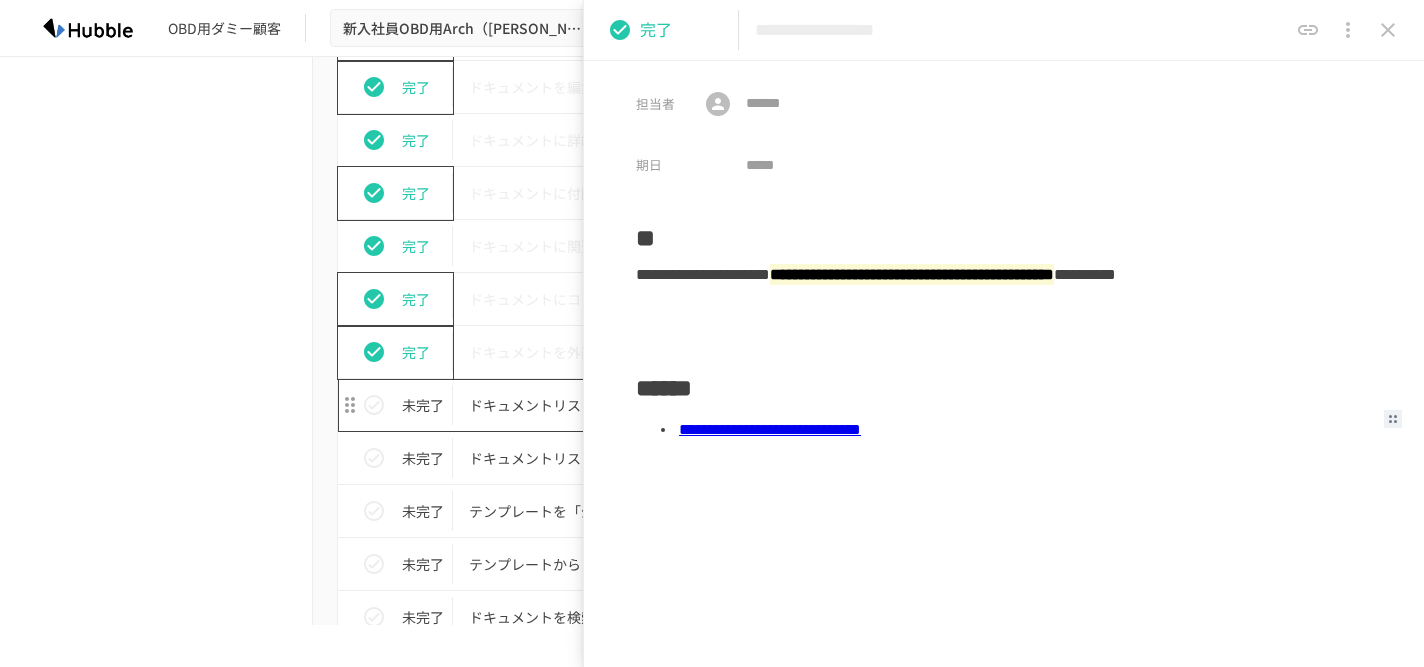 click on "ドキュメントリストにログインする" at bounding box center [670, 405] 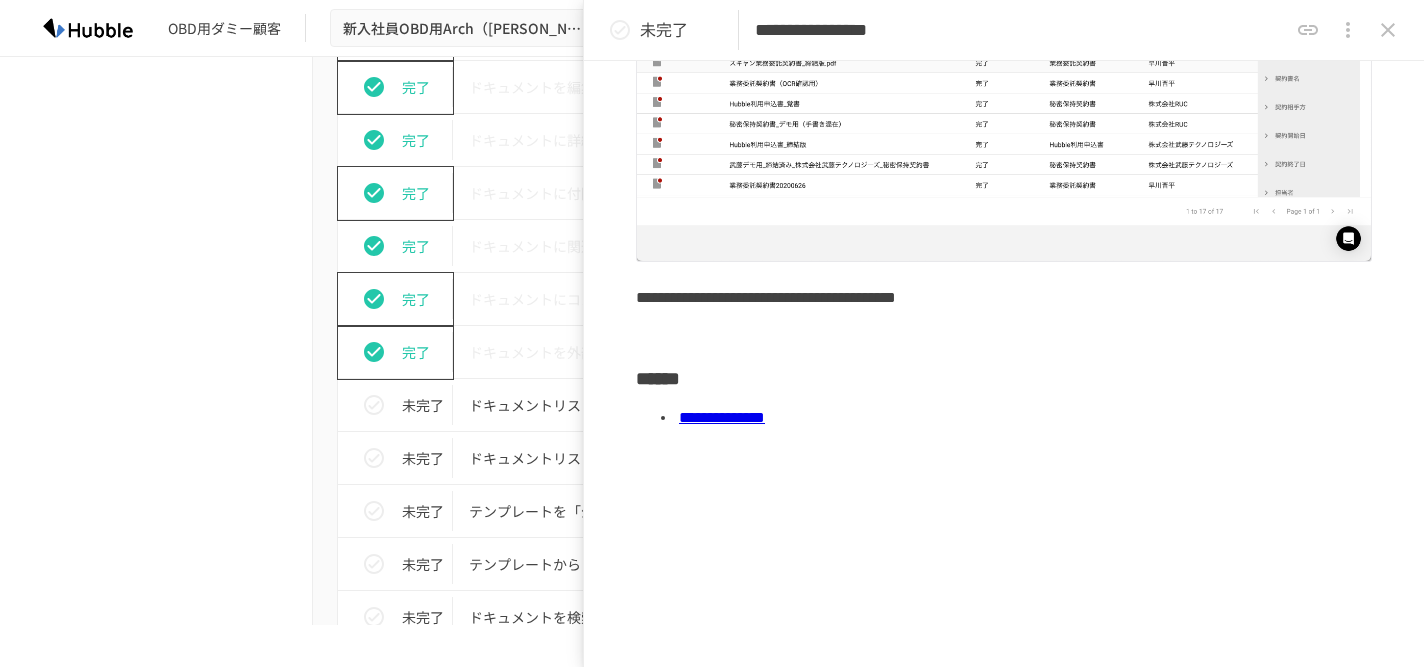 scroll, scrollTop: 426, scrollLeft: 0, axis: vertical 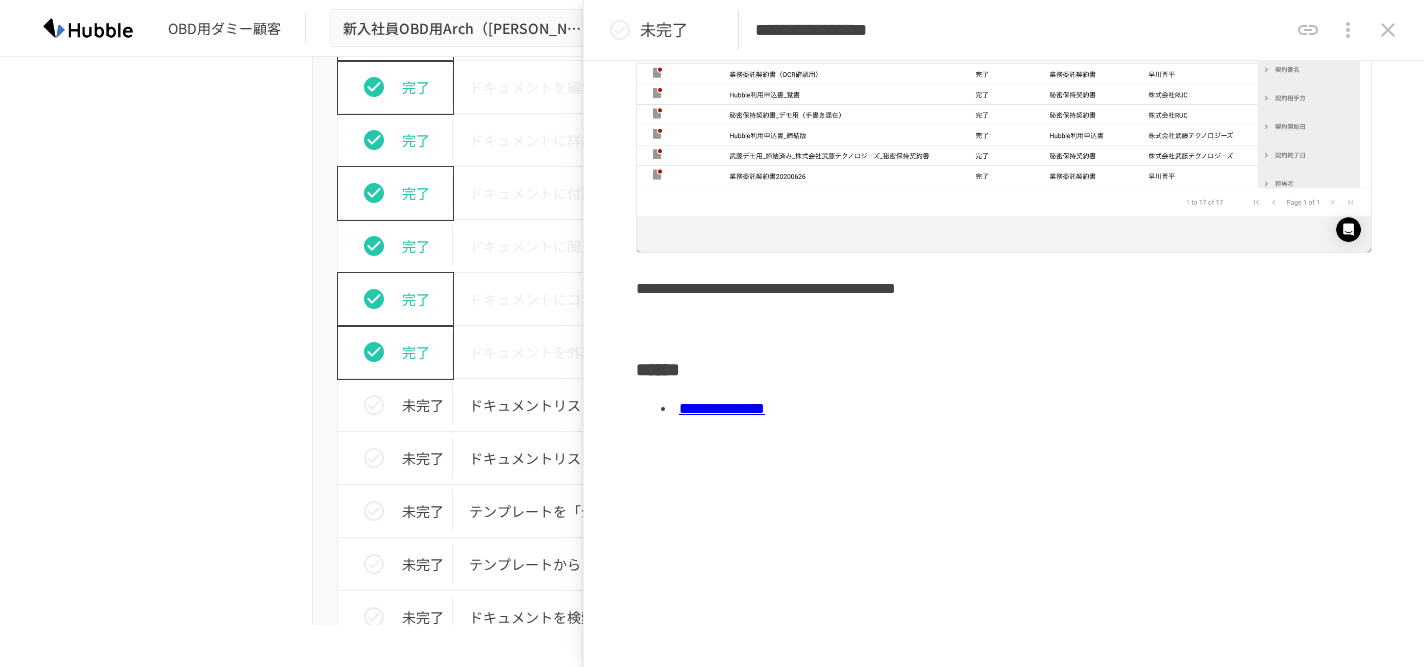 click on "**********" at bounding box center [1024, 408] 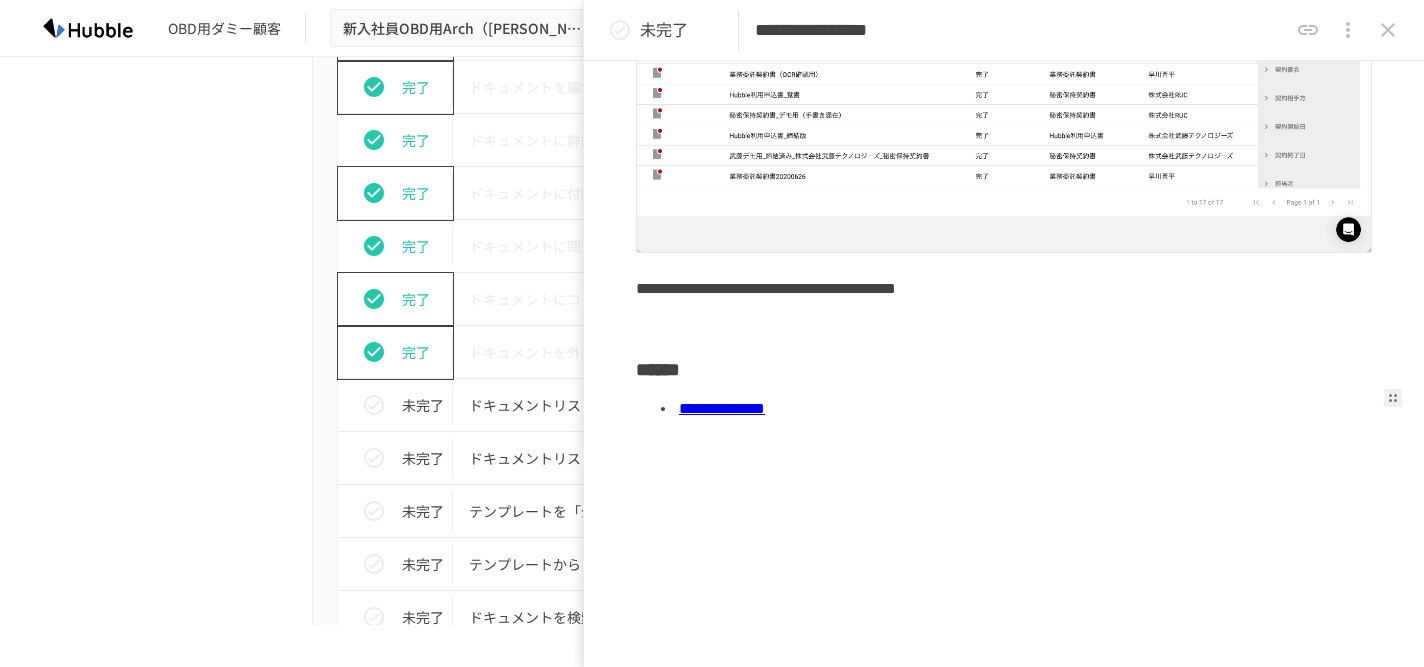 click on "**********" at bounding box center (722, 408) 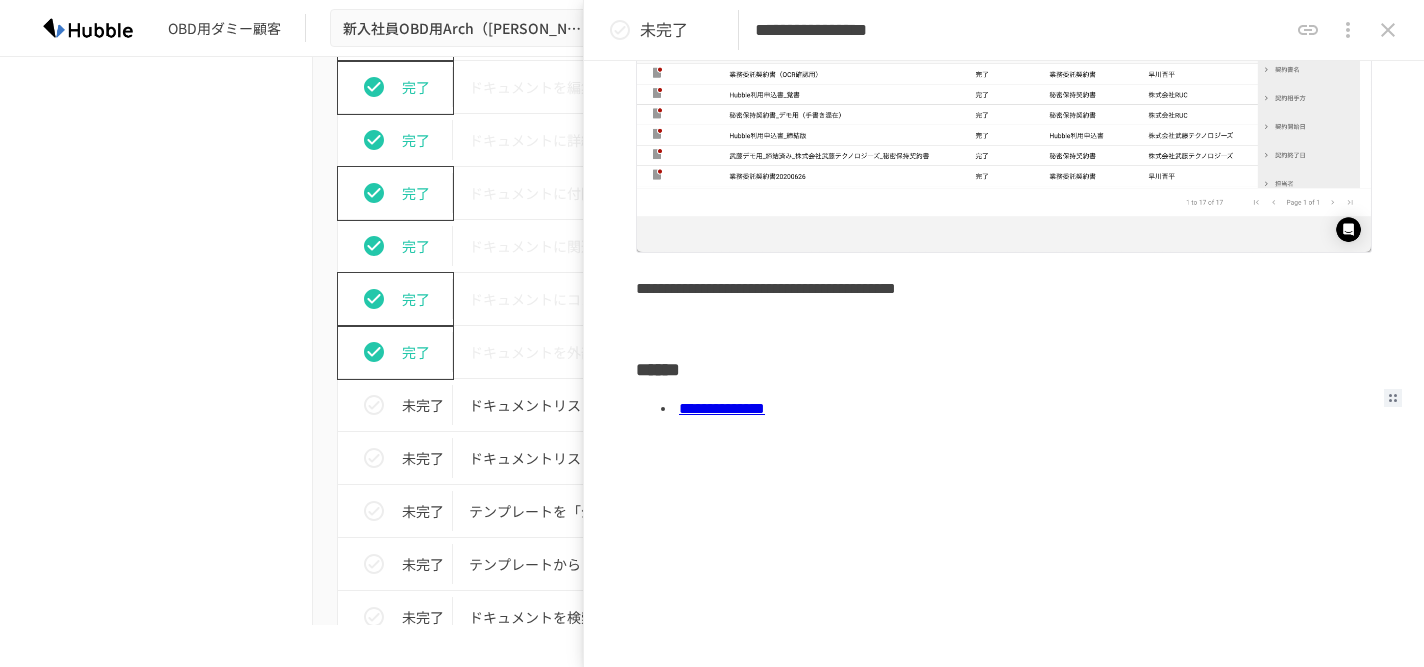 scroll, scrollTop: 426, scrollLeft: 0, axis: vertical 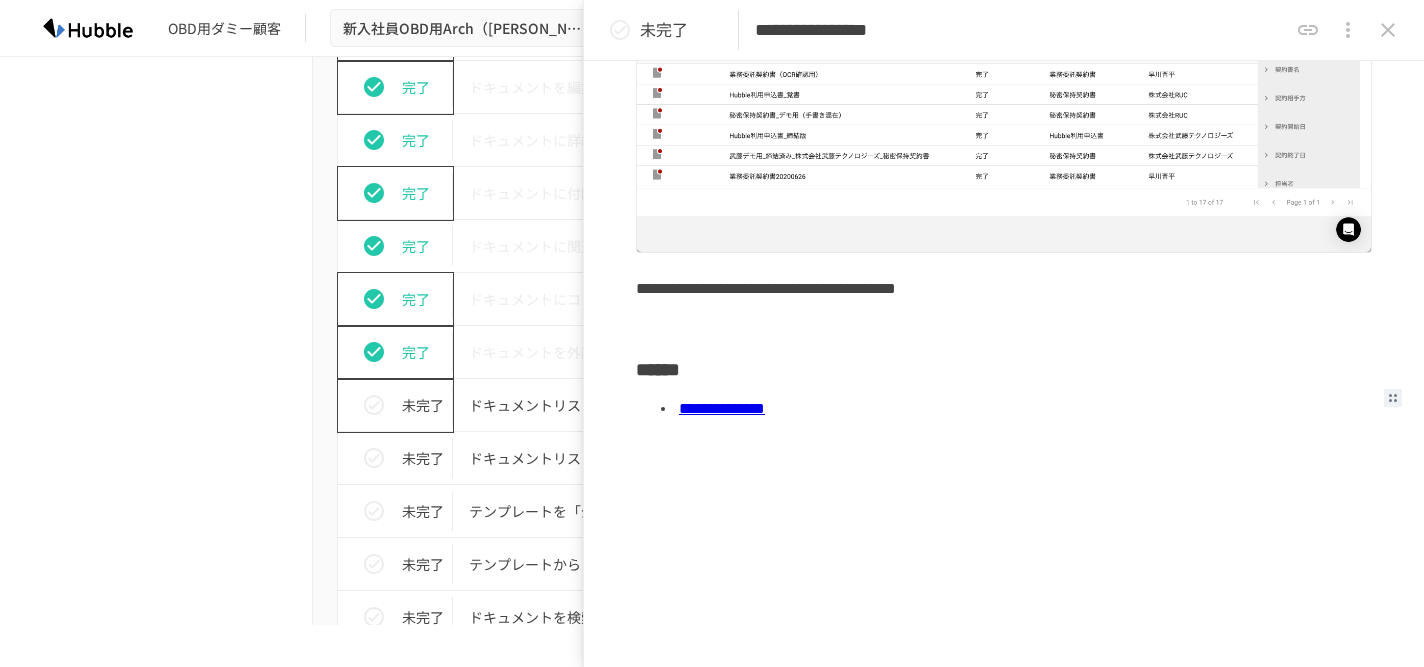 click 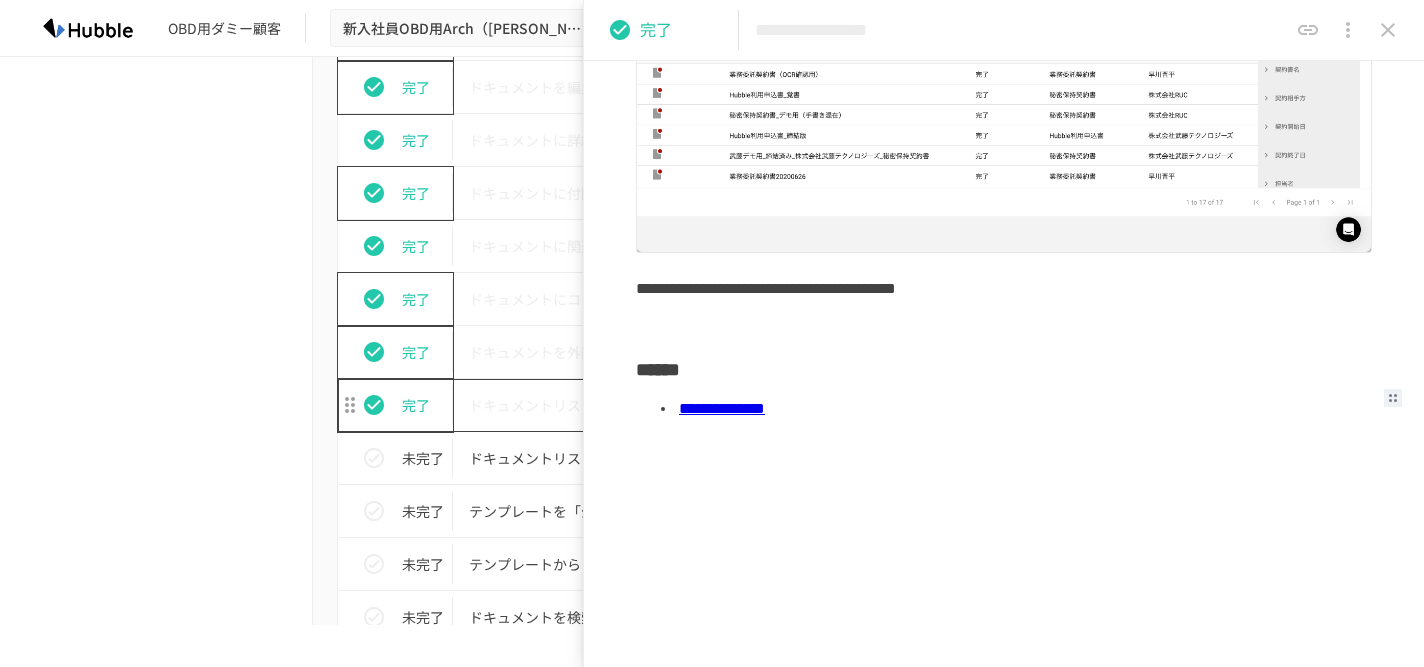 click on "ドキュメントリストにログインする" at bounding box center [670, 405] 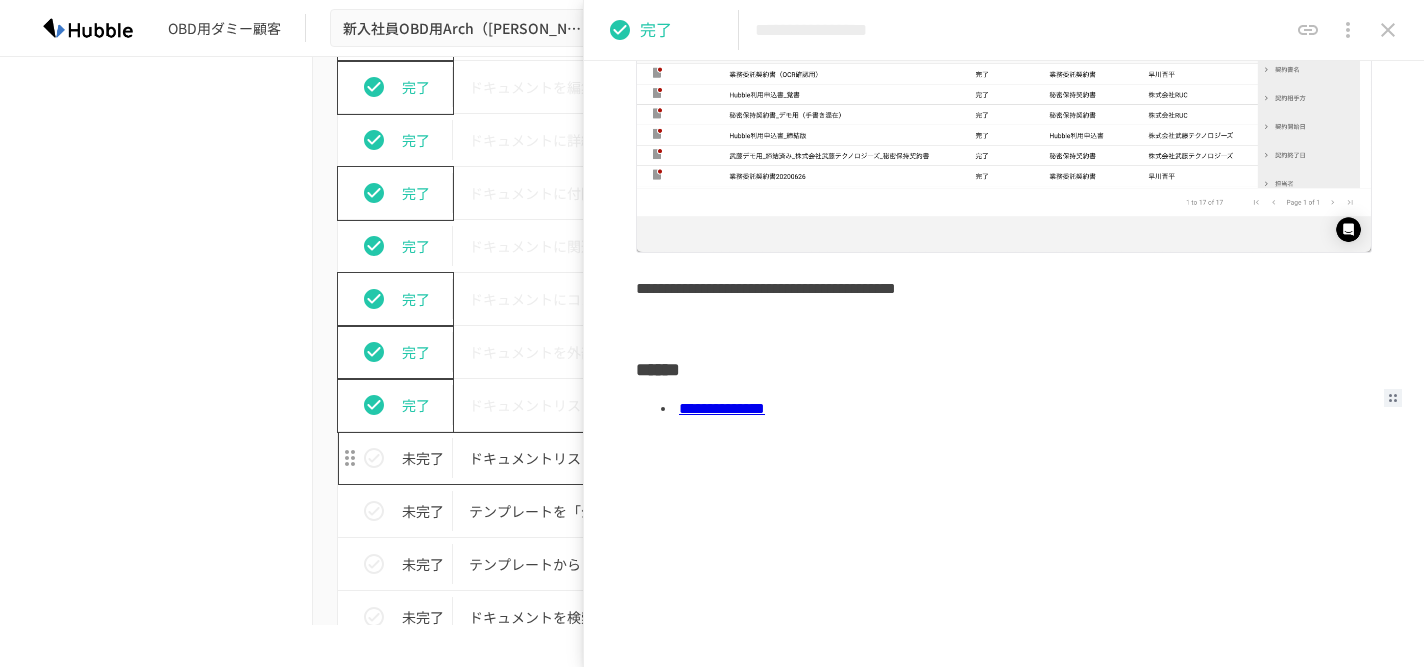 click on "ドキュメントリストのカスタマイズを理解する" at bounding box center (670, 458) 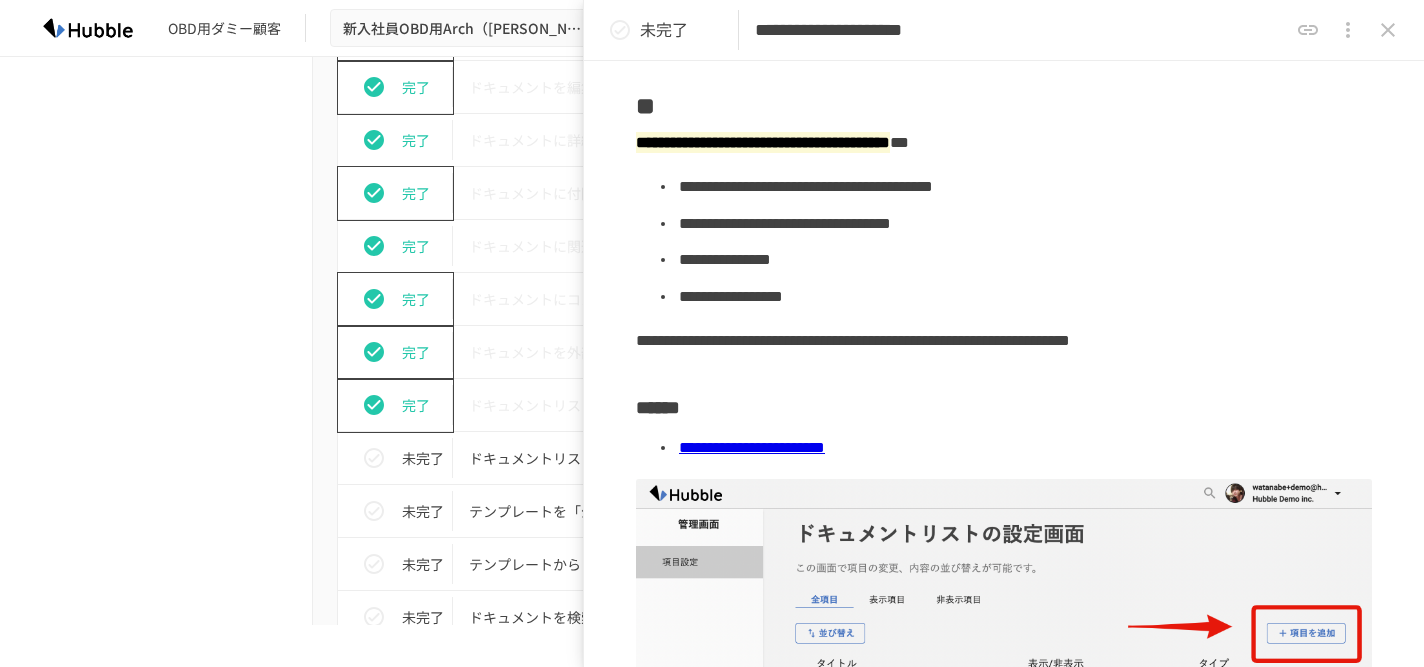 scroll, scrollTop: 139, scrollLeft: 0, axis: vertical 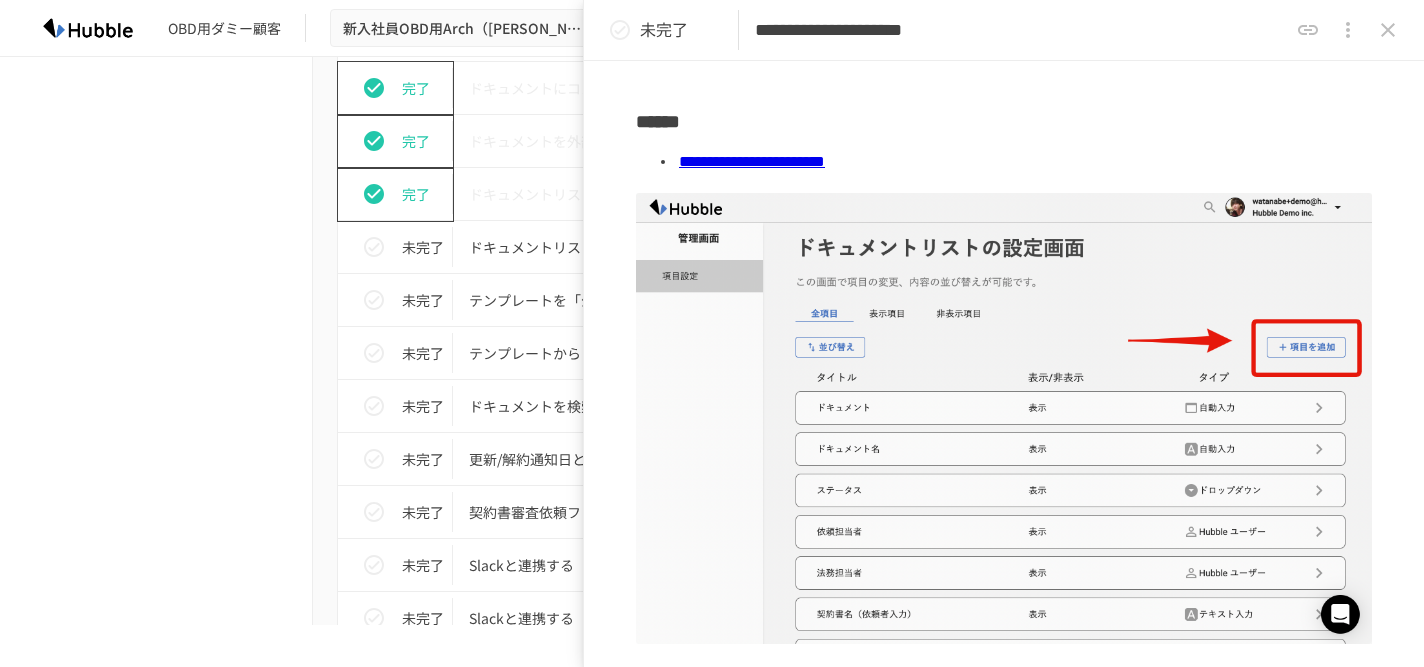 click on "**********" at bounding box center [752, 161] 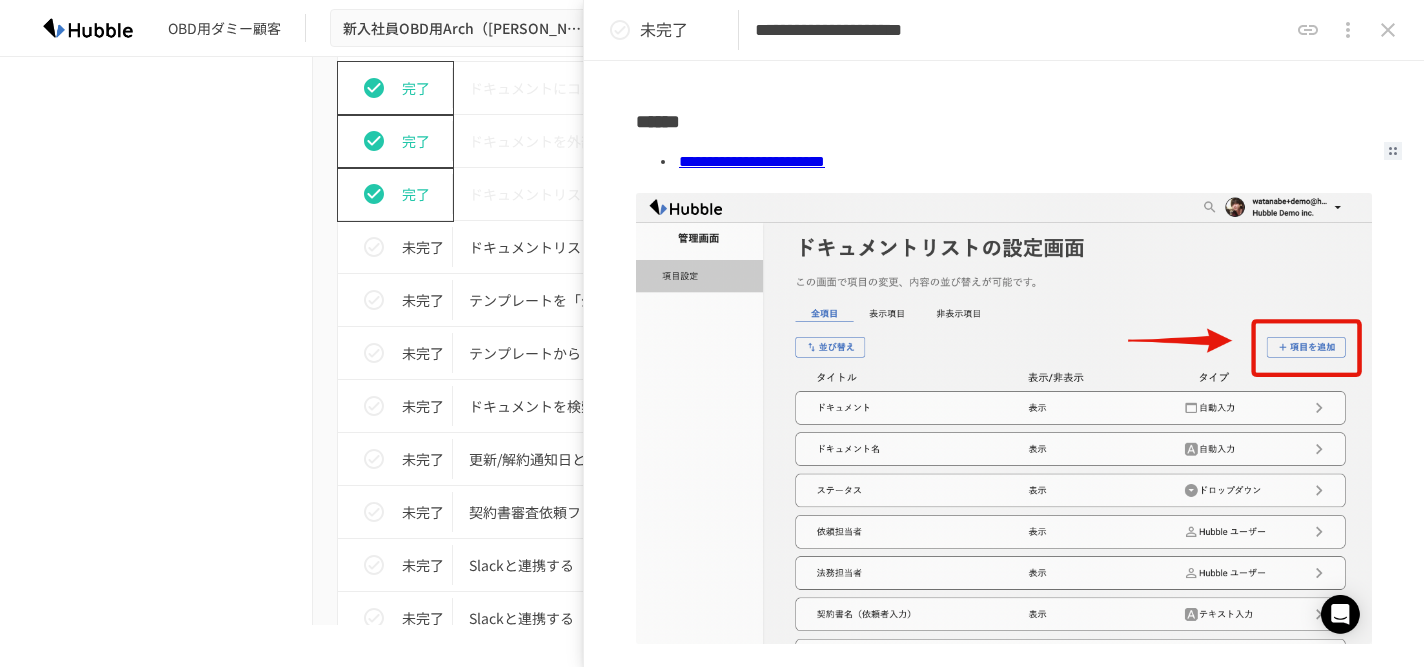 scroll, scrollTop: 418, scrollLeft: 0, axis: vertical 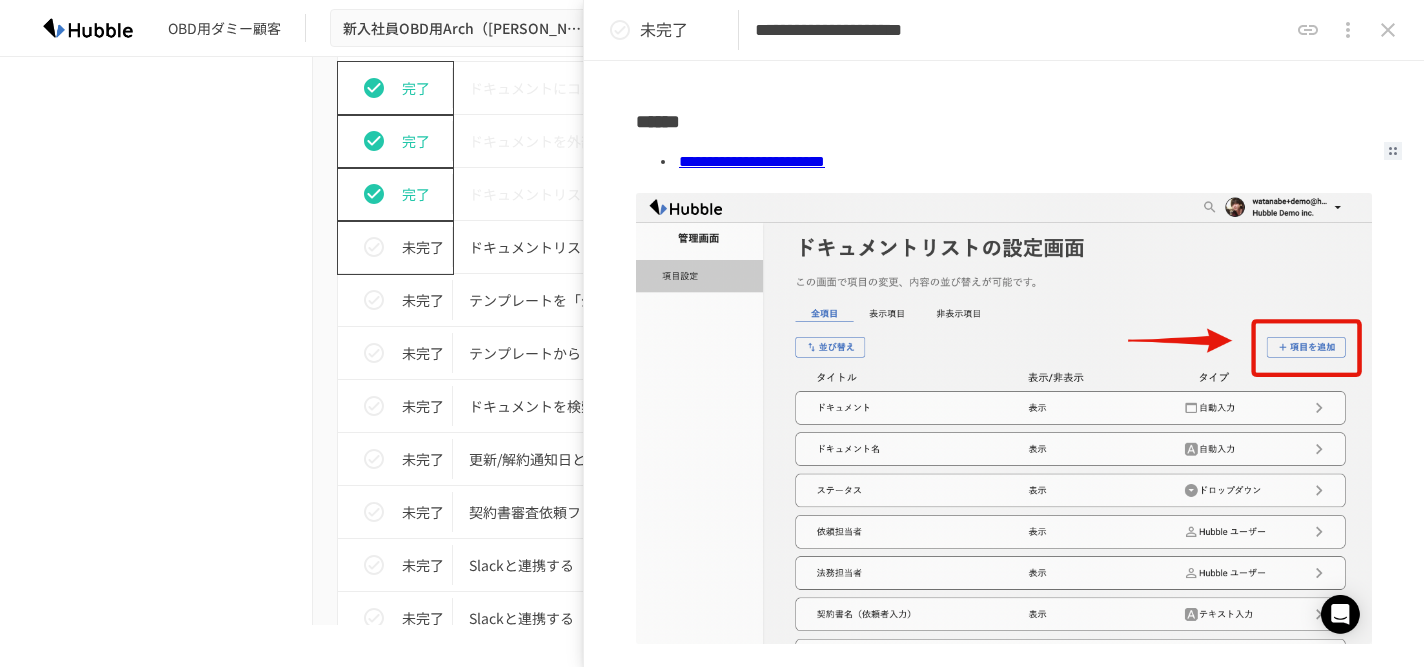 click 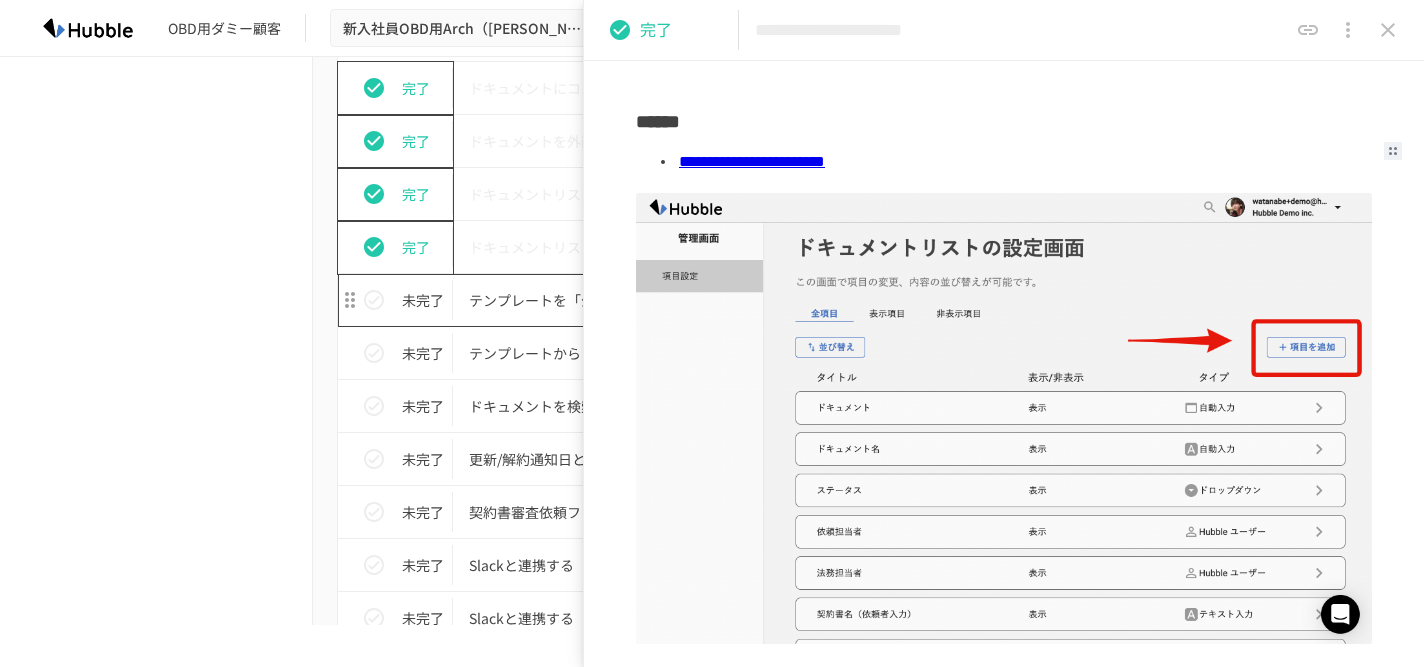 click on "テンプレートを「公開」して利用可能な状態にする" at bounding box center (670, 300) 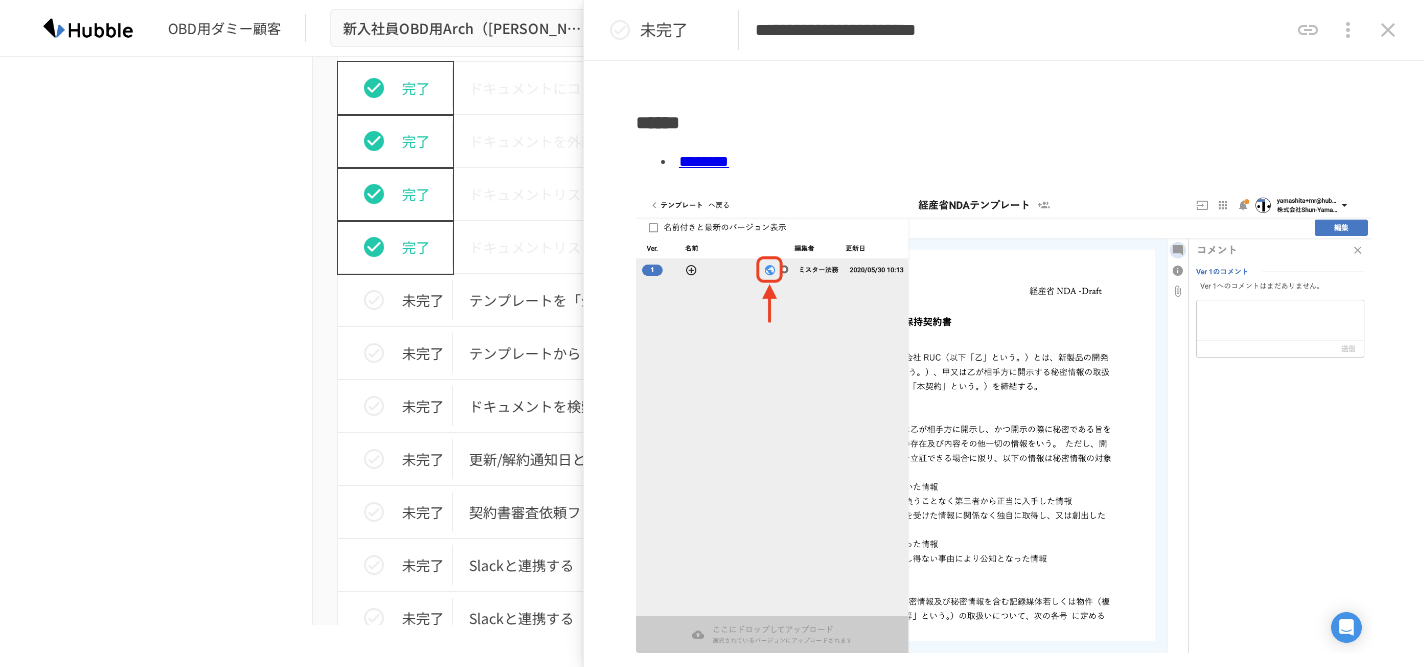 scroll, scrollTop: 0, scrollLeft: 0, axis: both 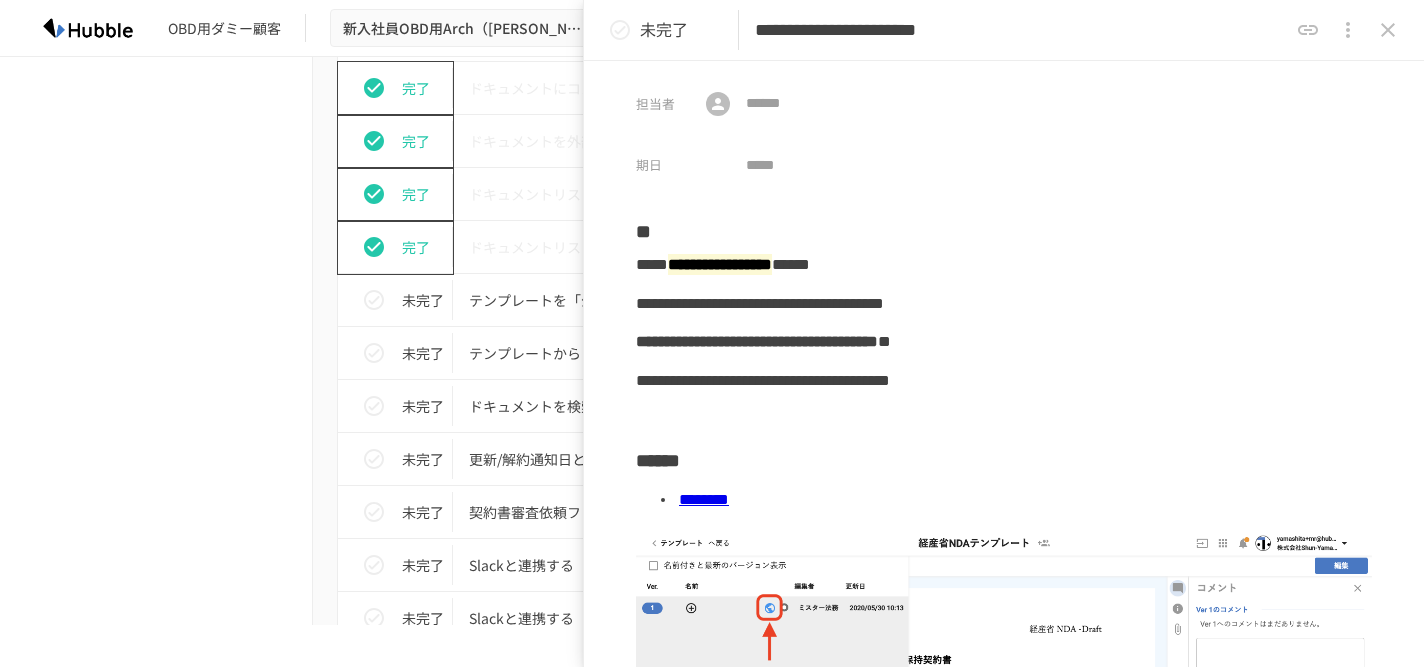 click on "********" at bounding box center (704, 499) 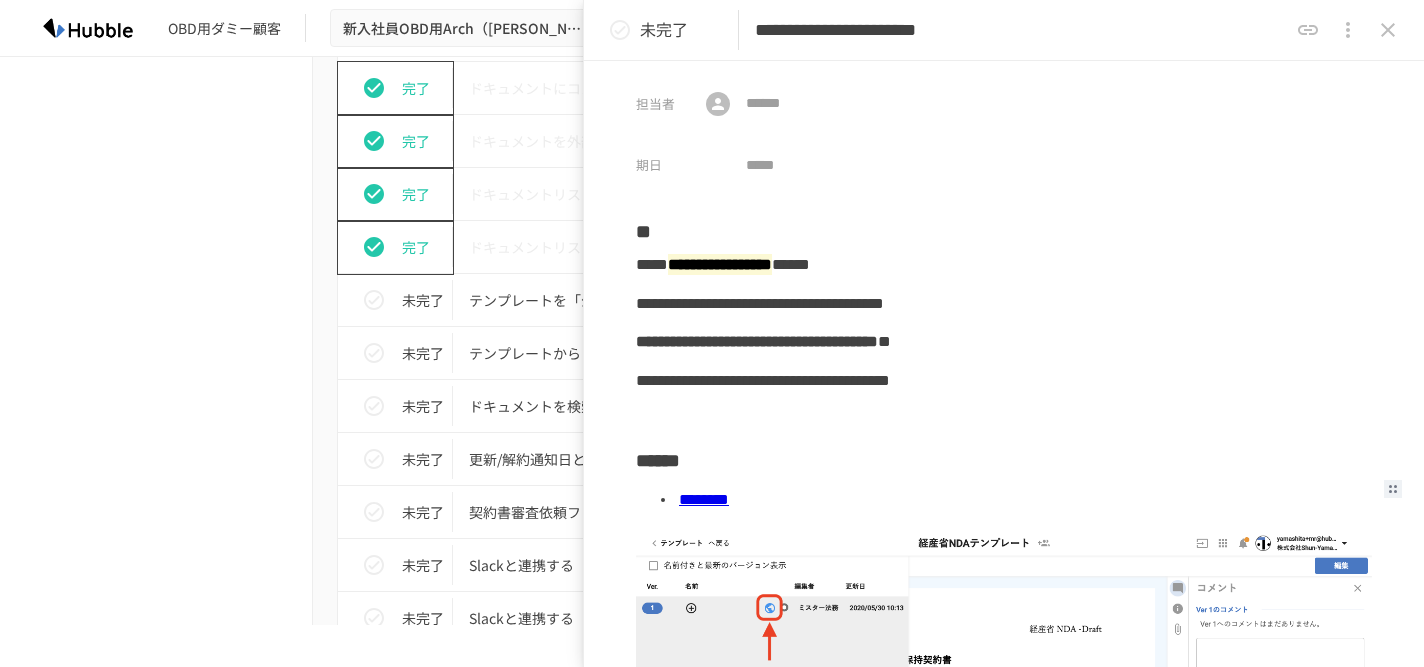 scroll, scrollTop: 1301, scrollLeft: 0, axis: vertical 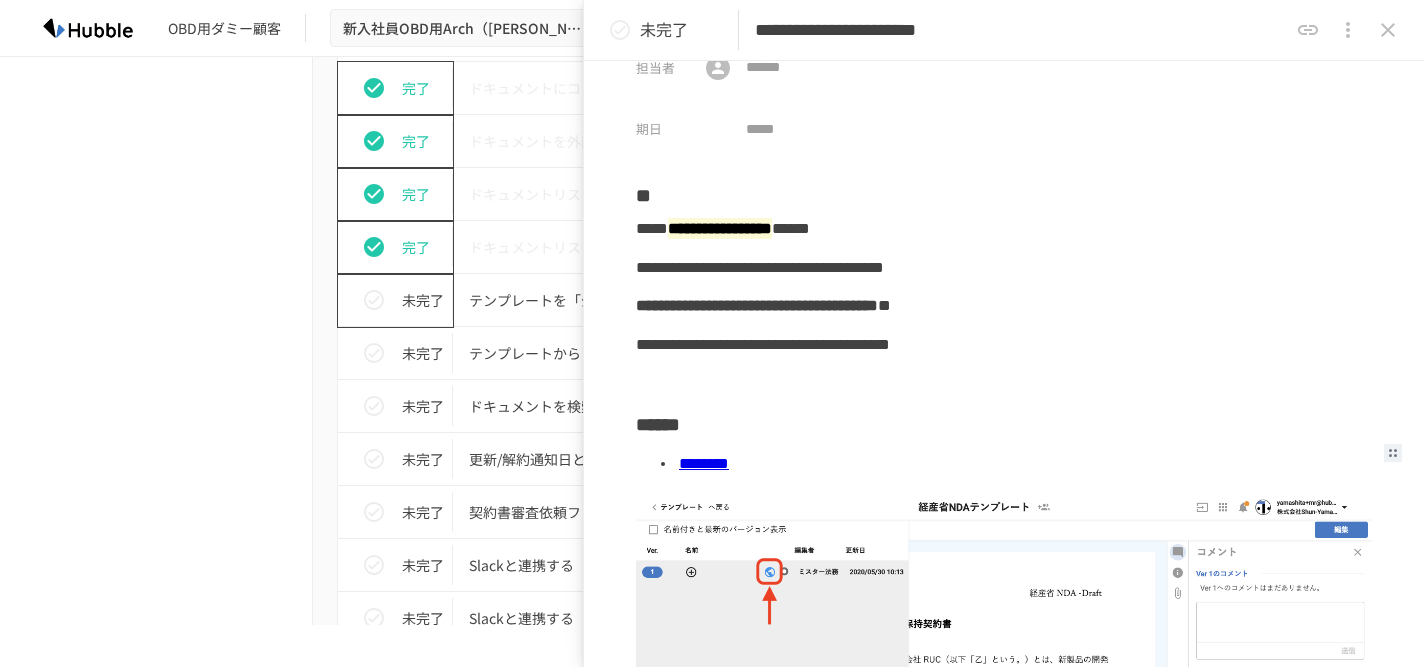 click 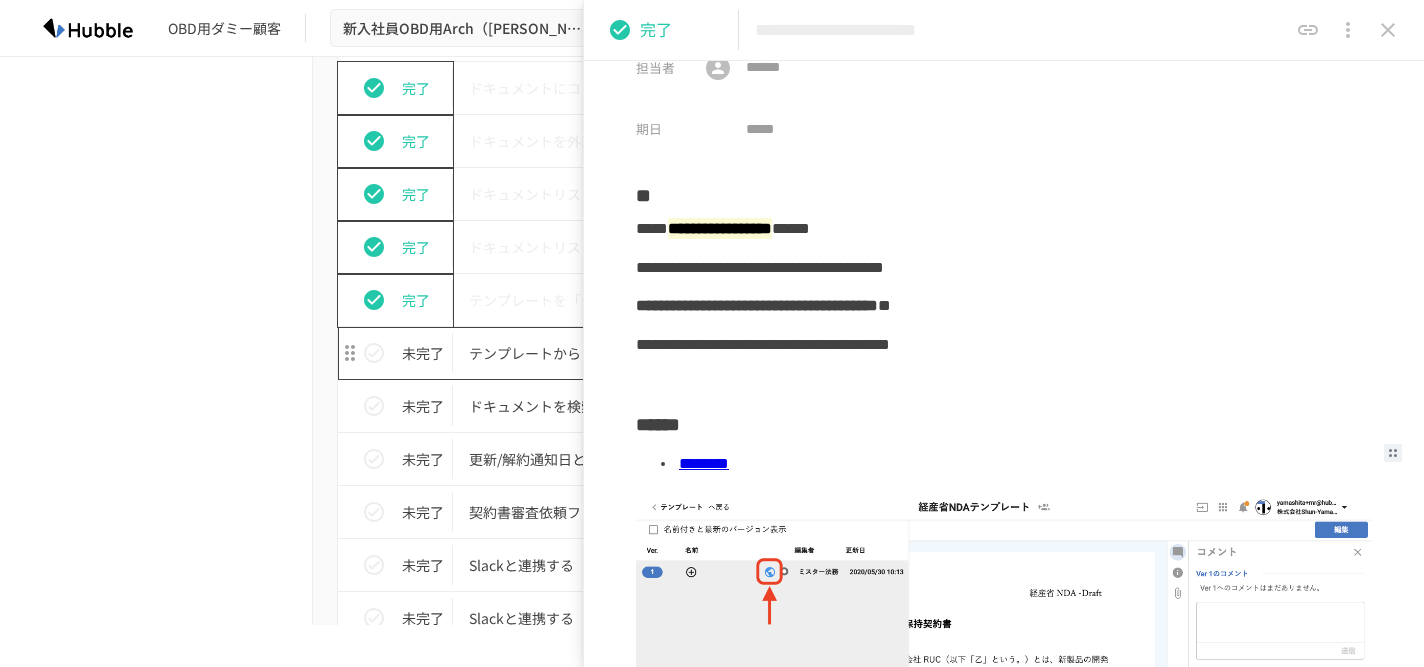 click on "テンプレートからドキュメントを作成する" at bounding box center [670, 353] 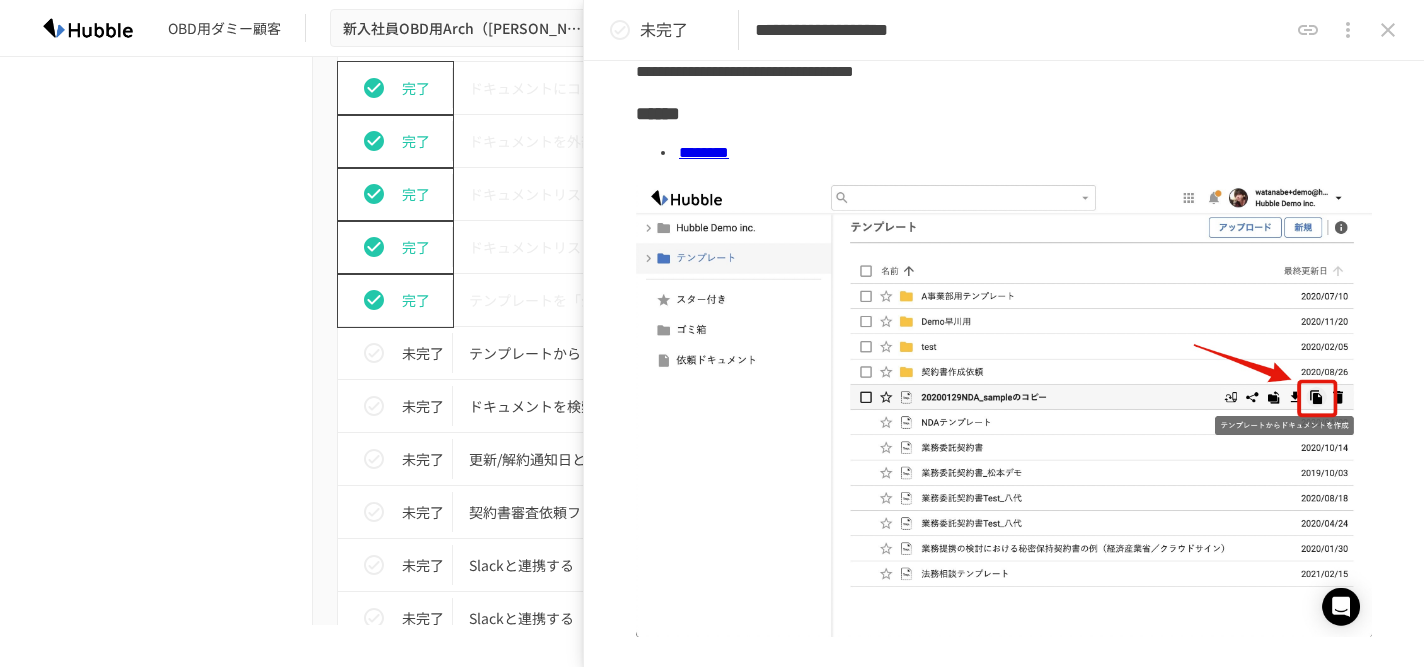 scroll, scrollTop: 57, scrollLeft: 0, axis: vertical 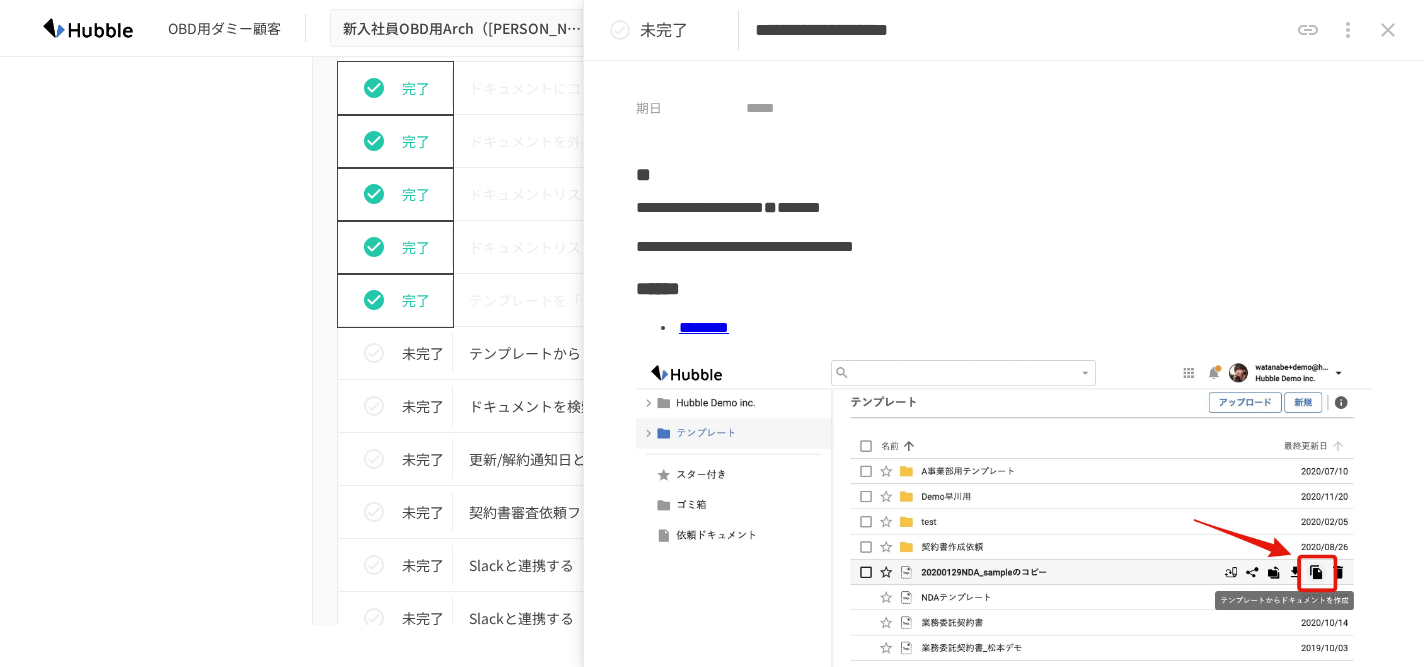 click on "********" at bounding box center (704, 327) 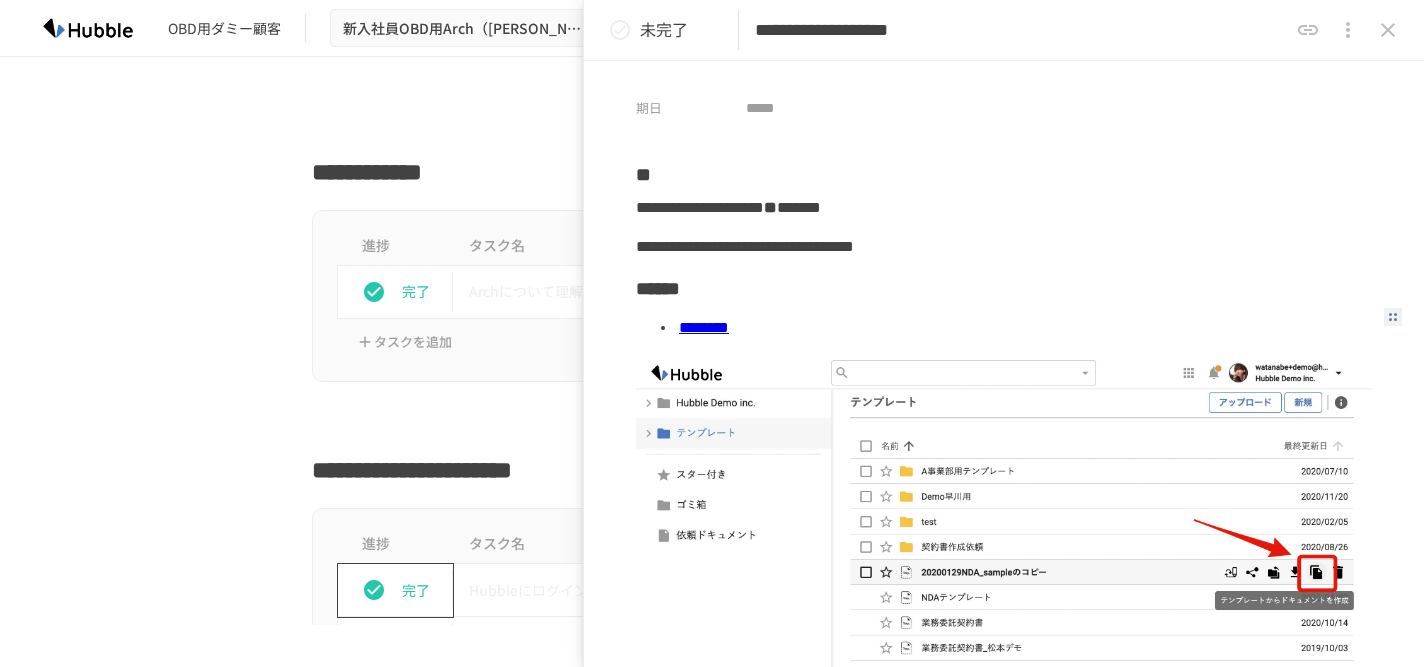 scroll, scrollTop: 0, scrollLeft: 0, axis: both 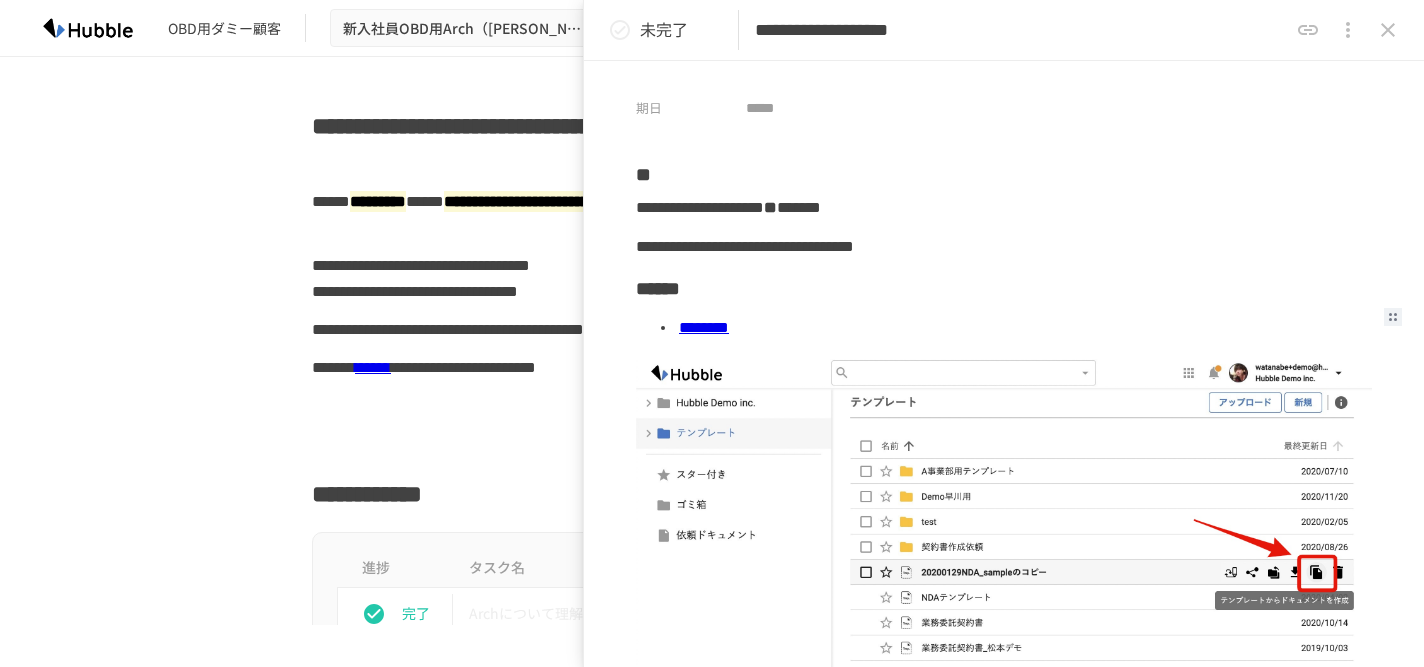 click at bounding box center (1388, 30) 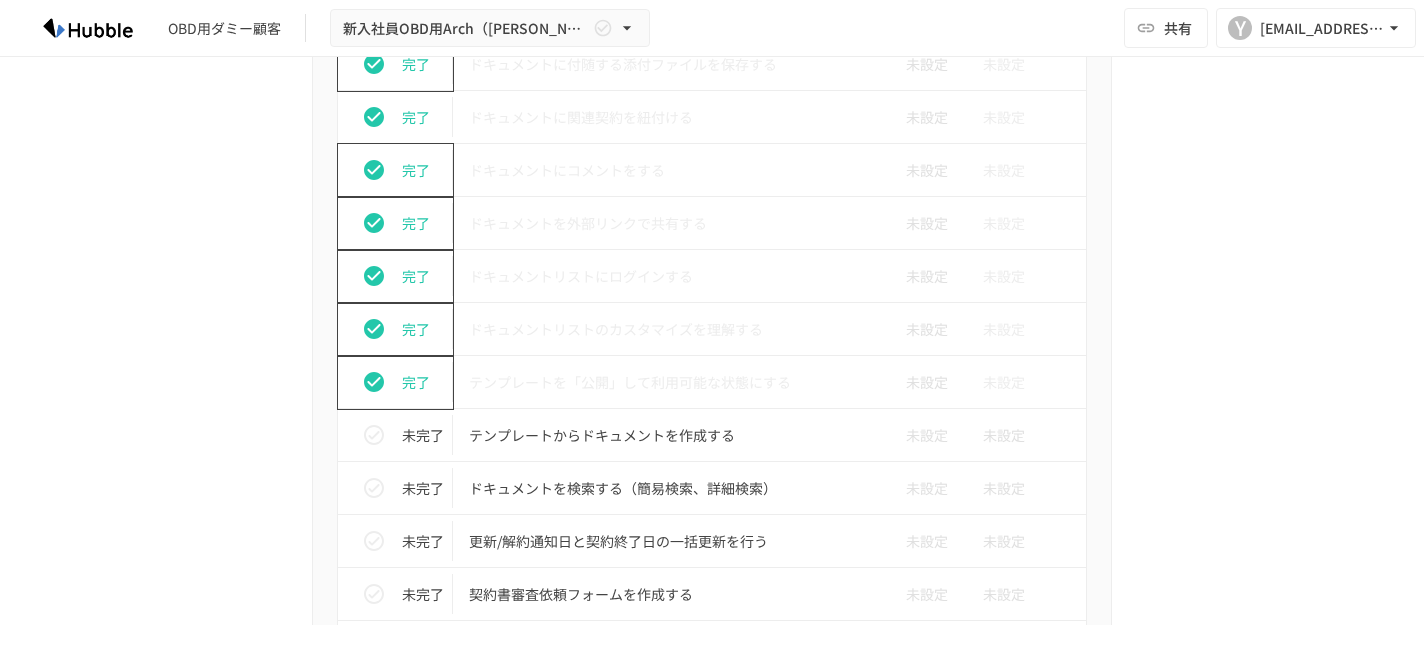 scroll, scrollTop: 1219, scrollLeft: 0, axis: vertical 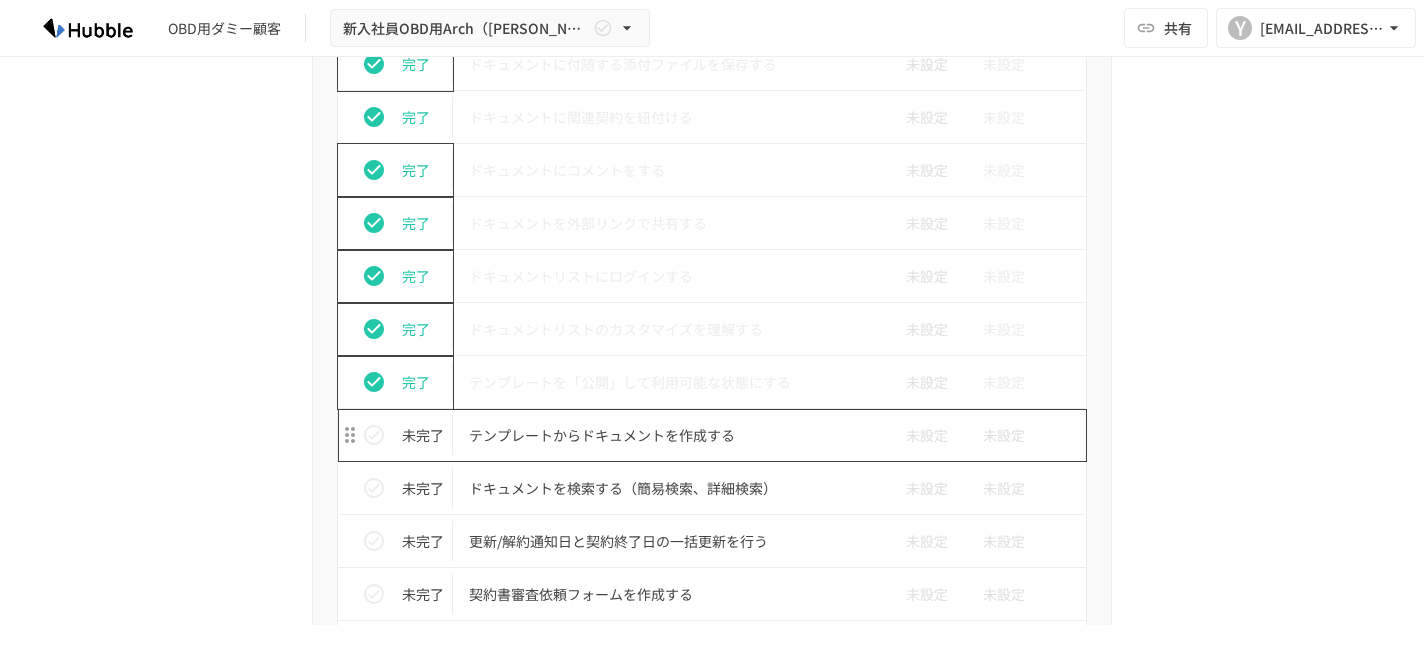 click on "テンプレートからドキュメントを作成する" at bounding box center (670, 435) 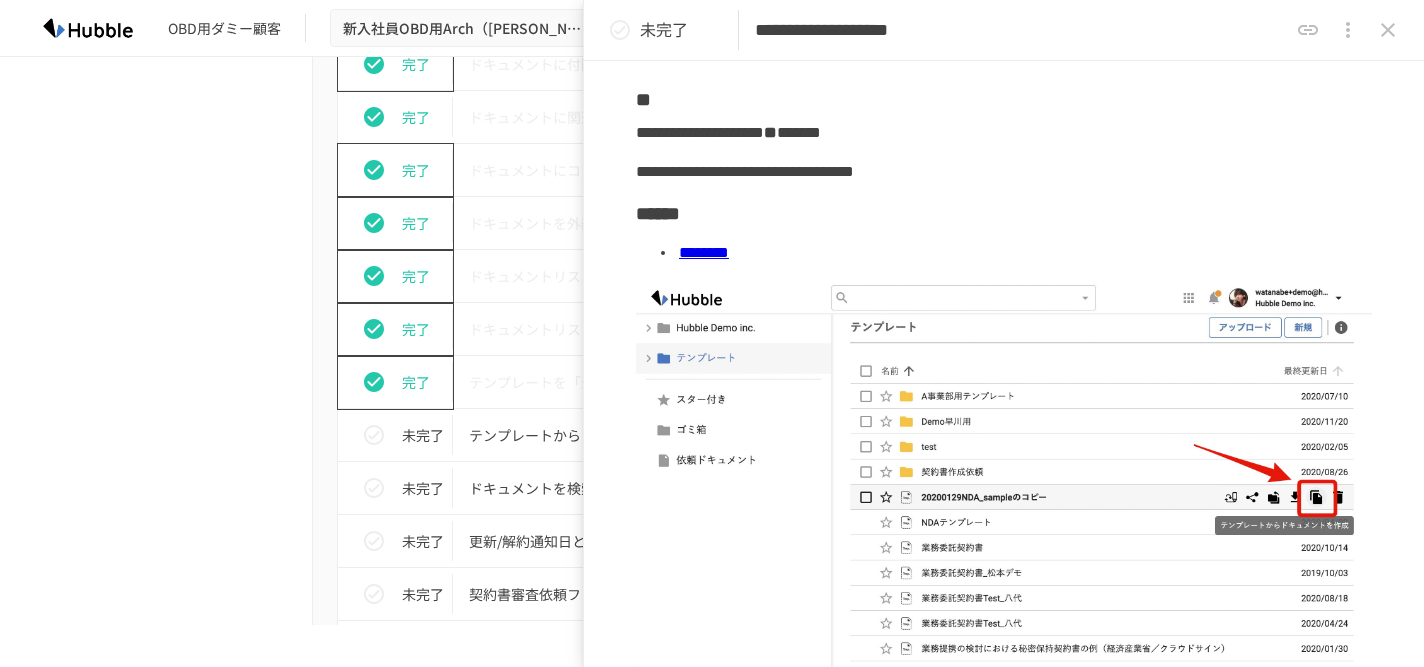 scroll, scrollTop: 101, scrollLeft: 0, axis: vertical 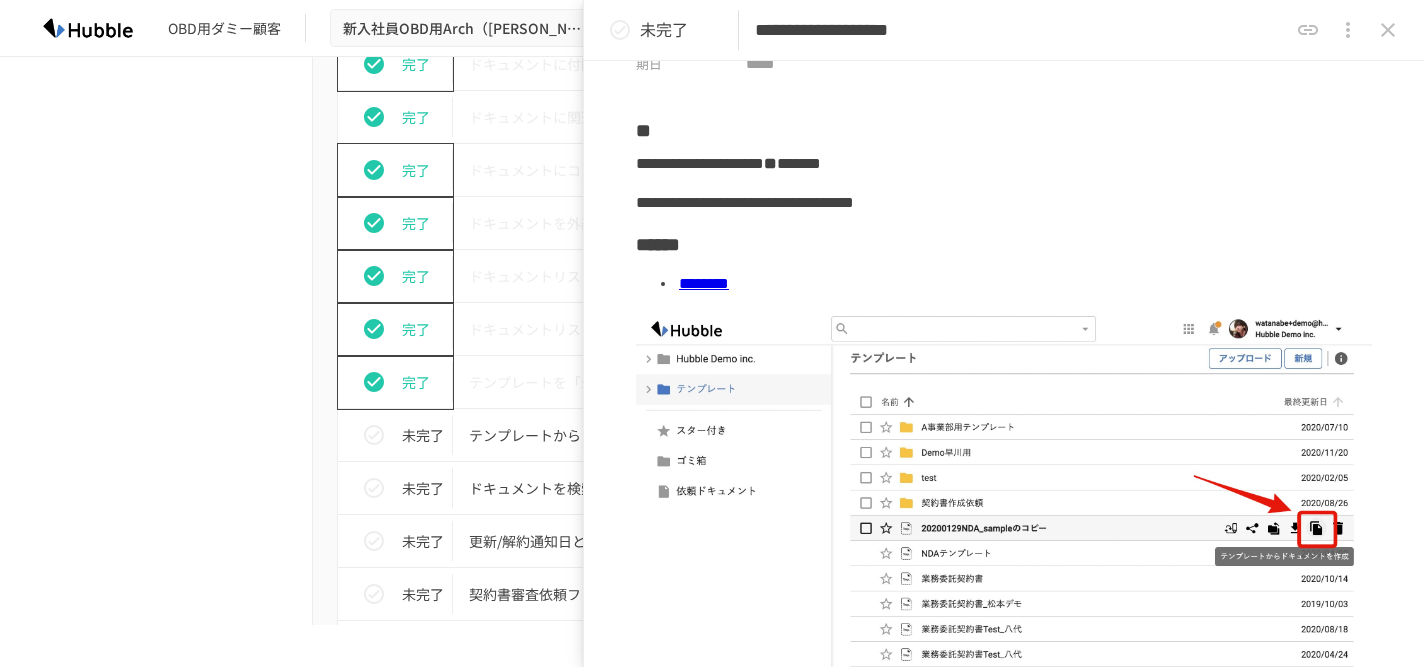click on "********" at bounding box center [704, 283] 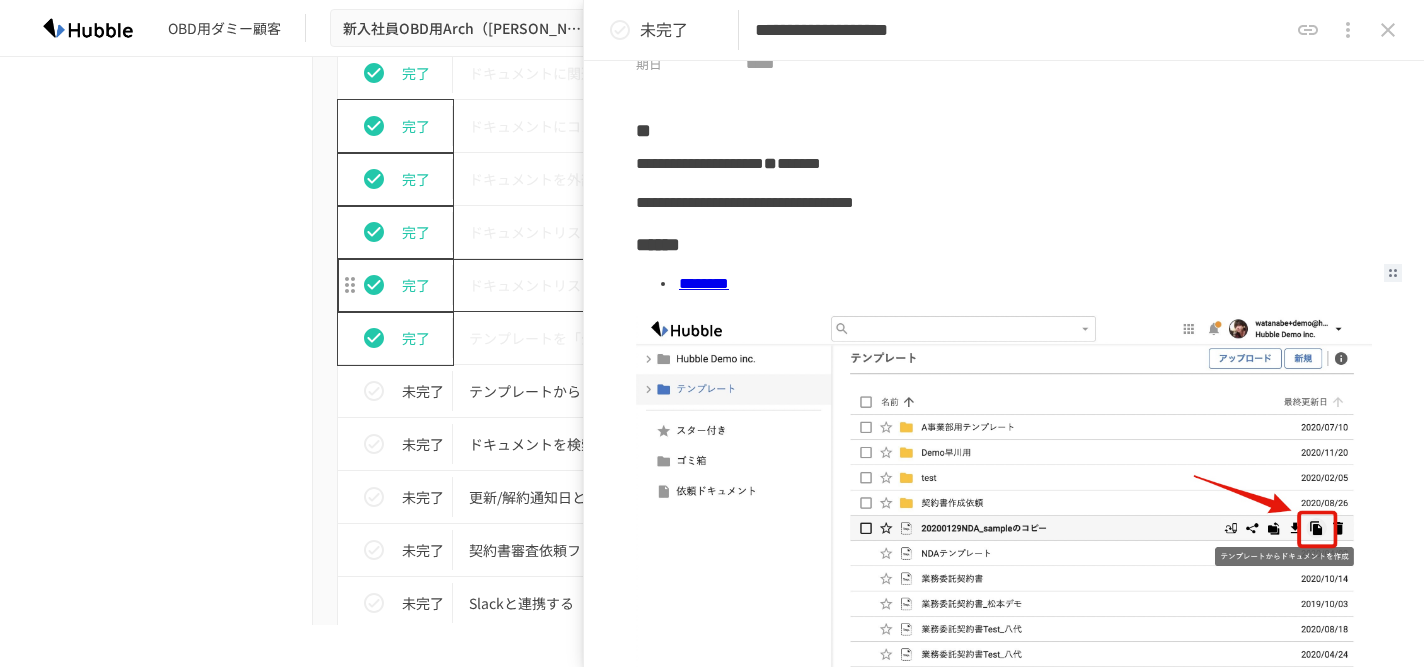 scroll, scrollTop: 1266, scrollLeft: 0, axis: vertical 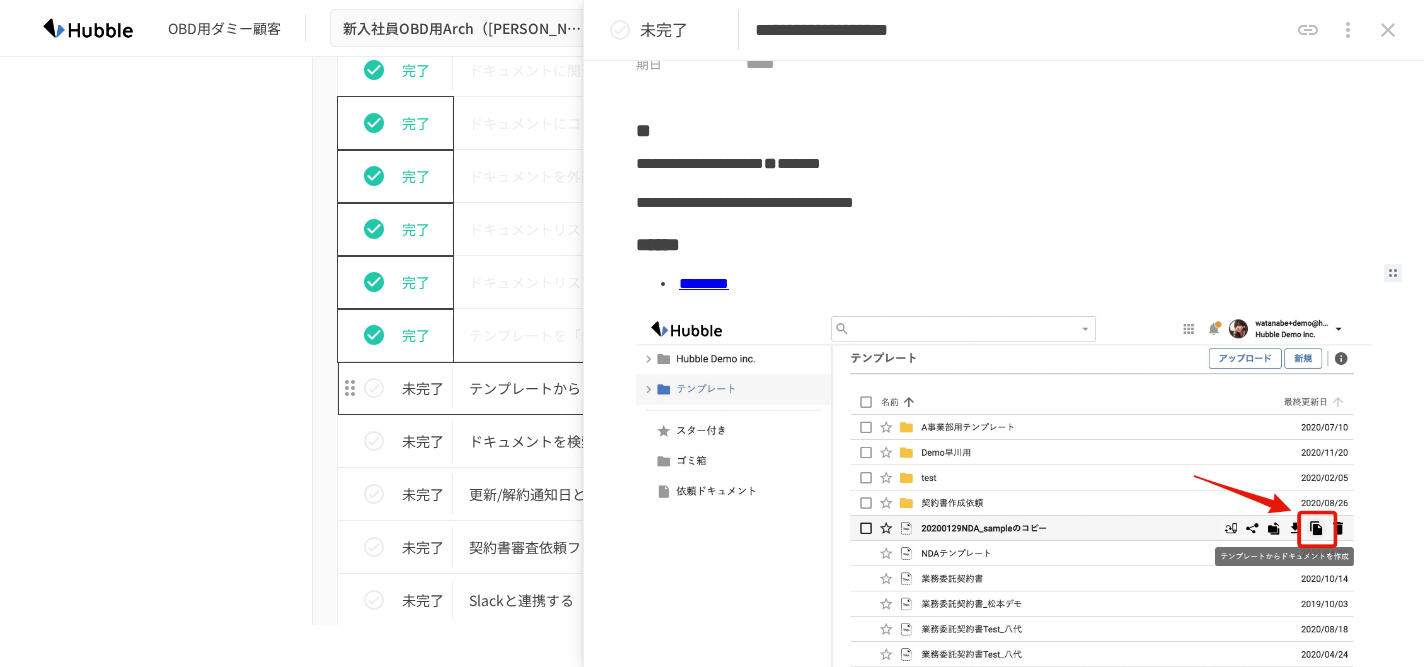 click on "テンプレートからドキュメントを作成する" at bounding box center (670, 388) 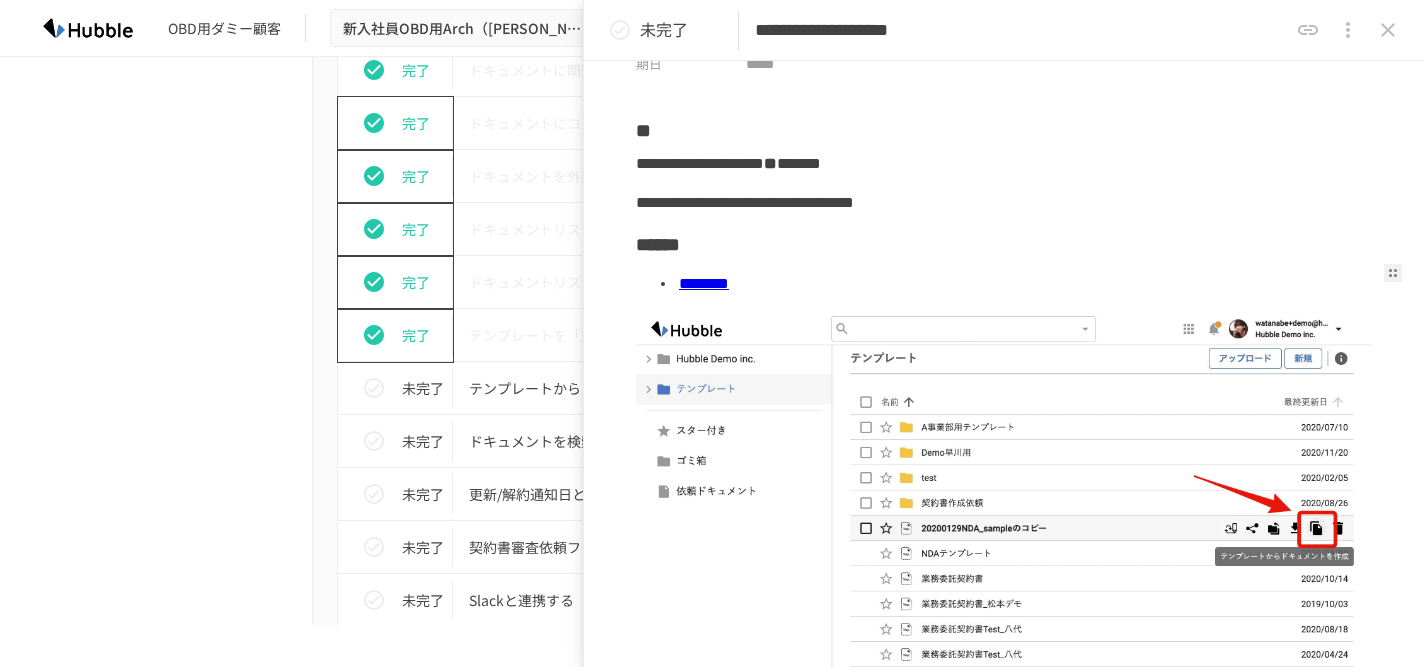 click on "進捗 タスク名 担当者 期限 完了 Hubbleにログインする 未設定 未設定 完了 ユーザーを追加する 未設定 未設定 完了 フォルダを作成する 未設定 未設定 完了 グループを作成する 未設定 未設定 完了 ドキュメントを追加する 未設定 未設定 完了 ドキュメントを編集する 未設定 未設定 完了 ドキュメントに詳細情報を追加する 未設定 未設定 完了 ドキュメントに付随する添付ファイルを保存する 未設定 未設定 完了 ドキュメントに関連契約を紐付ける 未設定 未設定 完了 ドキュメントにコメントをする 未設定 未設定 完了 ドキュメントを外部リンクで共有する 未設定 未設定 完了 ドキュメントリストにログインする 未設定 未設定 完了 ドキュメントリストのカスタマイズを理解する 未設定 未設定 完了 テンプレートを「公開」して利用可能な状態にする" at bounding box center [712, 551] 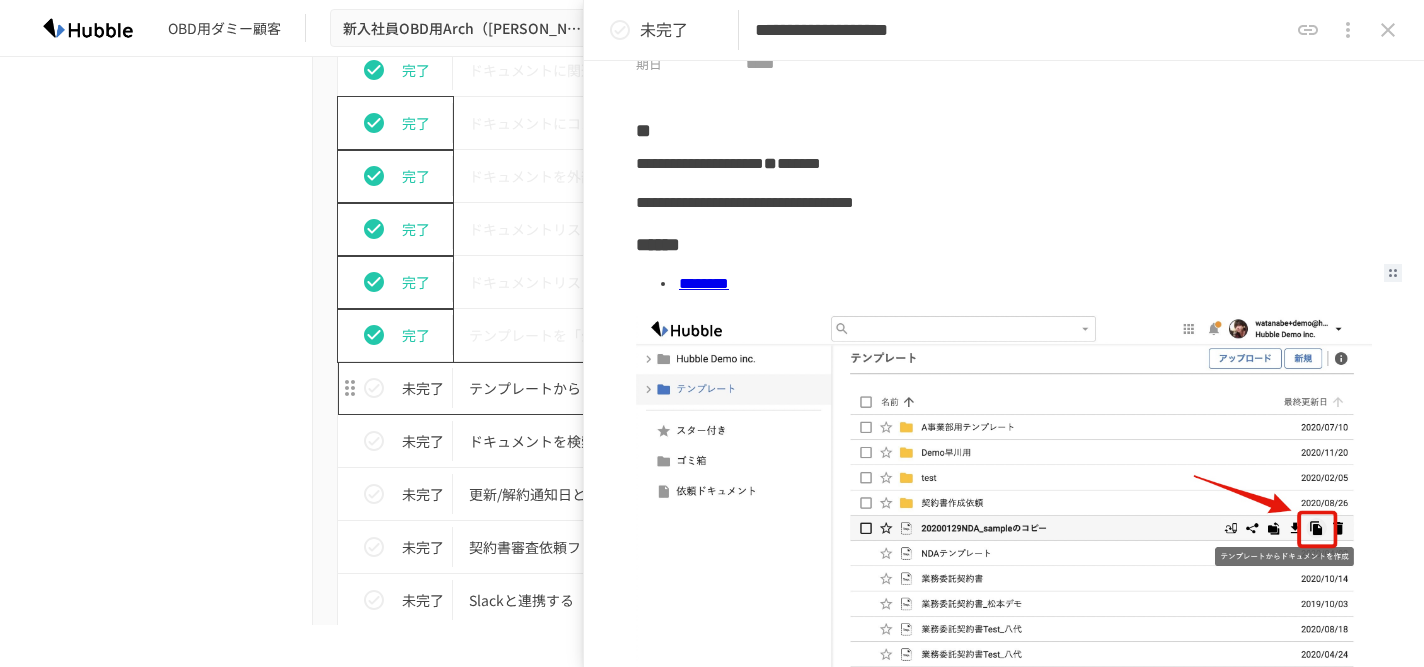 click on "テンプレートからドキュメントを作成する" at bounding box center (670, 388) 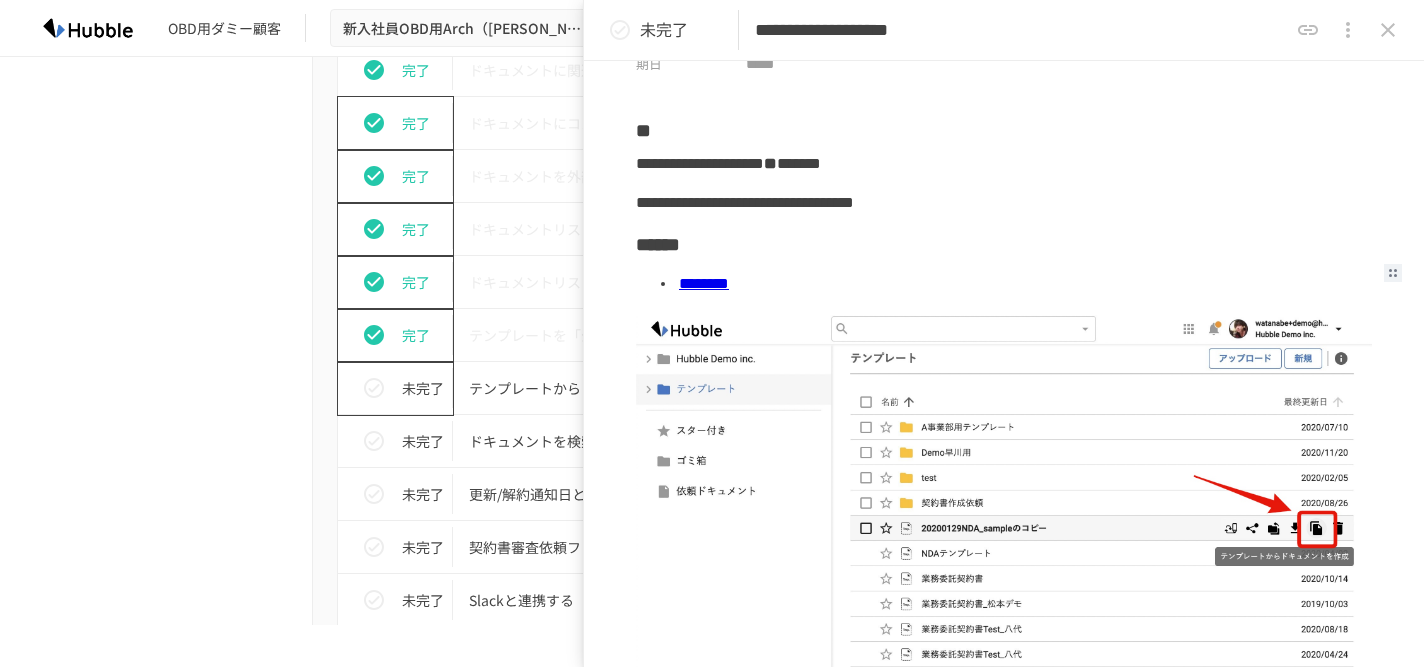 click 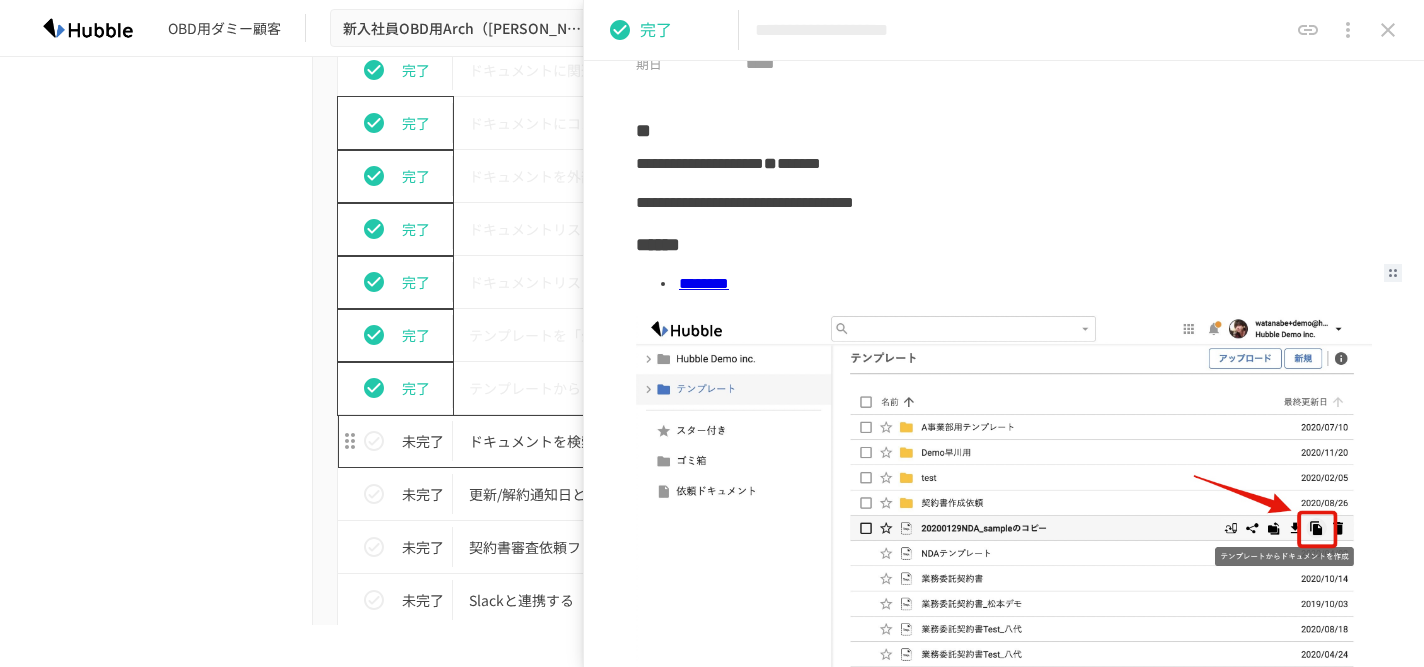 click on "ドキュメントを検索する（簡易検索、詳細検索）" at bounding box center [670, 441] 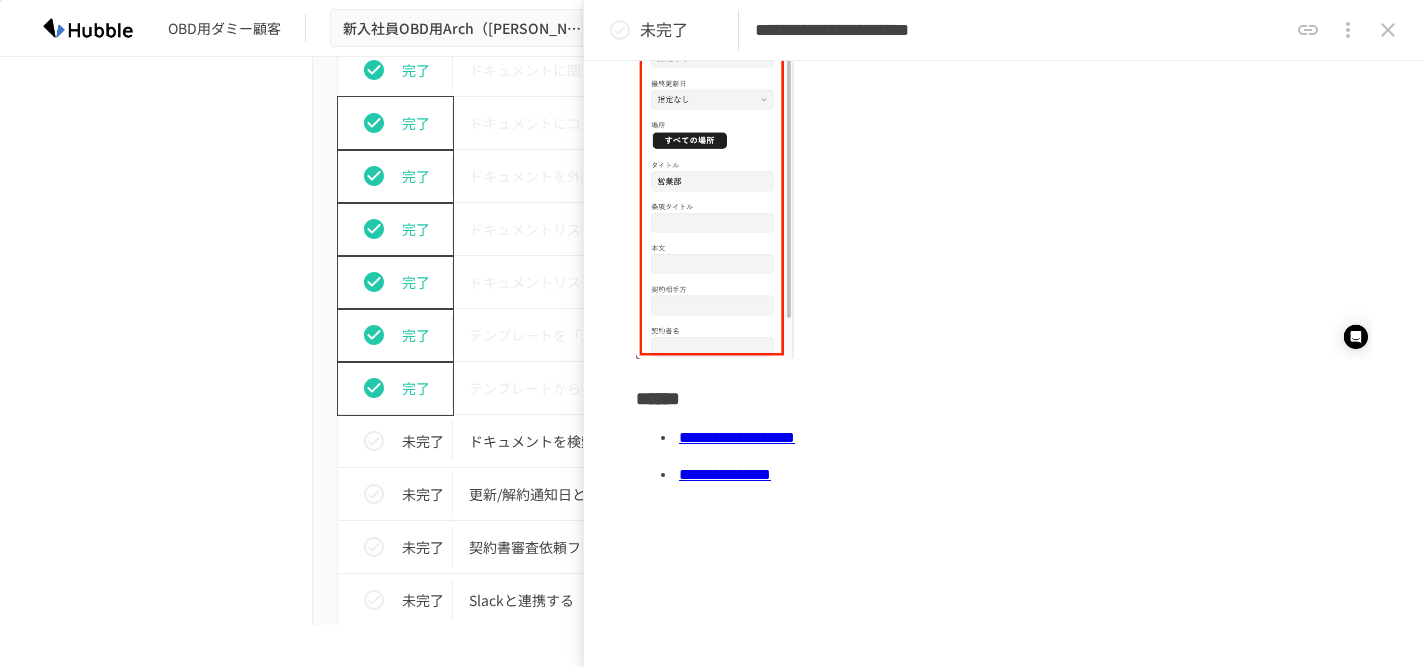 scroll, scrollTop: 1010, scrollLeft: 0, axis: vertical 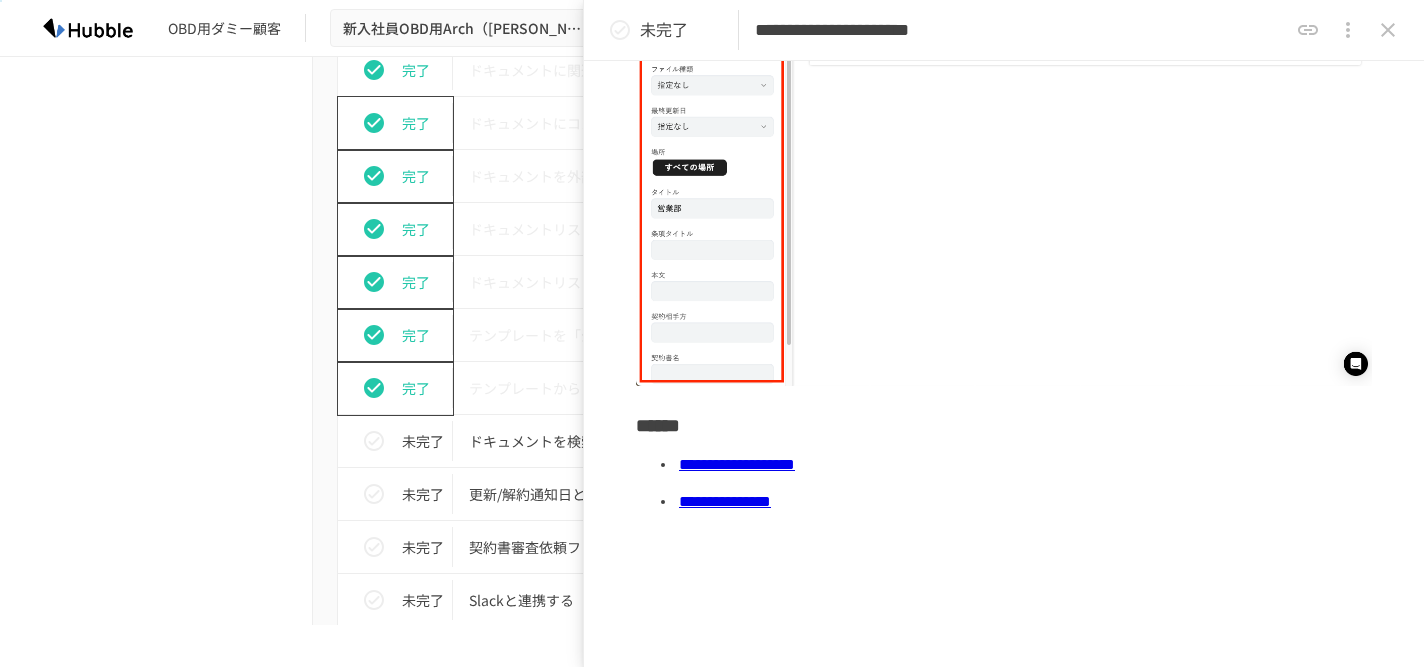 click on "**********" at bounding box center (737, 464) 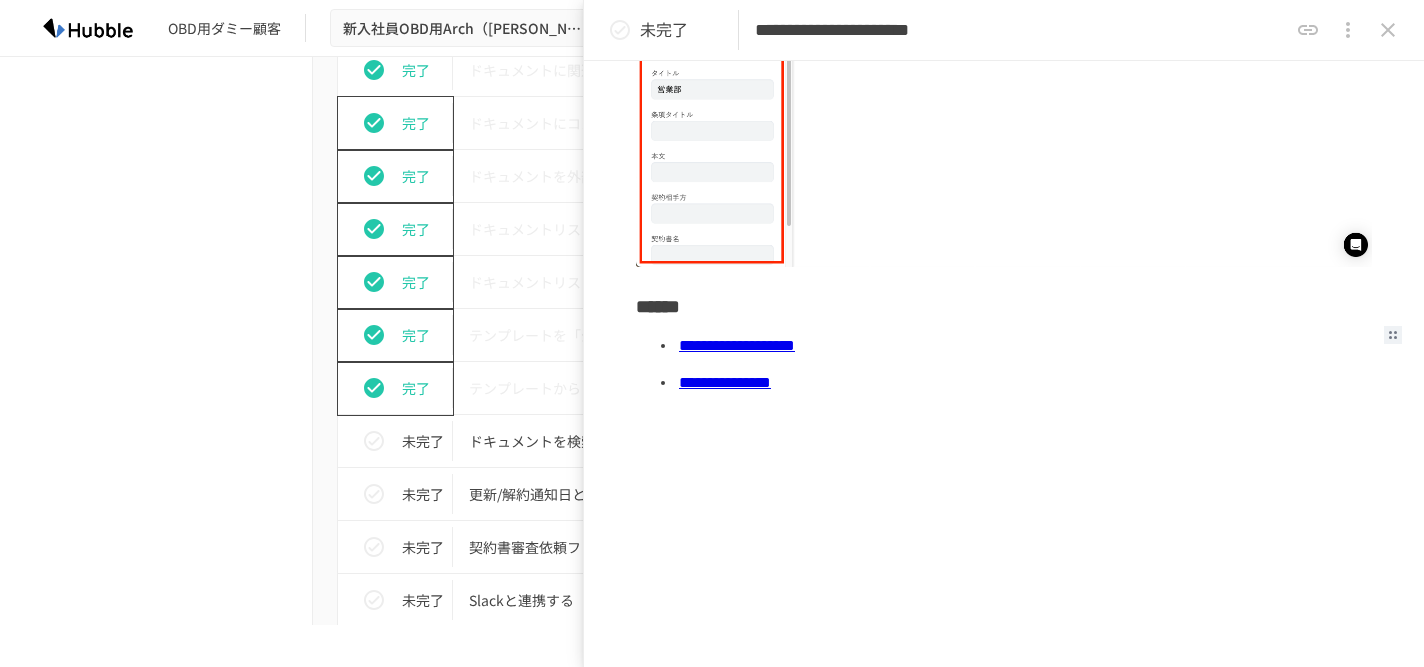 scroll, scrollTop: 1126, scrollLeft: 0, axis: vertical 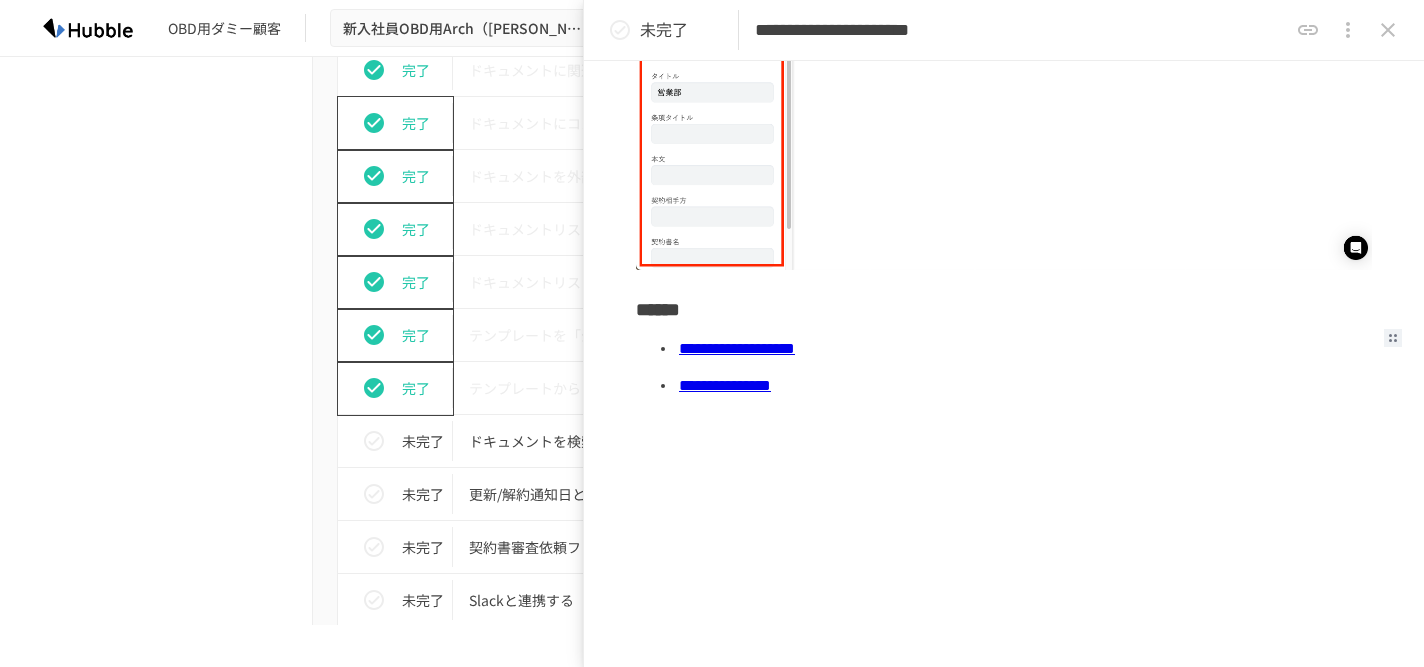 click on "**********" at bounding box center (725, 385) 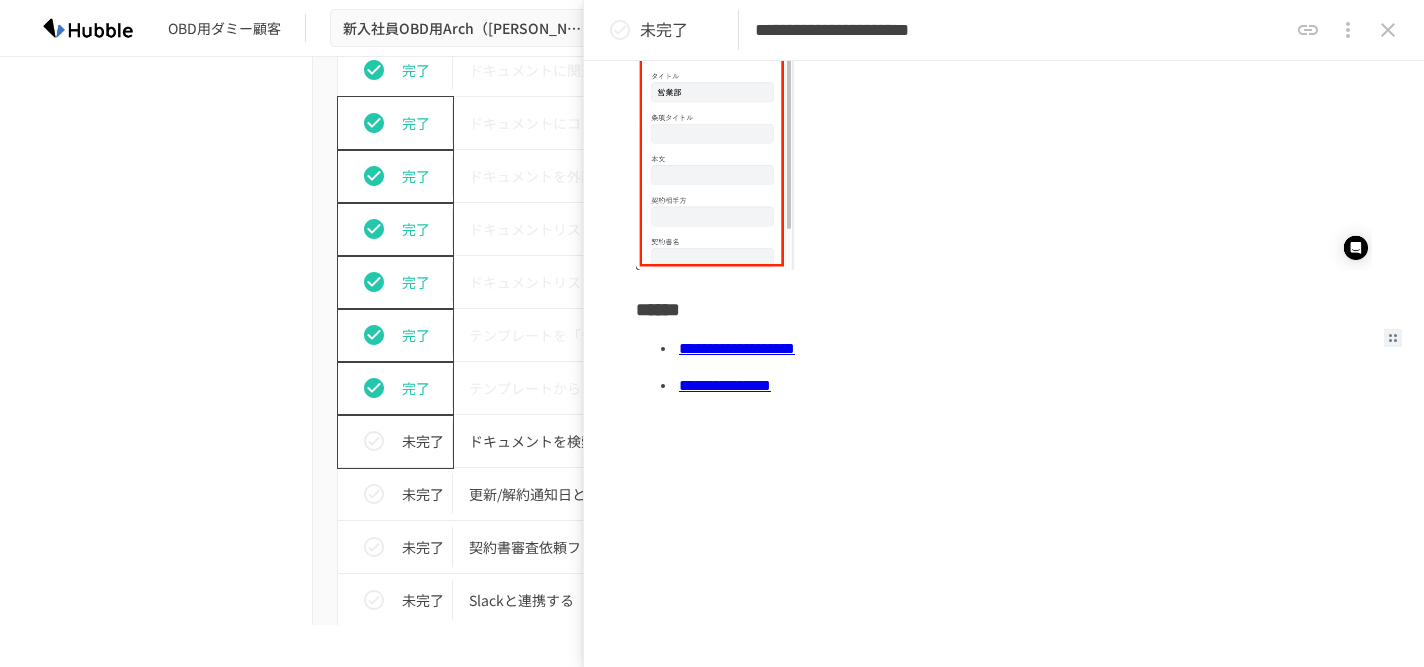 click on "未完了" at bounding box center [403, 441] 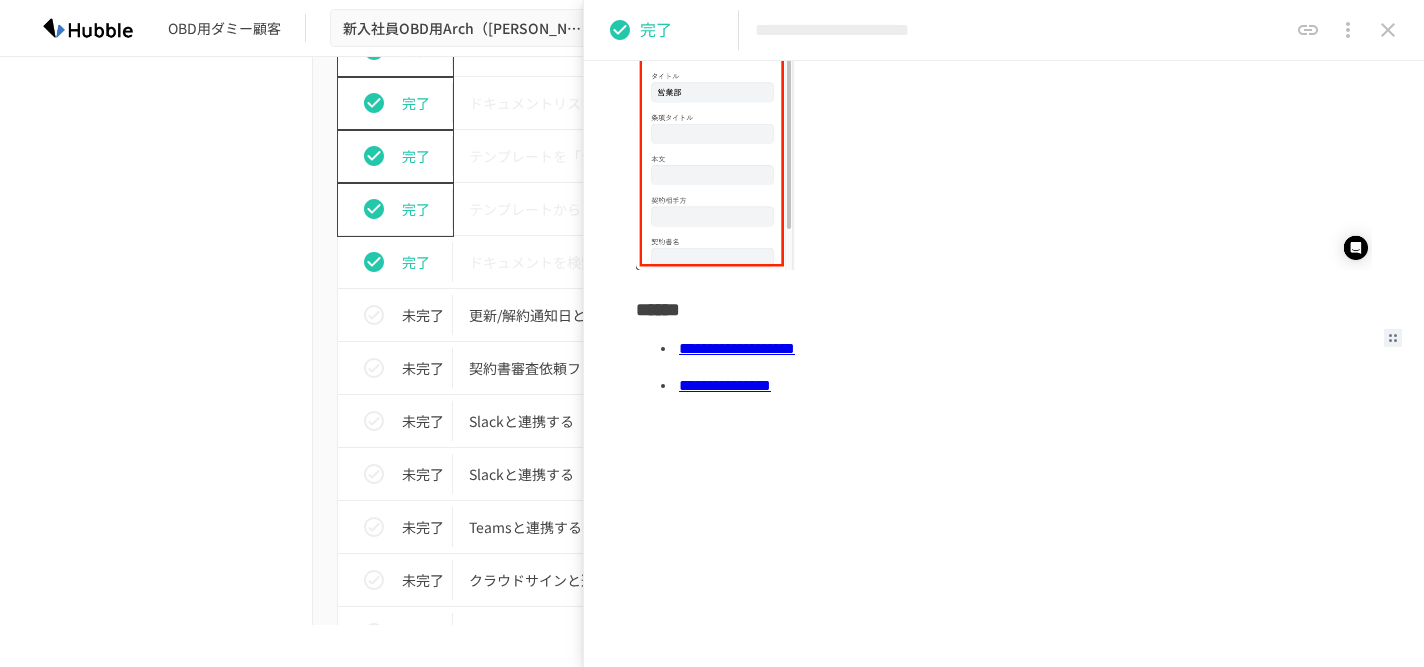 scroll, scrollTop: 1443, scrollLeft: 0, axis: vertical 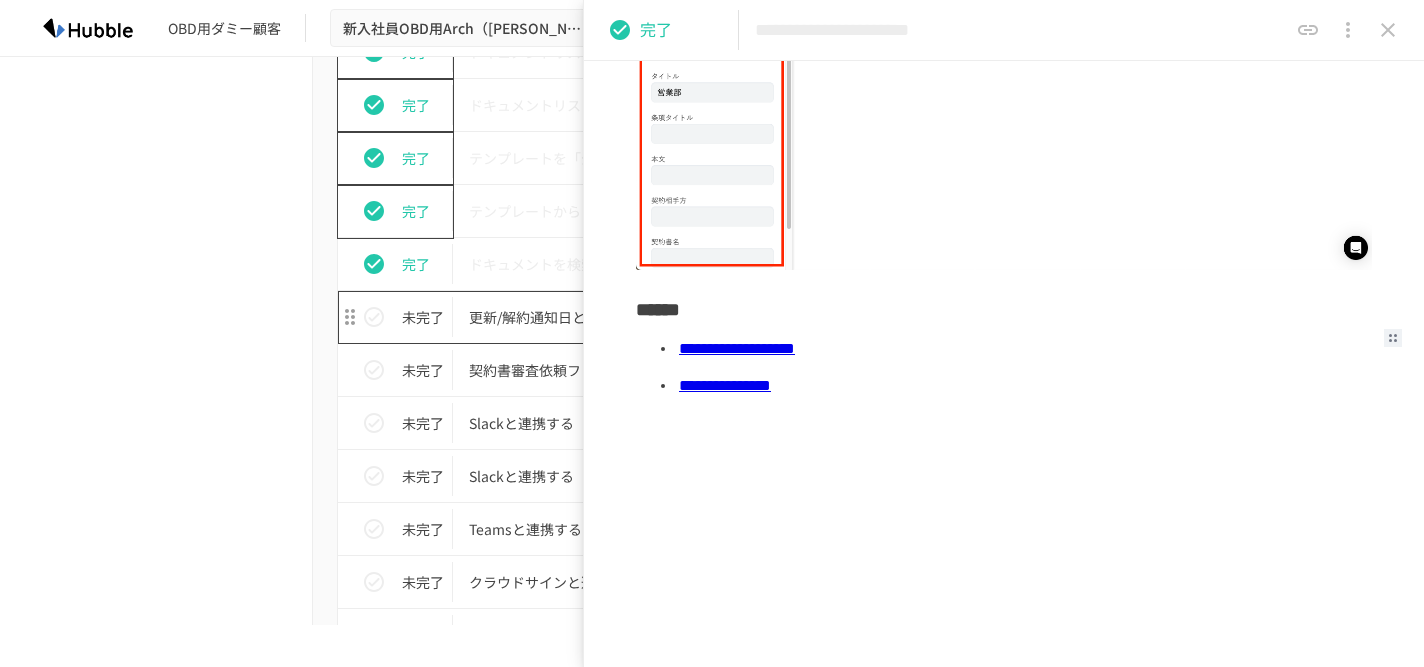 click on "更新/解約通知日と契約終了日の一括更新を行う" at bounding box center [670, 317] 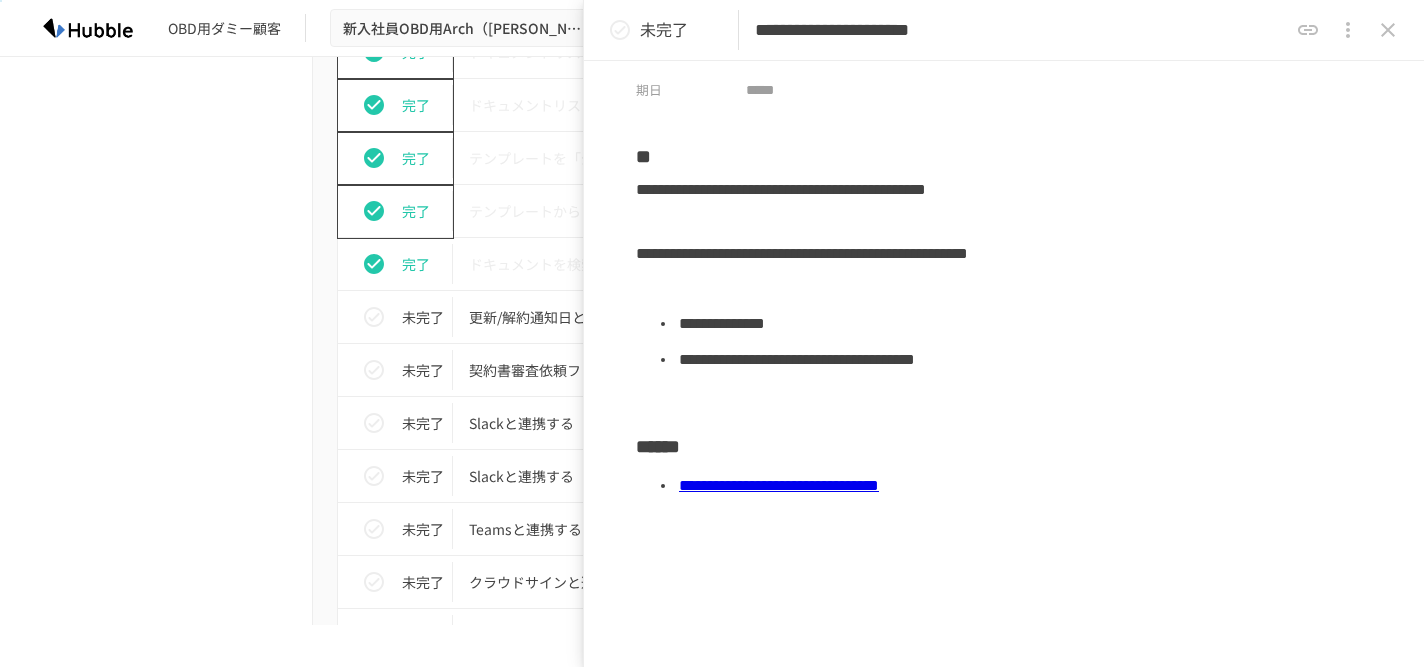 scroll, scrollTop: 69, scrollLeft: 0, axis: vertical 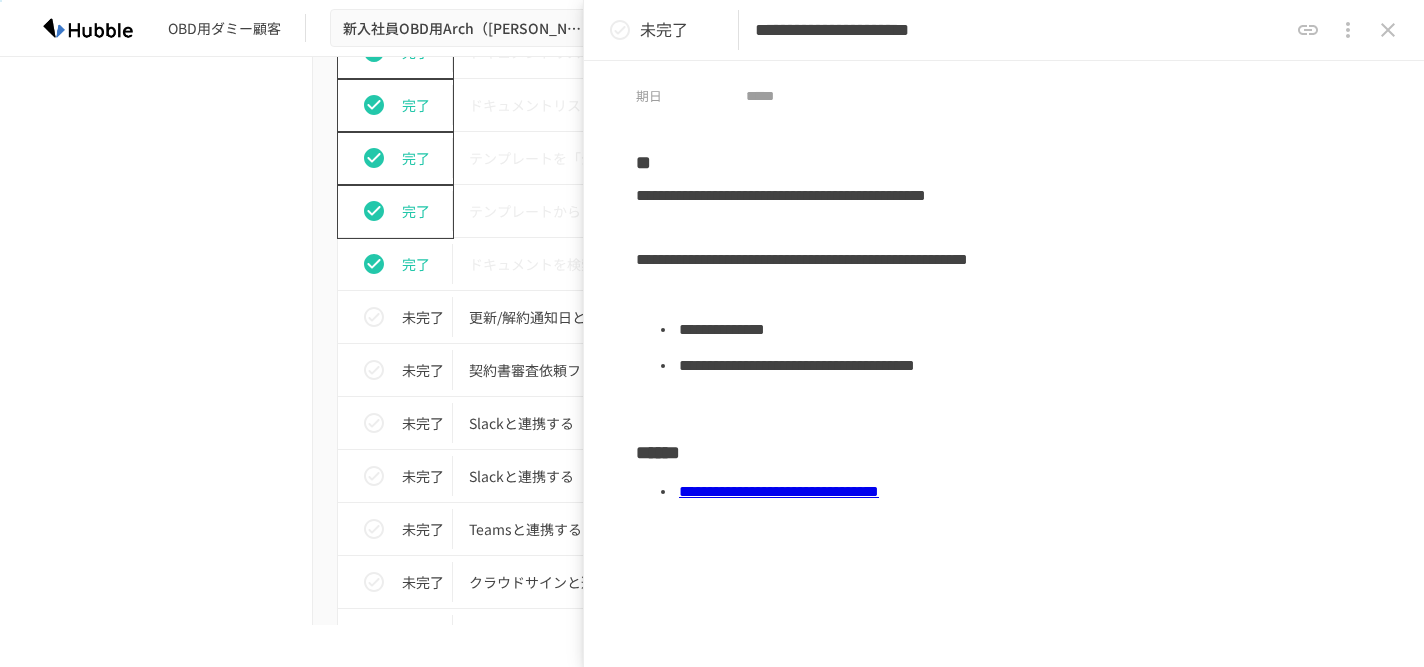 click on "**********" at bounding box center [779, 491] 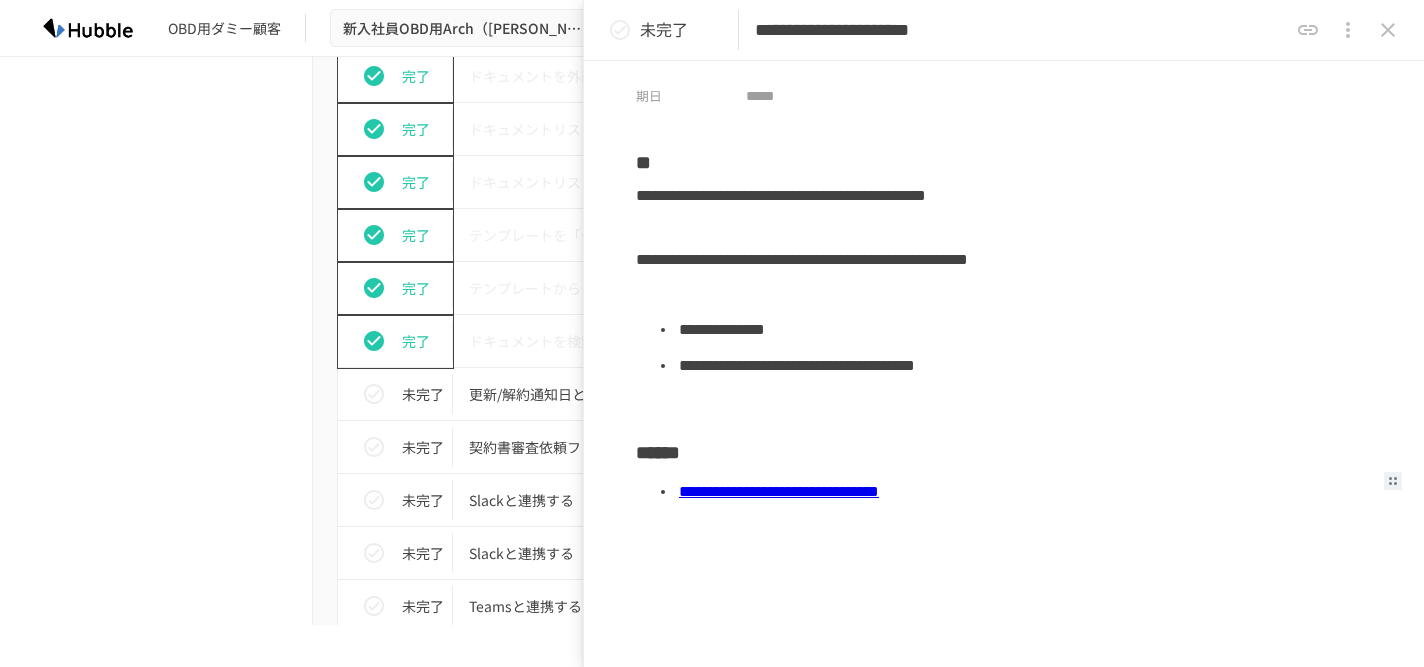 scroll, scrollTop: 1487, scrollLeft: 0, axis: vertical 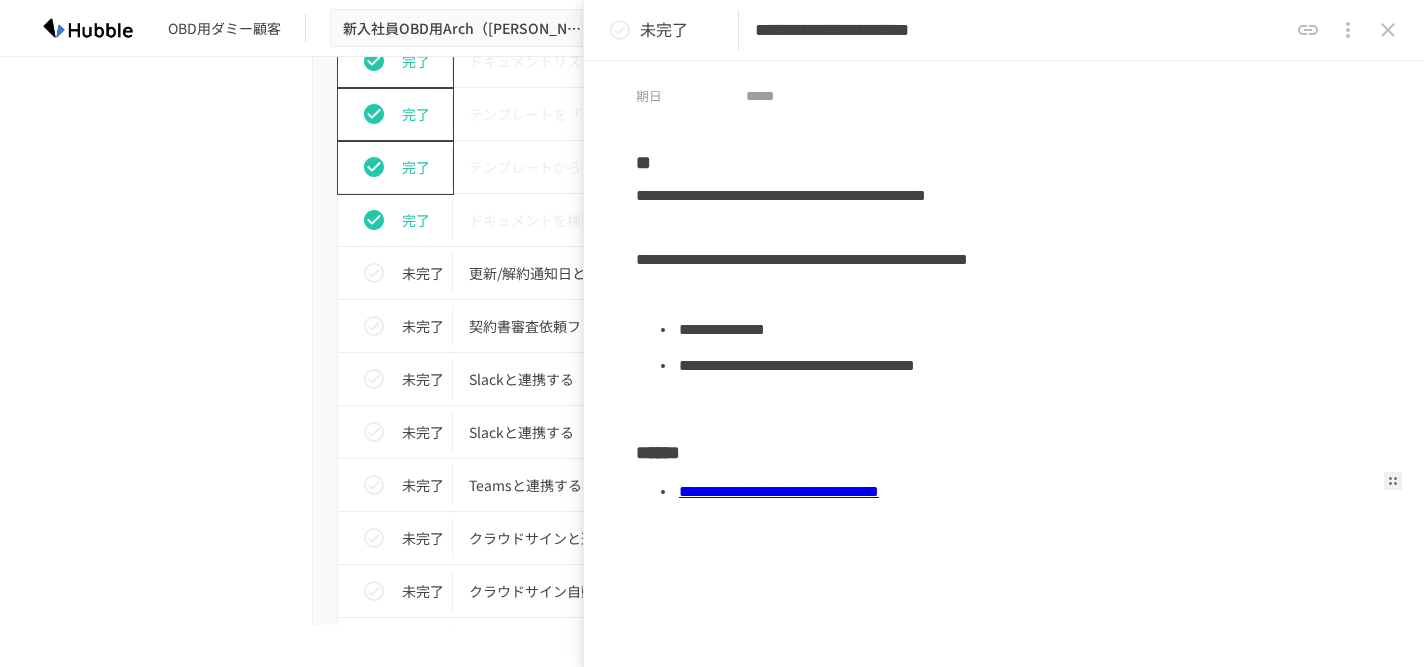 click 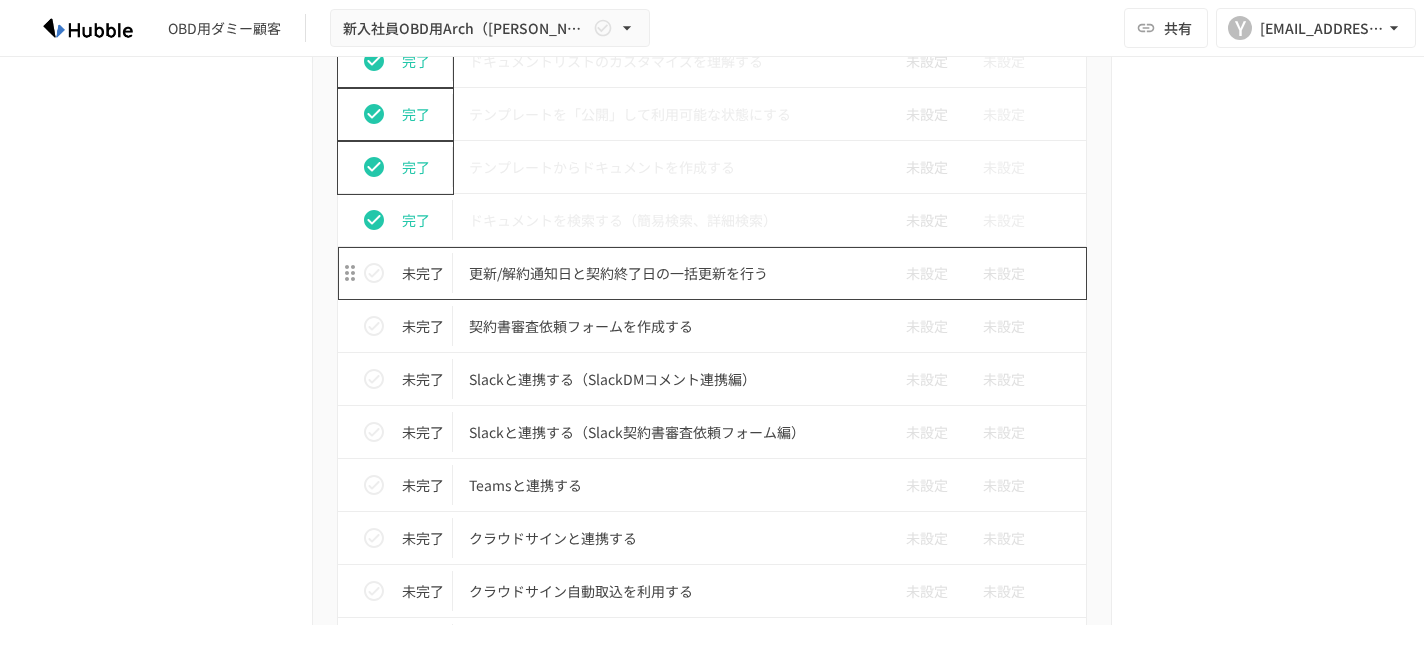 click on "更新/解約通知日と契約終了日の一括更新を行う" at bounding box center (670, 273) 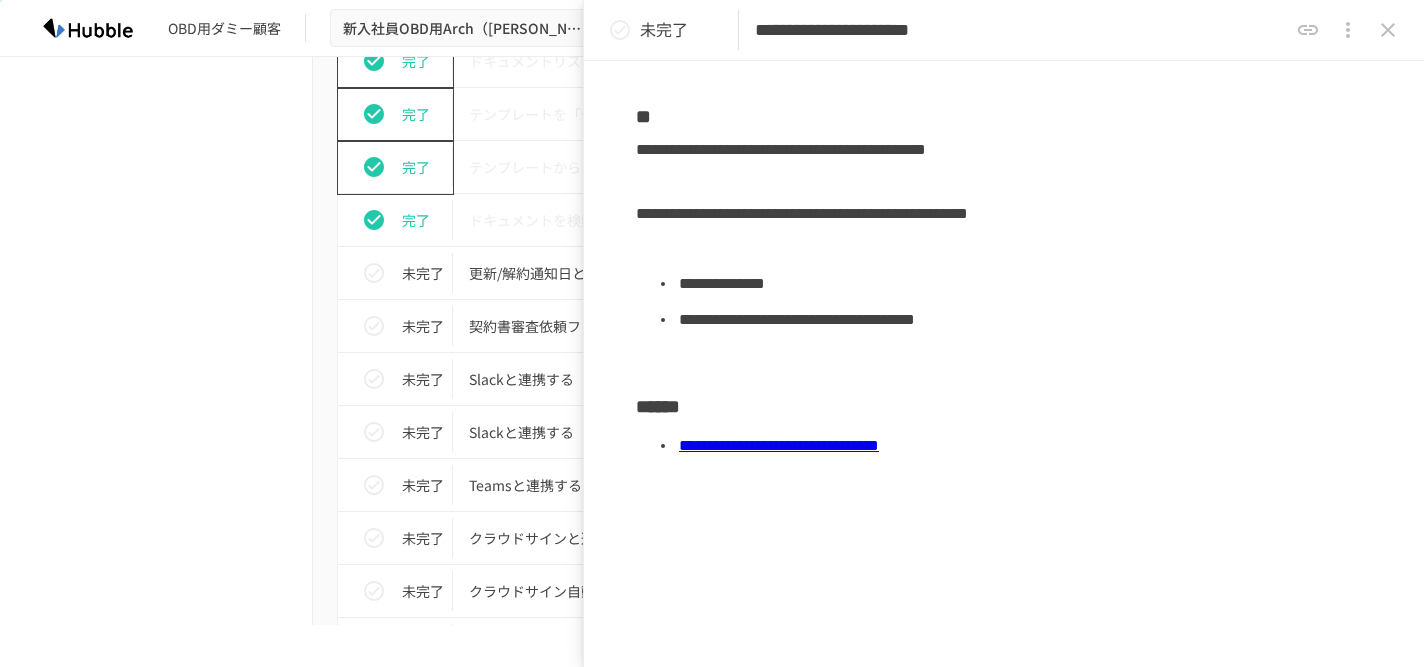 scroll, scrollTop: 114, scrollLeft: 0, axis: vertical 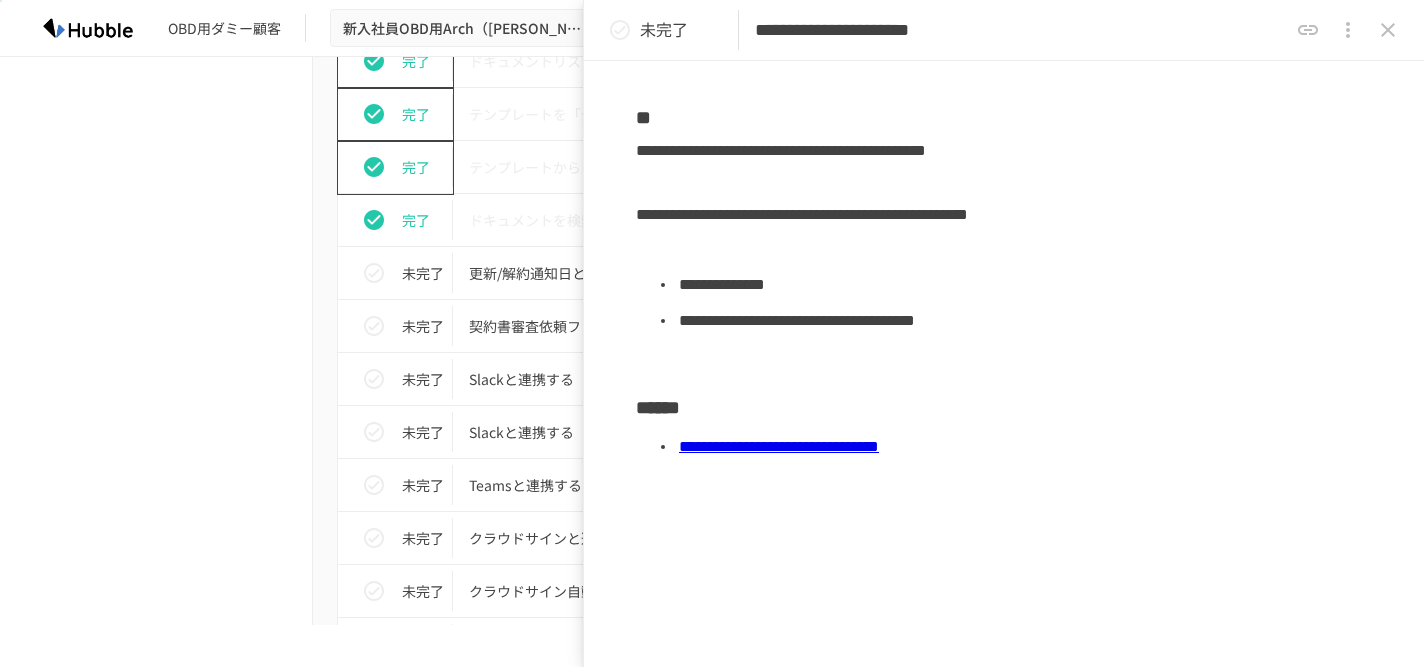 click on "**********" at bounding box center [1024, 446] 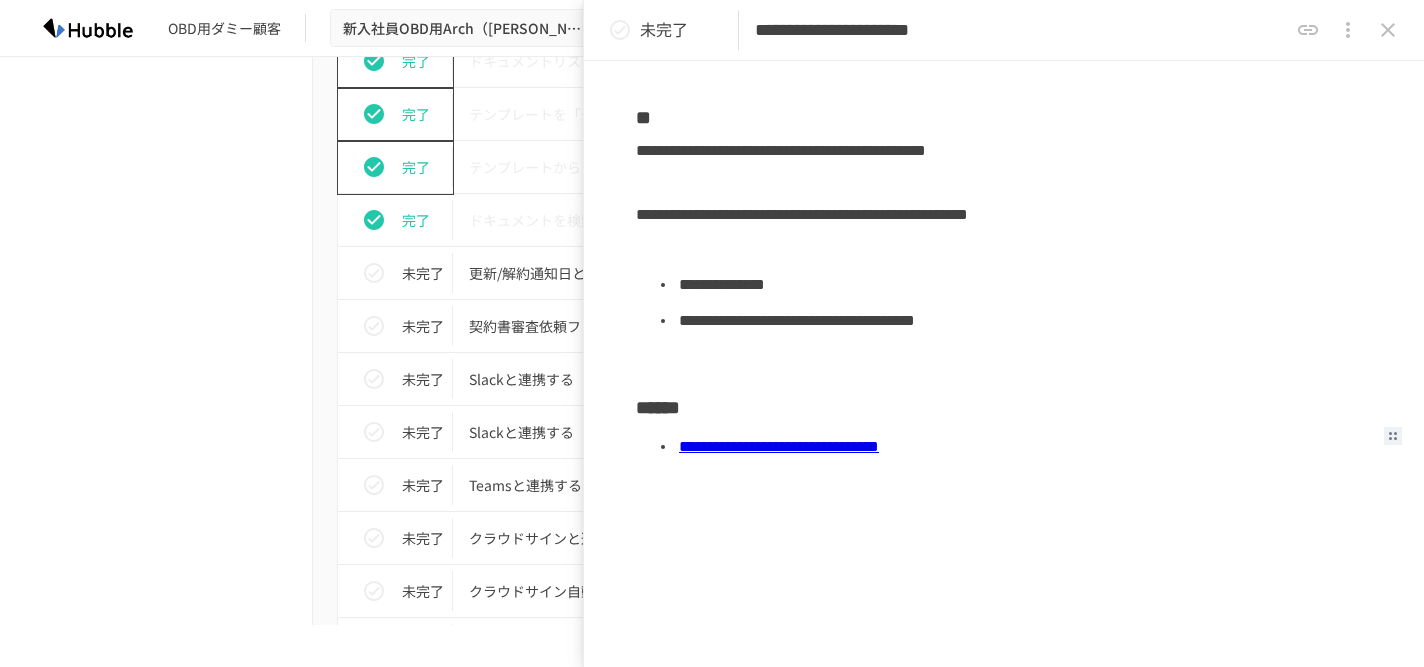 click on "**********" at bounding box center [779, 446] 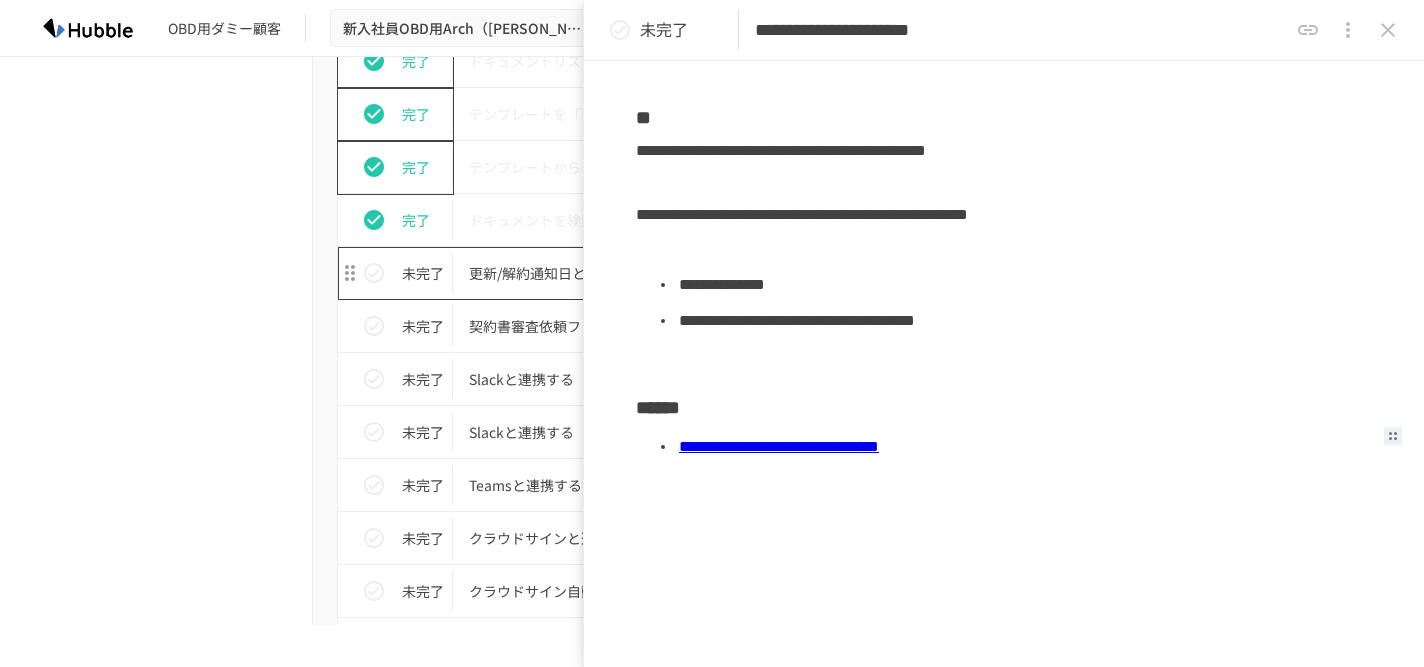 click on "更新/解約通知日と契約終了日の一括更新を行う" at bounding box center [670, 273] 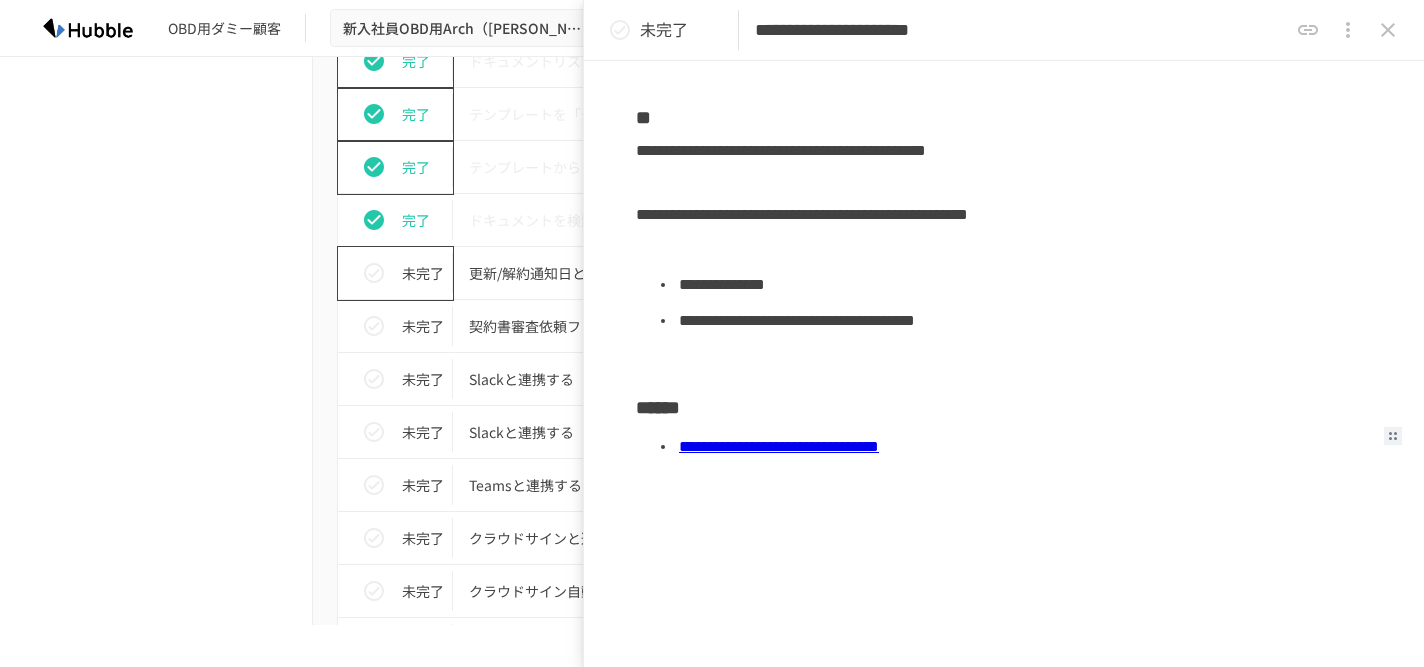 click 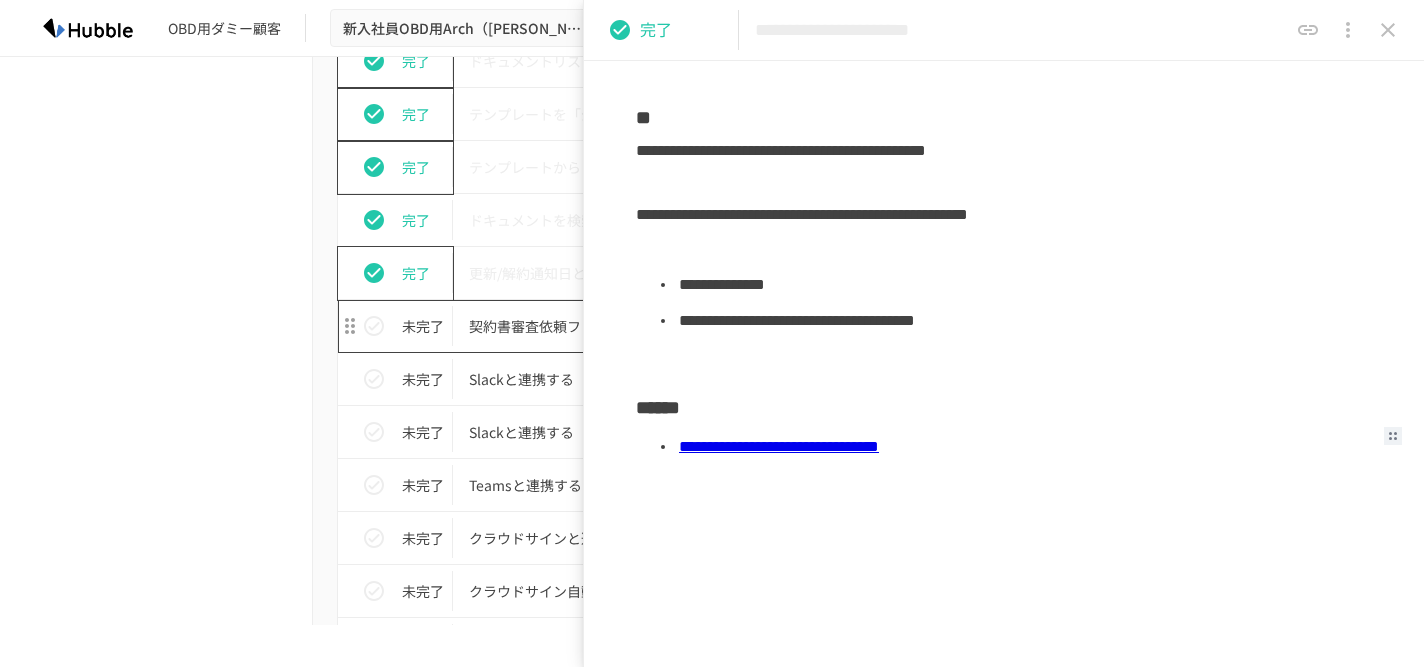 click on "契約書審査依頼フォームを作成する" at bounding box center (670, 326) 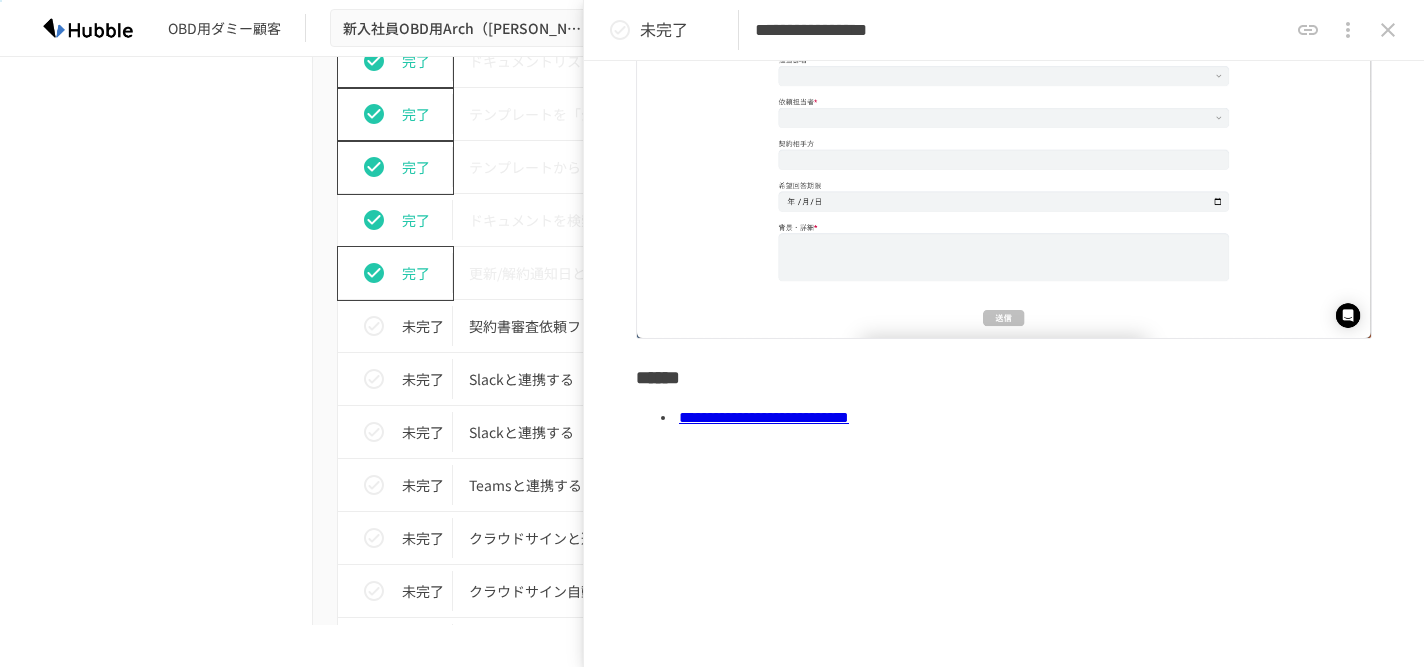 scroll, scrollTop: 416, scrollLeft: 0, axis: vertical 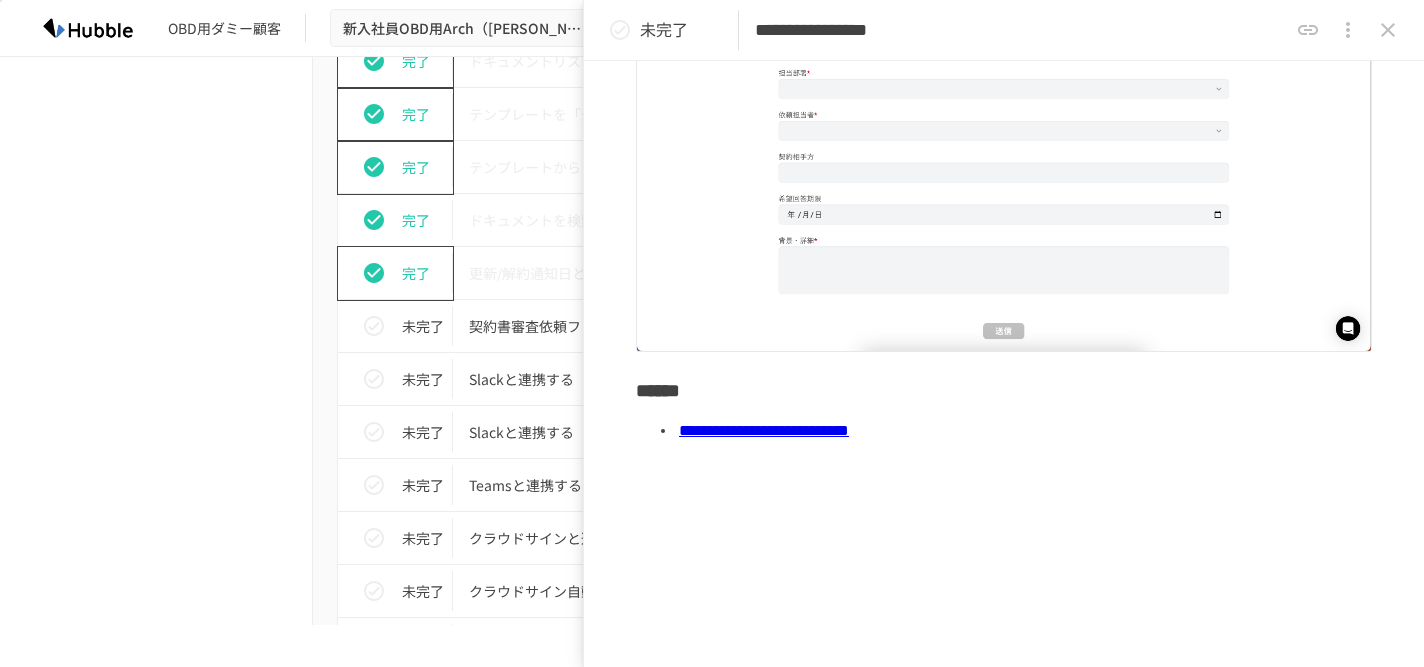click on "**********" at bounding box center [764, 430] 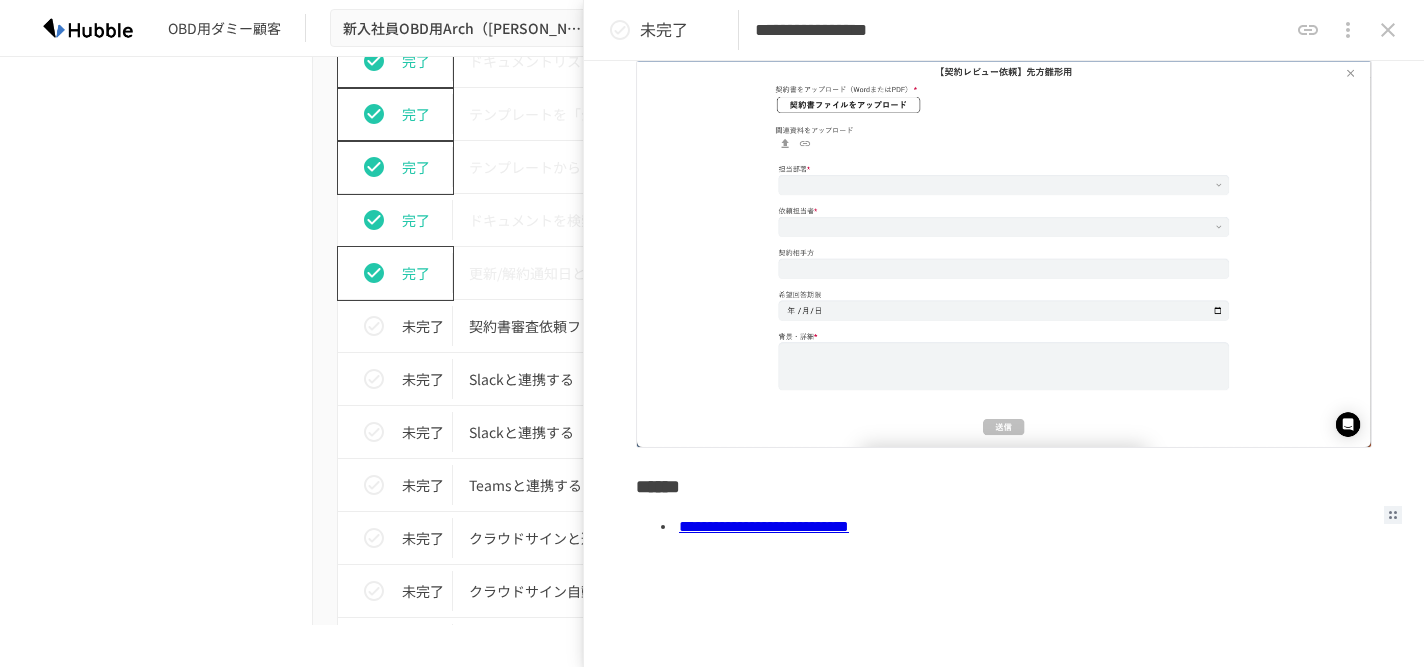 scroll, scrollTop: 333, scrollLeft: 0, axis: vertical 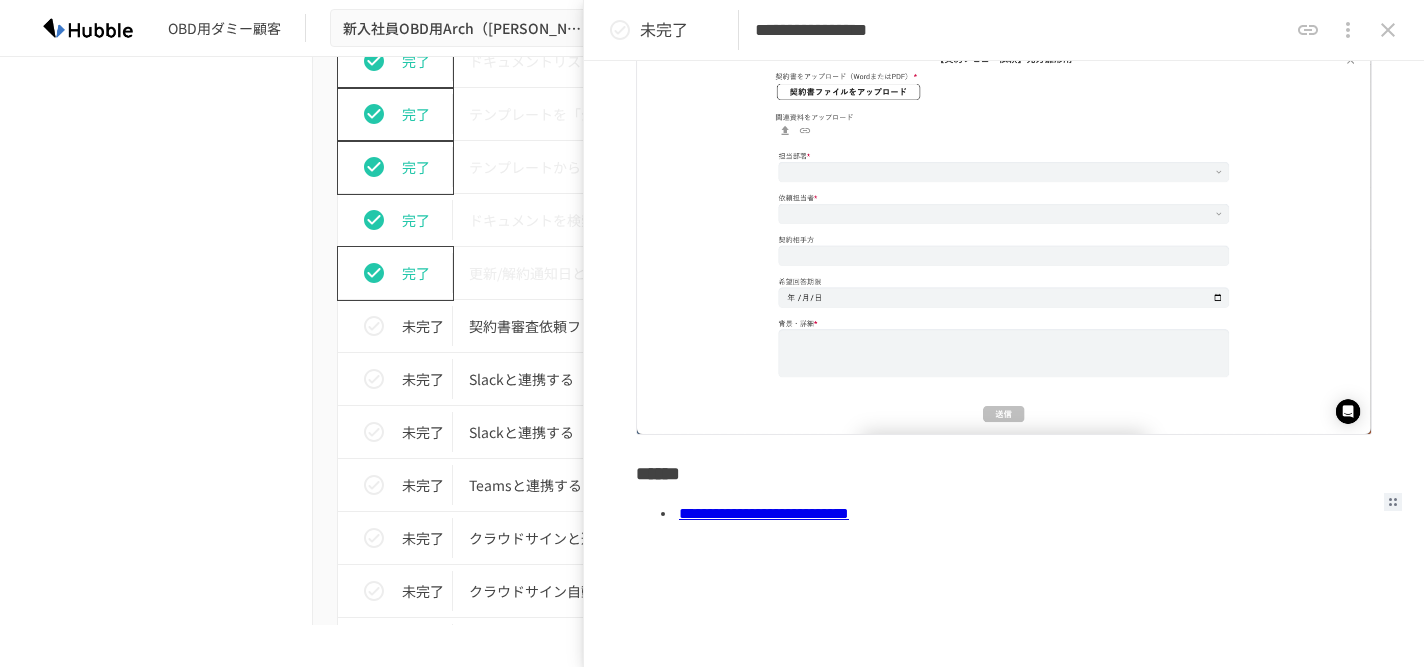click on "**********" at bounding box center (764, 513) 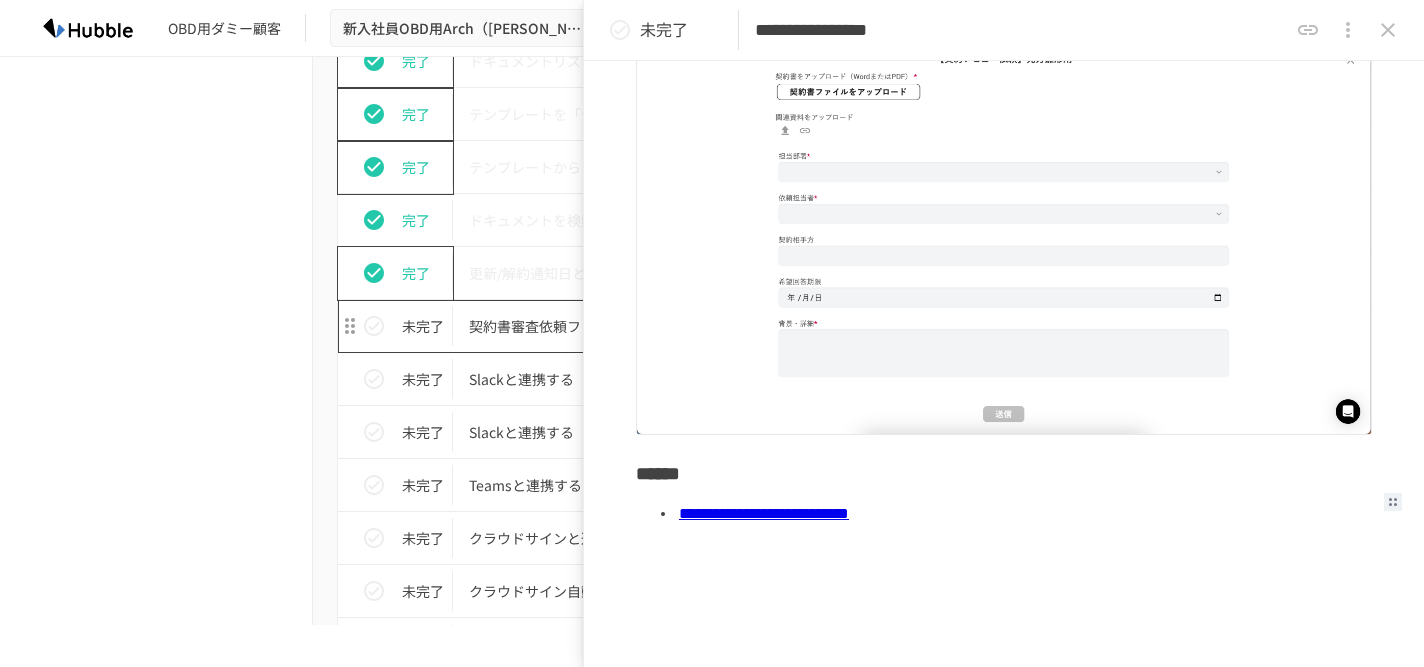 click on "契約書審査依頼フォームを作成する" at bounding box center (670, 326) 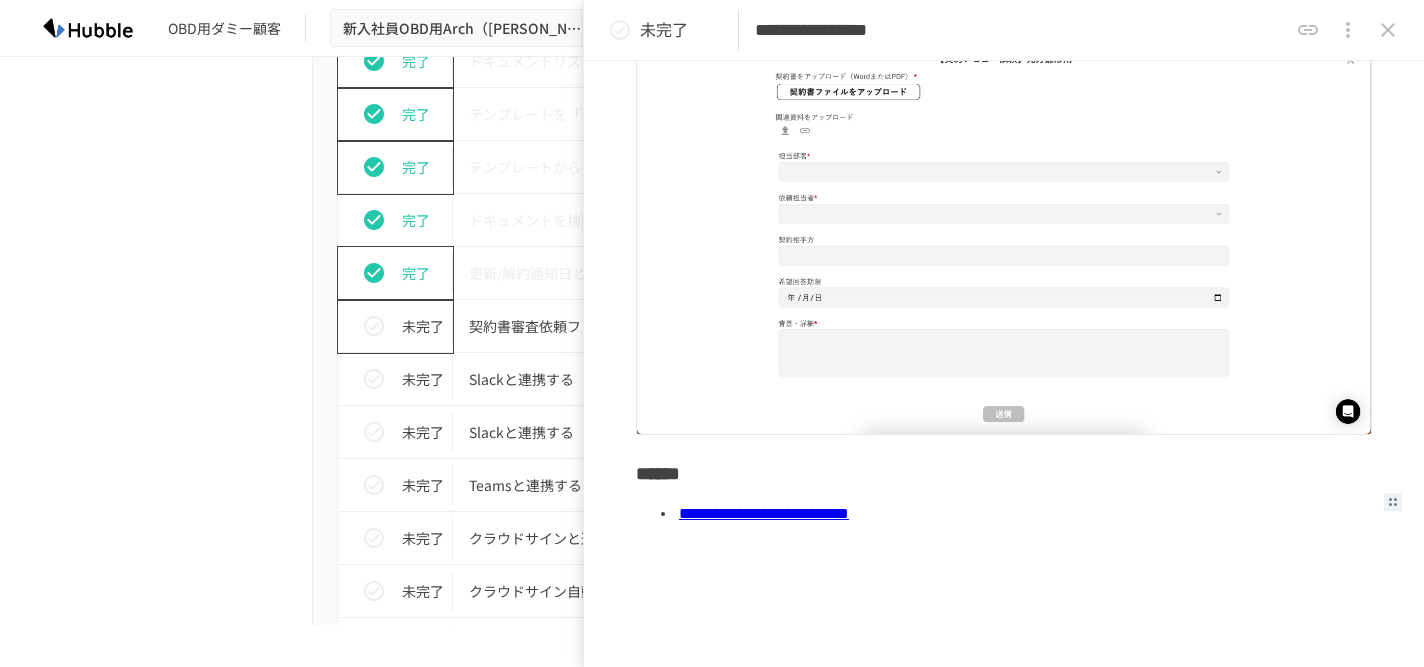 click at bounding box center (374, 326) 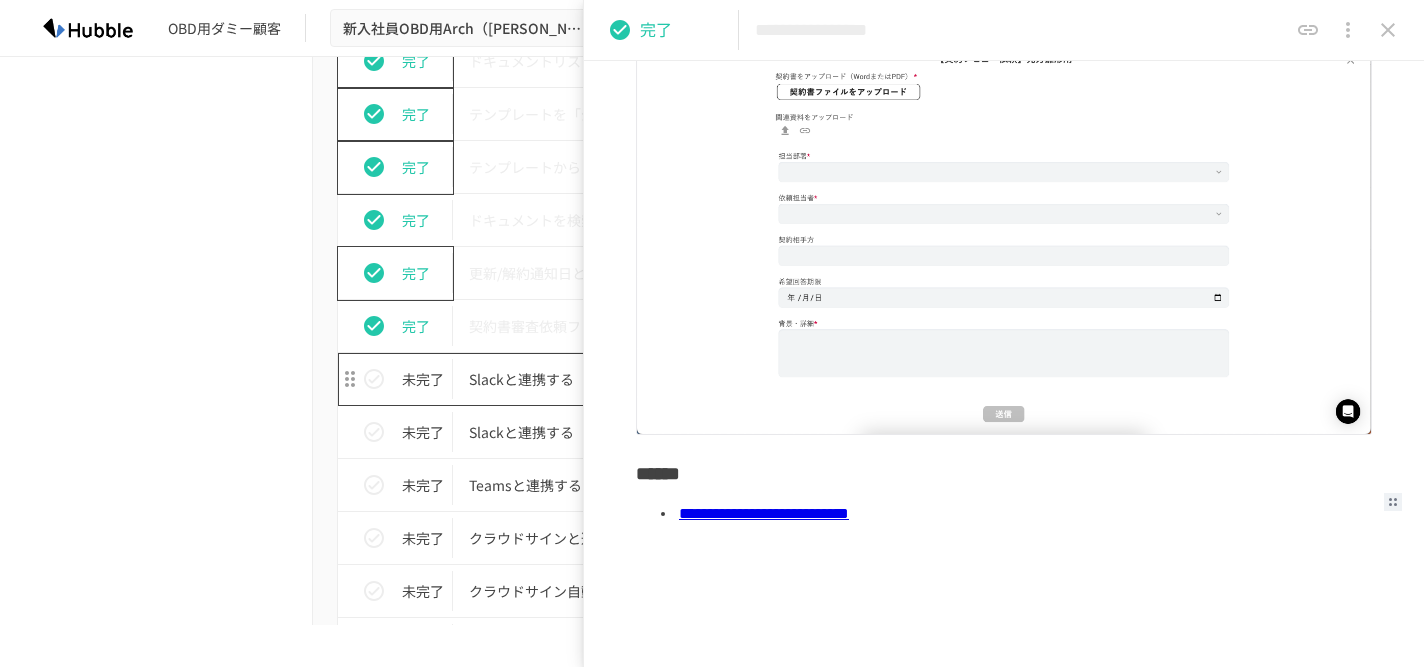 click on "Slackと連携する（SlackDMコメント連携編）" at bounding box center (670, 379) 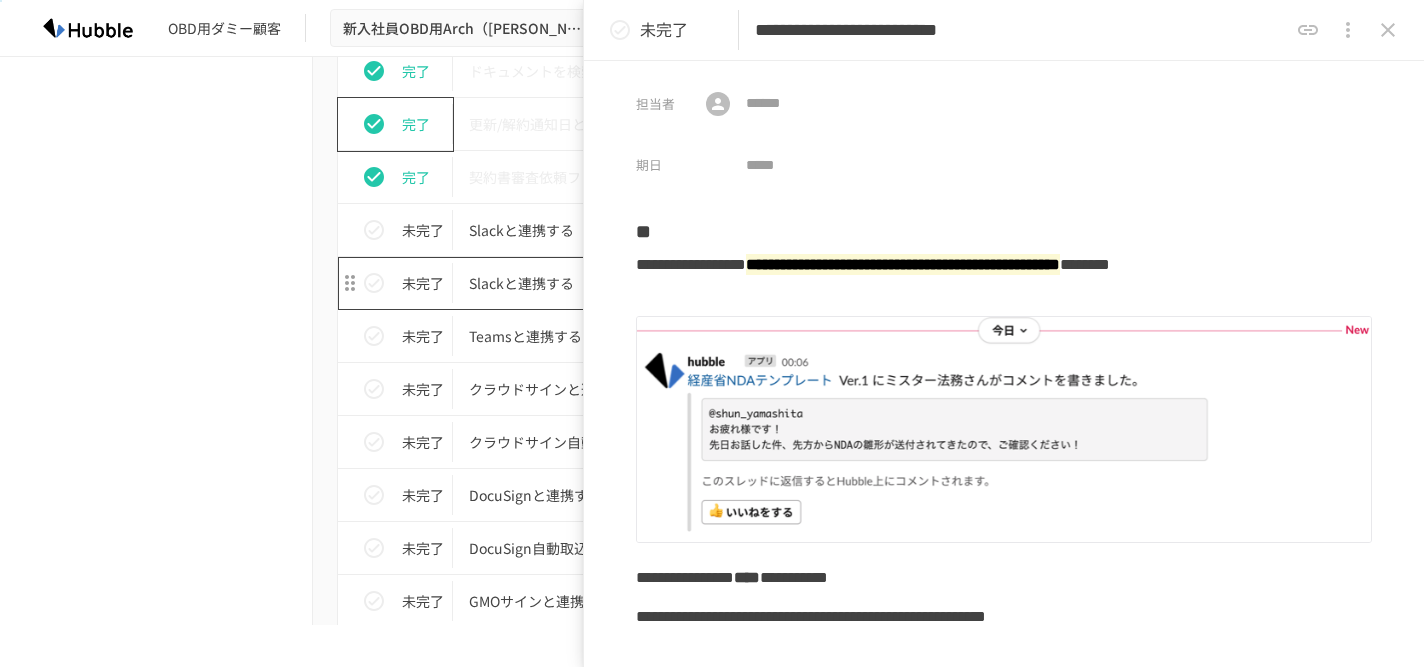 scroll, scrollTop: 1639, scrollLeft: 0, axis: vertical 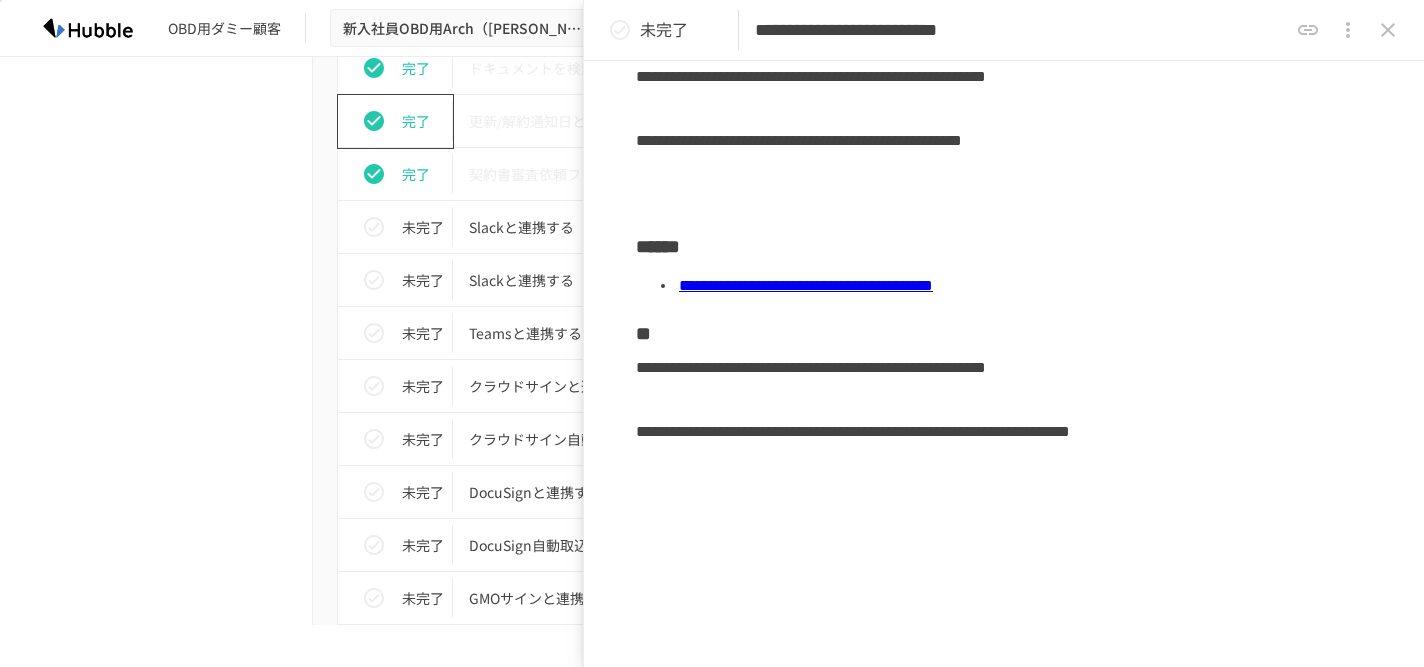 click on "**********" at bounding box center [806, 285] 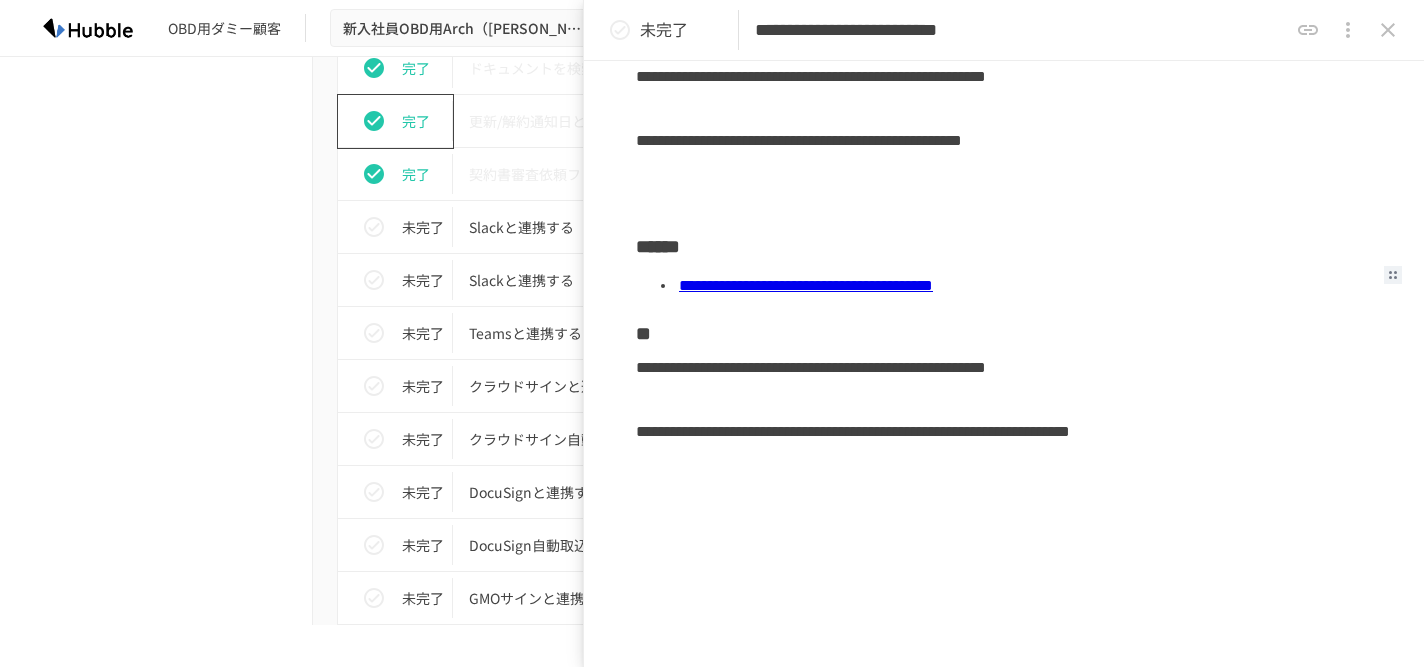 scroll, scrollTop: 540, scrollLeft: 0, axis: vertical 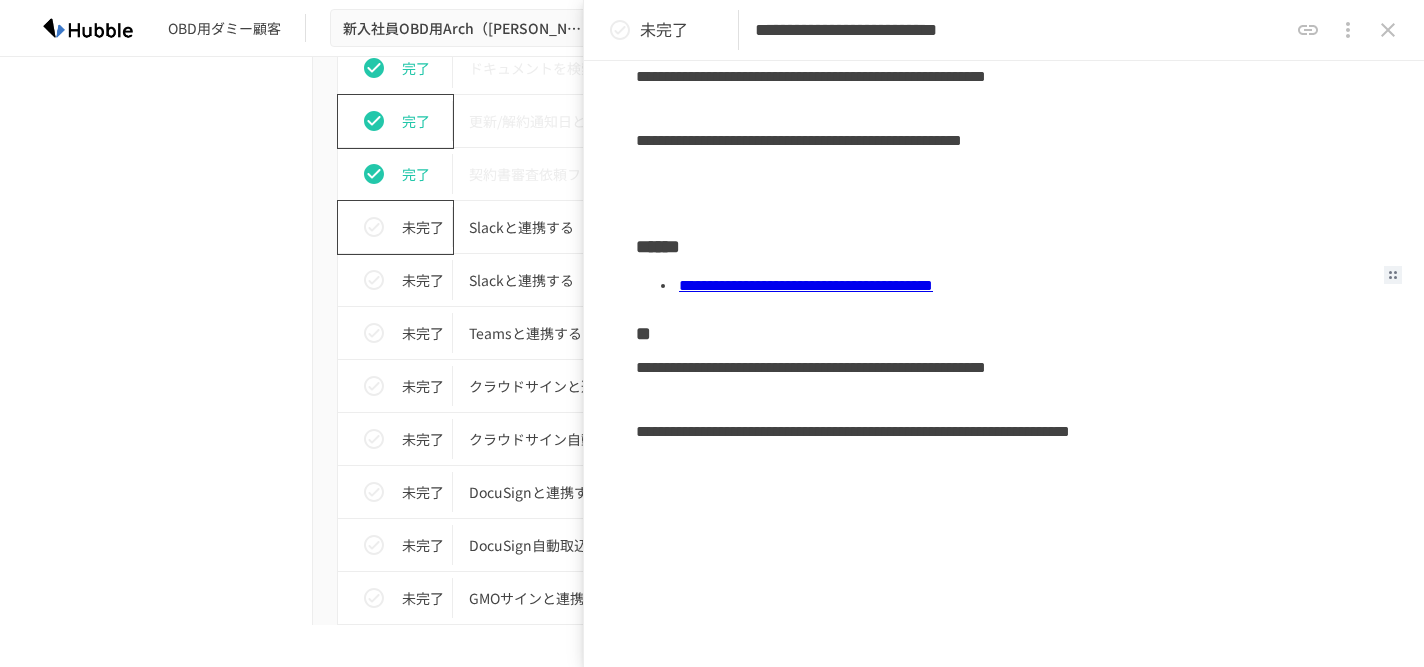 click at bounding box center [374, 227] 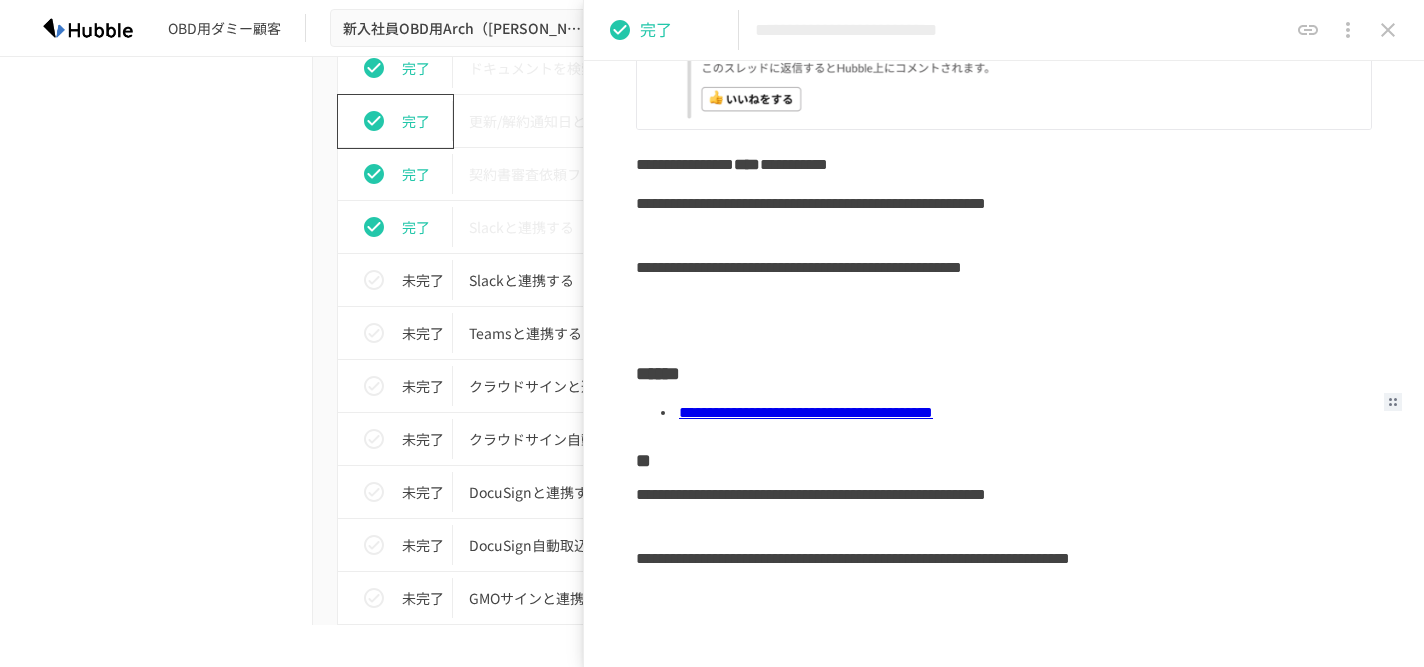scroll, scrollTop: 407, scrollLeft: 0, axis: vertical 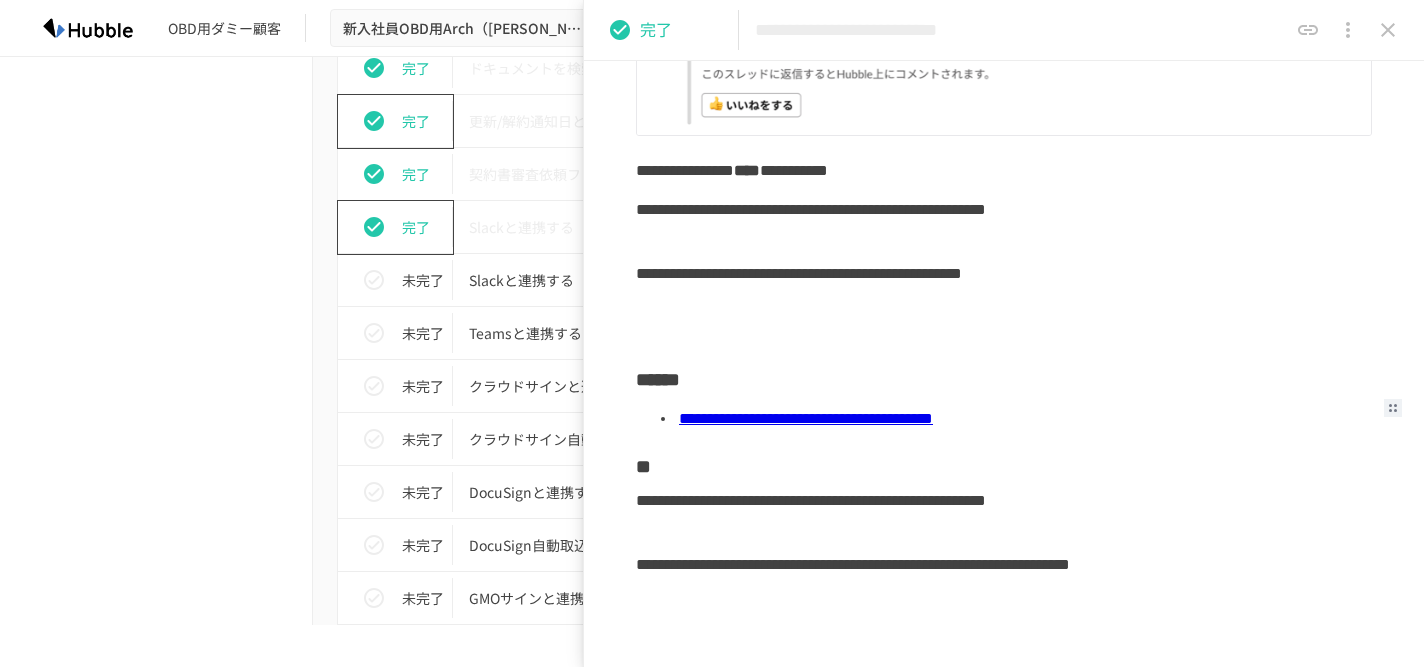 click 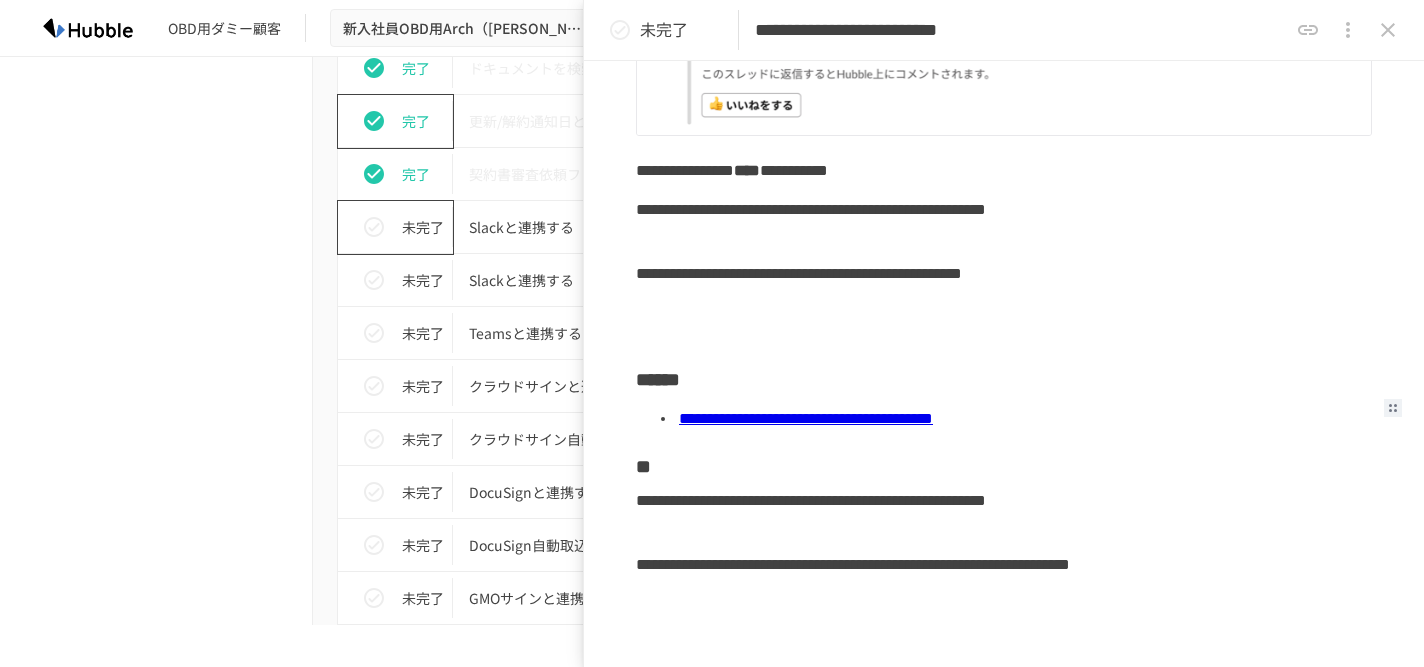 click on "進捗 タスク名 担当者 期限 完了 Hubbleにログインする 未設定 未設定 完了 ユーザーを追加する 未設定 未設定 完了 フォルダを作成する 未設定 未設定 完了 グループを作成する 未設定 未設定 完了 ドキュメントを追加する 未設定 未設定 完了 ドキュメントを編集する 未設定 未設定 完了 ドキュメントに詳細情報を追加する 未設定 未設定 完了 ドキュメントに付随する添付ファイルを保存する 未設定 未設定 完了 ドキュメントに関連契約を紐付ける 未設定 未設定 完了 ドキュメントにコメントをする 未設定 未設定 完了 ドキュメントを外部リンクで共有する 未設定 未設定 完了 ドキュメントリストにログインする 未設定 未設定 完了 ドキュメントリストのカスタマイズを理解する 未設定 未設定 完了 テンプレートを「公開」して利用可能な状態にする 完了" at bounding box center [712, 178] 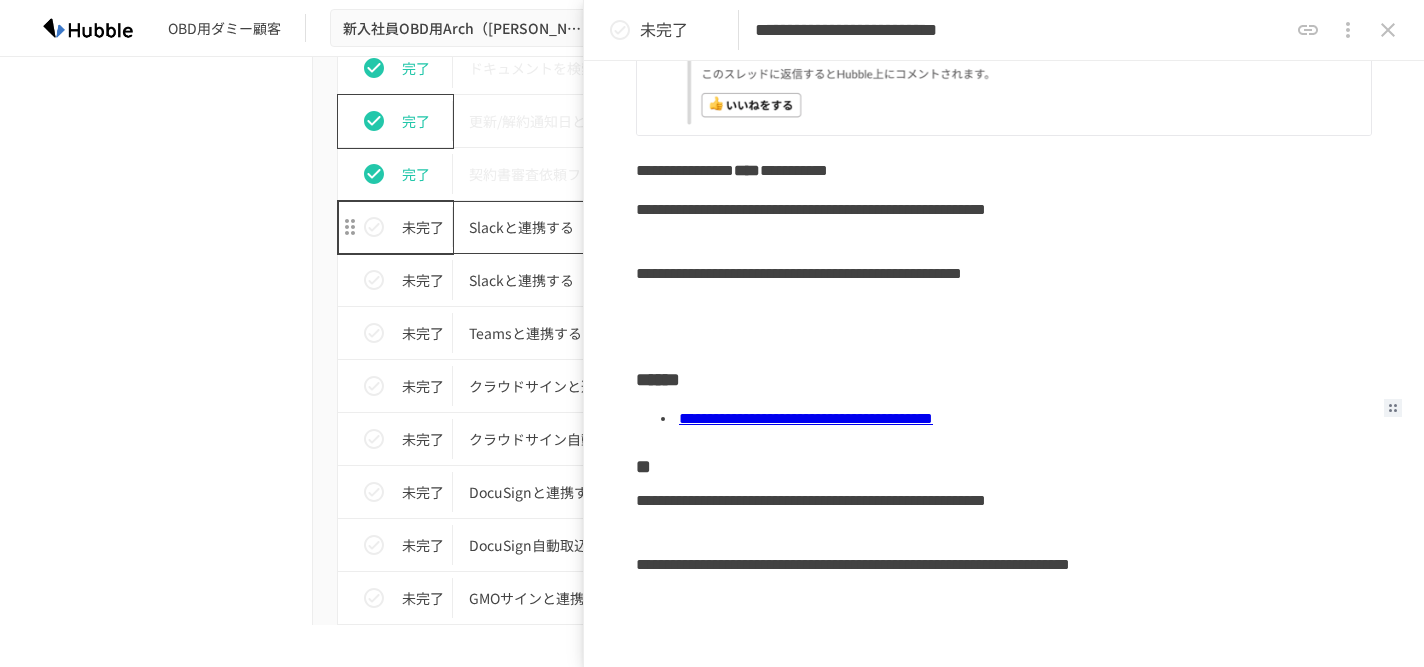 click on "Slackと連携する（SlackDMコメント連携編）" at bounding box center [670, 227] 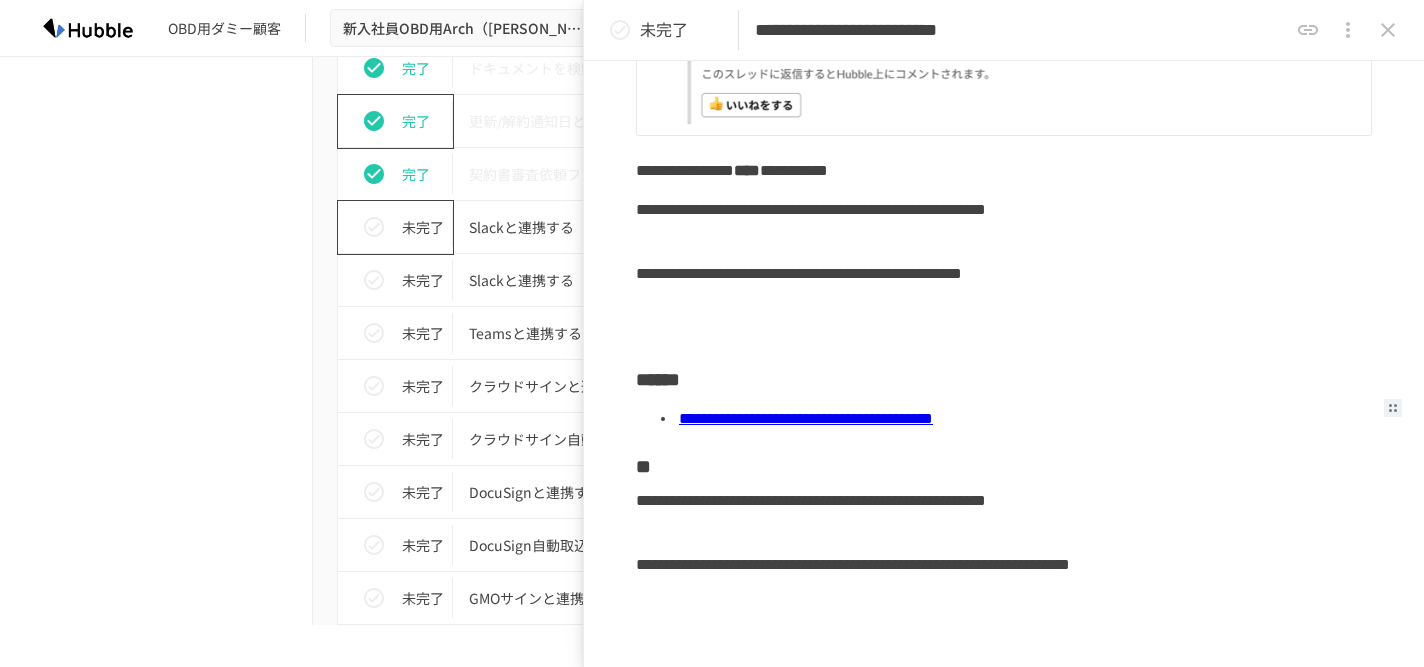 click 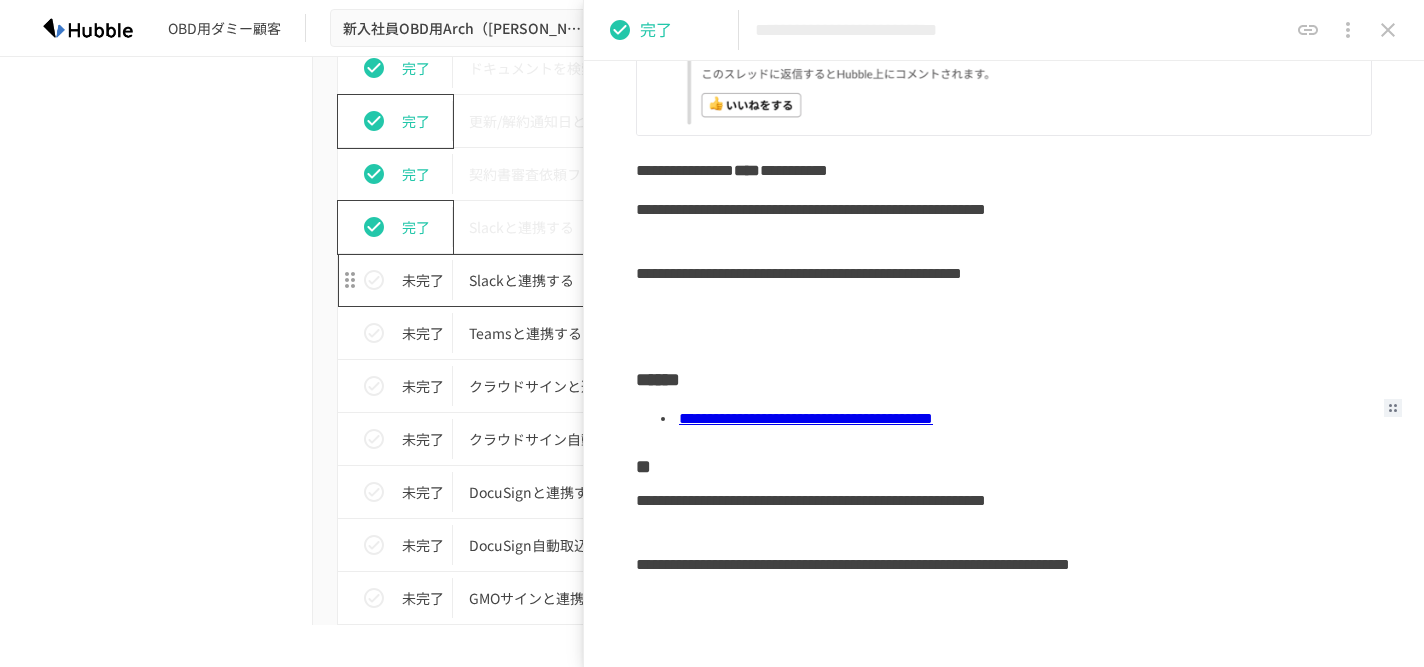 click on "Slackと連携する（Slack契約書審査依頼フォーム編）" at bounding box center (670, 280) 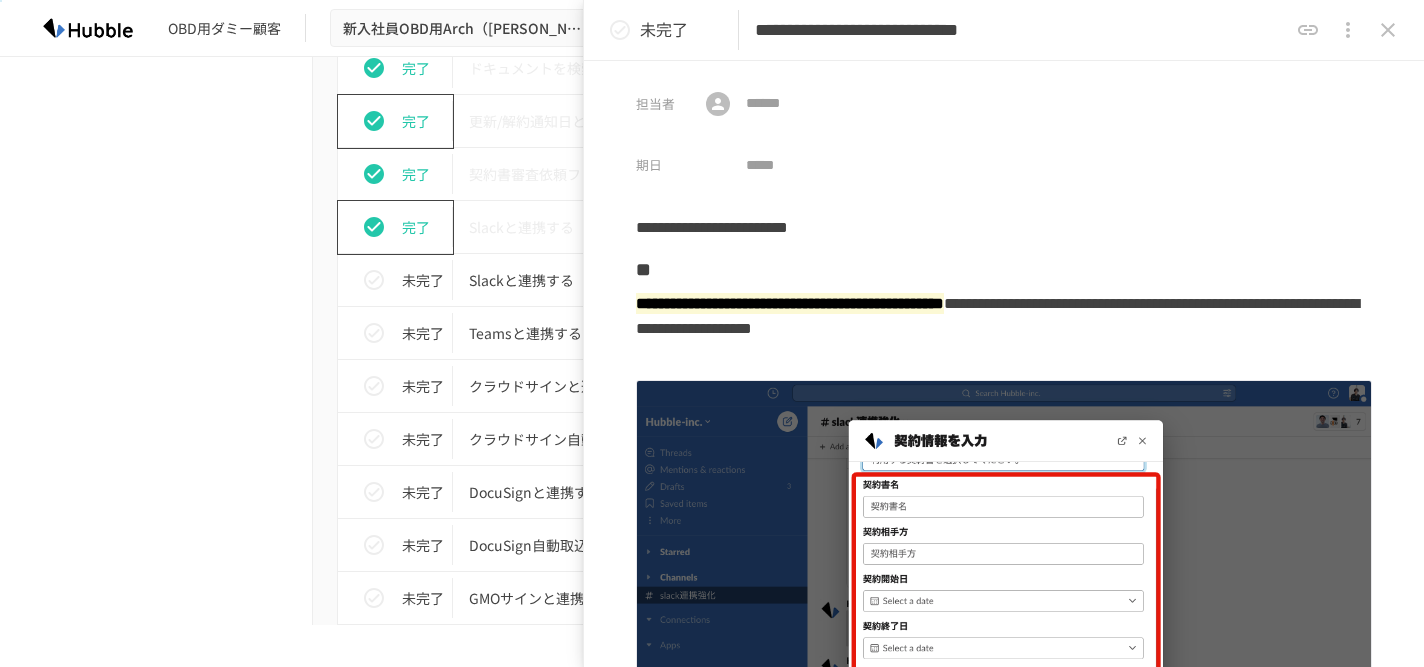 scroll, scrollTop: 95, scrollLeft: 0, axis: vertical 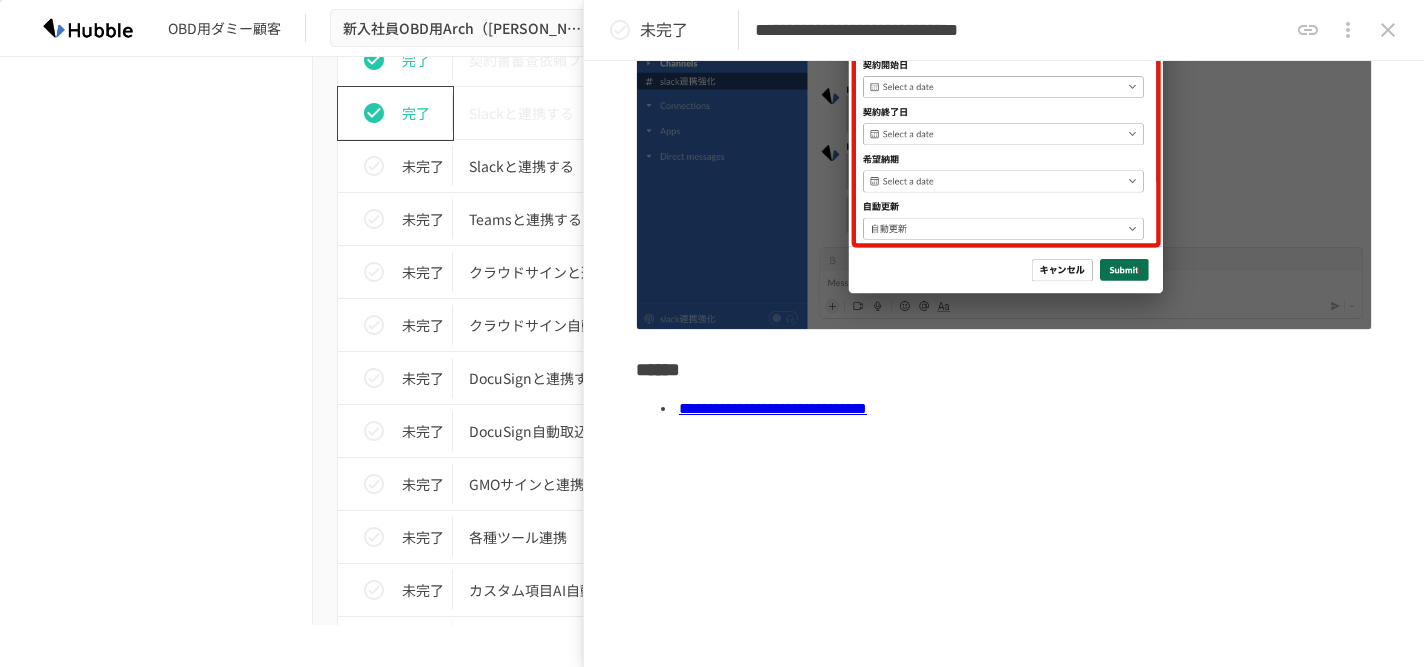 click on "**********" at bounding box center [773, 408] 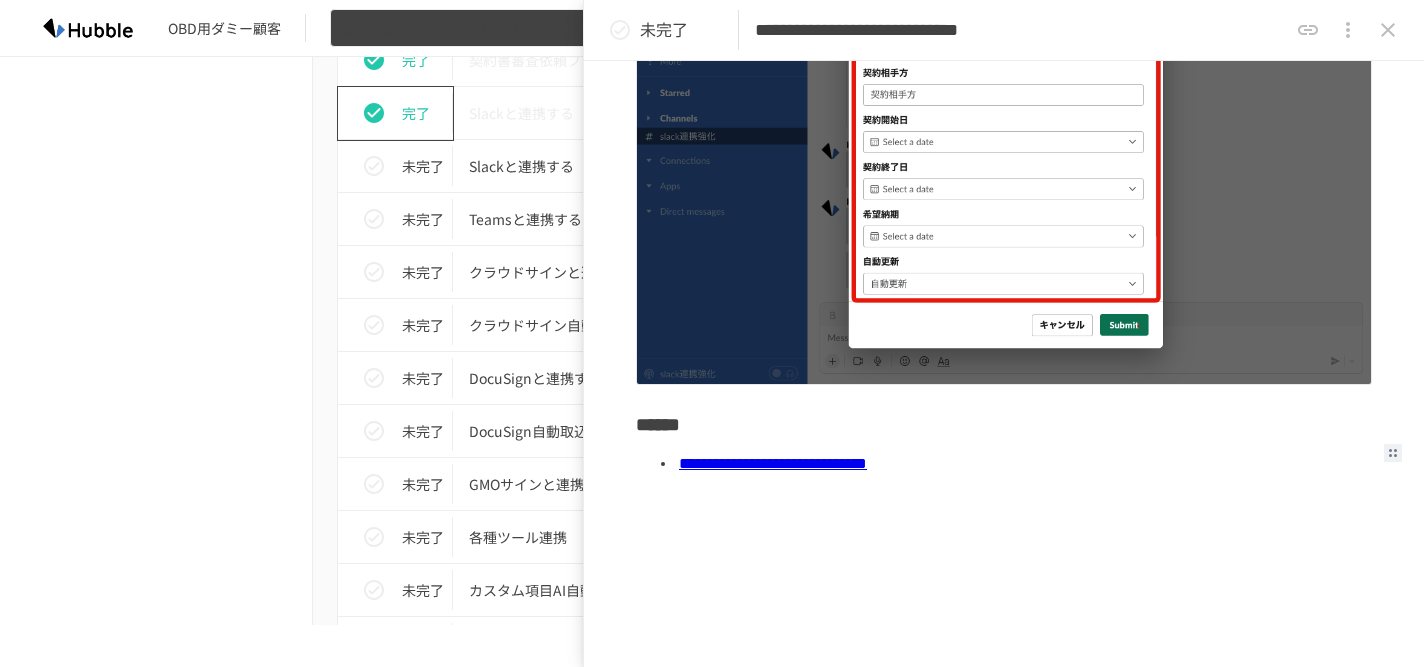 scroll, scrollTop: 459, scrollLeft: 0, axis: vertical 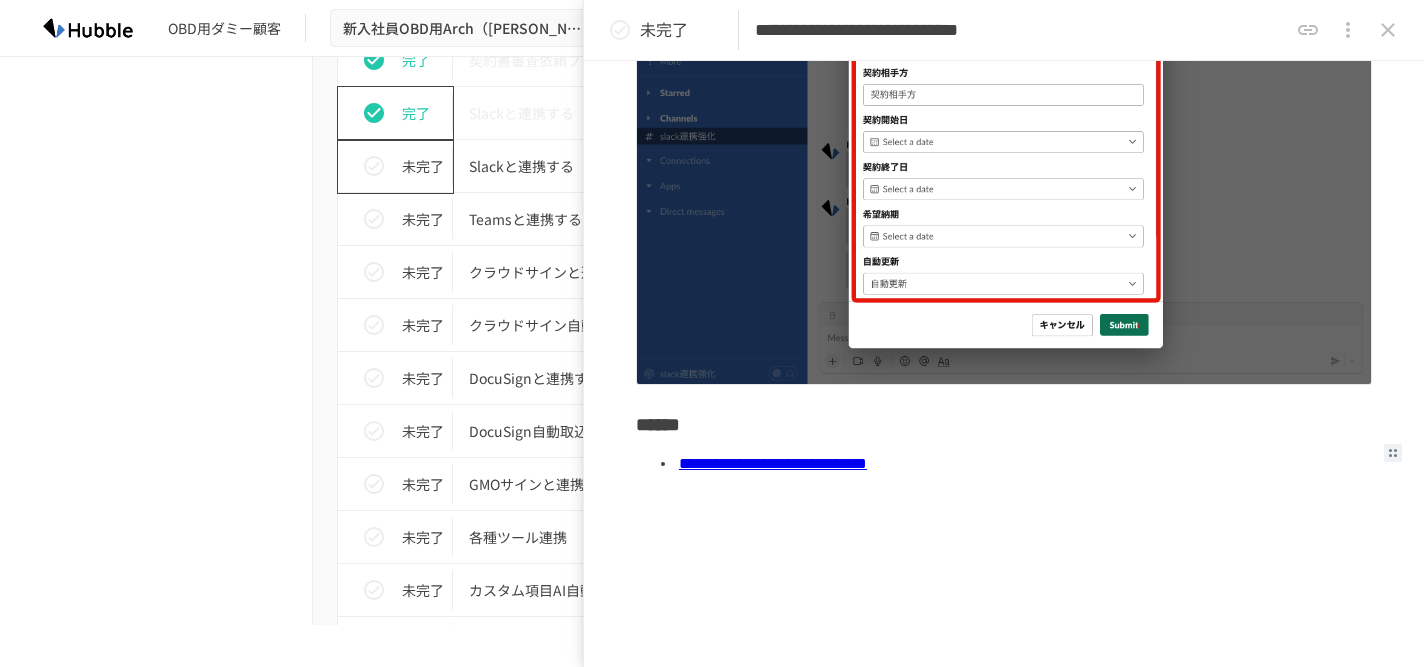 click on "未完了" at bounding box center [403, 166] 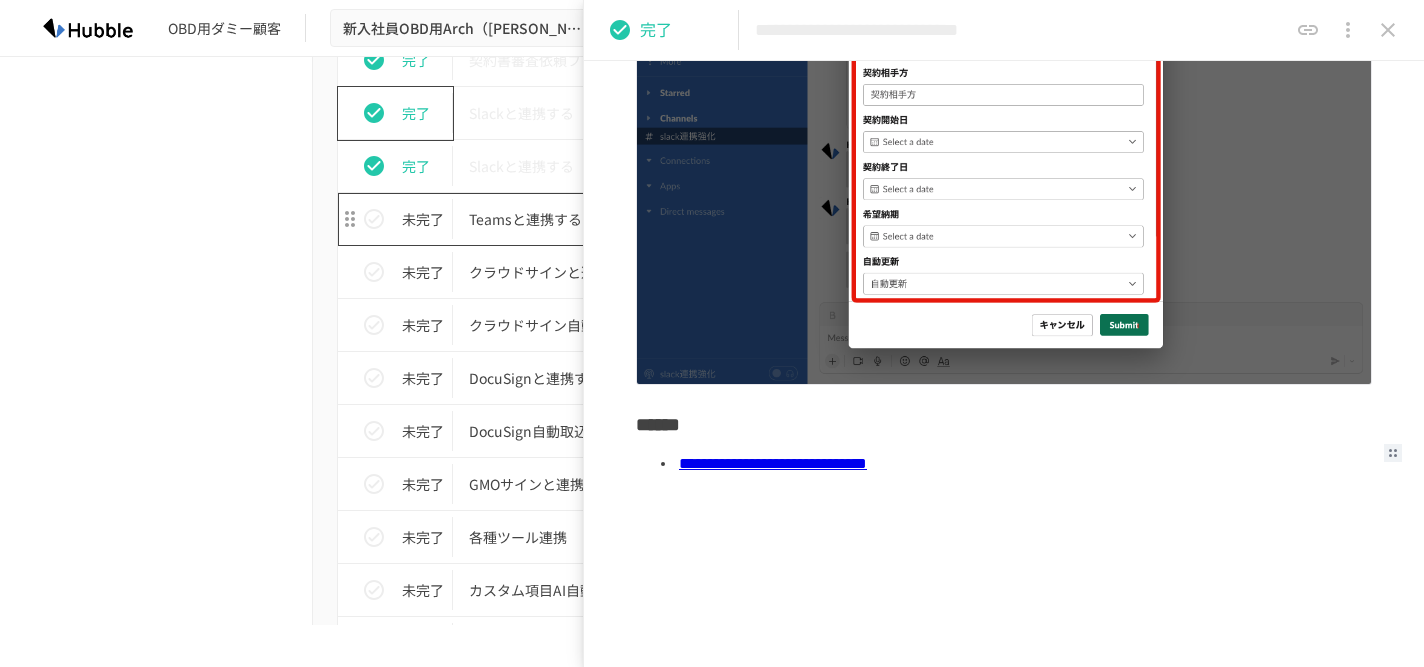 click on "Teamsと連携する" at bounding box center [670, 219] 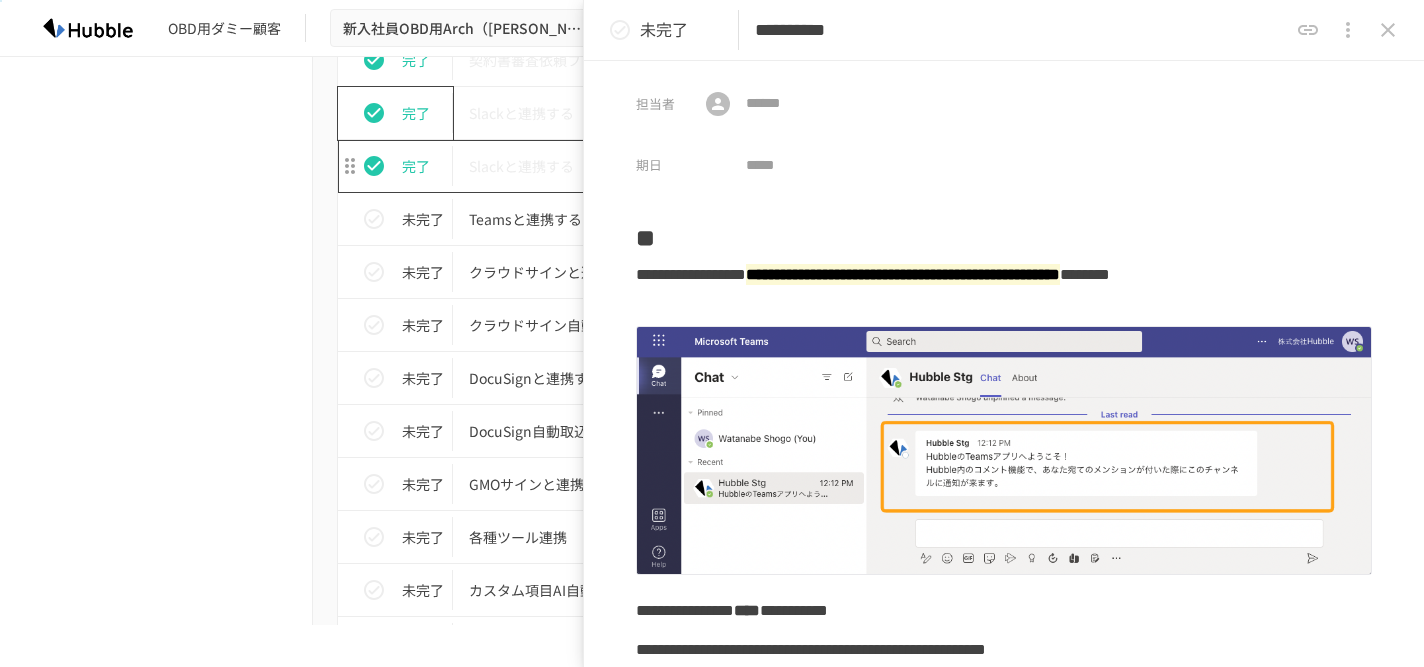 click on "Slackと連携する（Slack契約書審査依頼フォーム編）" at bounding box center (670, 166) 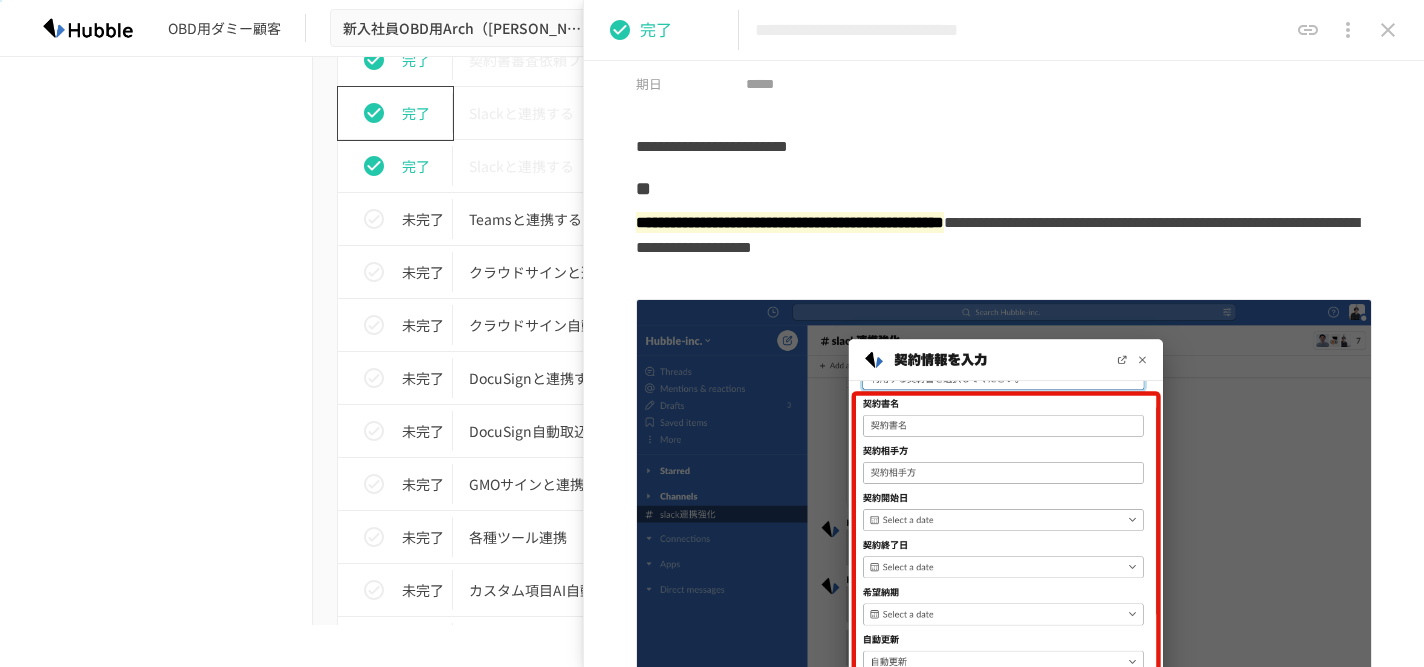 scroll, scrollTop: 31, scrollLeft: 0, axis: vertical 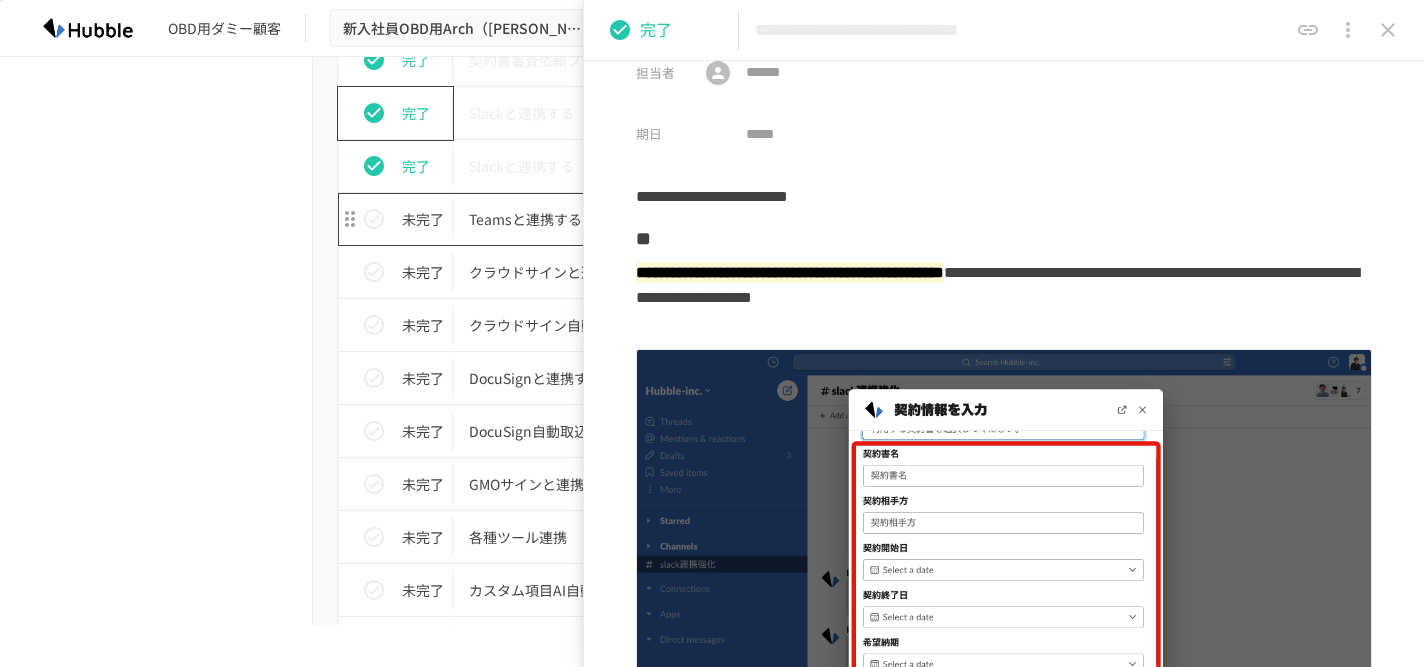 click on "Teamsと連携する" at bounding box center (670, 219) 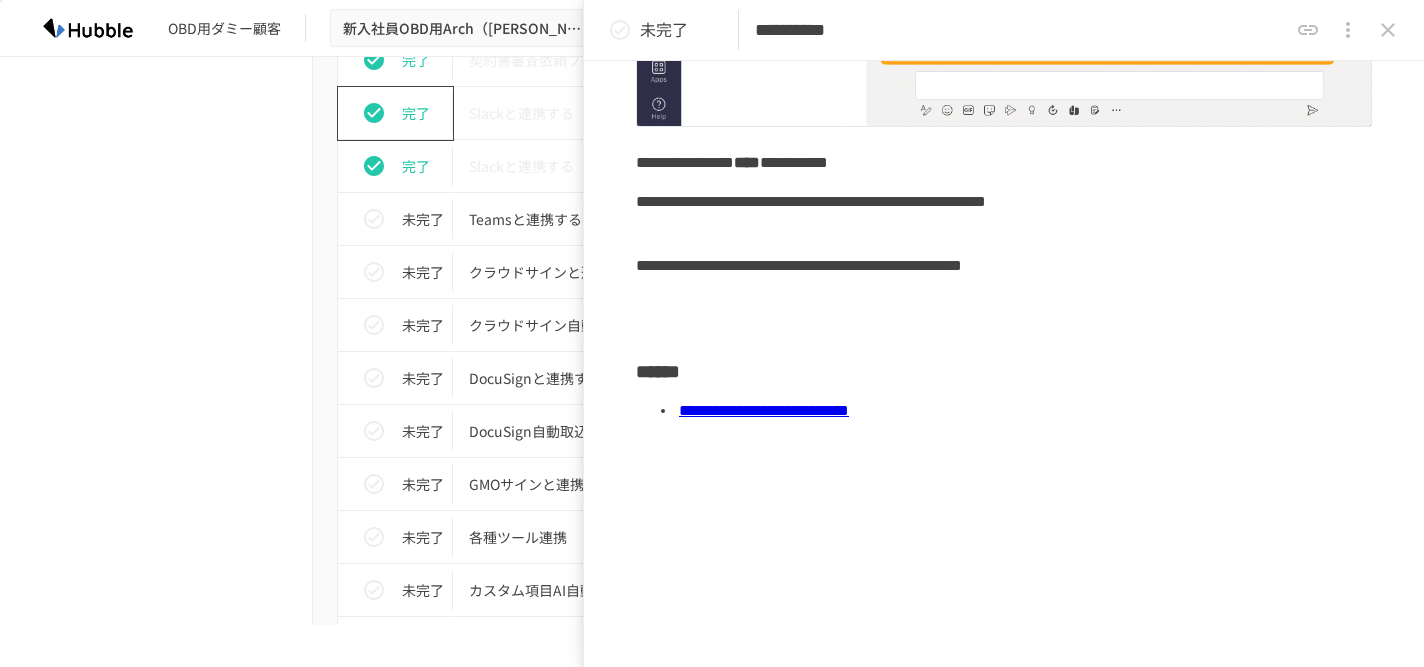 scroll, scrollTop: 517, scrollLeft: 0, axis: vertical 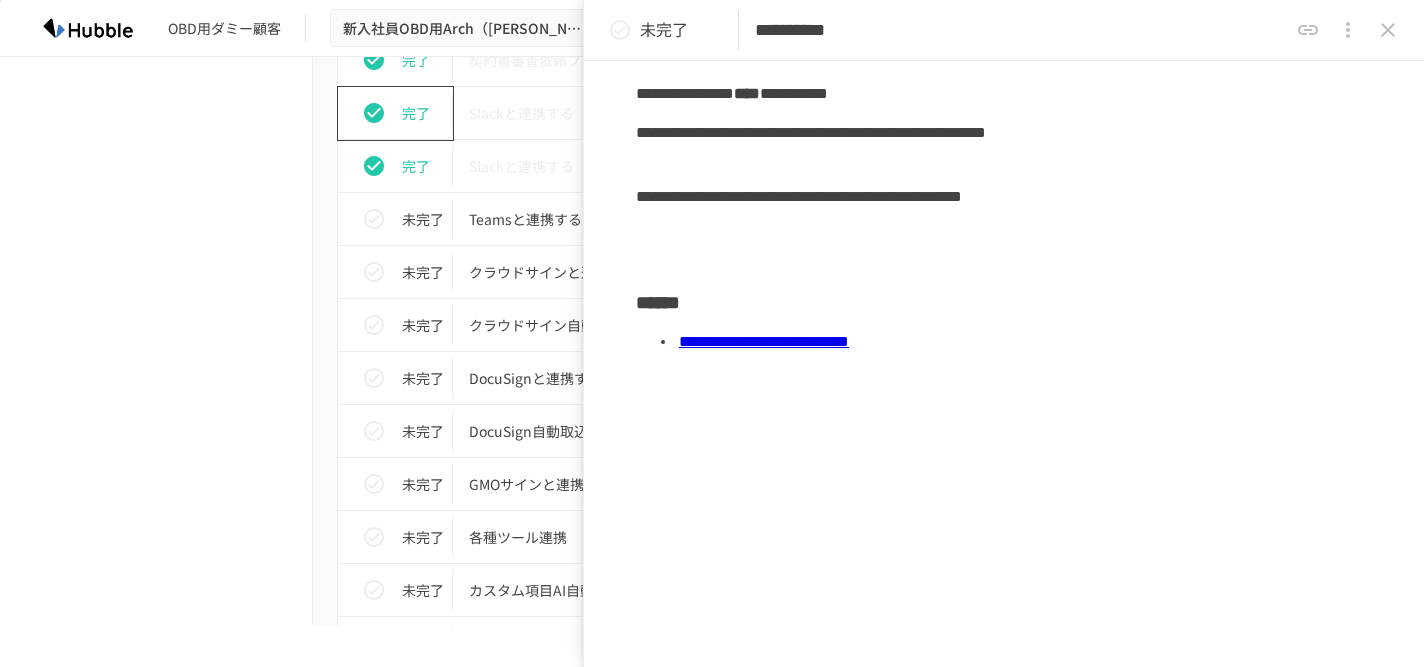click on "**********" at bounding box center (764, 341) 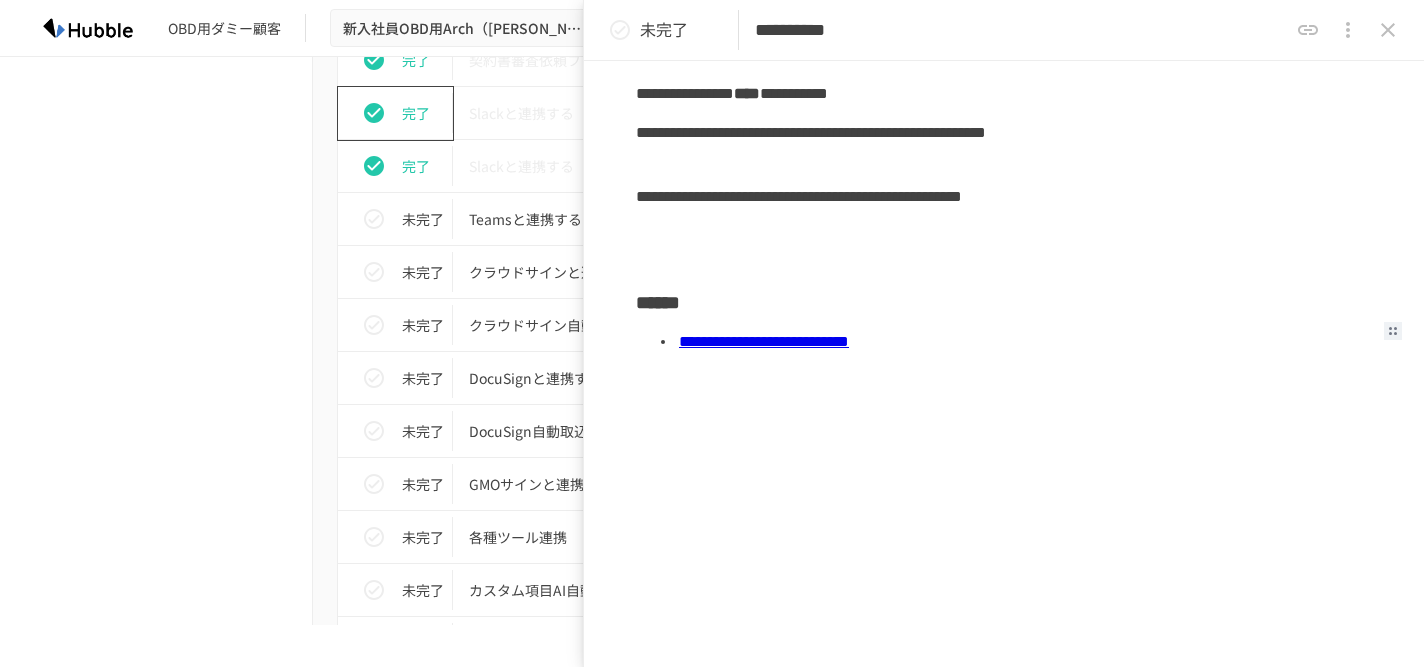 scroll, scrollTop: 517, scrollLeft: 0, axis: vertical 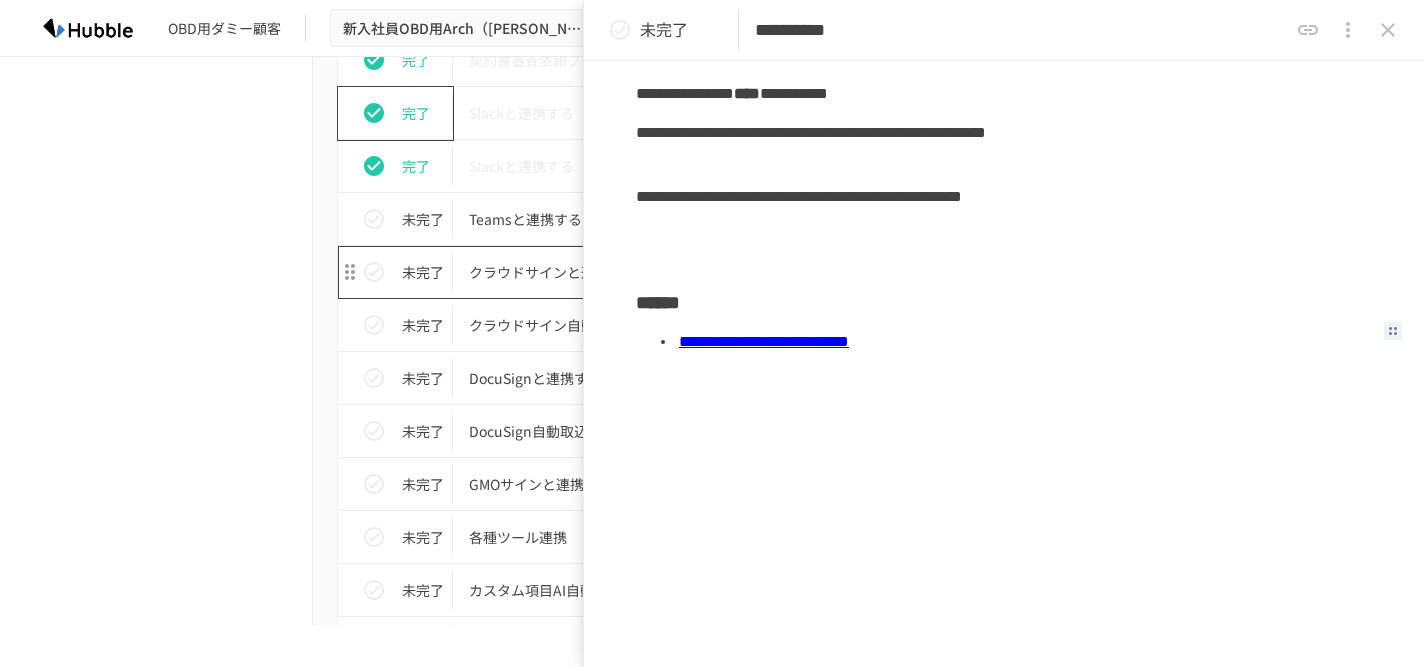 click on "クラウドサインと連携する" at bounding box center (670, 272) 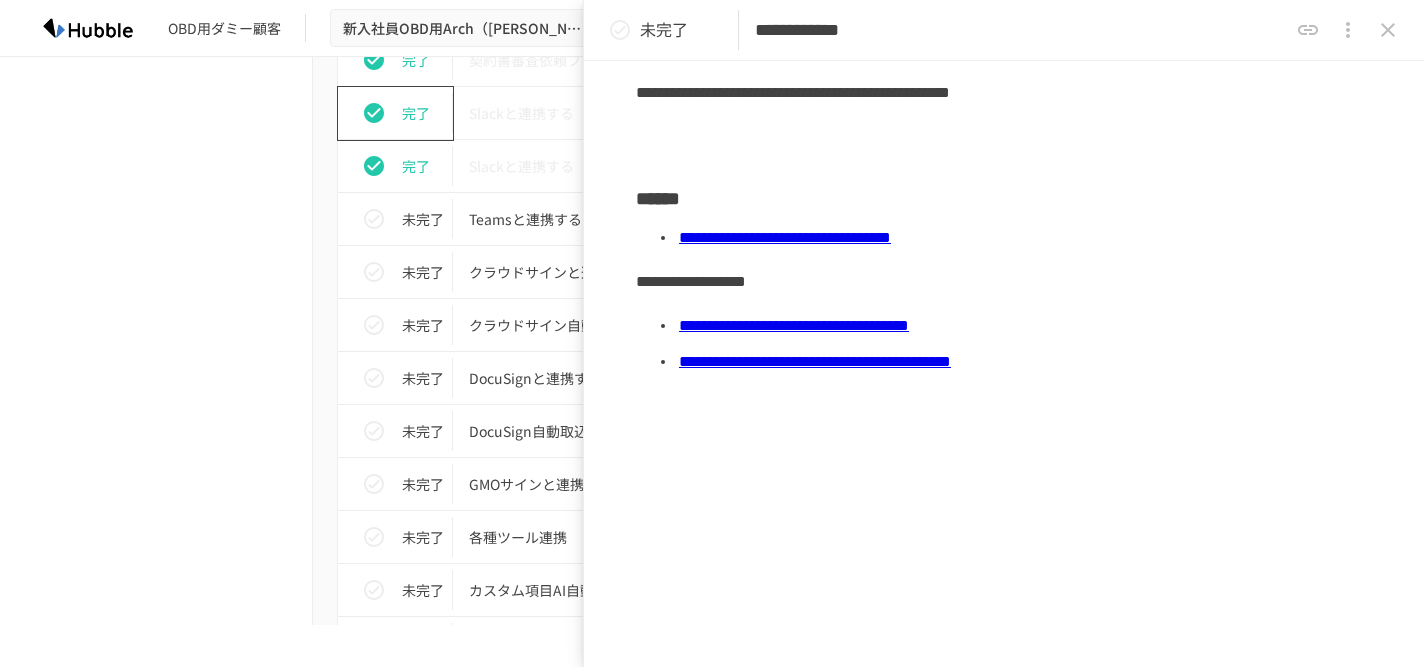 scroll, scrollTop: 484, scrollLeft: 0, axis: vertical 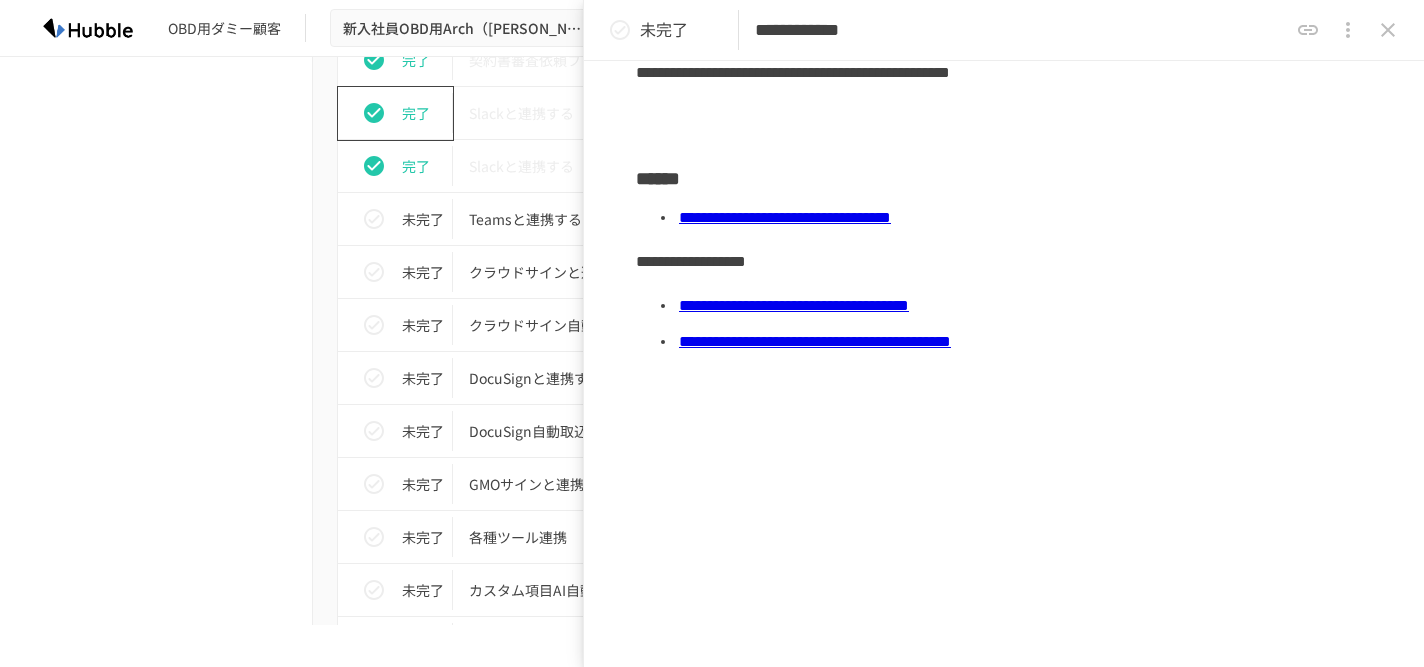 click on "**********" at bounding box center [785, 217] 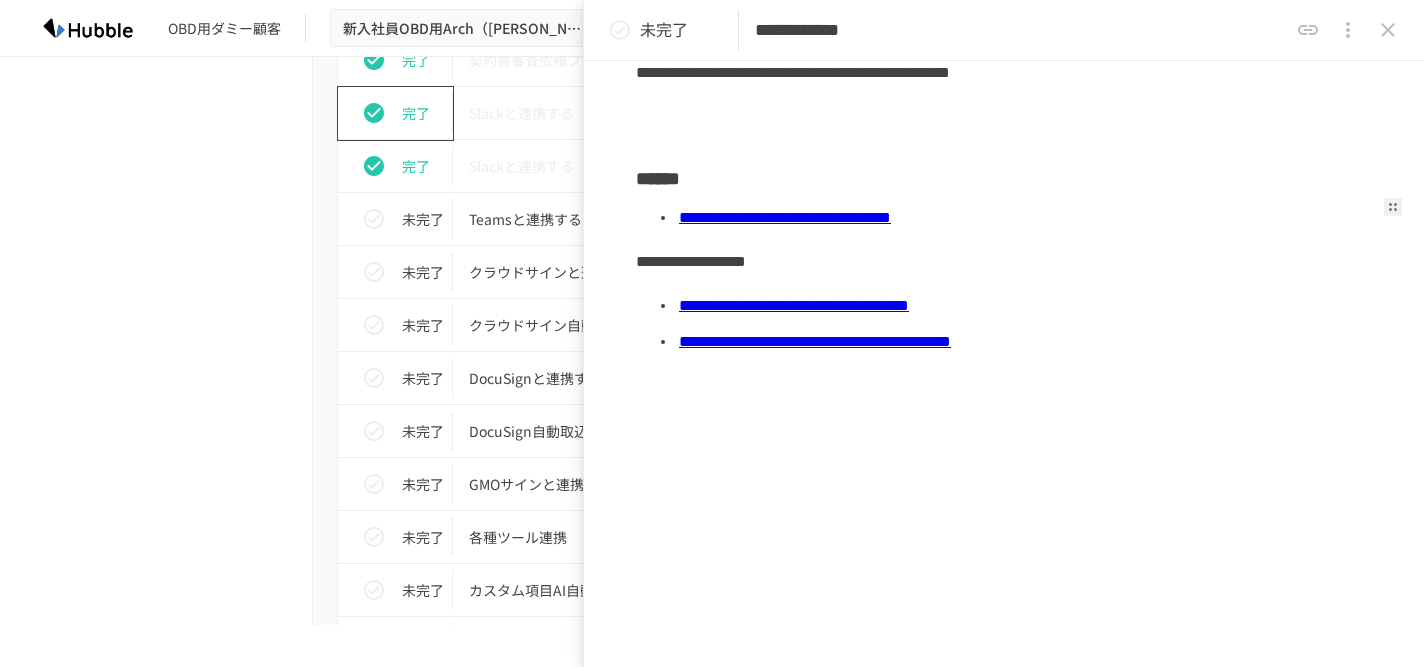 scroll, scrollTop: 484, scrollLeft: 0, axis: vertical 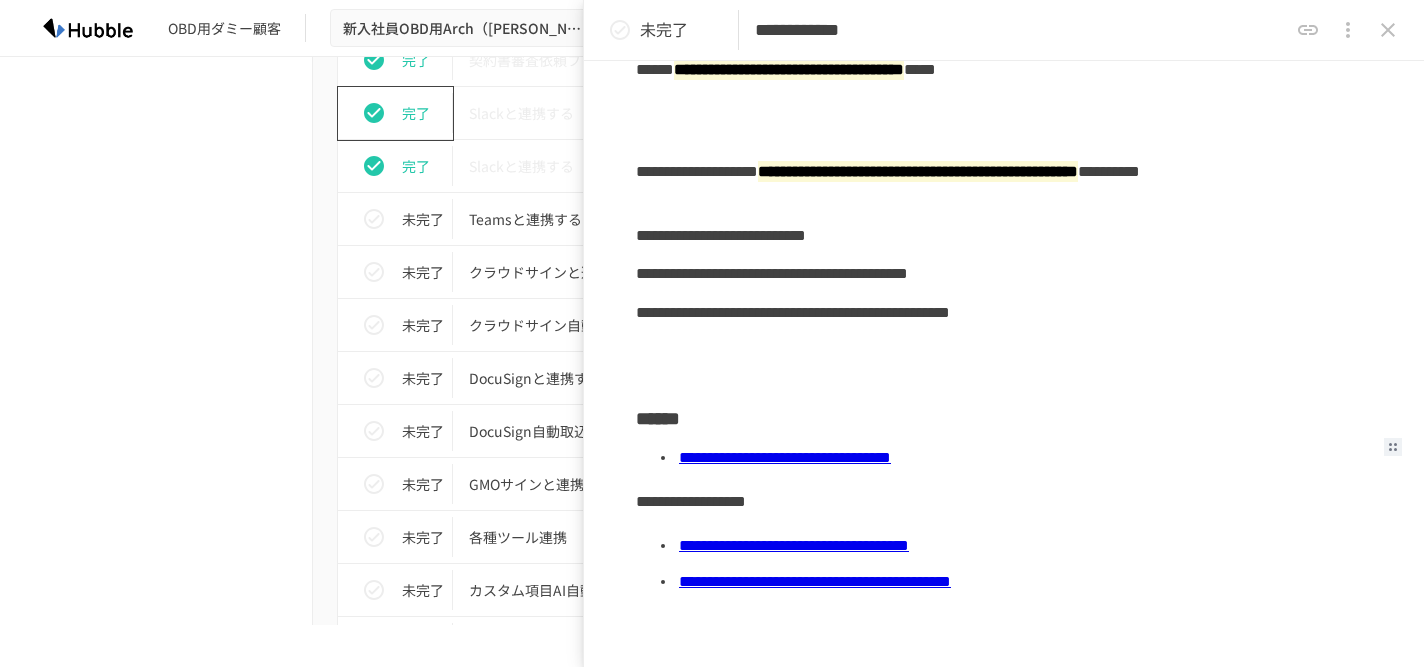 click on "**********" at bounding box center (785, 457) 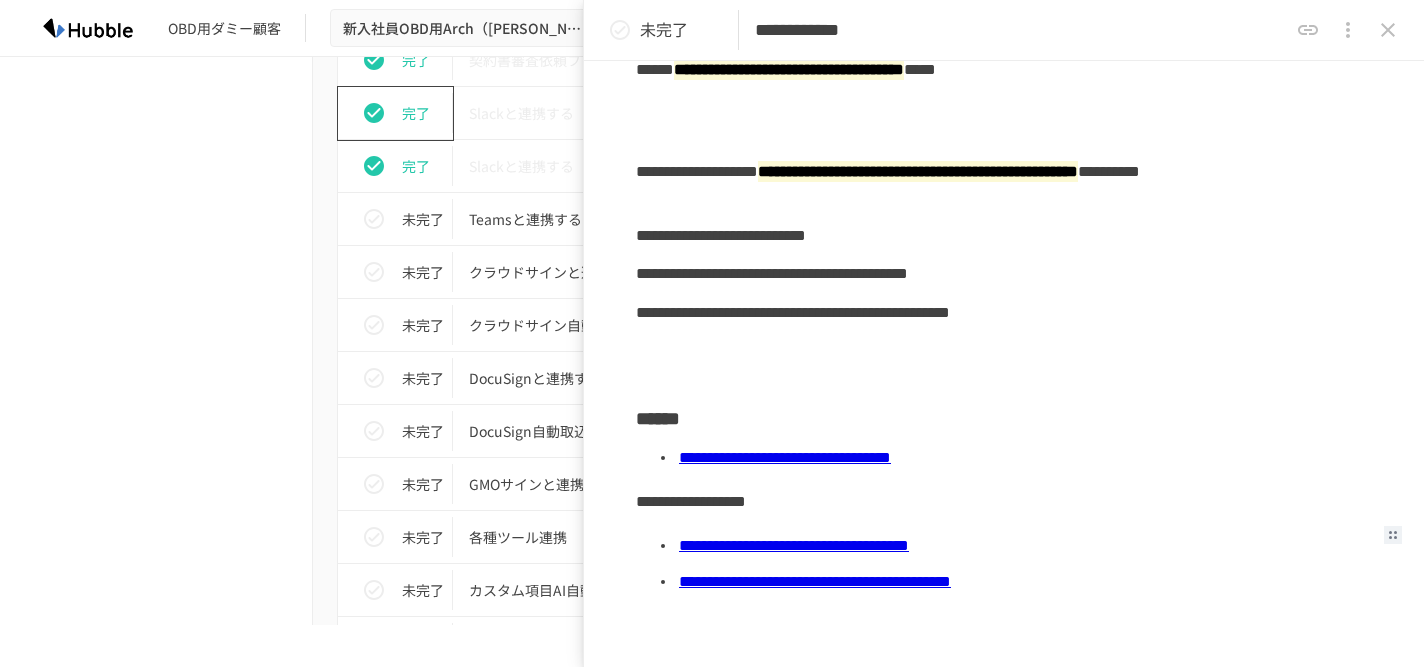 click on "**********" at bounding box center (1004, 564) 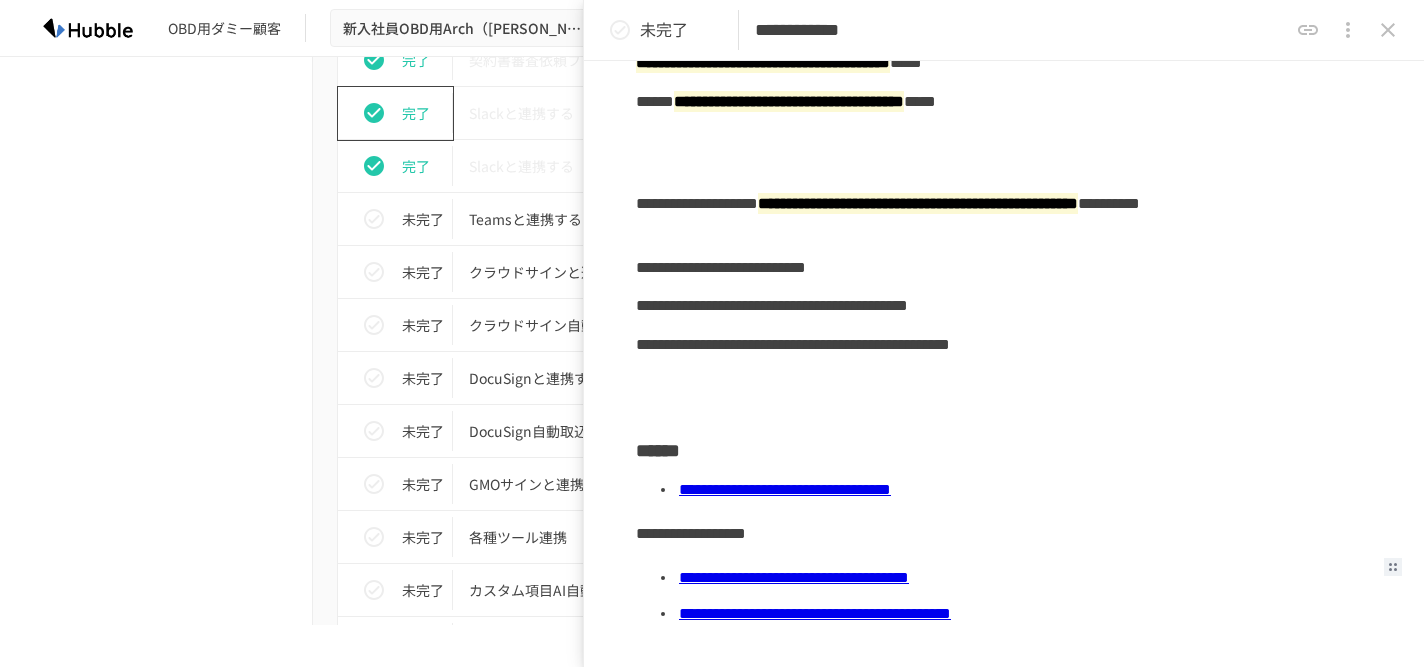 scroll, scrollTop: 216, scrollLeft: 0, axis: vertical 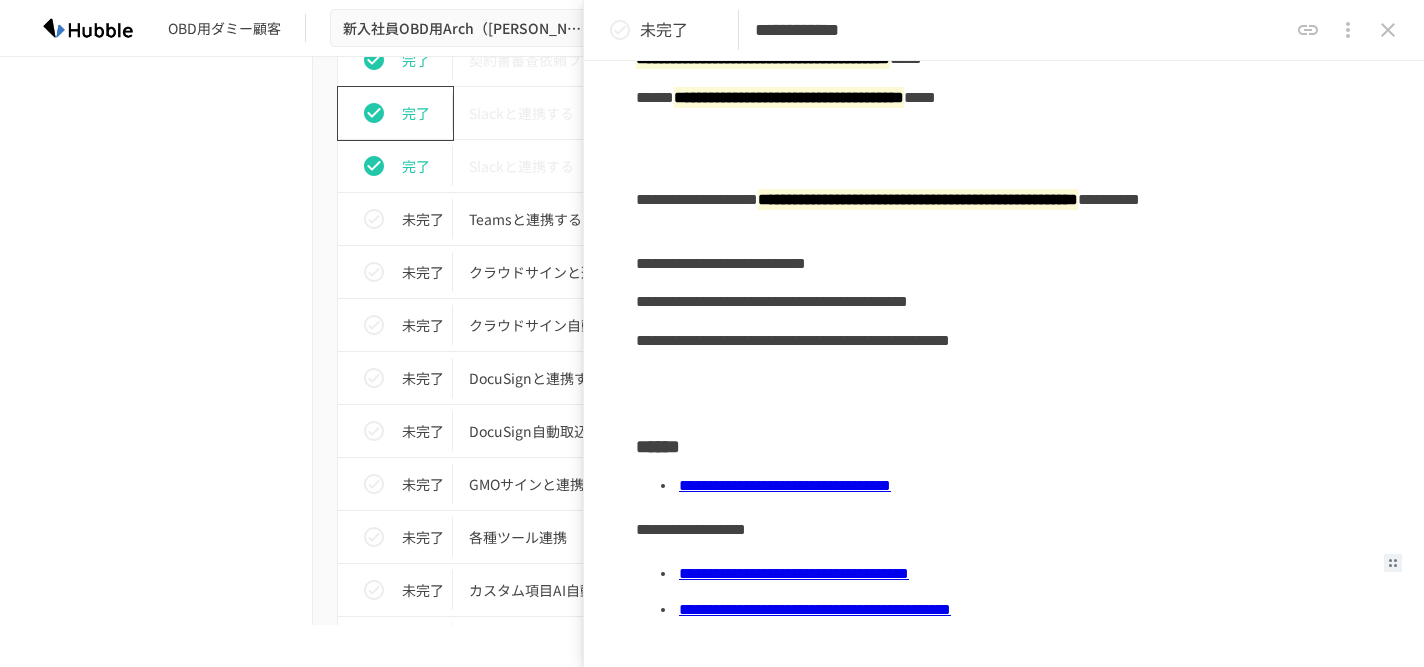 click on "進捗 タスク名 担当者 期限 完了 Hubbleにログインする 未設定 未設定 完了 ユーザーを追加する 未設定 未設定 完了 フォルダを作成する 未設定 未設定 完了 グループを作成する 未設定 未設定 完了 ドキュメントを追加する 未設定 未設定 完了 ドキュメントを編集する 未設定 未設定 完了 ドキュメントに詳細情報を追加する 未設定 未設定 完了 ドキュメントに付随する添付ファイルを保存する 未設定 未設定 完了 ドキュメントに関連契約を紐付ける 未設定 未設定 完了 ドキュメントにコメントをする 未設定 未設定 完了 ドキュメントを外部リンクで共有する 未設定 未設定 完了 ドキュメントリストにログインする 未設定 未設定 完了 ドキュメントリストのカスタマイズを理解する 未設定 未設定 完了 テンプレートを「公開」して利用可能な状態にする 完了" at bounding box center (712, 64) 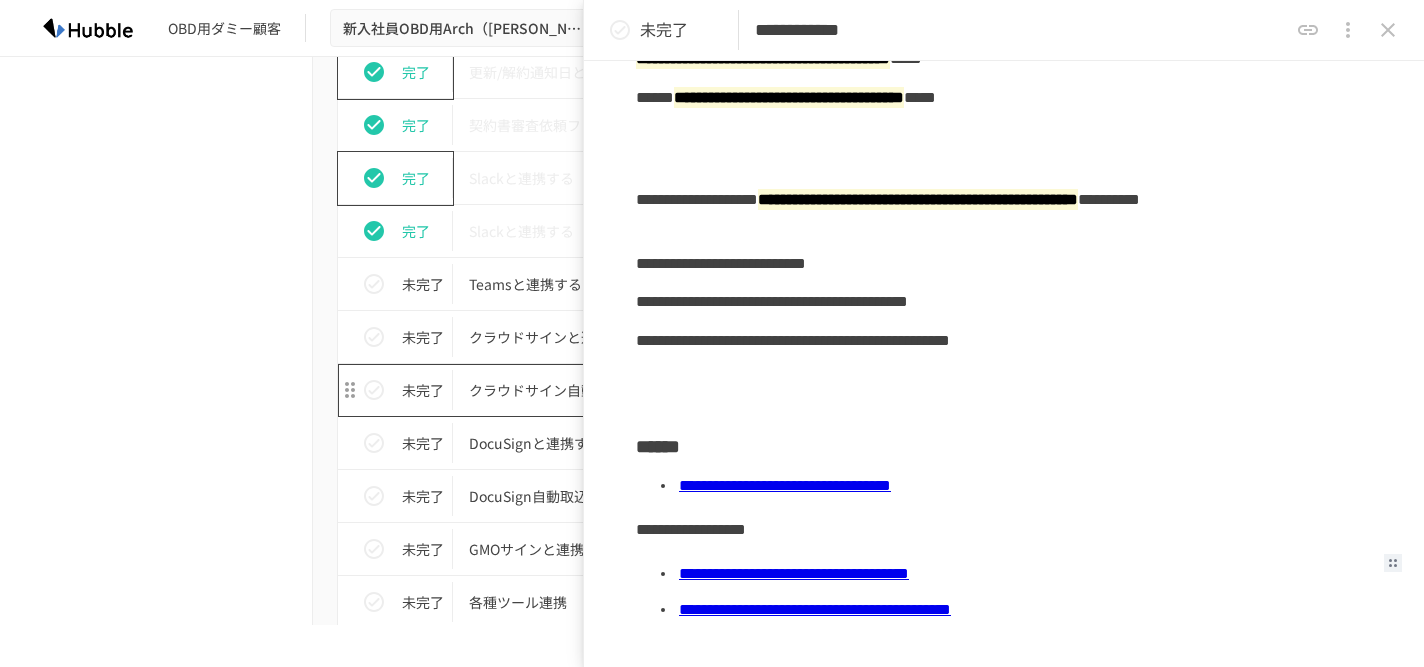 scroll, scrollTop: 1685, scrollLeft: 0, axis: vertical 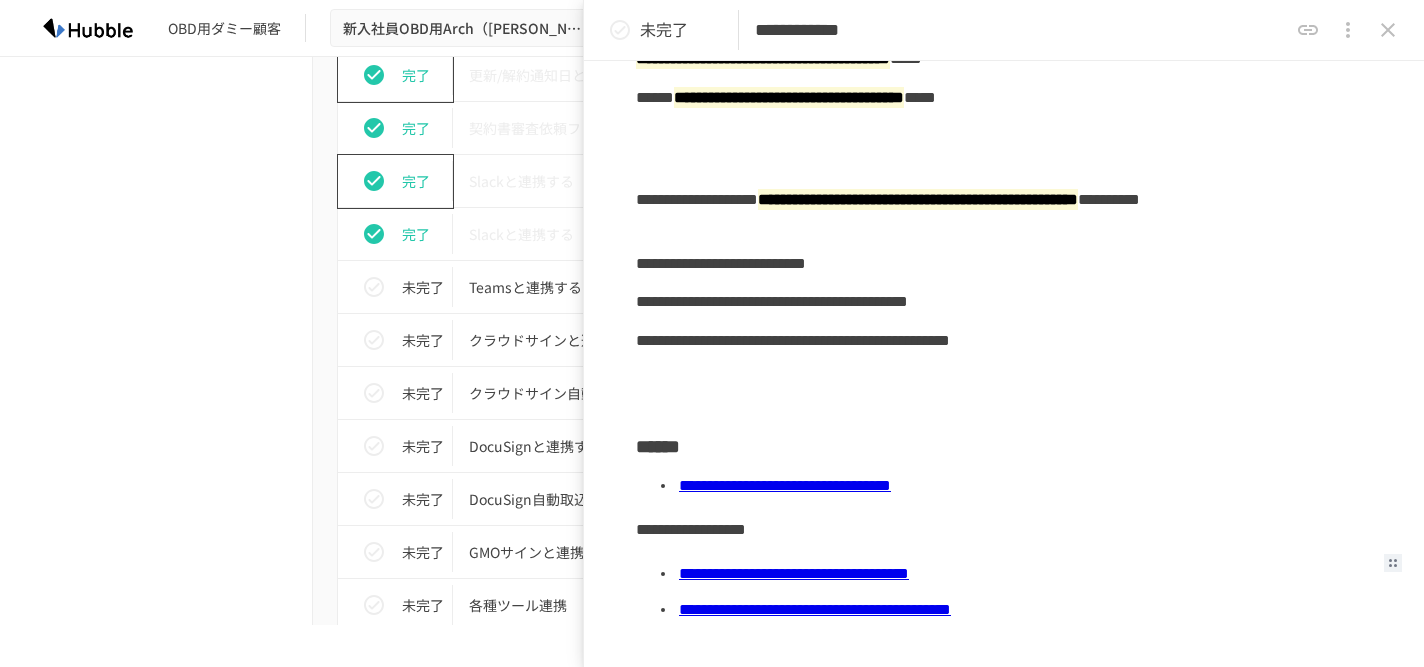 click on "**********" at bounding box center [794, 573] 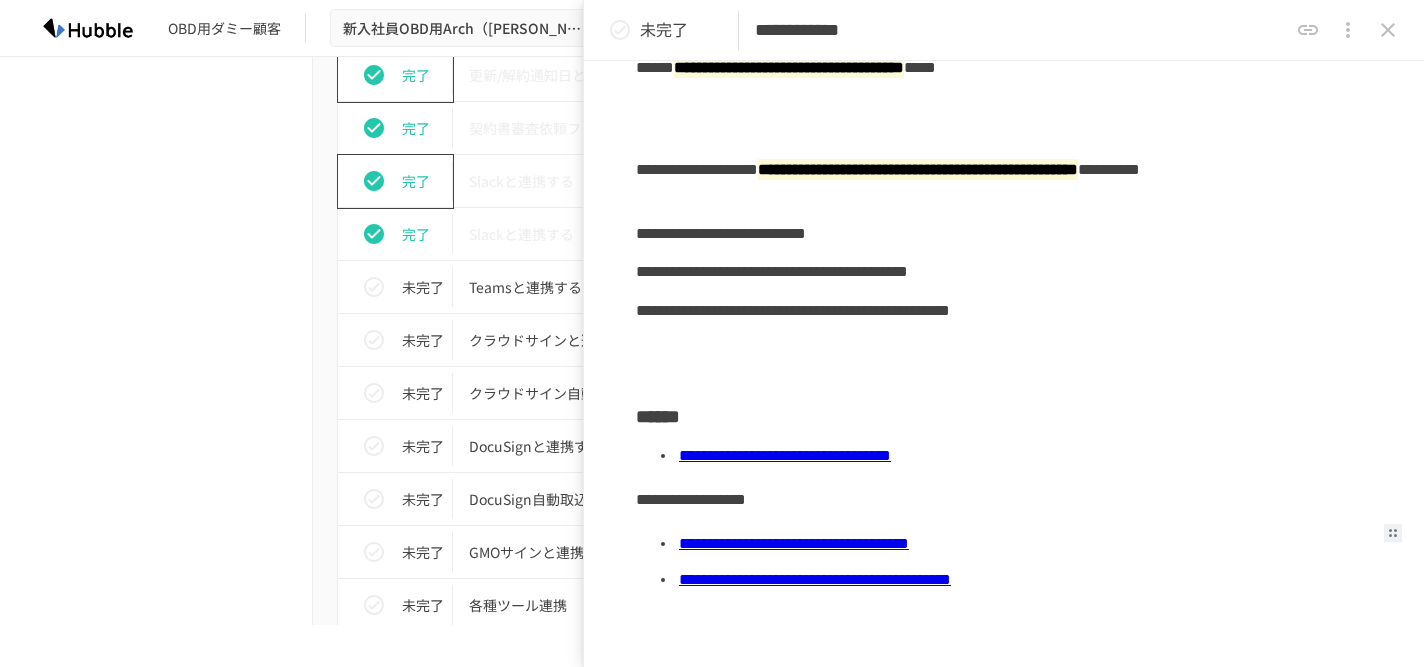 scroll, scrollTop: 239, scrollLeft: 0, axis: vertical 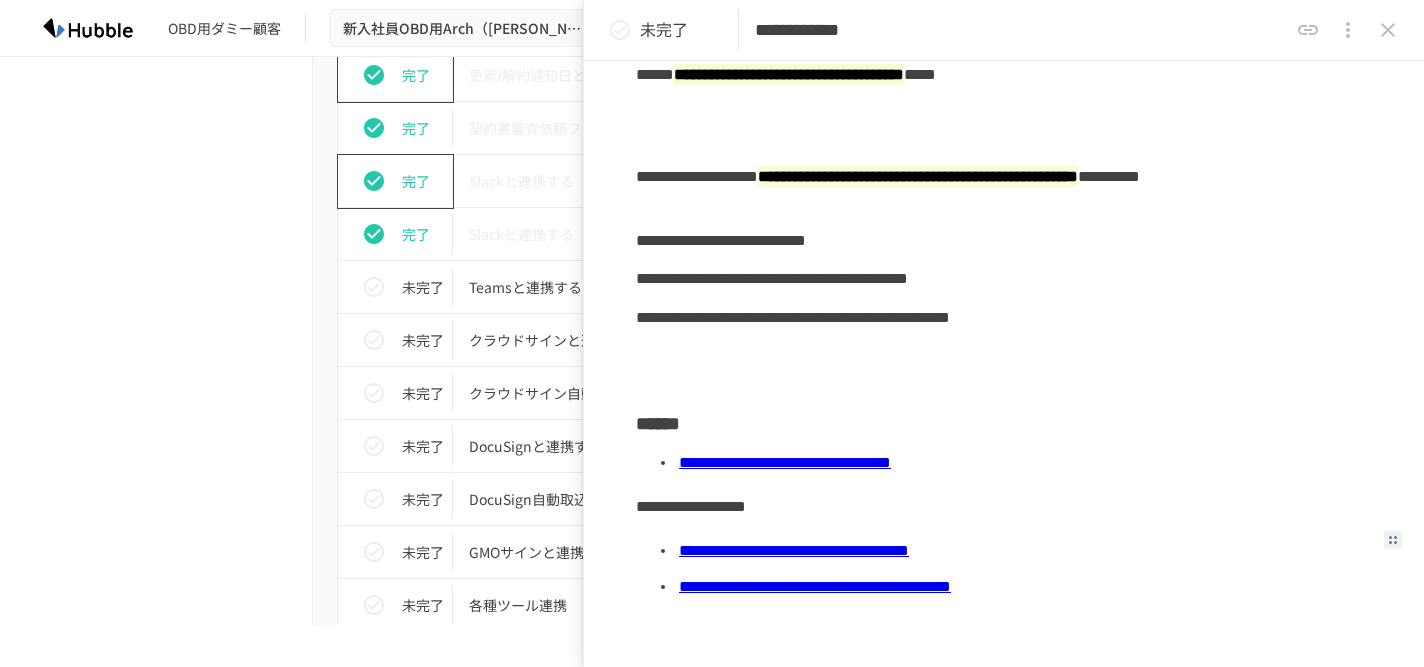 click on "**********" at bounding box center (785, 462) 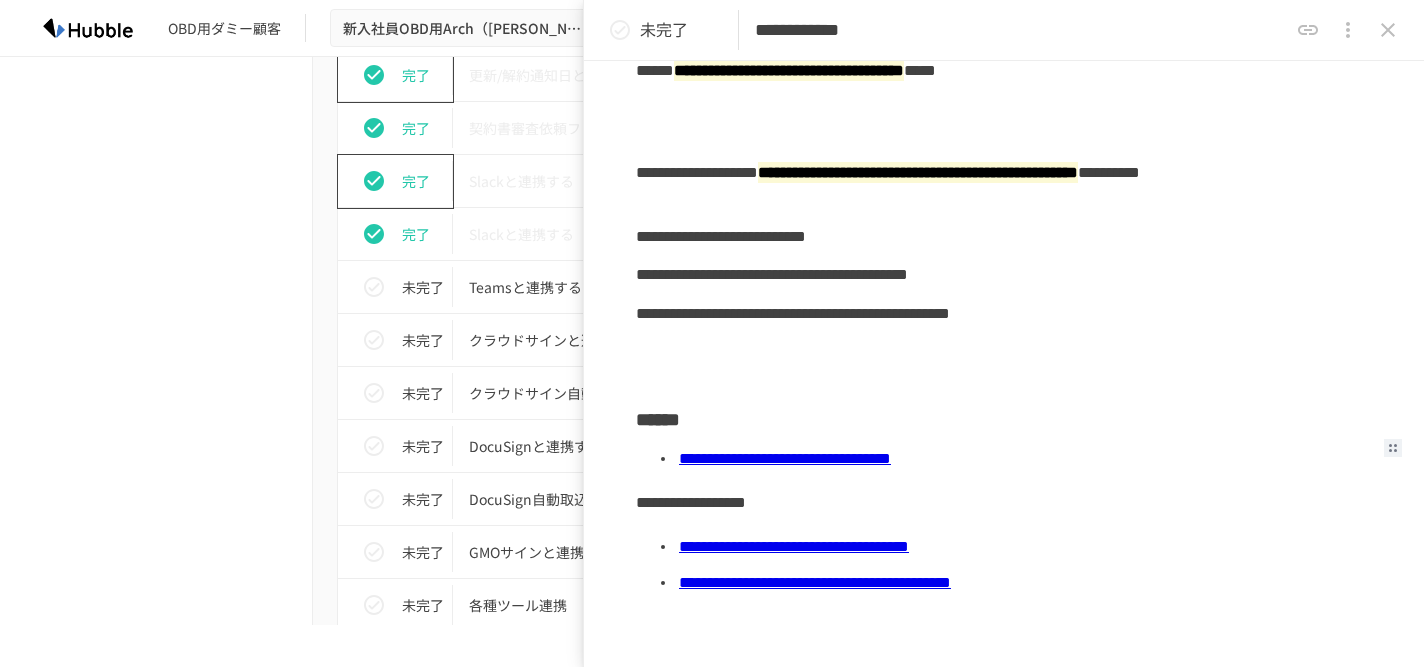 scroll, scrollTop: 241, scrollLeft: 0, axis: vertical 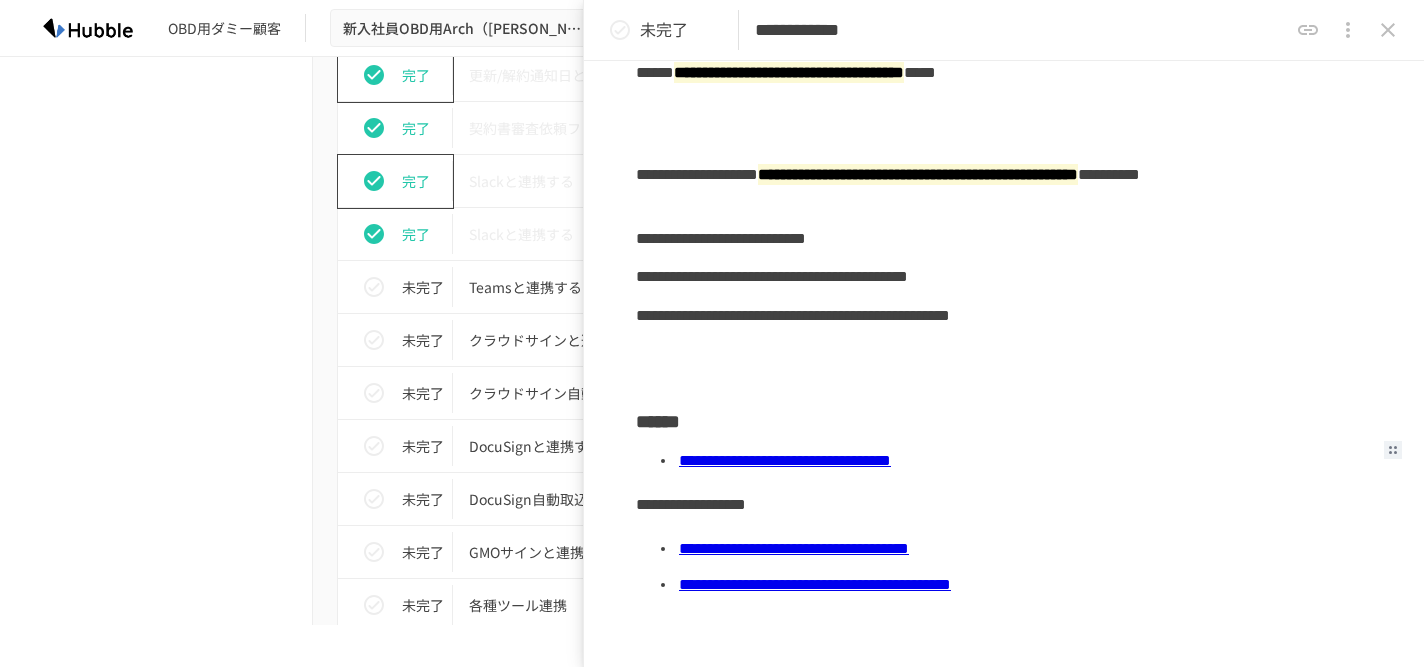 click on "進捗 タスク名 担当者 期限 完了 Hubbleにログインする 未設定 未設定 完了 ユーザーを追加する 未設定 未設定 完了 フォルダを作成する 未設定 未設定 完了 グループを作成する 未設定 未設定 完了 ドキュメントを追加する 未設定 未設定 完了 ドキュメントを編集する 未設定 未設定 完了 ドキュメントに詳細情報を追加する 未設定 未設定 完了 ドキュメントに付随する添付ファイルを保存する 未設定 未設定 完了 ドキュメントに関連契約を紐付ける 未設定 未設定 完了 ドキュメントにコメントをする 未設定 未設定 完了 ドキュメントを外部リンクで共有する 未設定 未設定 完了 ドキュメントリストにログインする 未設定 未設定 完了 ドキュメントリストのカスタマイズを理解する 未設定 未設定 完了 テンプレートを「公開」して利用可能な状態にする 完了" at bounding box center (712, 132) 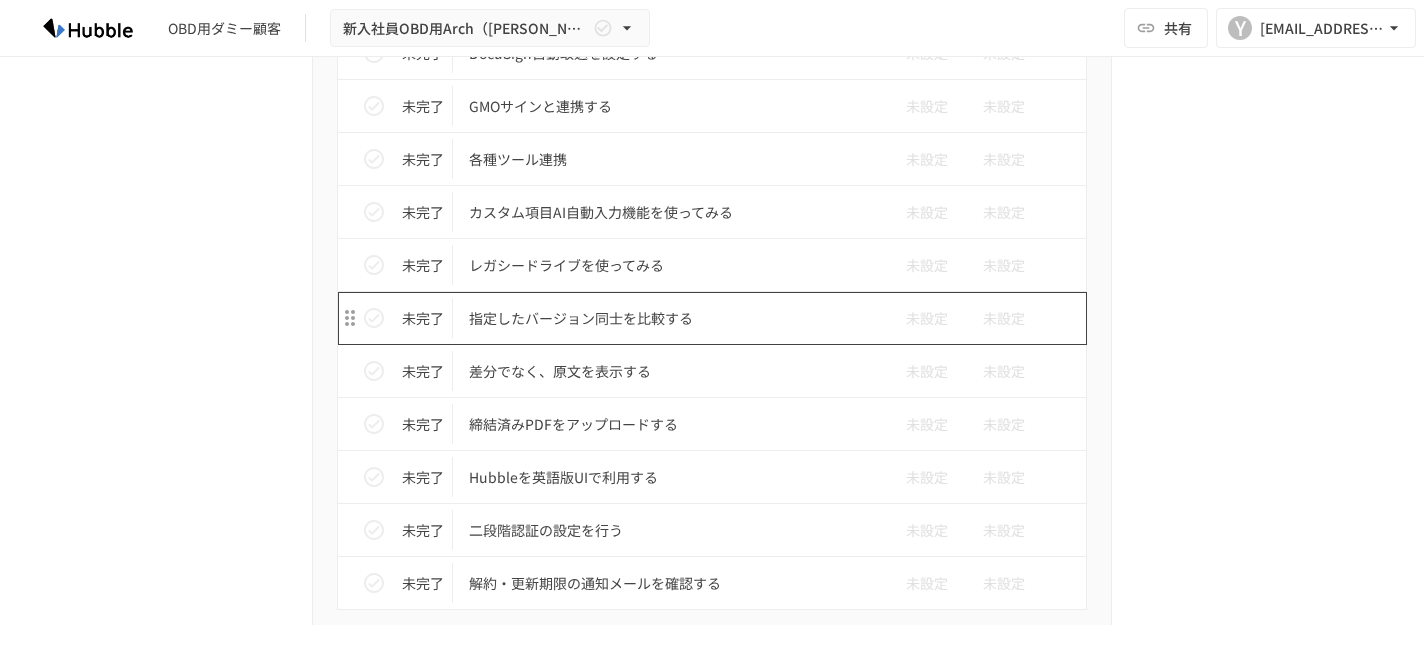 scroll, scrollTop: 2134, scrollLeft: 0, axis: vertical 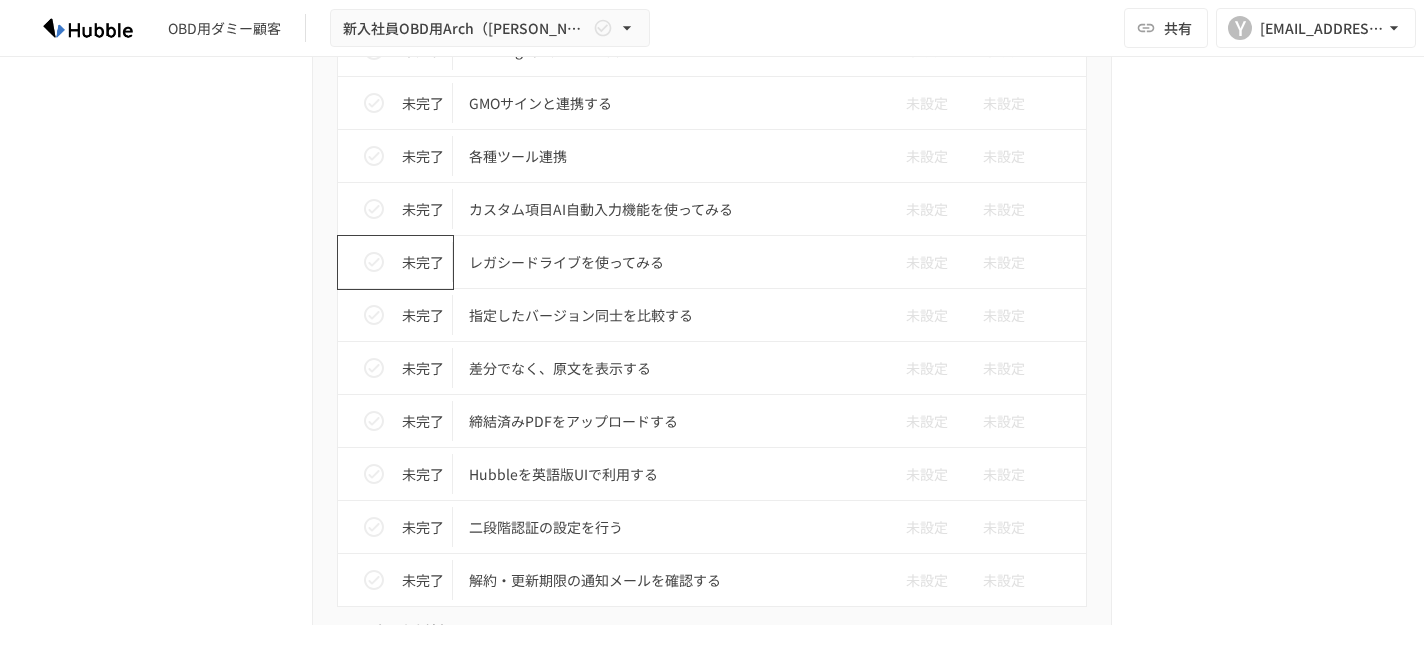 click at bounding box center [374, 262] 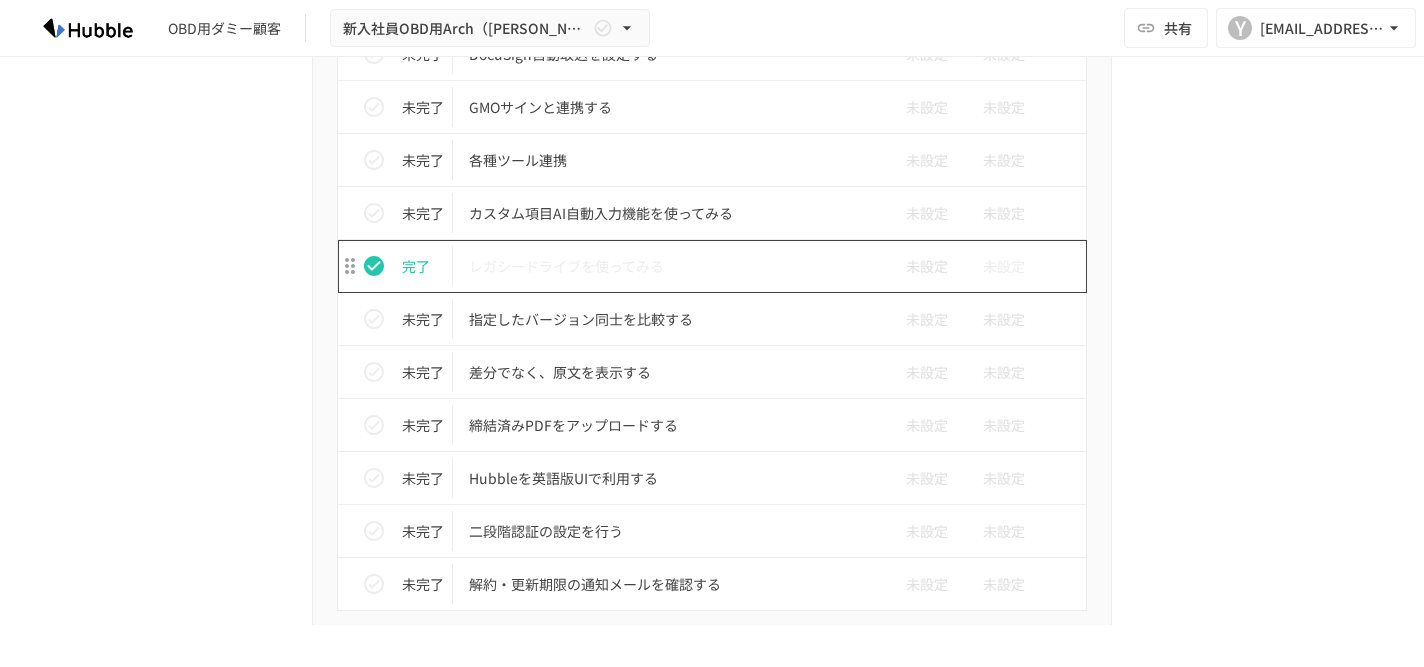 scroll, scrollTop: 2123, scrollLeft: 0, axis: vertical 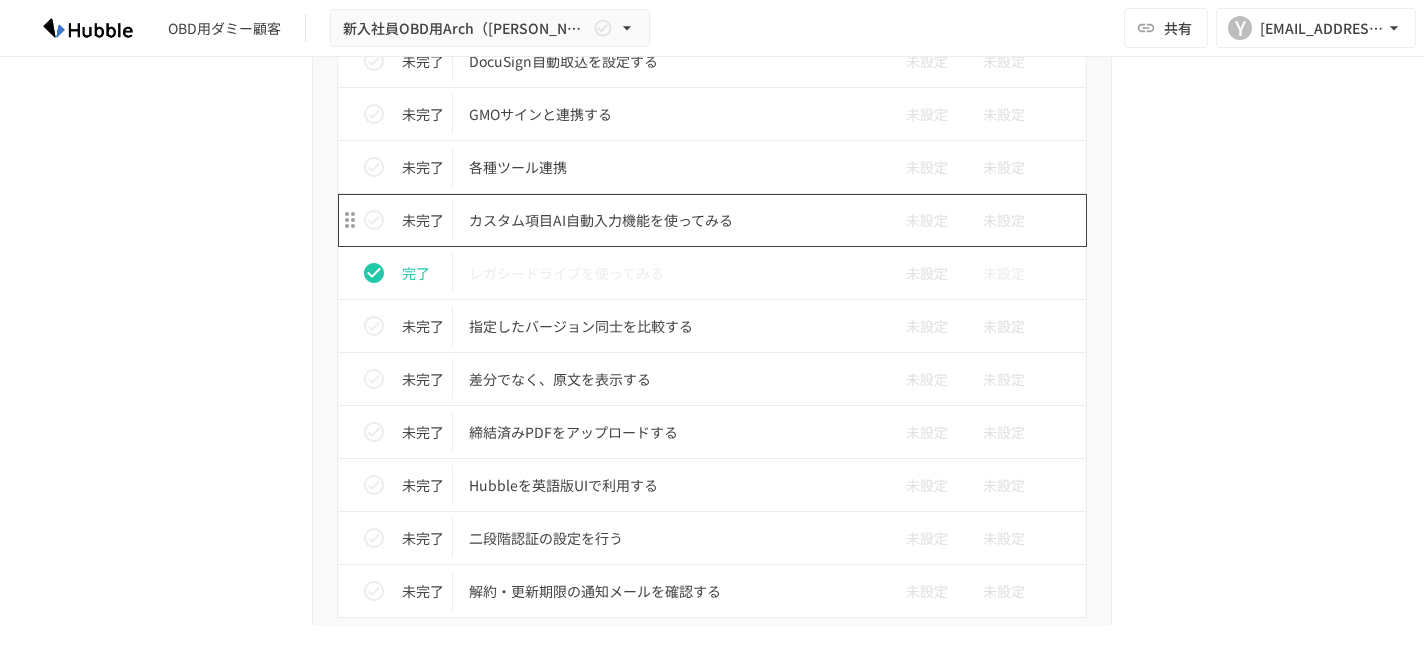 click on "カスタム項目AI自動入力機能を使ってみる" at bounding box center (670, 220) 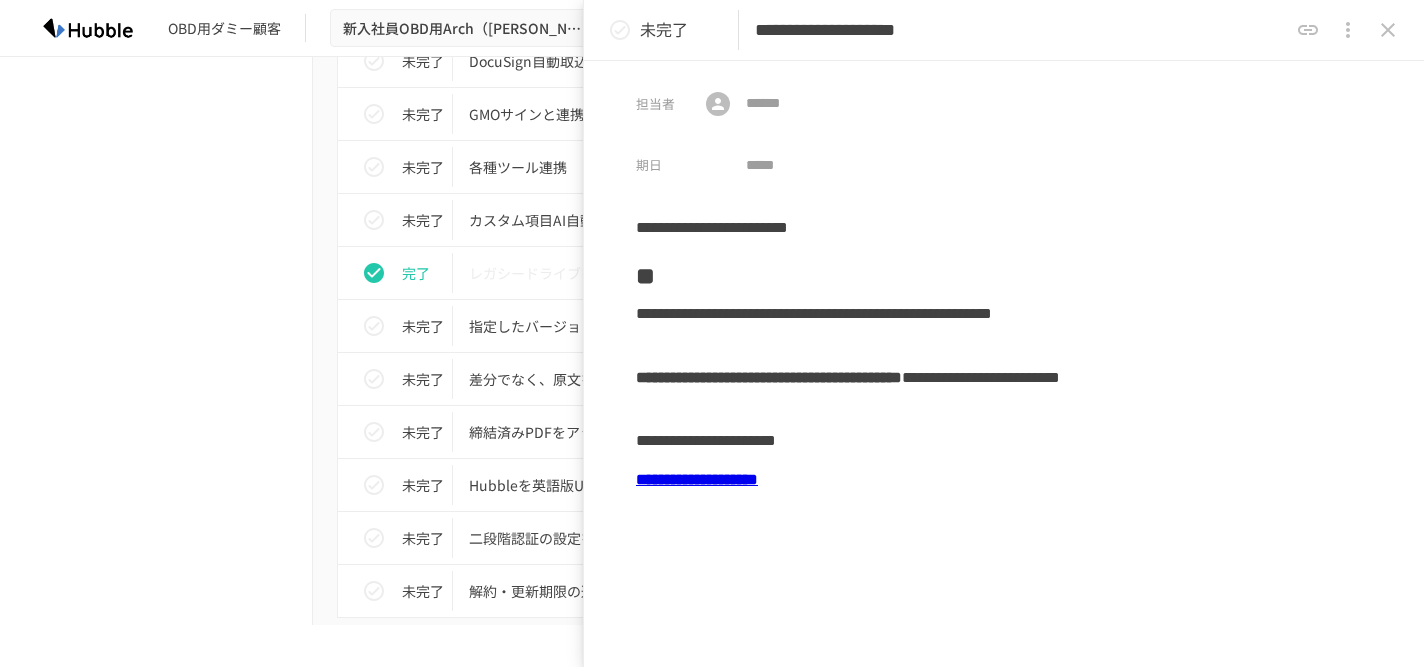 click on "進捗 タスク名 担当者 期限 完了 Hubbleにログインする 未設定 未設定 完了 ユーザーを追加する 未設定 未設定 完了 フォルダを作成する 未設定 未設定 完了 グループを作成する 未設定 未設定 完了 ドキュメントを追加する 未設定 未設定 完了 ドキュメントを編集する 未設定 未設定 完了 ドキュメントに詳細情報を追加する 未設定 未設定 完了 ドキュメントに付随する添付ファイルを保存する 未設定 未設定 完了 ドキュメントに関連契約を紐付ける 未設定 未設定 完了 ドキュメントにコメントをする 未設定 未設定 完了 ドキュメントを外部リンクで共有する 未設定 未設定 完了 ドキュメントリストにログインする 未設定 未設定 完了 ドキュメントリストのカスタマイズを理解する 未設定 未設定 完了 テンプレートを「公開」して利用可能な状態にする 完了" at bounding box center [712, -306] 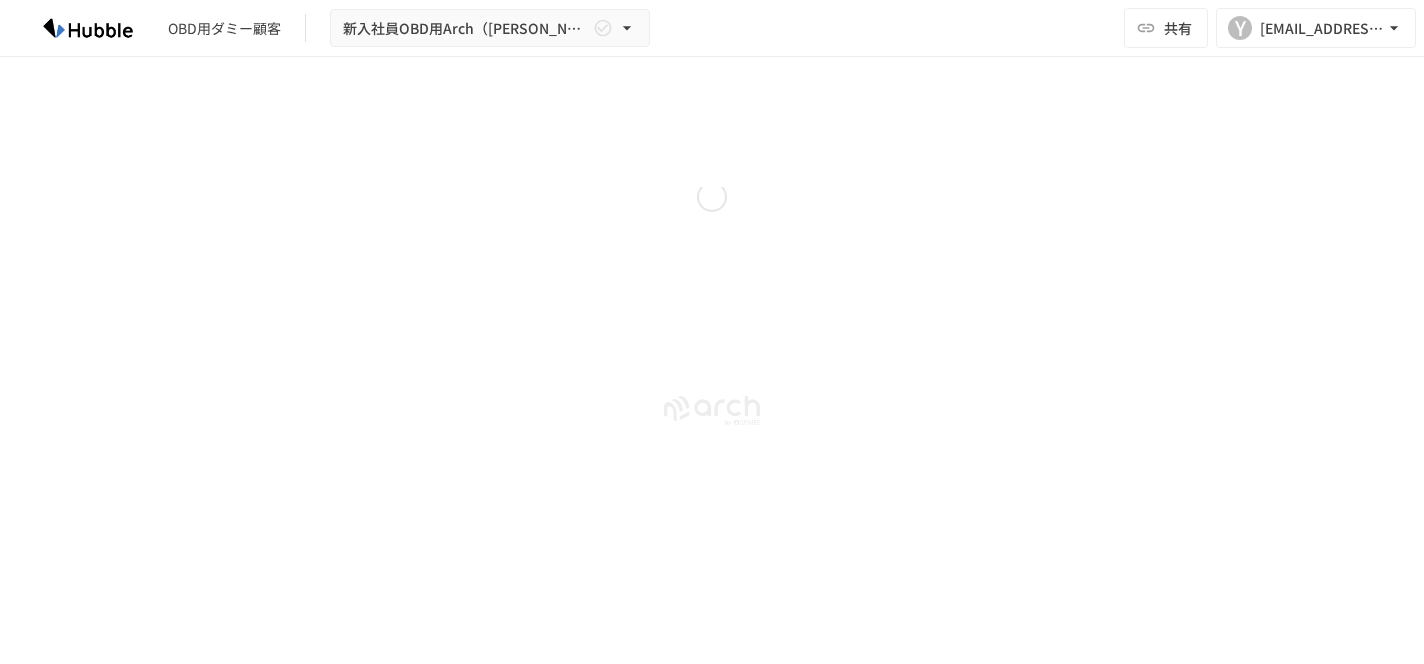 scroll, scrollTop: 0, scrollLeft: 0, axis: both 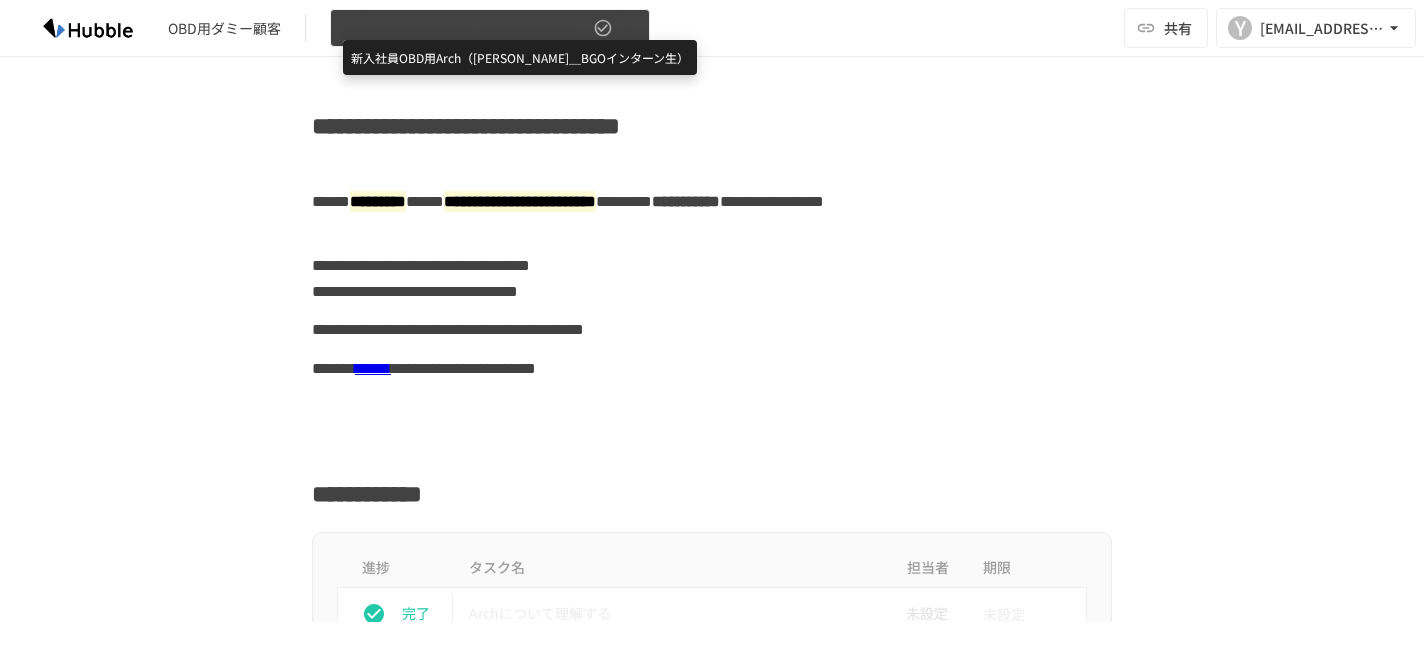 click on "新入社員OBD用Arch（[PERSON_NAME]＿BGOインターン生）" at bounding box center [466, 28] 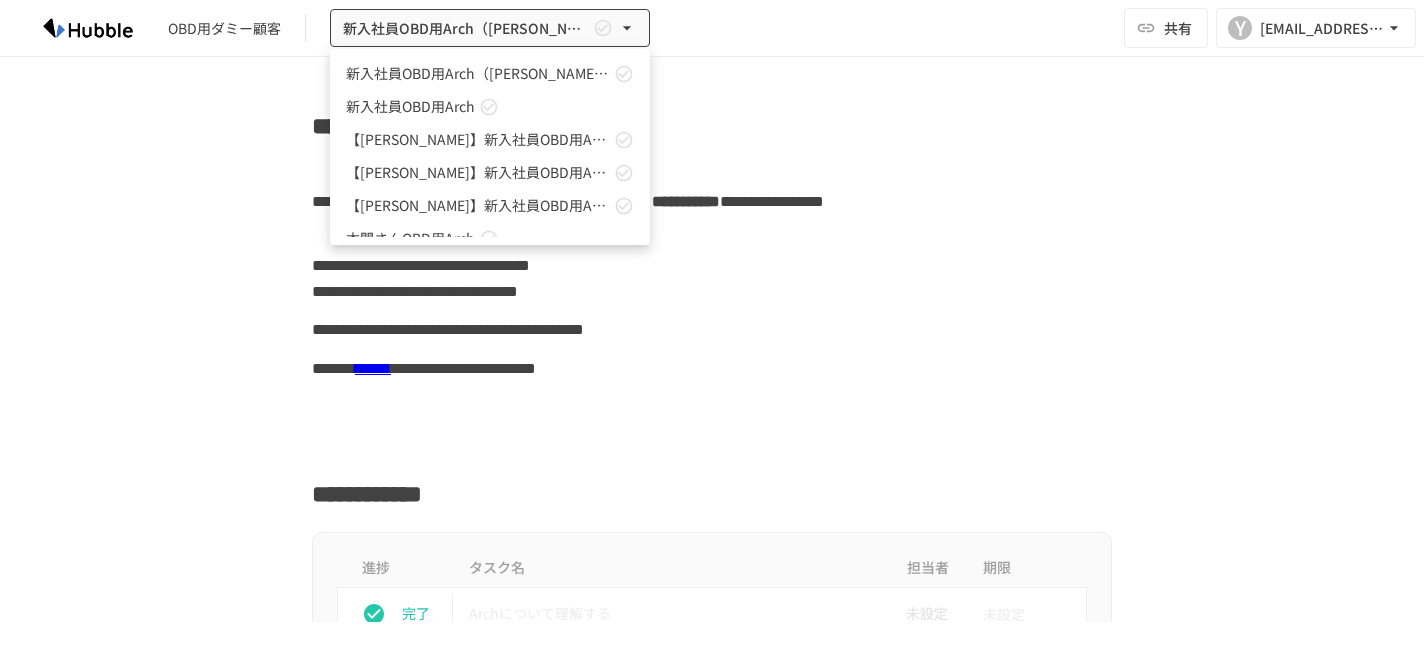 click at bounding box center (712, 332) 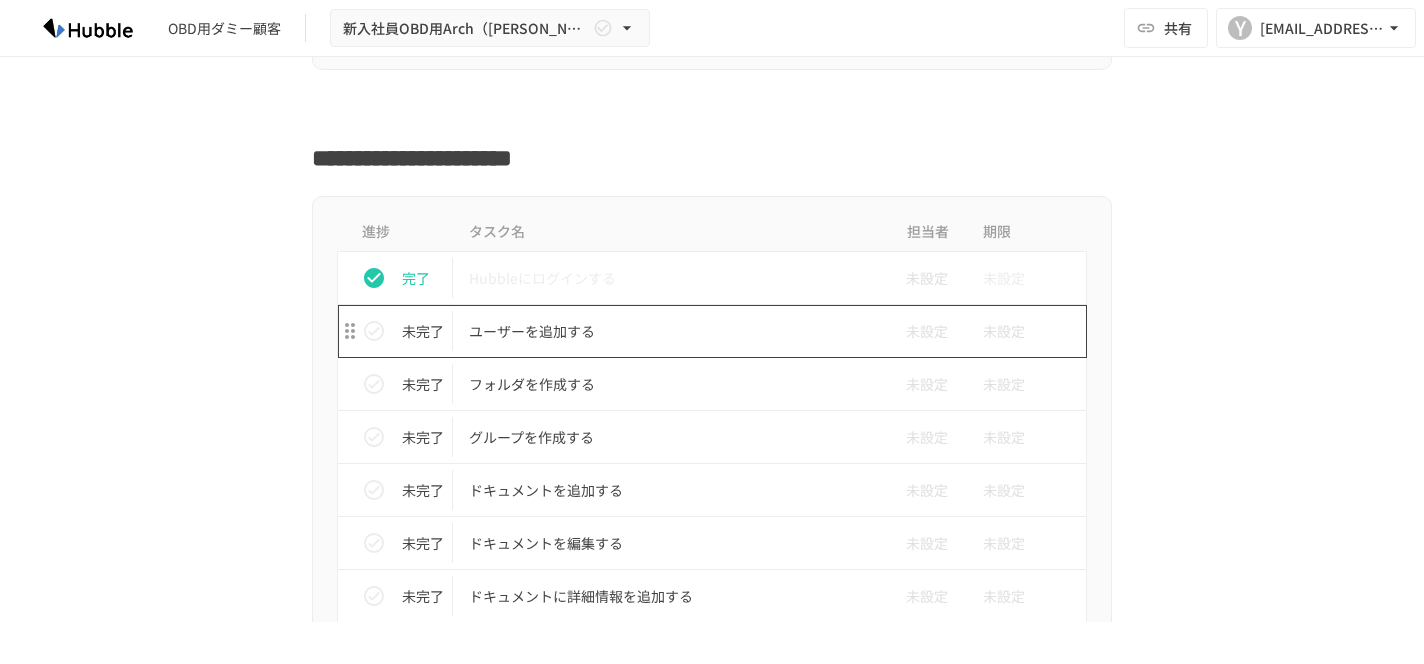 scroll, scrollTop: 637, scrollLeft: 0, axis: vertical 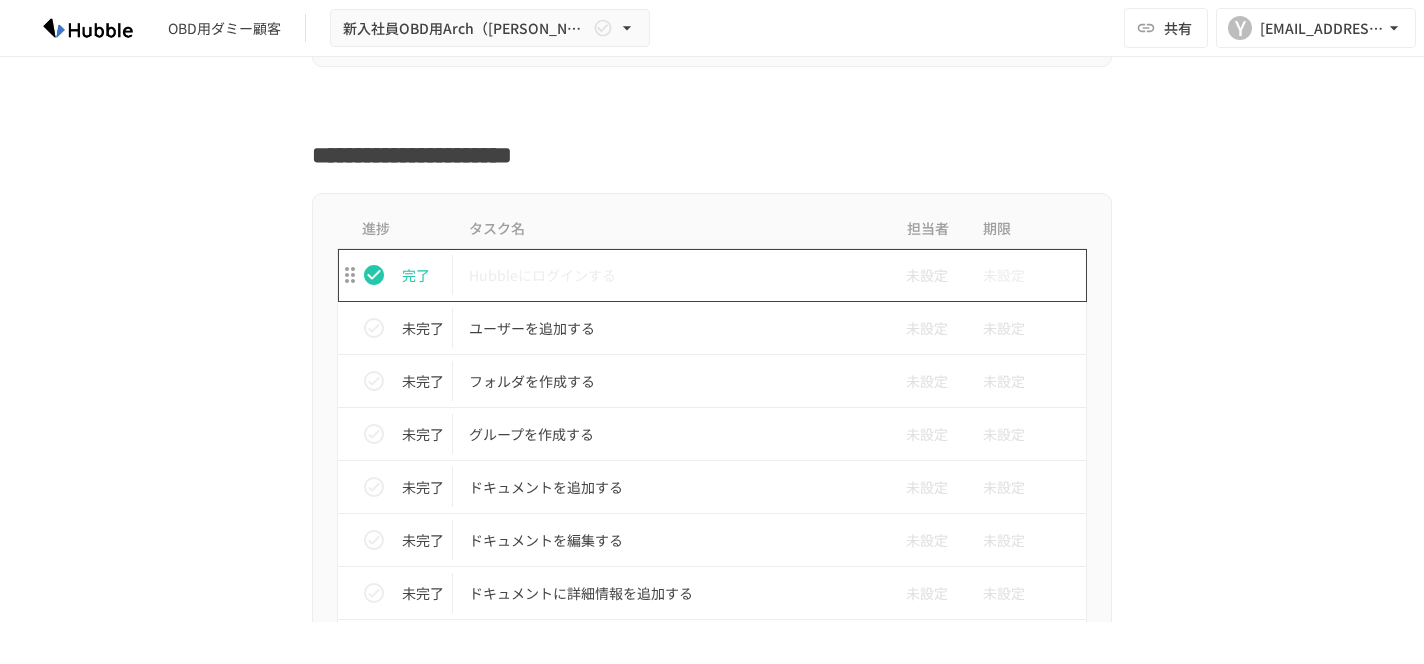 click on "Hubbleにログインする" at bounding box center (670, 275) 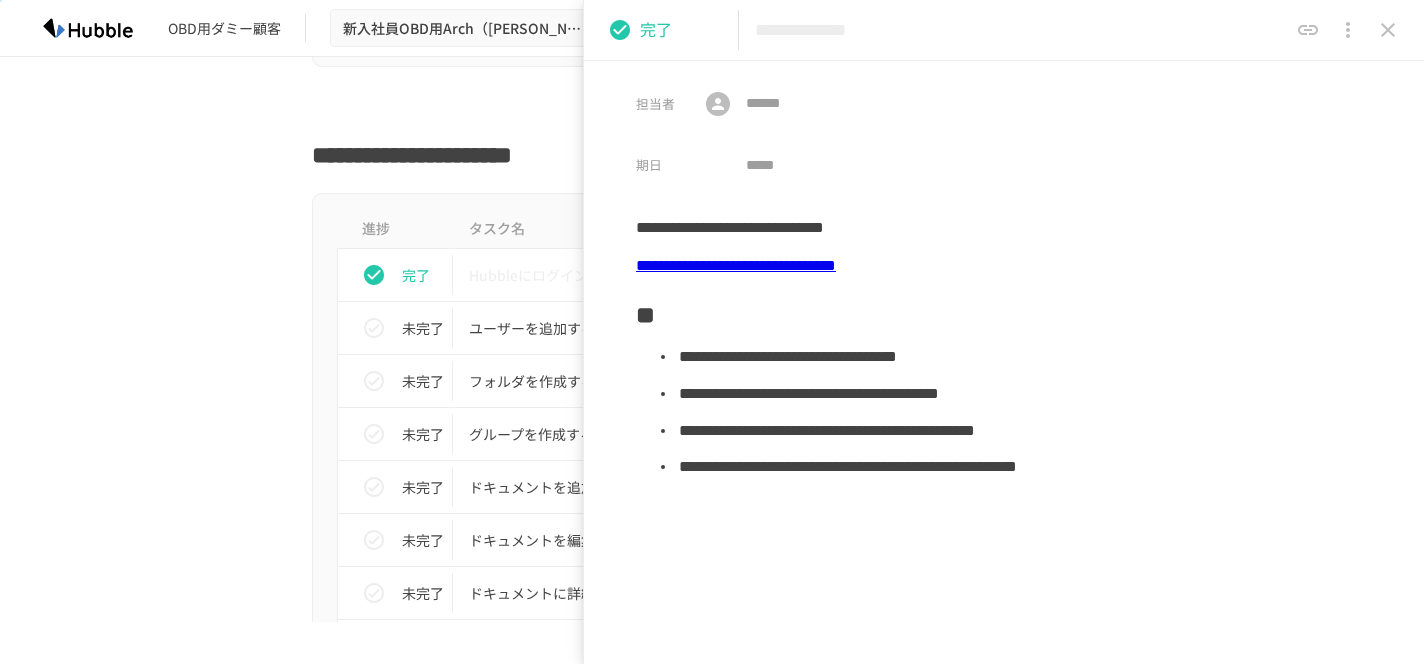 click on "**********" at bounding box center (736, 265) 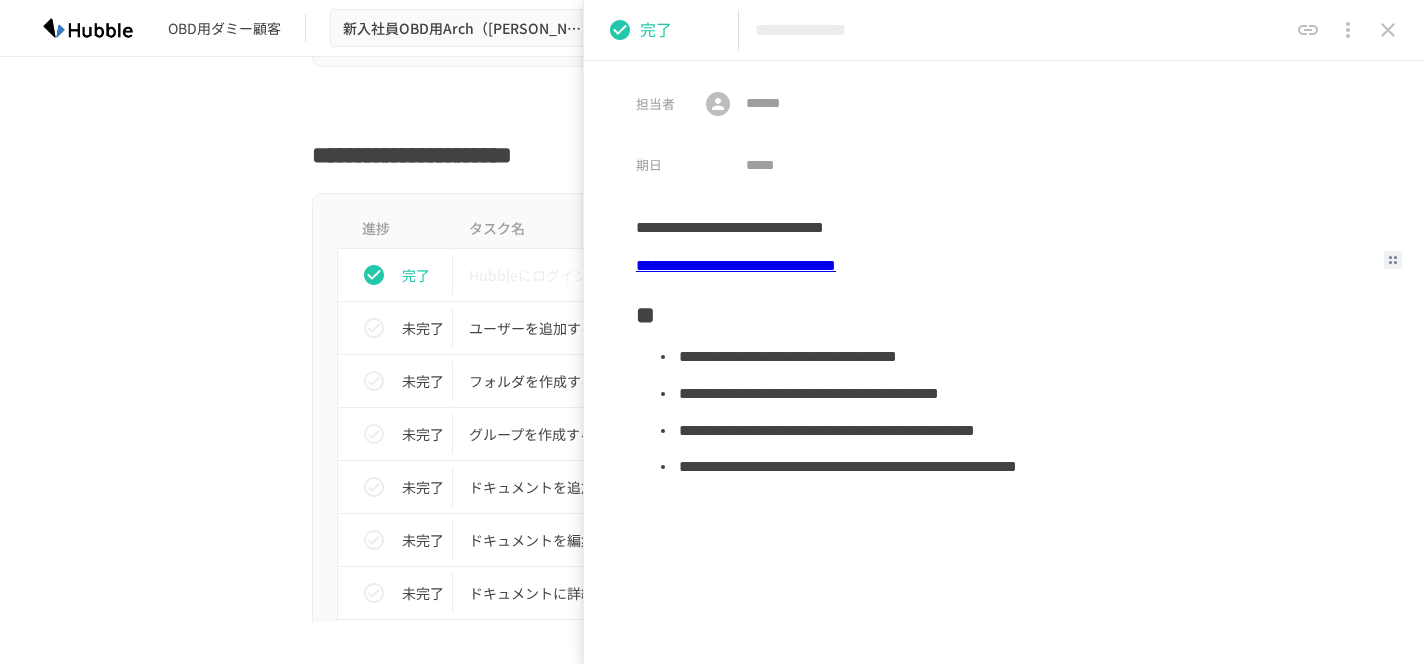 click on "進捗 タスク名 担当者 期限 完了 Hubbleにログインする 未設定 未設定 未完了 ユーザーを追加する 未設定 未設定 未完了 フォルダを作成する 未設定 未設定 未完了 グループを作成する 未設定 未設定 未完了 ドキュメントを追加する 未設定 未設定 未完了 ドキュメントを編集する 未設定 未設定 未完了 ドキュメントに詳細情報を追加する 未設定 未設定 未完了 ドキュメントに付随する添付ファイルを保存する 未設定 未設定 未完了 ドキュメントに関連契約を紐付ける 未設定 未設定 未完了 ドキュメントにコメントをする 未設定 未設定 未完了 ドキュメントを外部リンクで共有する 未設定 未設定 未完了 ドキュメントリストにログインする 未設定 未設定 未完了 ドキュメントリストのカスタマイズを理解する 未設定 未設定 未完了 未設定 未設定 未完了" at bounding box center (712, 1180) 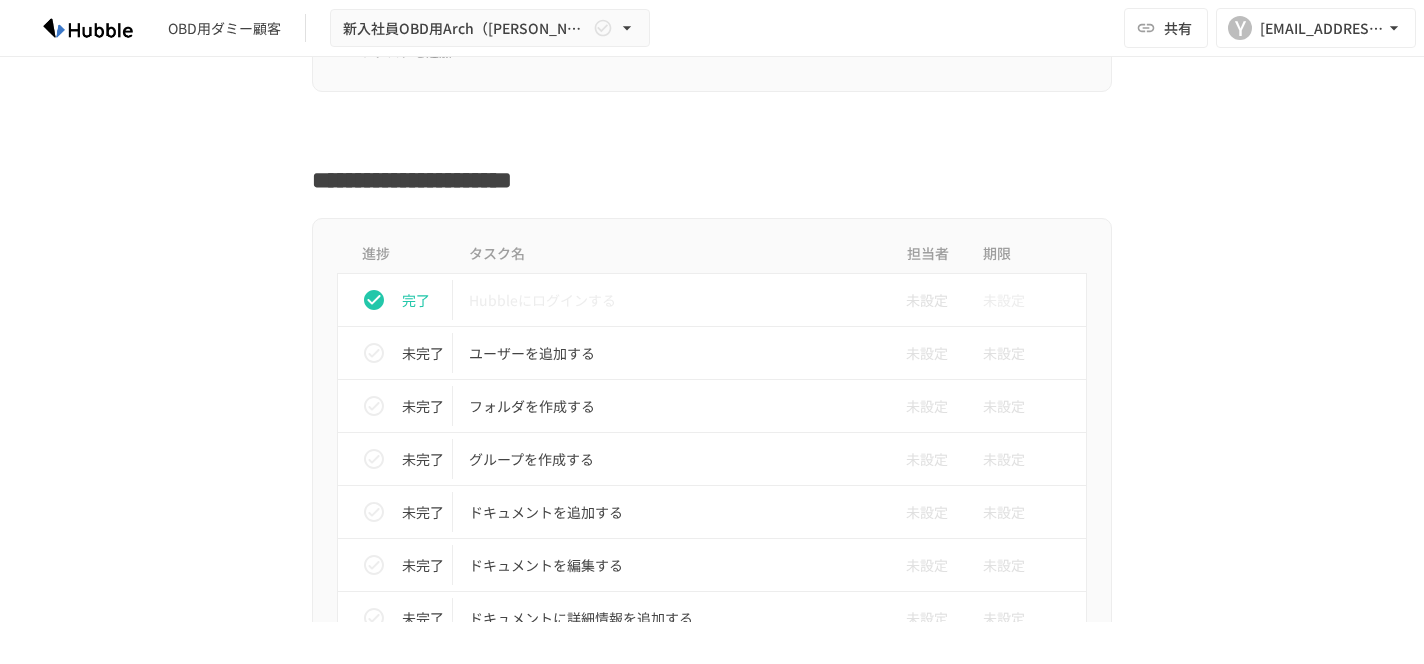 scroll, scrollTop: 623, scrollLeft: 0, axis: vertical 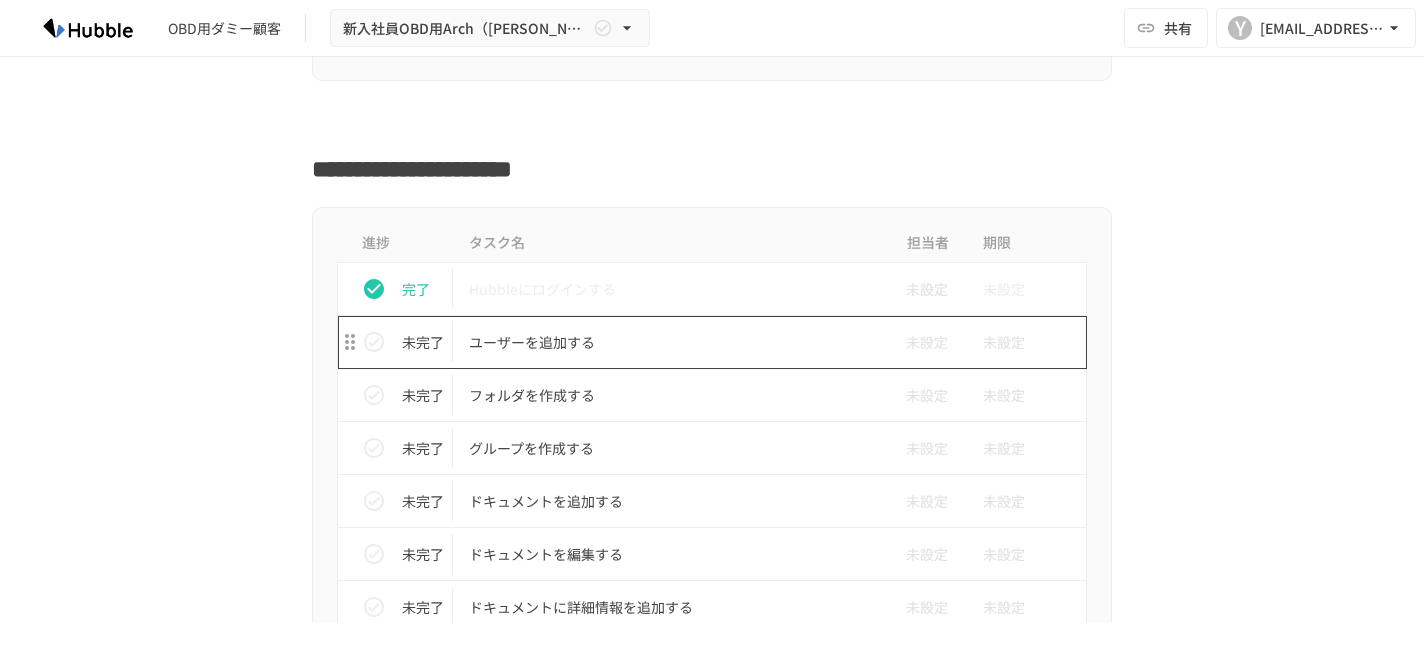 click on "ユーザーを追加する" at bounding box center [670, 342] 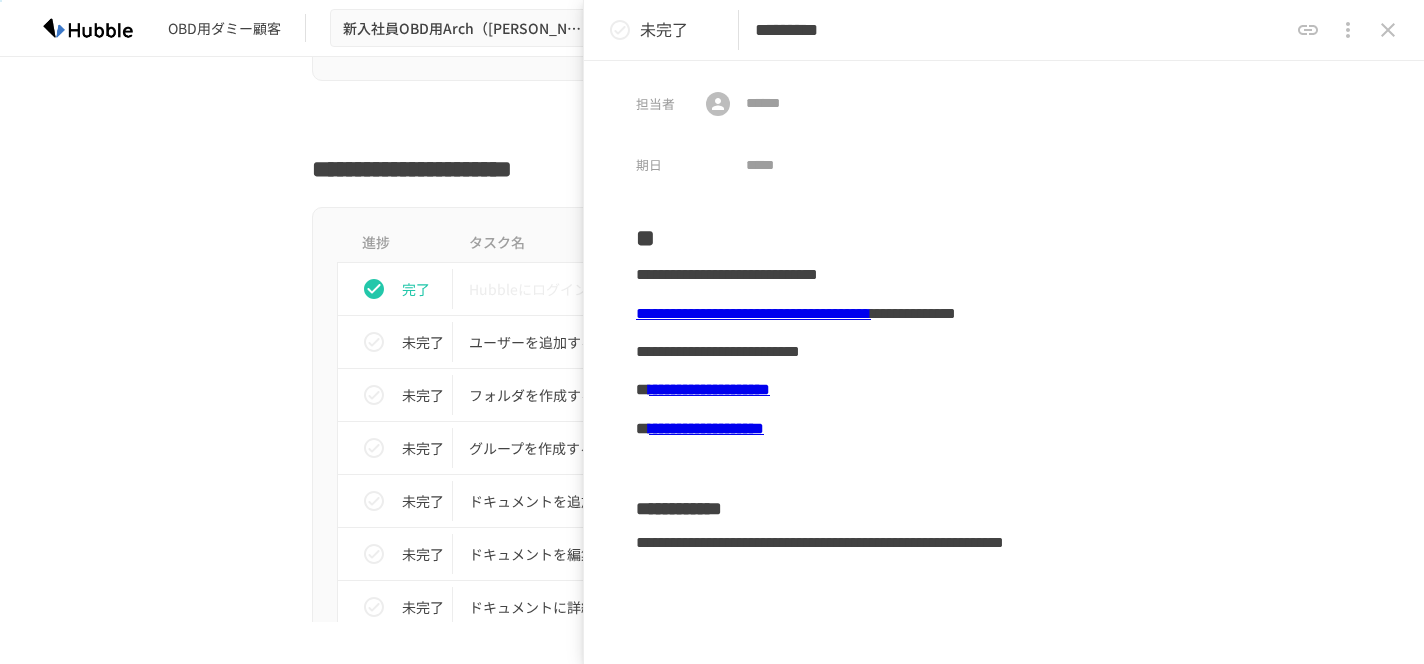click on "**********" at bounding box center [1004, 313] 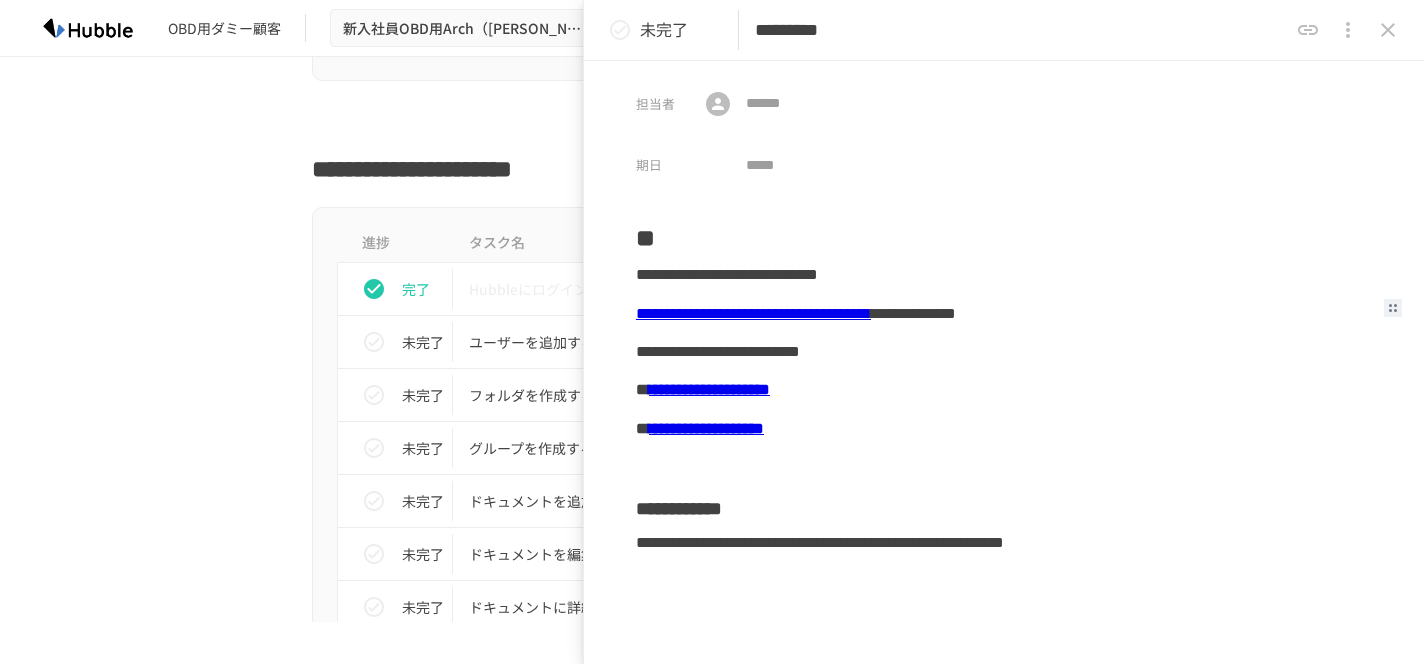 click on "**********" at bounding box center (753, 313) 